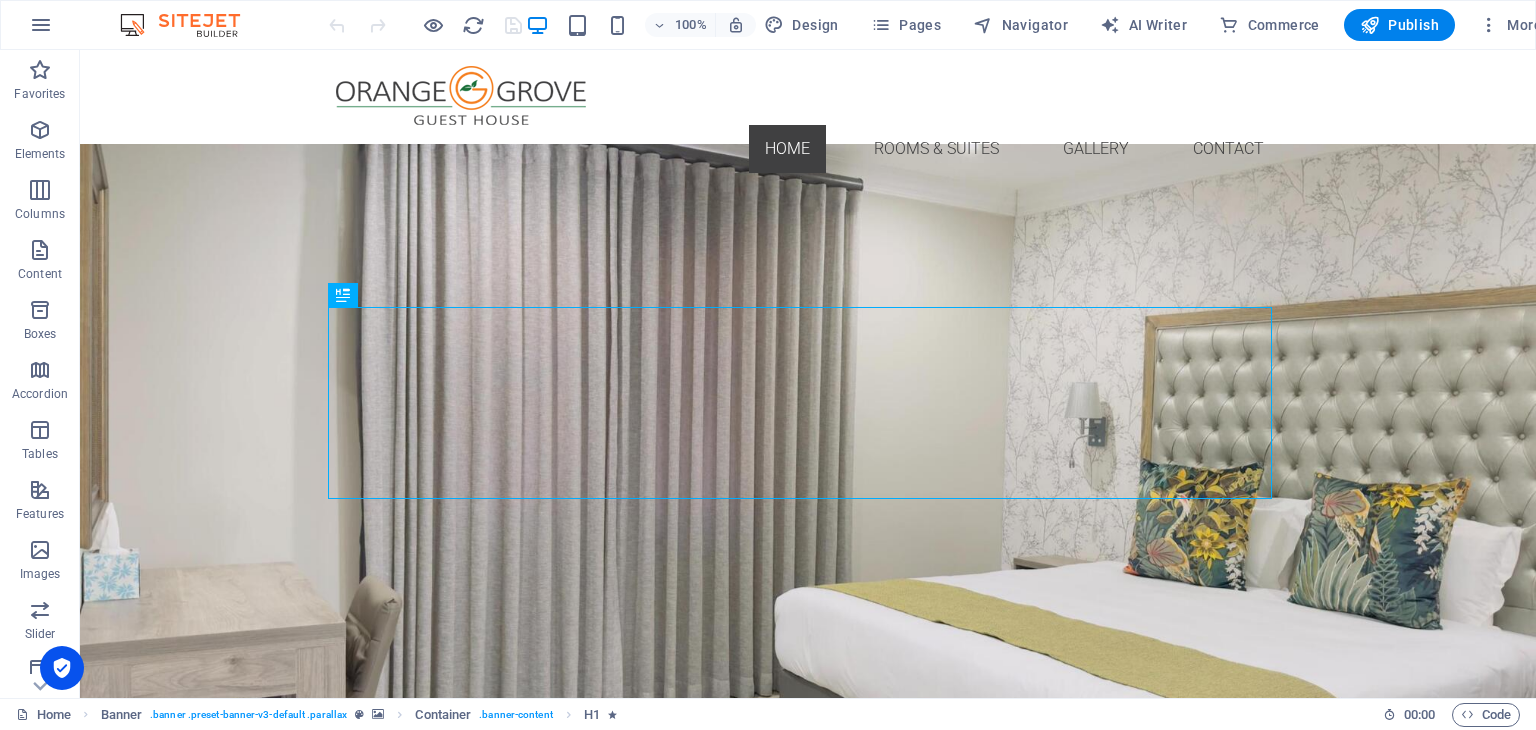 scroll, scrollTop: 0, scrollLeft: 0, axis: both 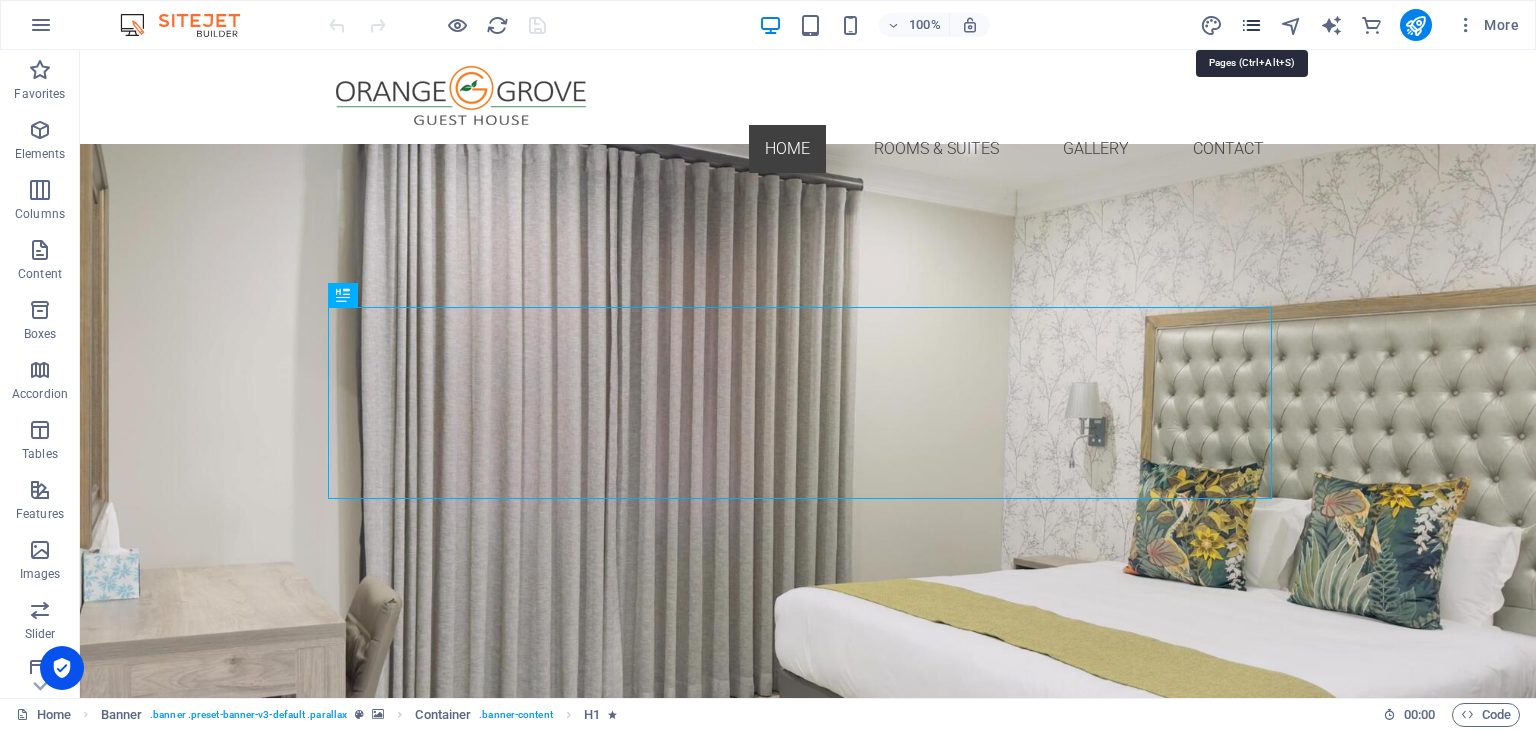 click at bounding box center [1251, 25] 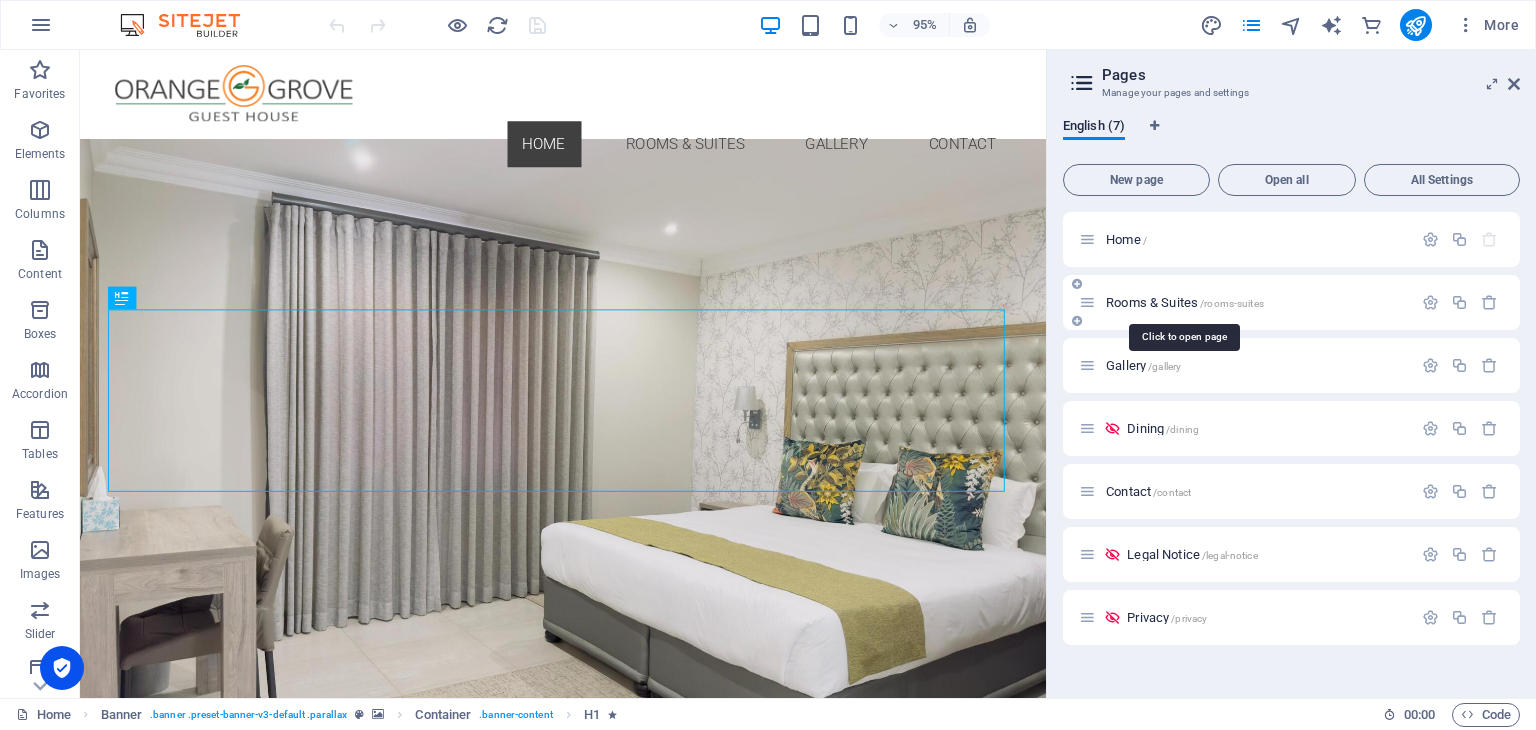 click on "Rooms & Suites /rooms-suites" at bounding box center (1185, 302) 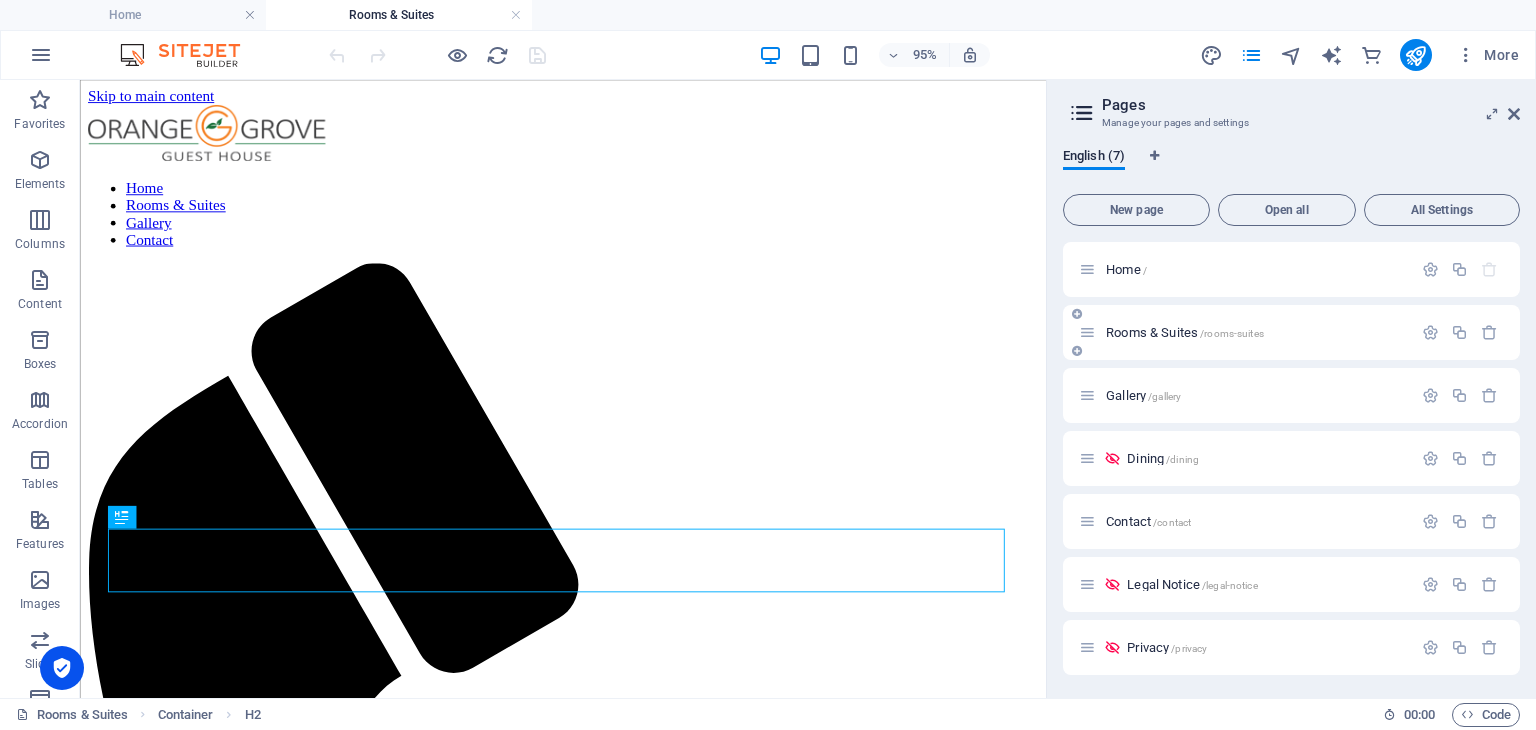 scroll, scrollTop: 0, scrollLeft: 0, axis: both 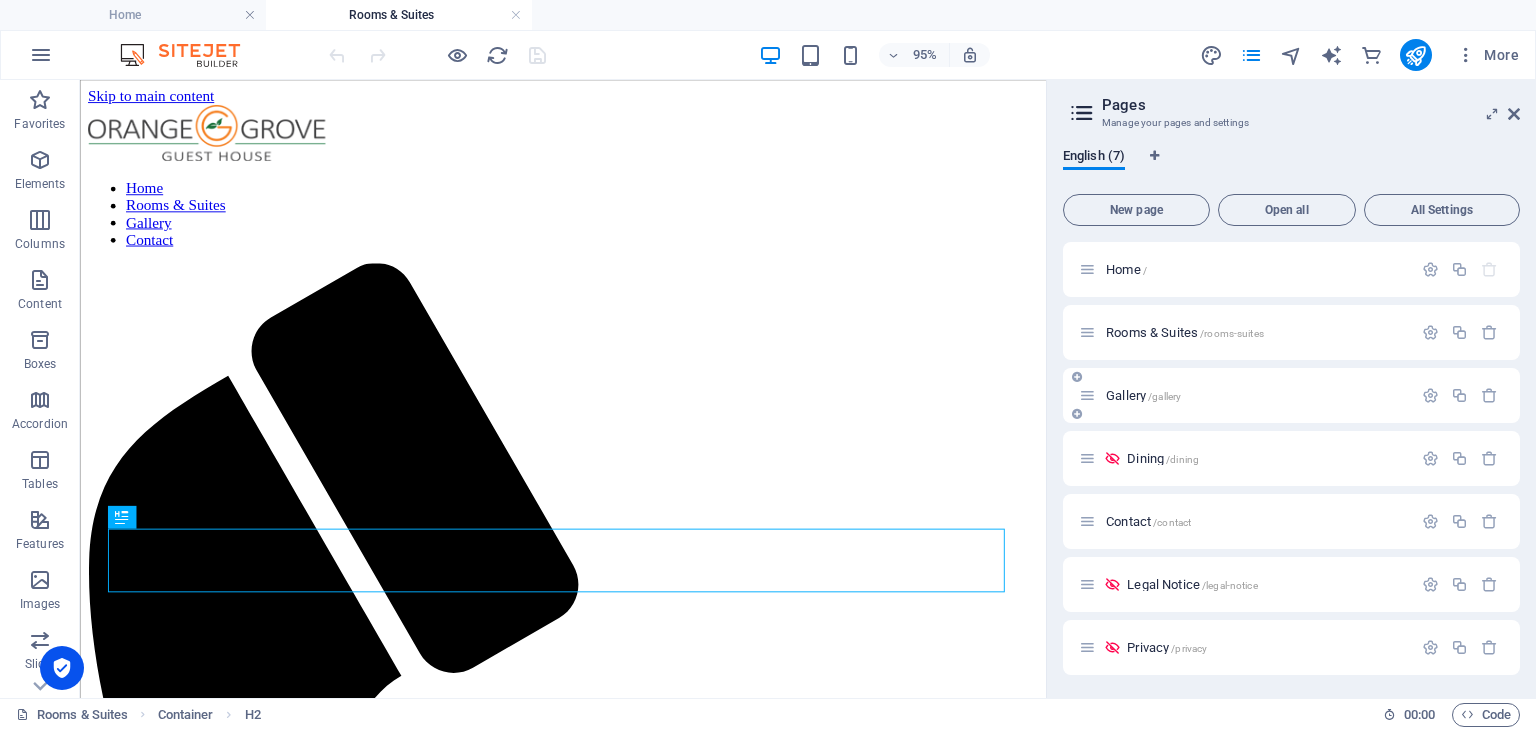click on "Gallery /gallery" at bounding box center (1143, 395) 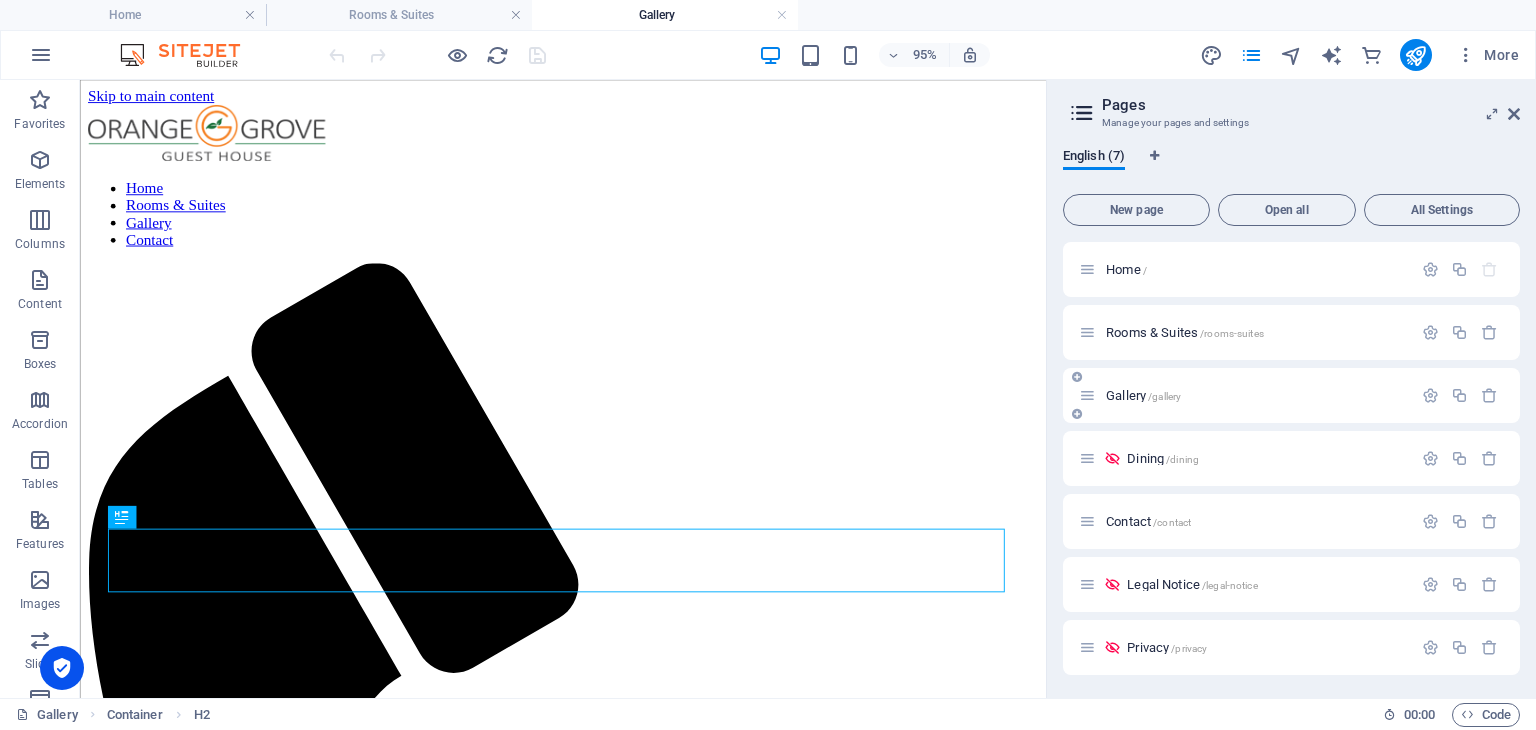 scroll, scrollTop: 0, scrollLeft: 0, axis: both 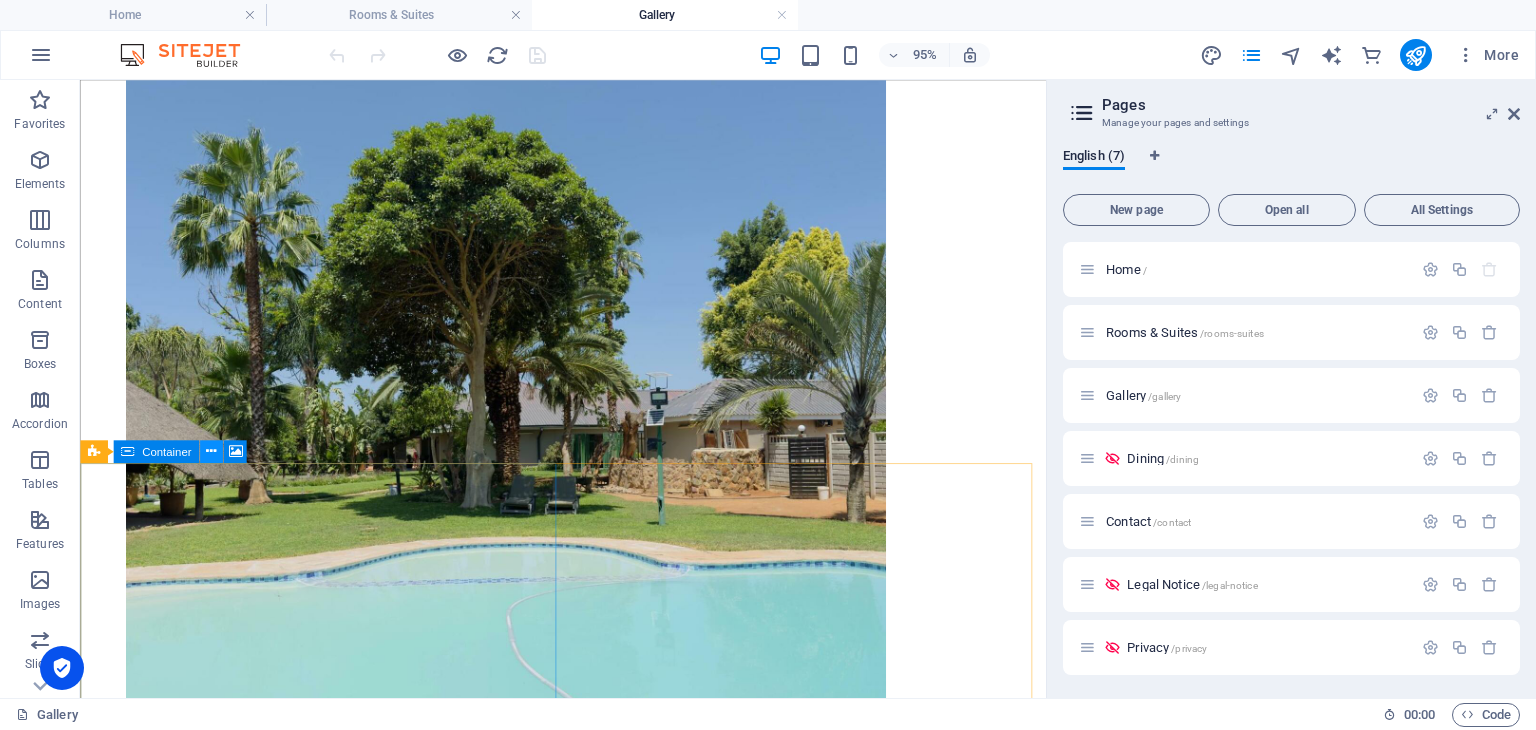 click at bounding box center (211, 451) 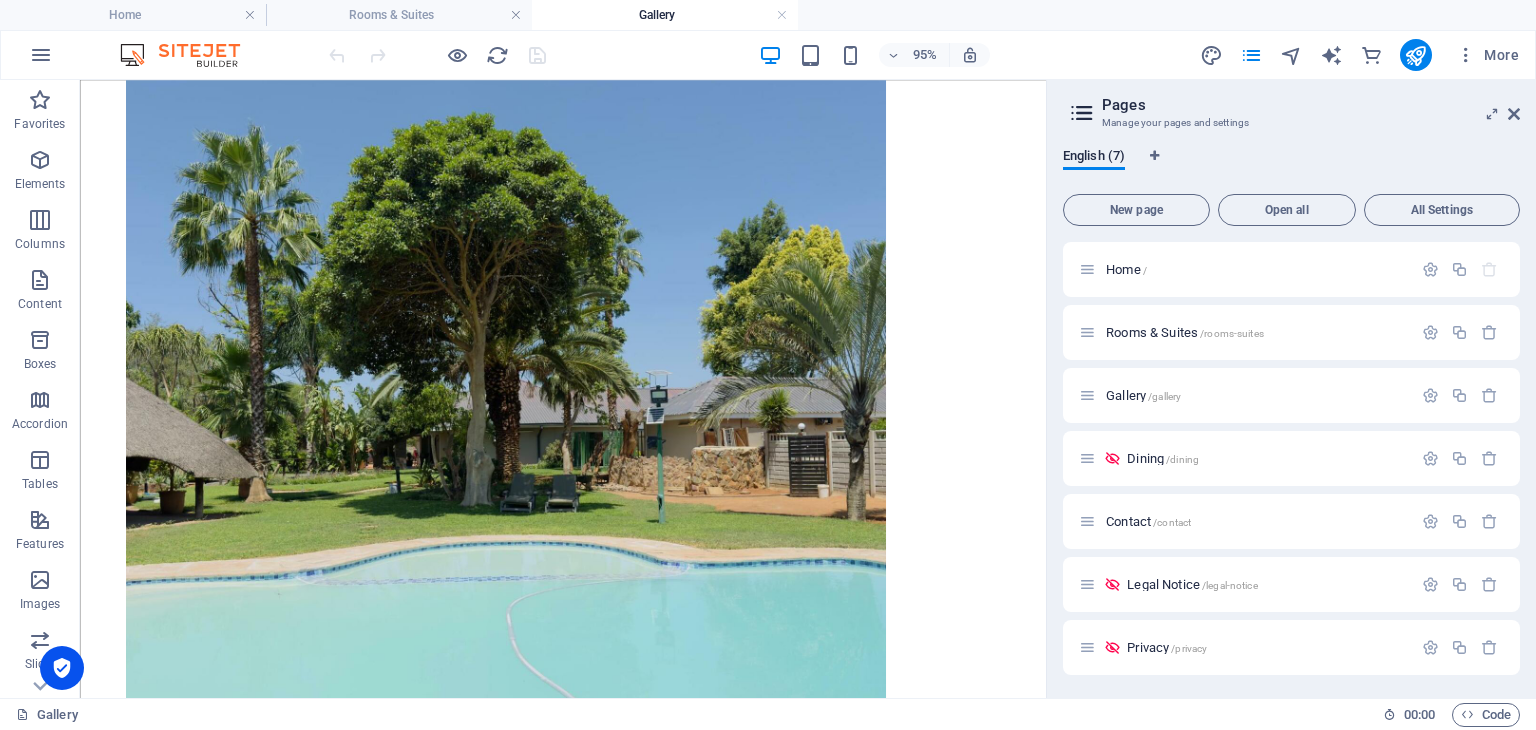 scroll, scrollTop: 2337, scrollLeft: 0, axis: vertical 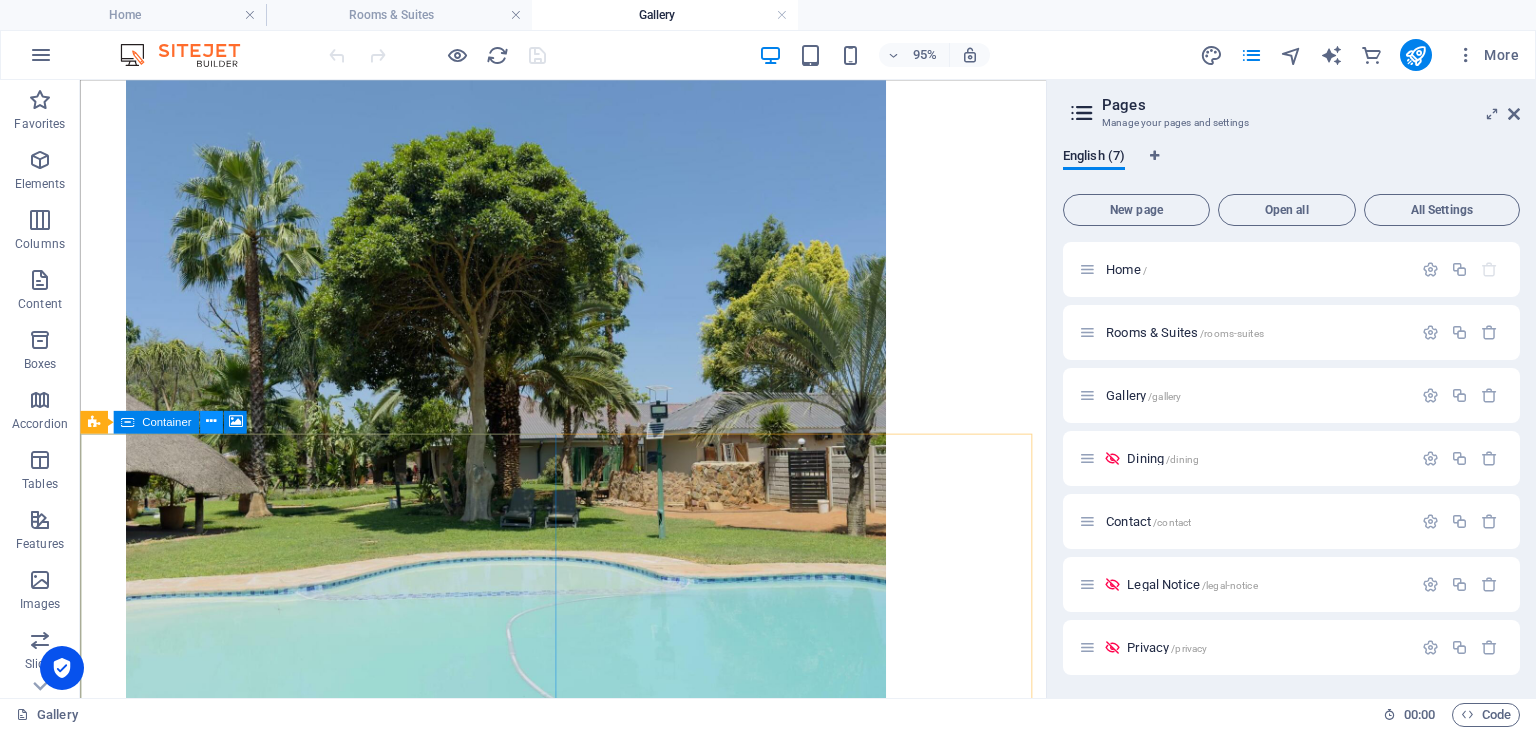 click at bounding box center [211, 421] 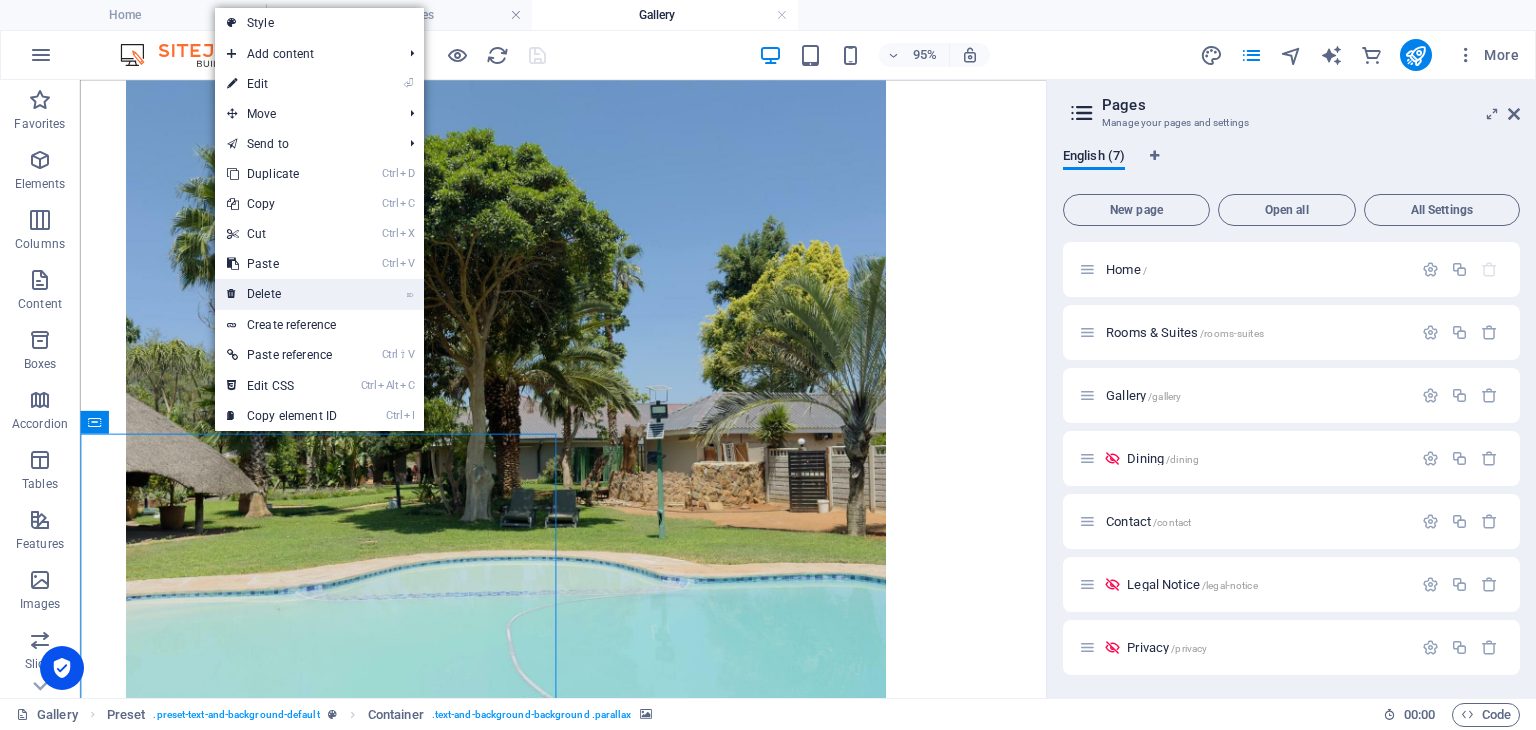 click on "⌦  Delete" at bounding box center (282, 294) 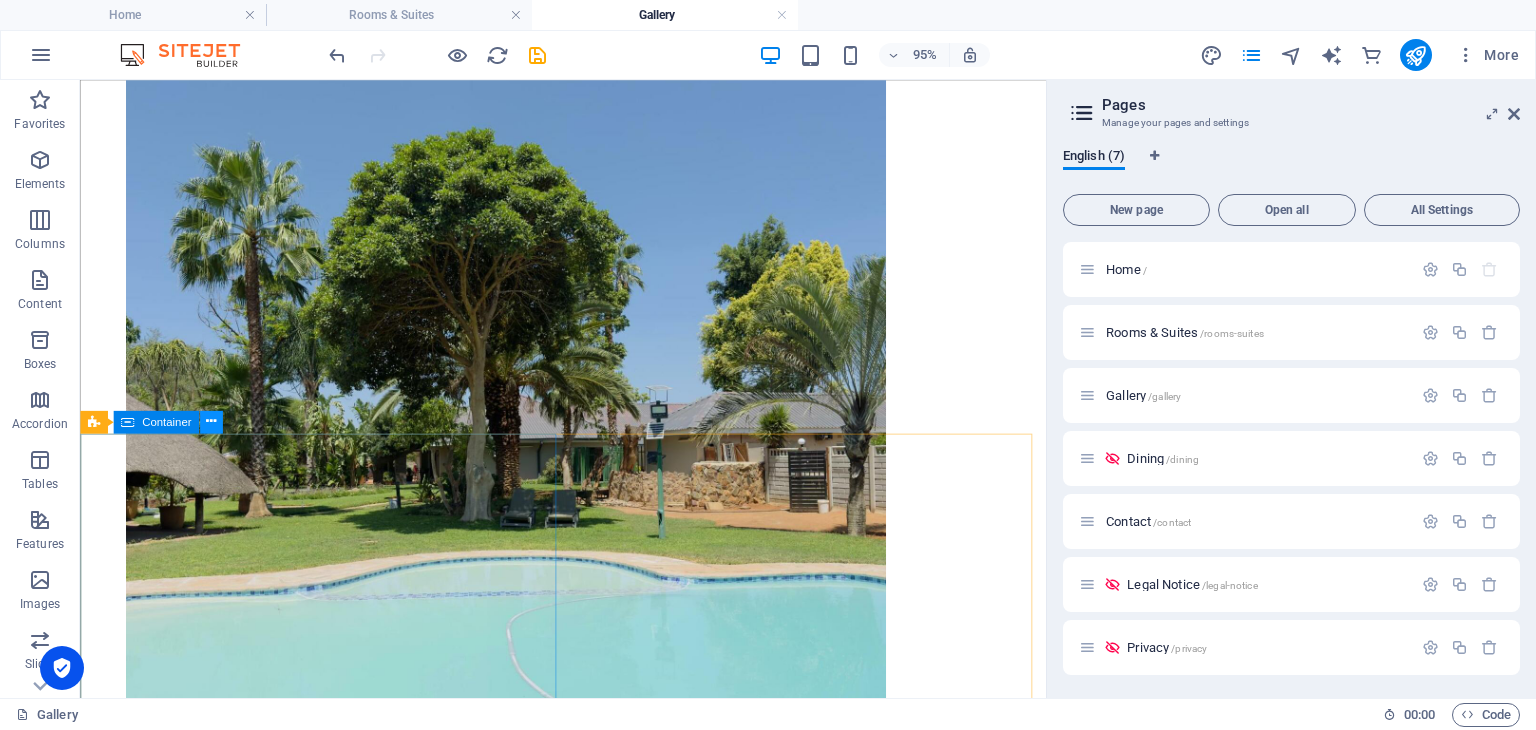 click at bounding box center [211, 422] 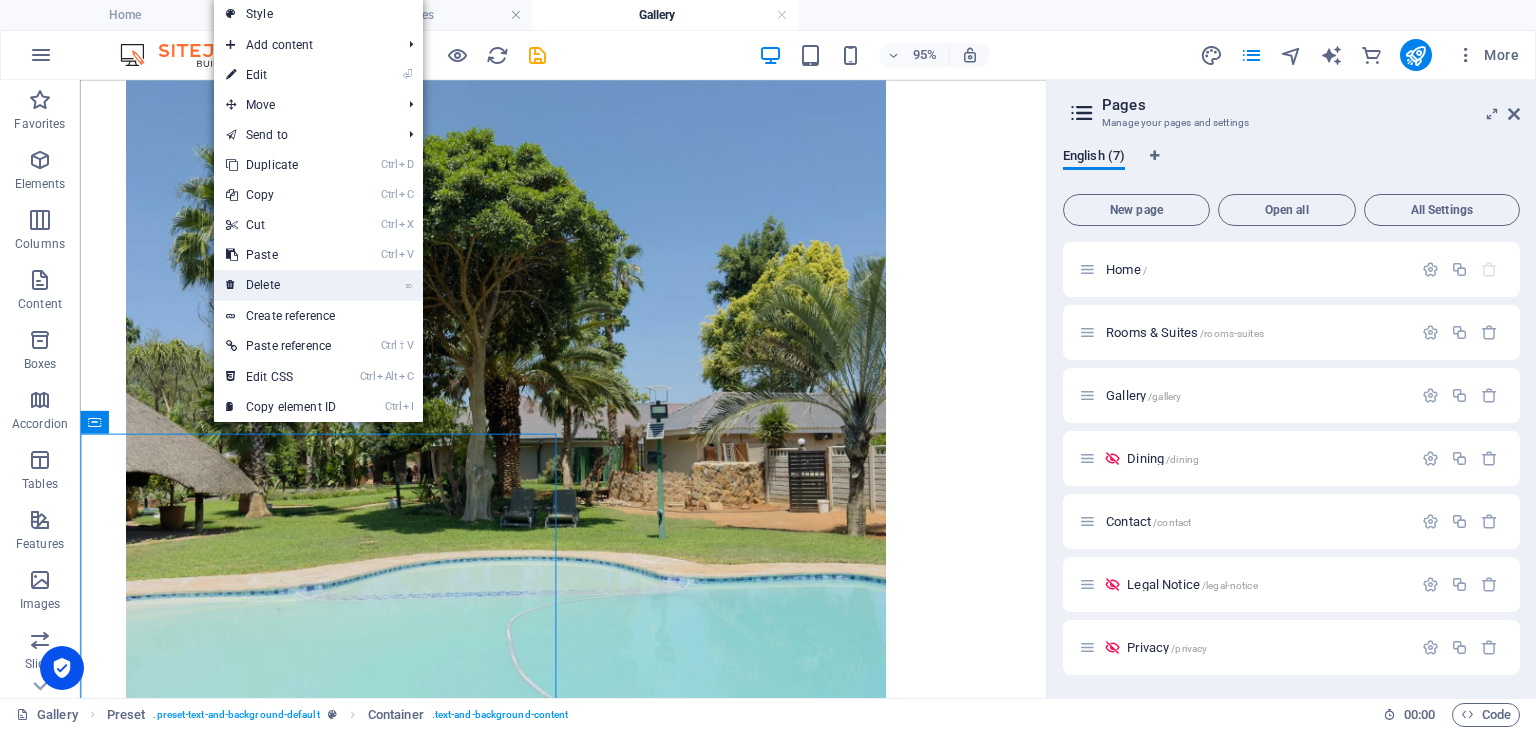 click on "⌦  Delete" at bounding box center (281, 285) 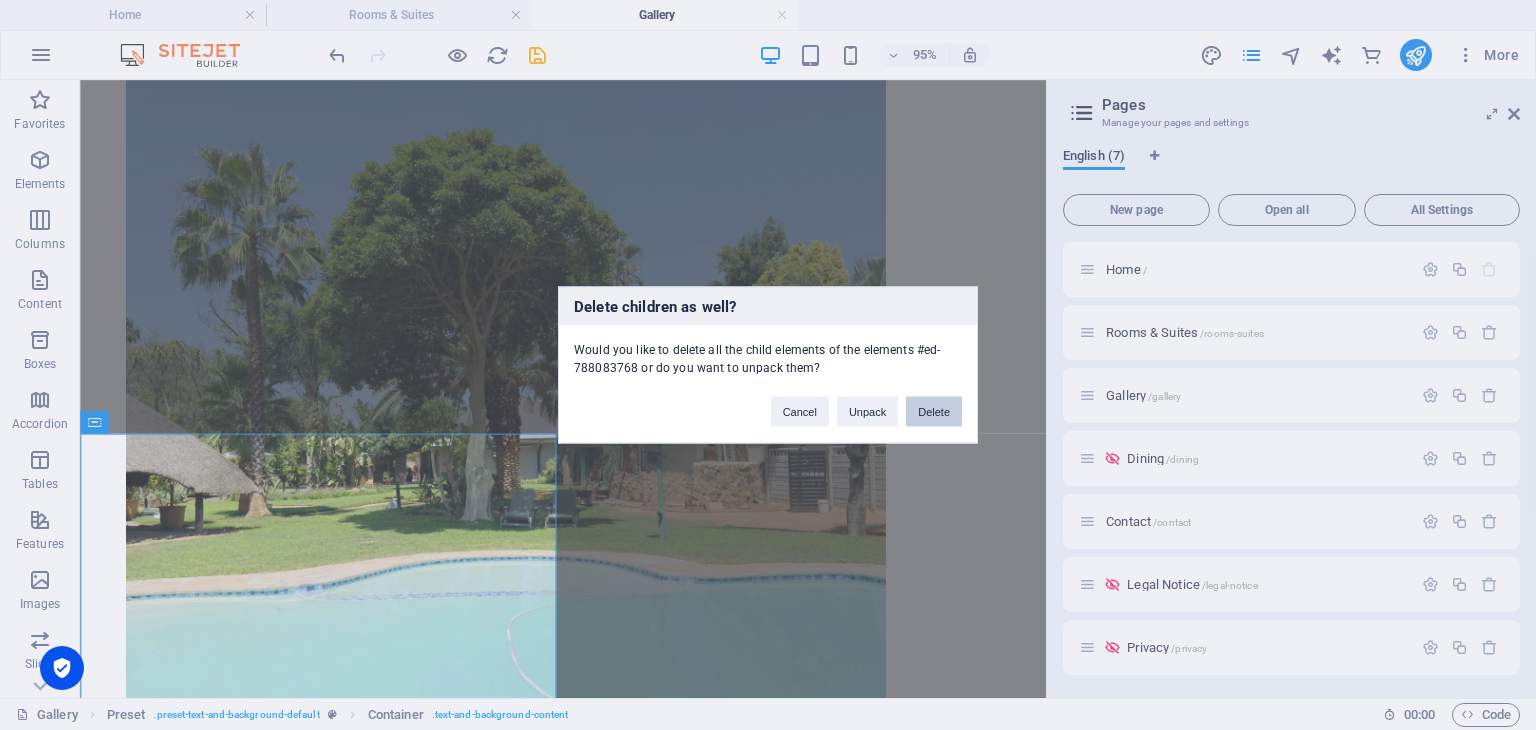 click on "Delete" at bounding box center [934, 412] 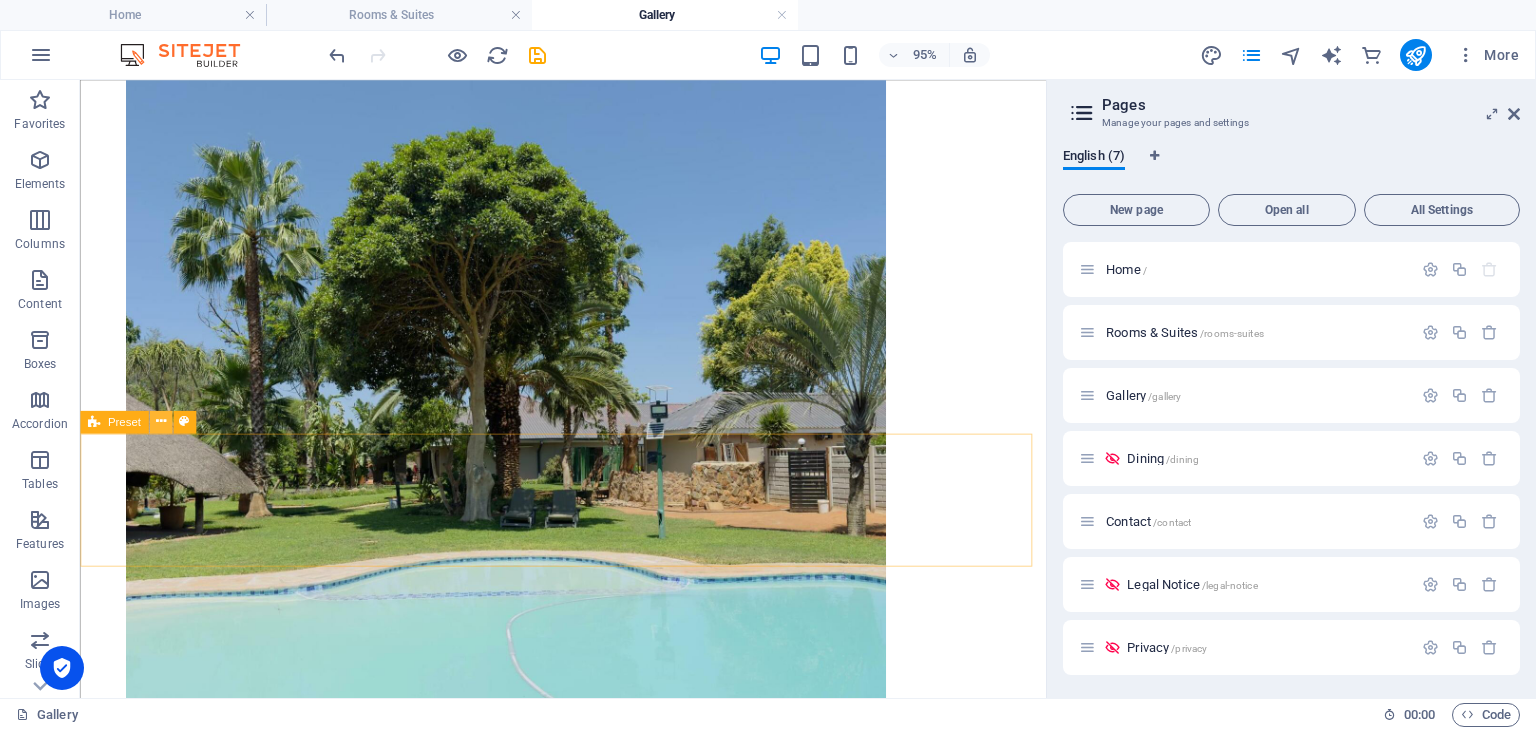 click at bounding box center (160, 421) 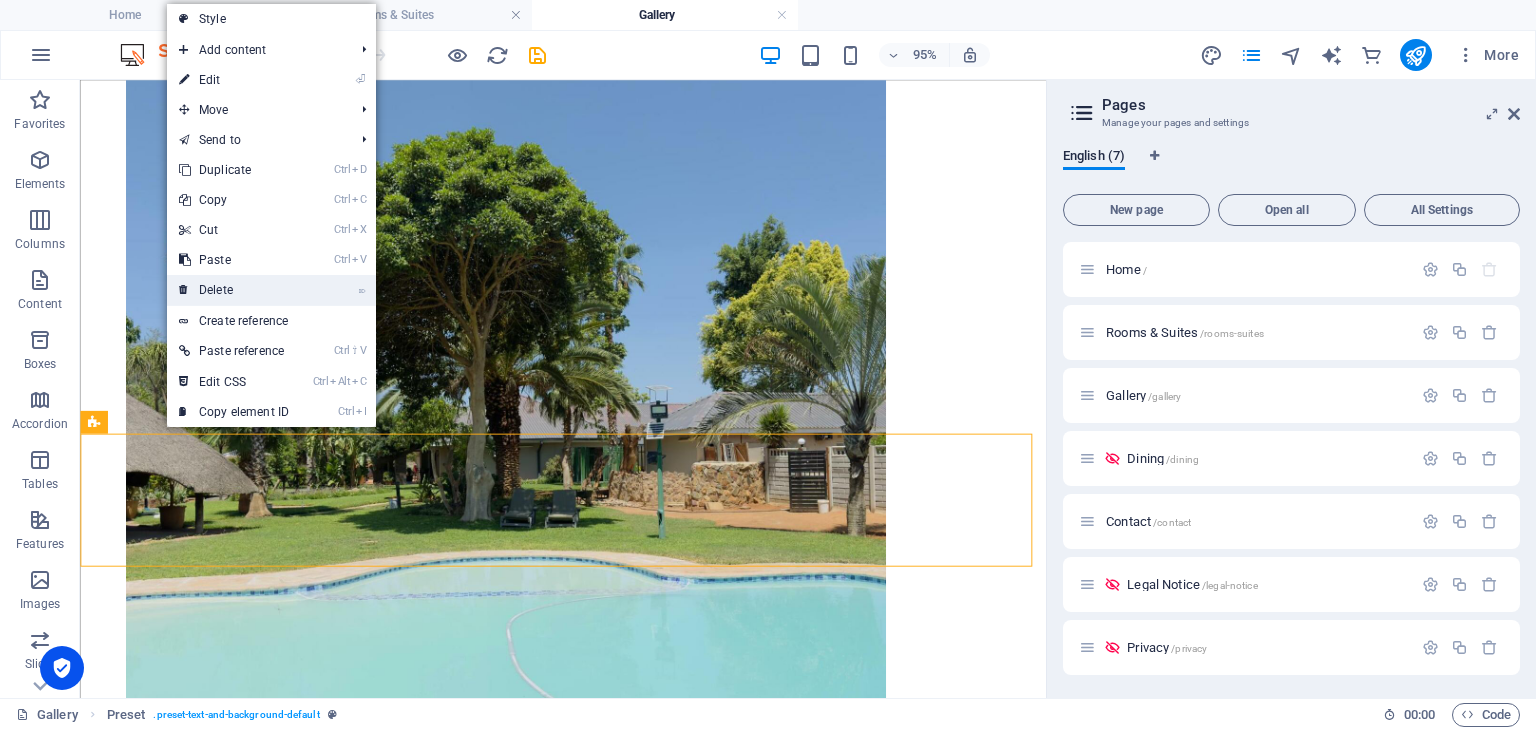 click on "⌦  Delete" at bounding box center (234, 290) 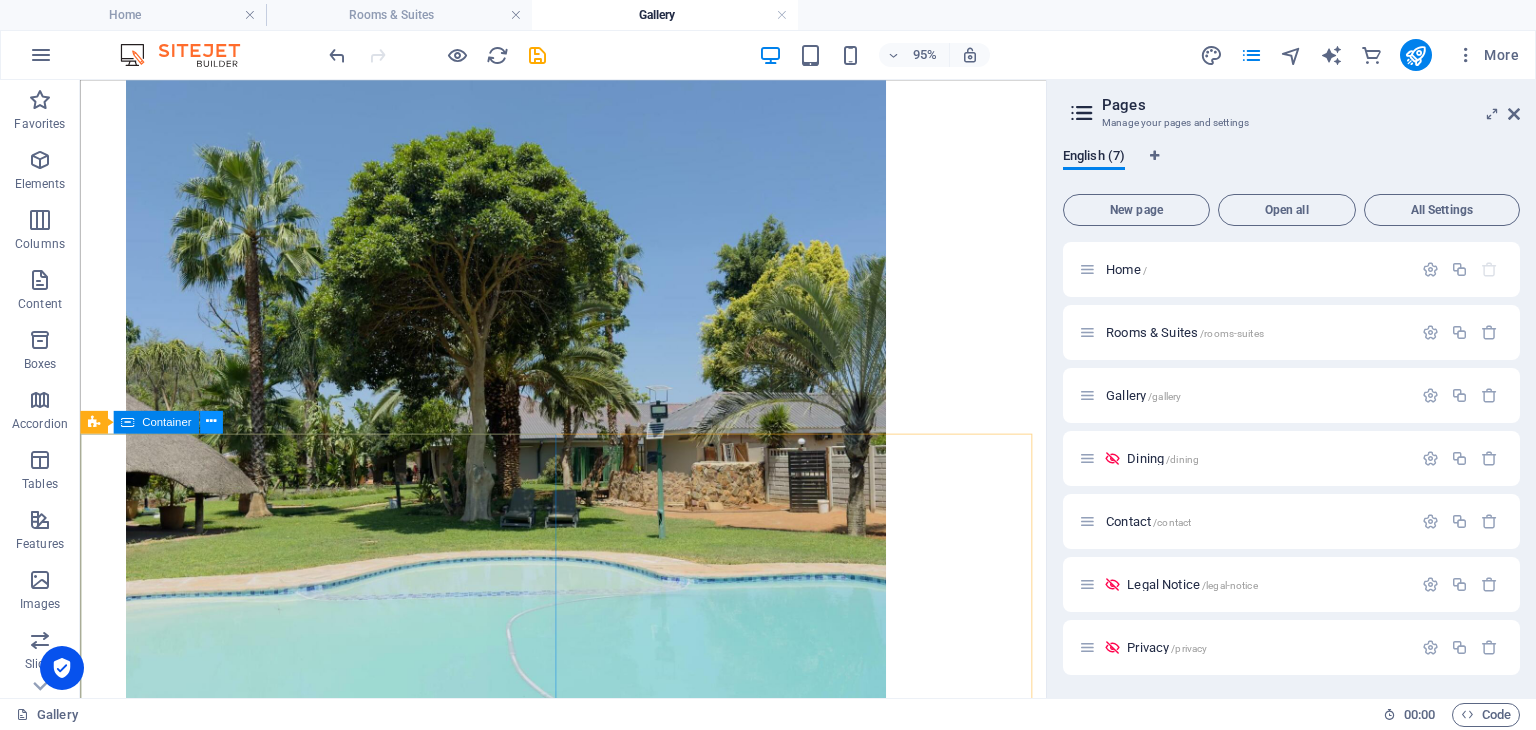 click at bounding box center (211, 422) 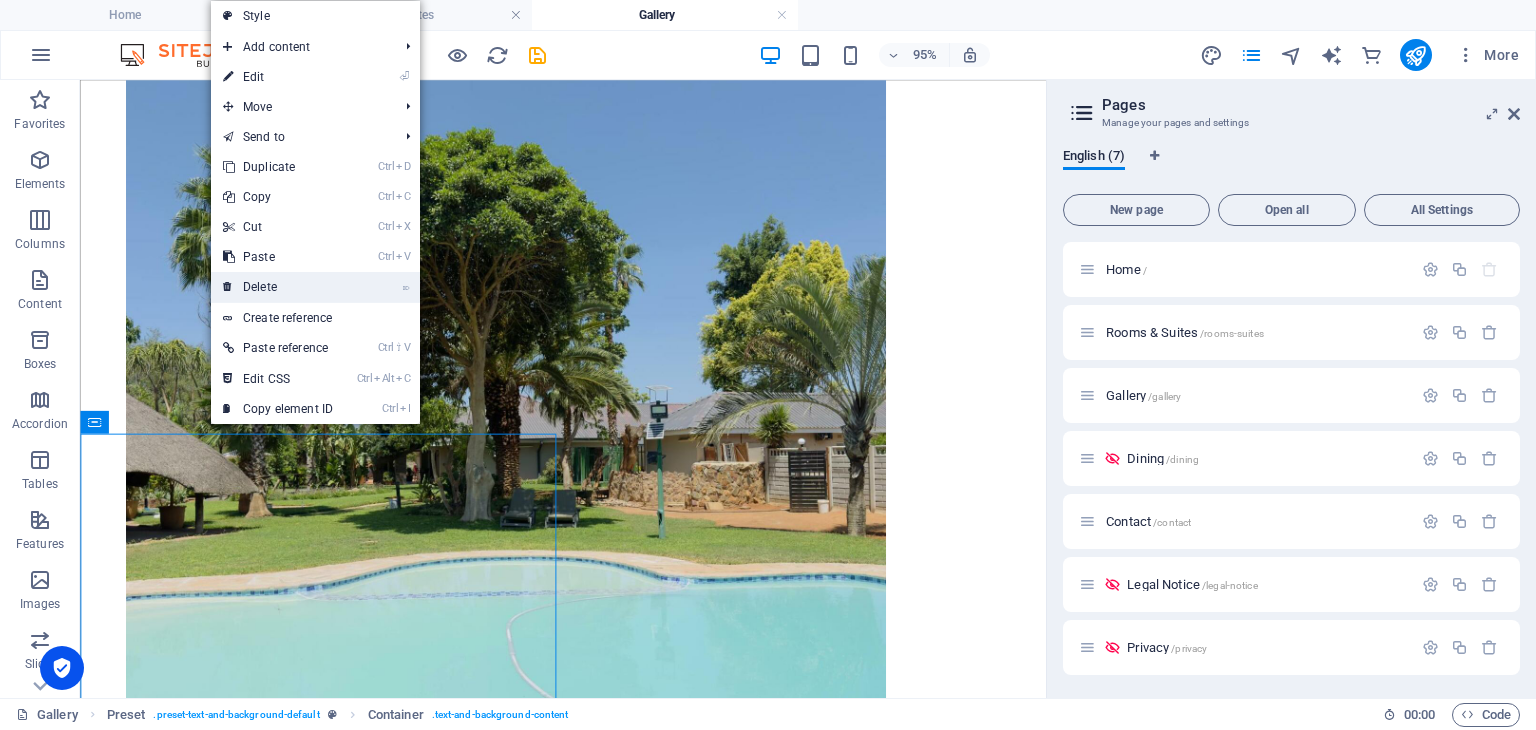 click on "⌦  Delete" at bounding box center [278, 287] 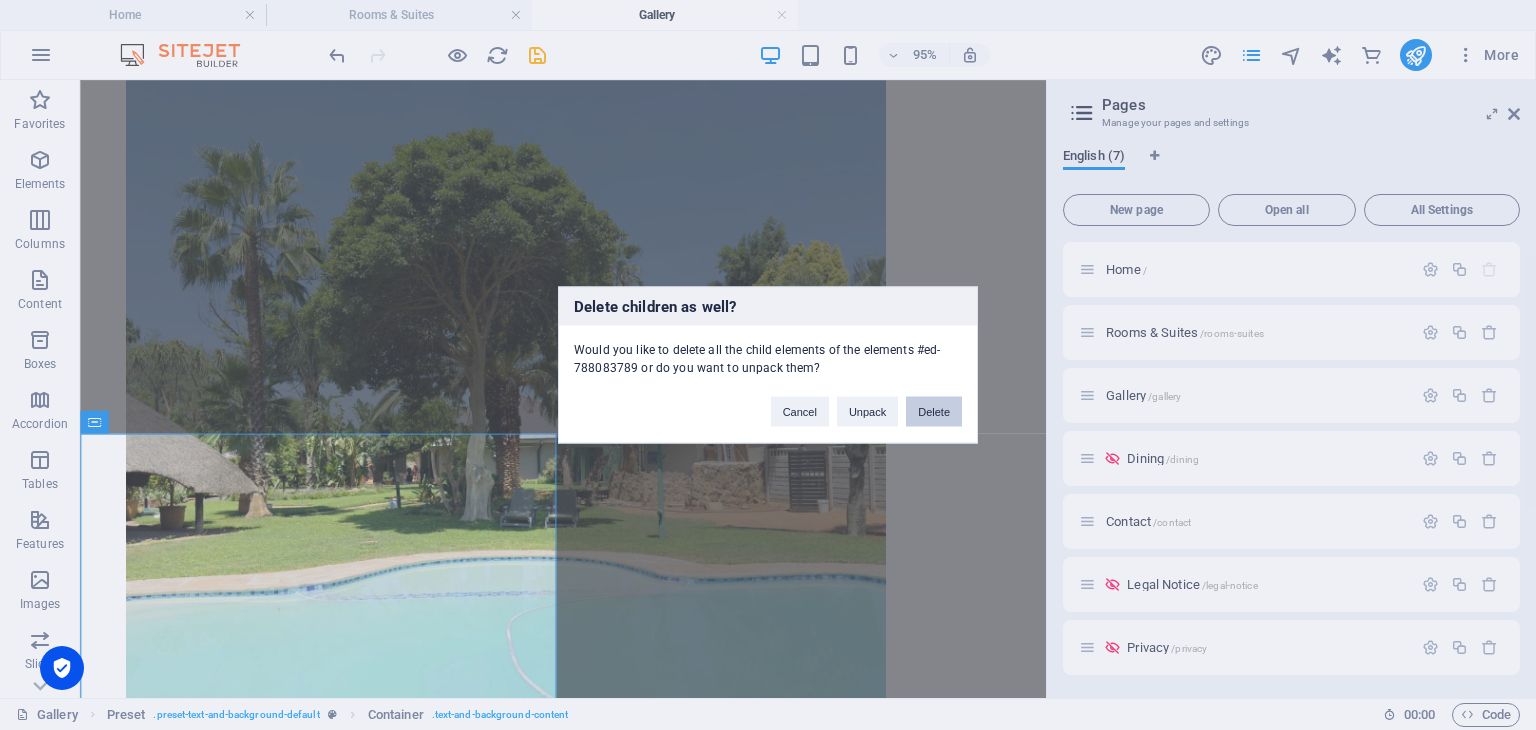 click on "Delete" at bounding box center [934, 412] 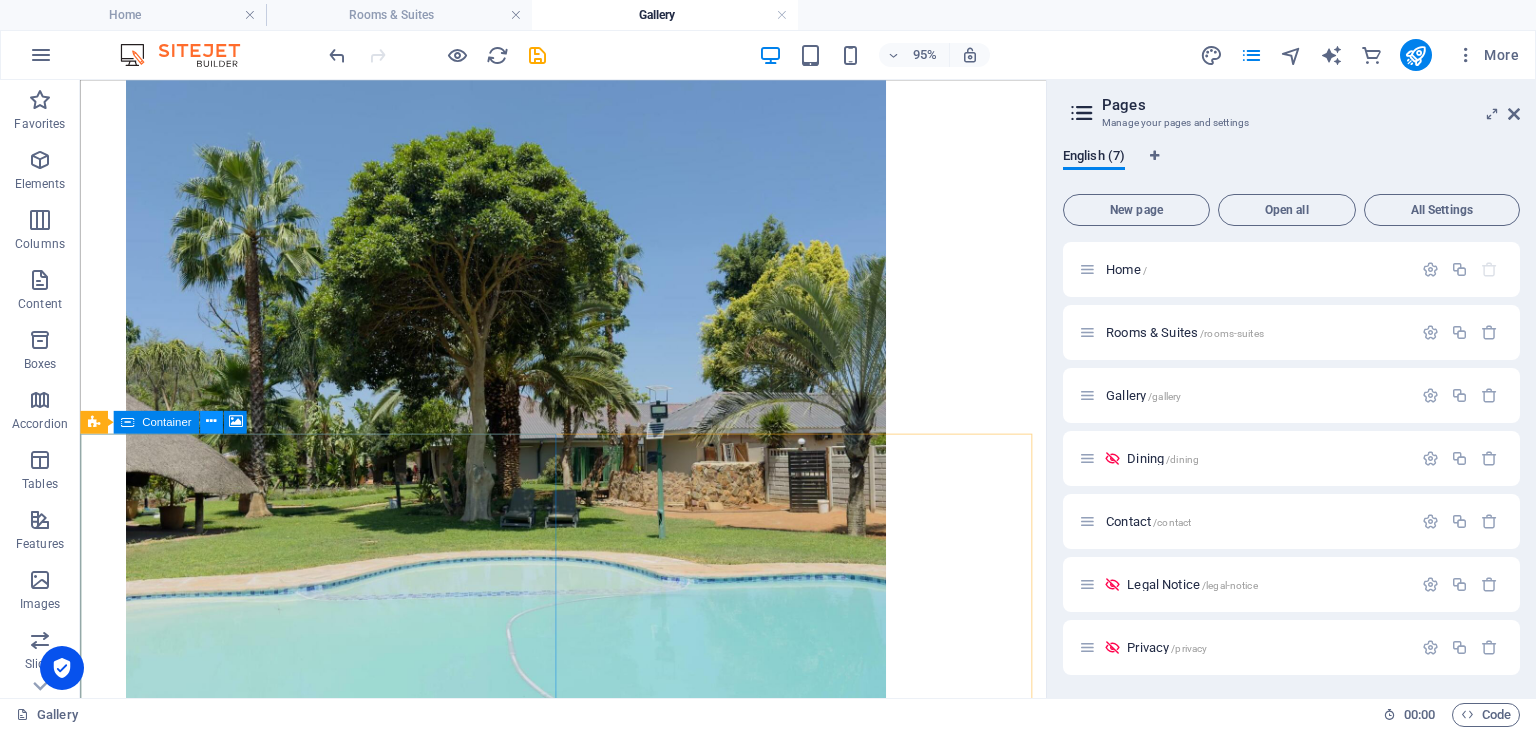 click at bounding box center (211, 422) 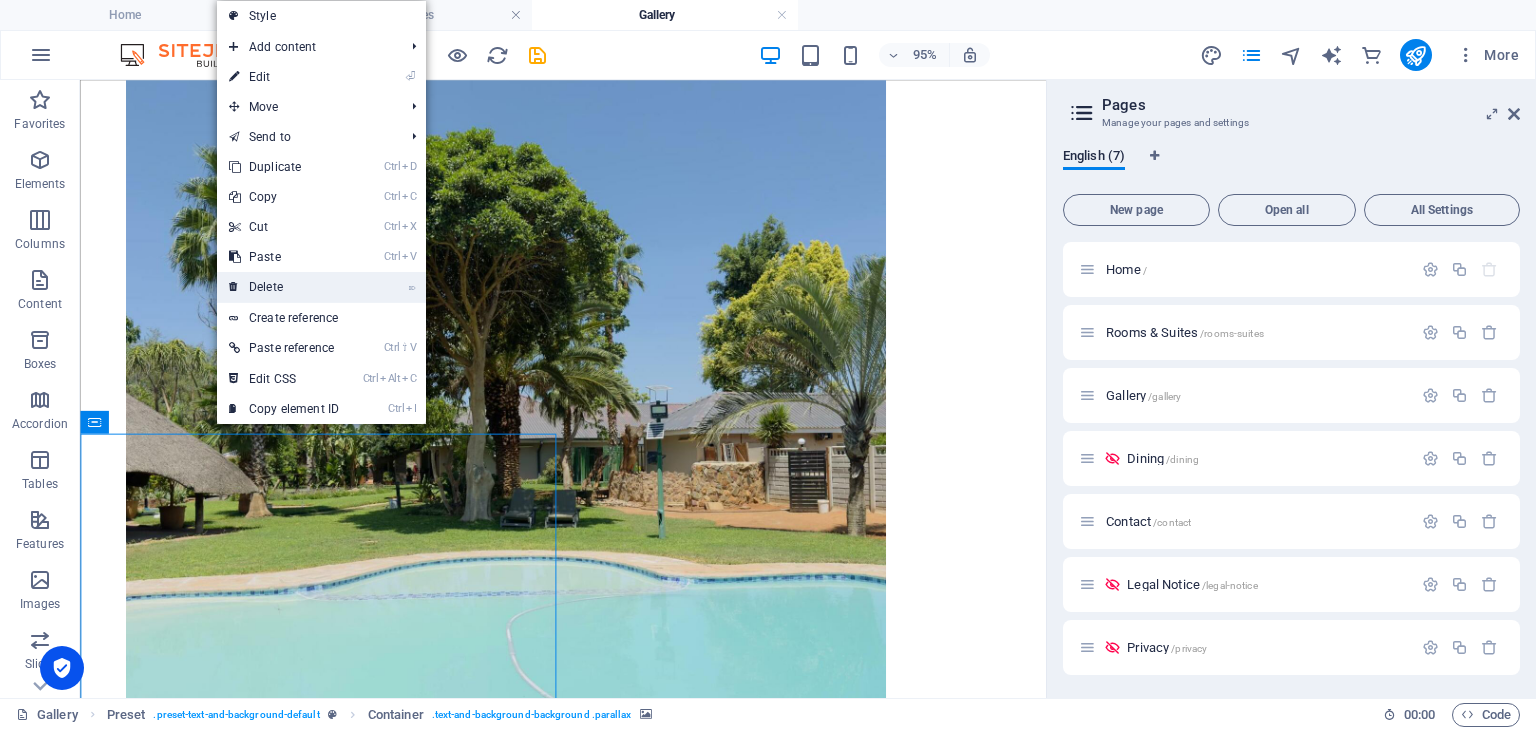 click on "⌦  Delete" at bounding box center (284, 287) 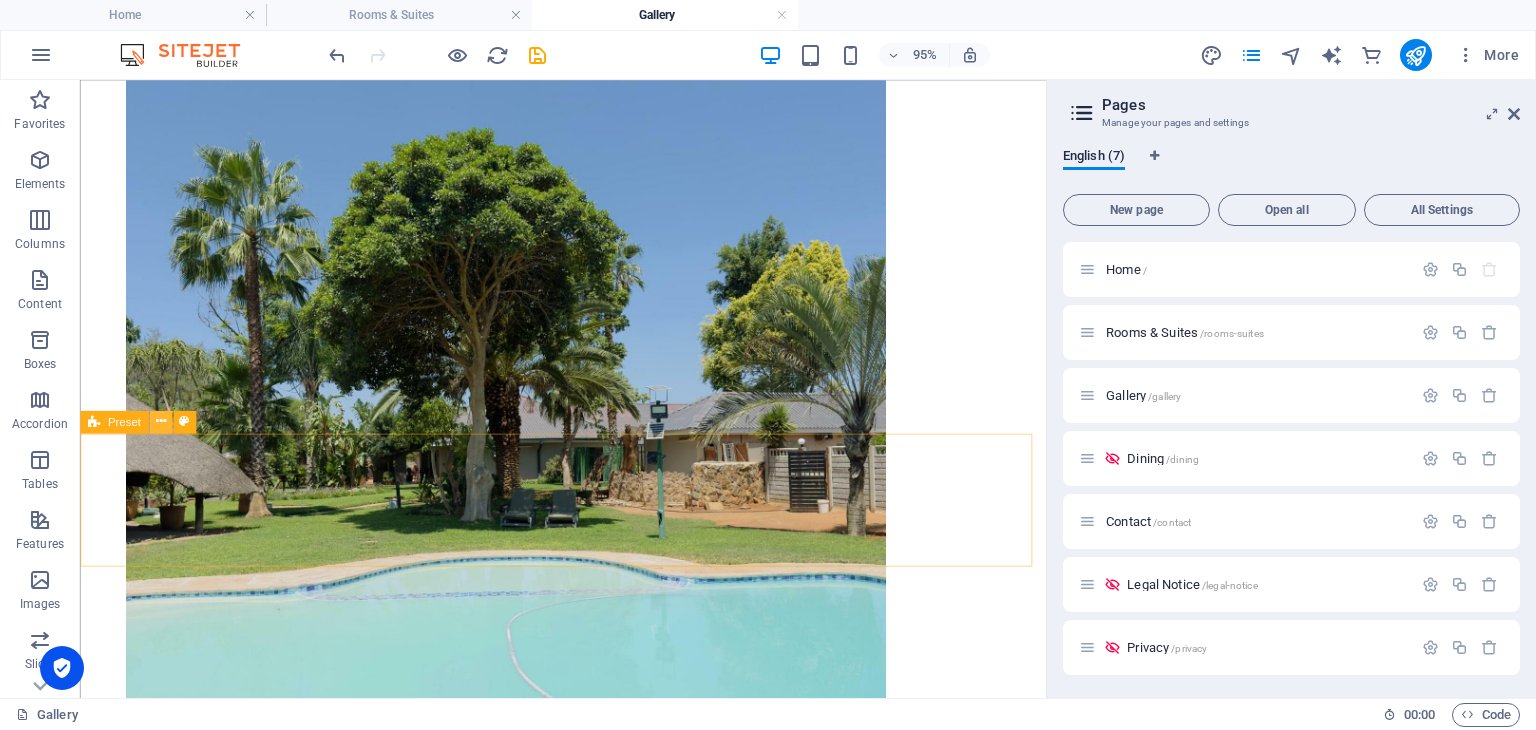 click at bounding box center [160, 421] 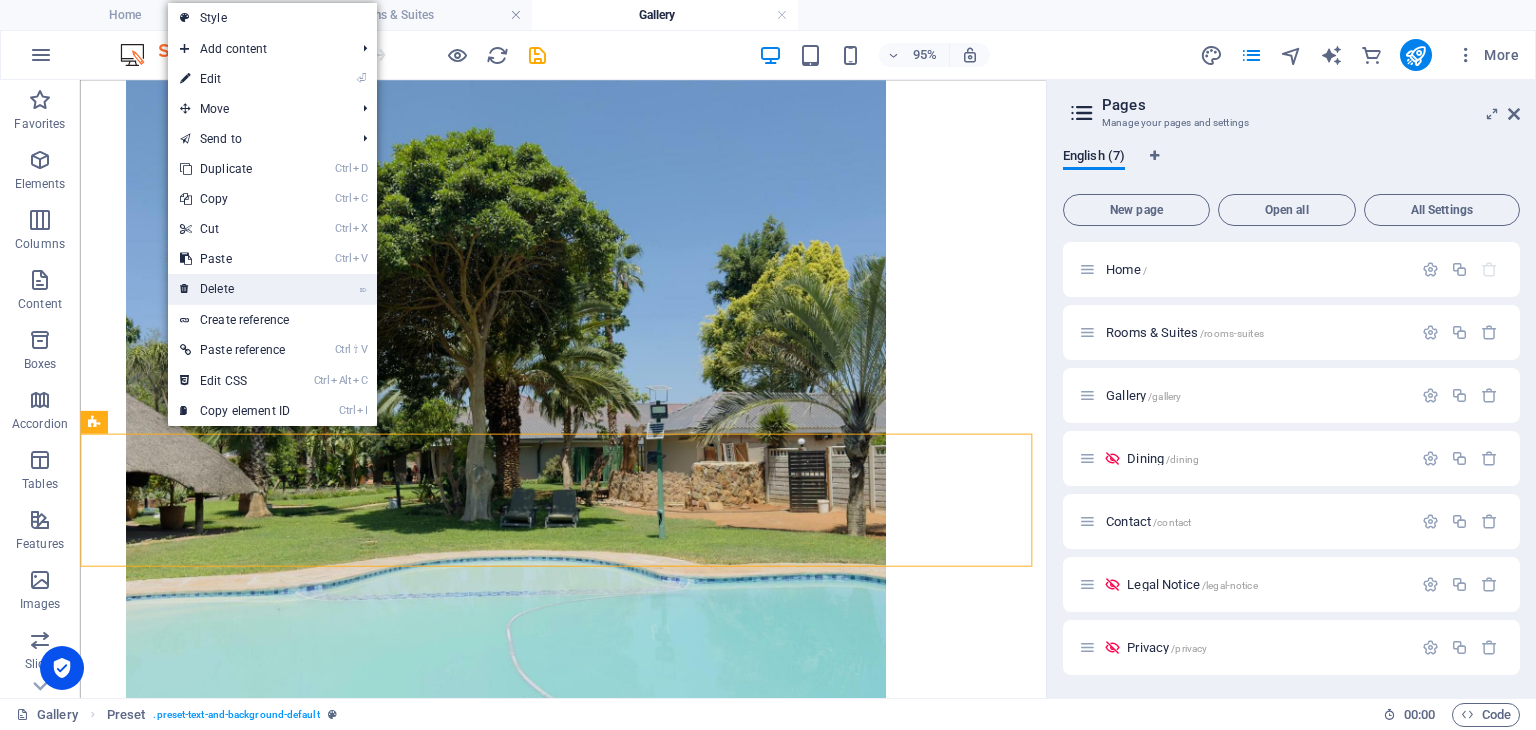 click on "⌦  Delete" at bounding box center [235, 289] 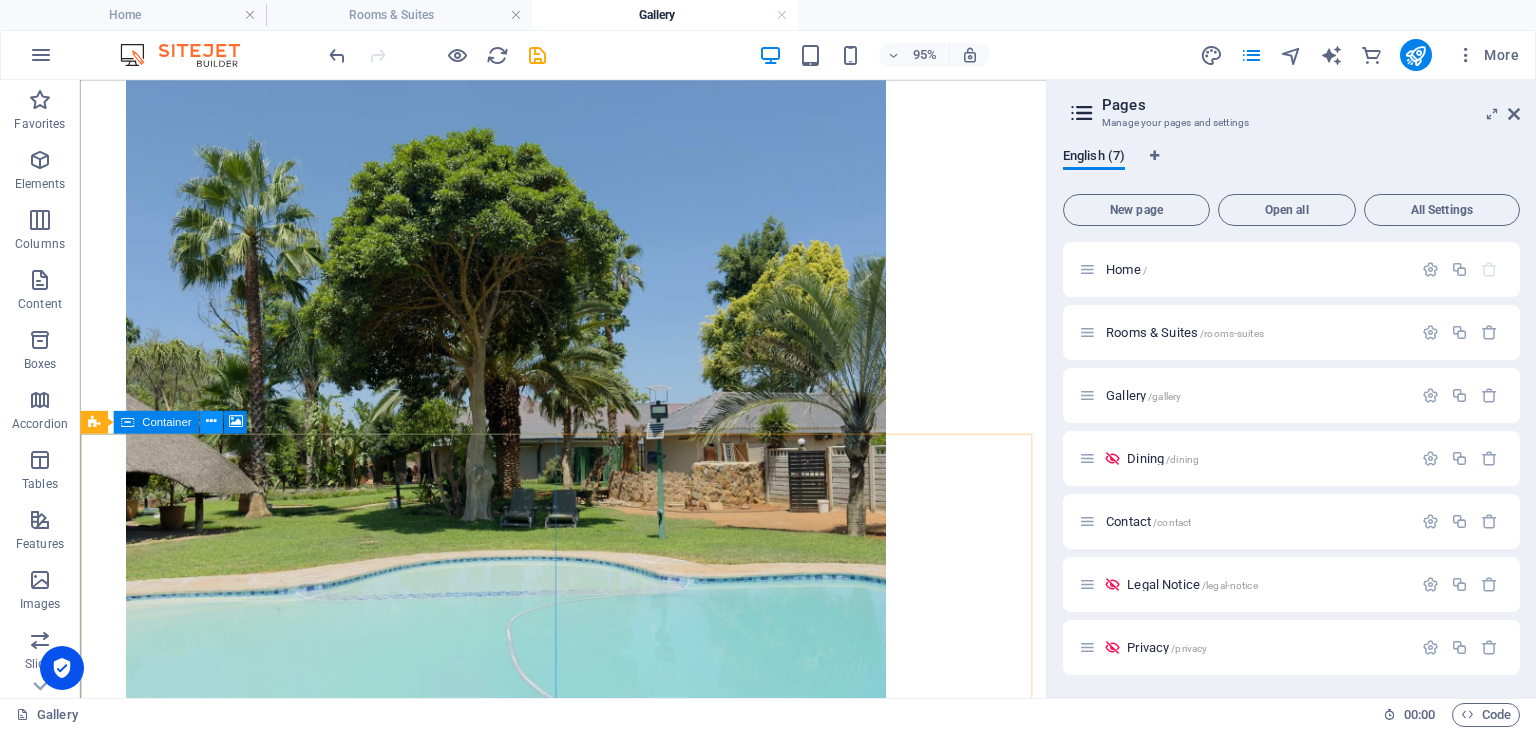 click at bounding box center (211, 422) 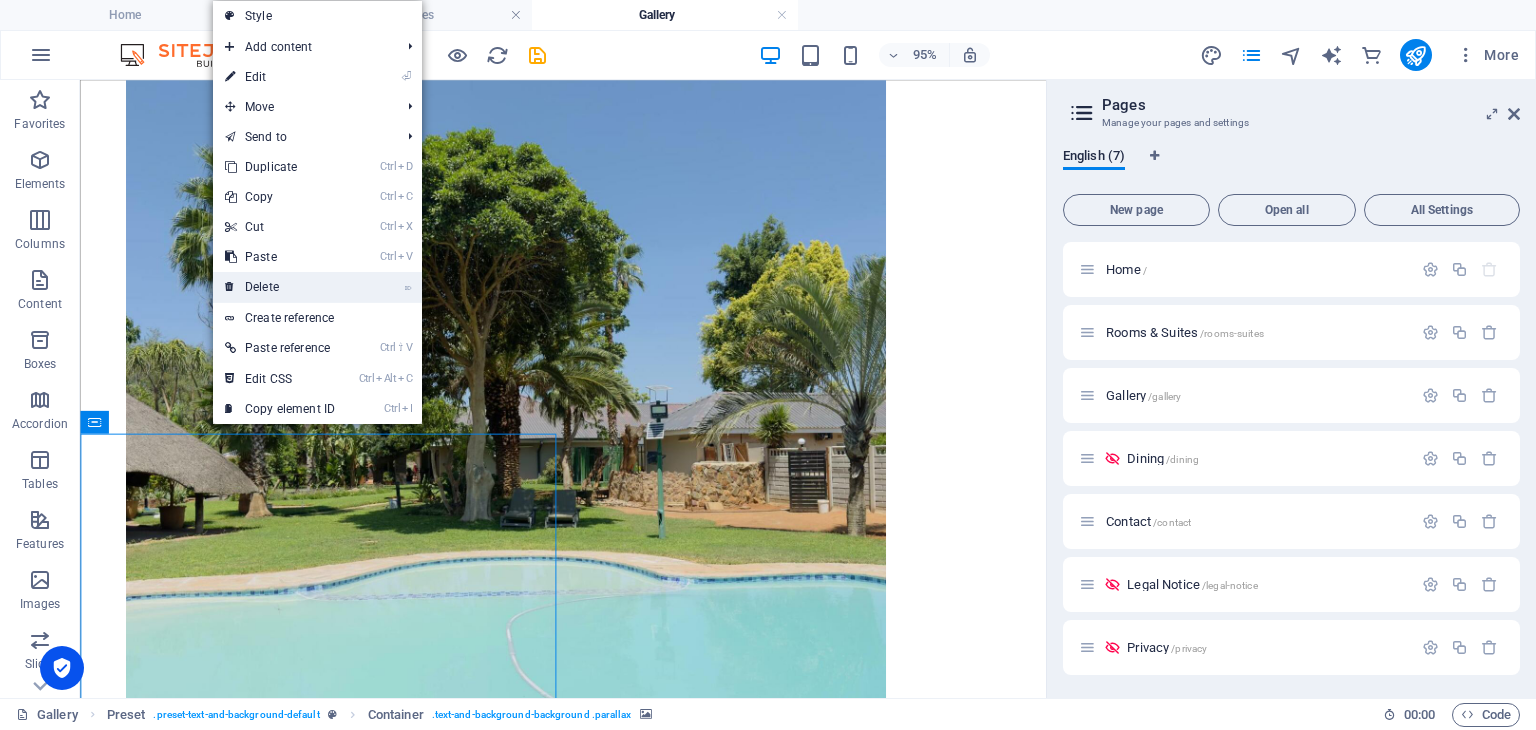 click on "⌦  Delete" at bounding box center [280, 287] 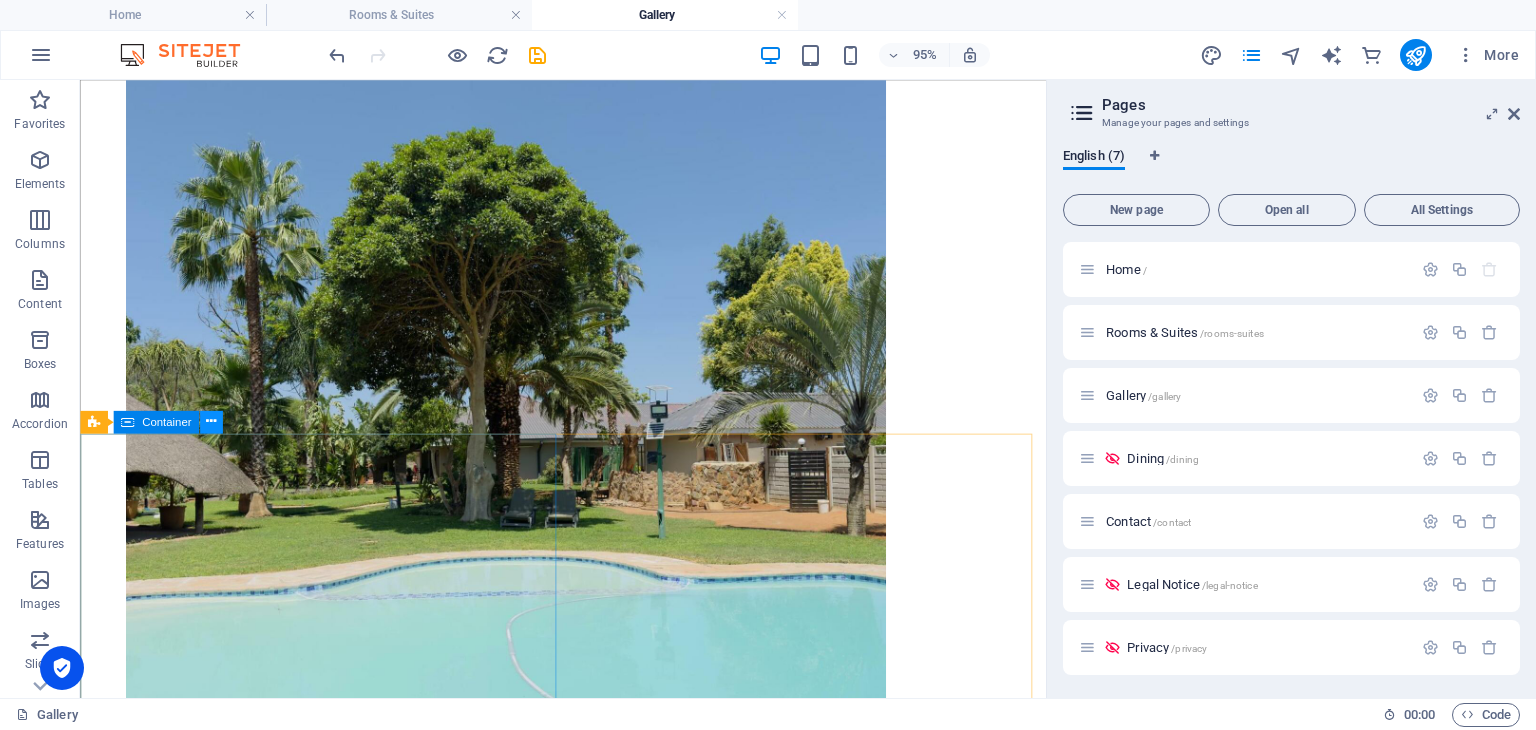 click at bounding box center (211, 422) 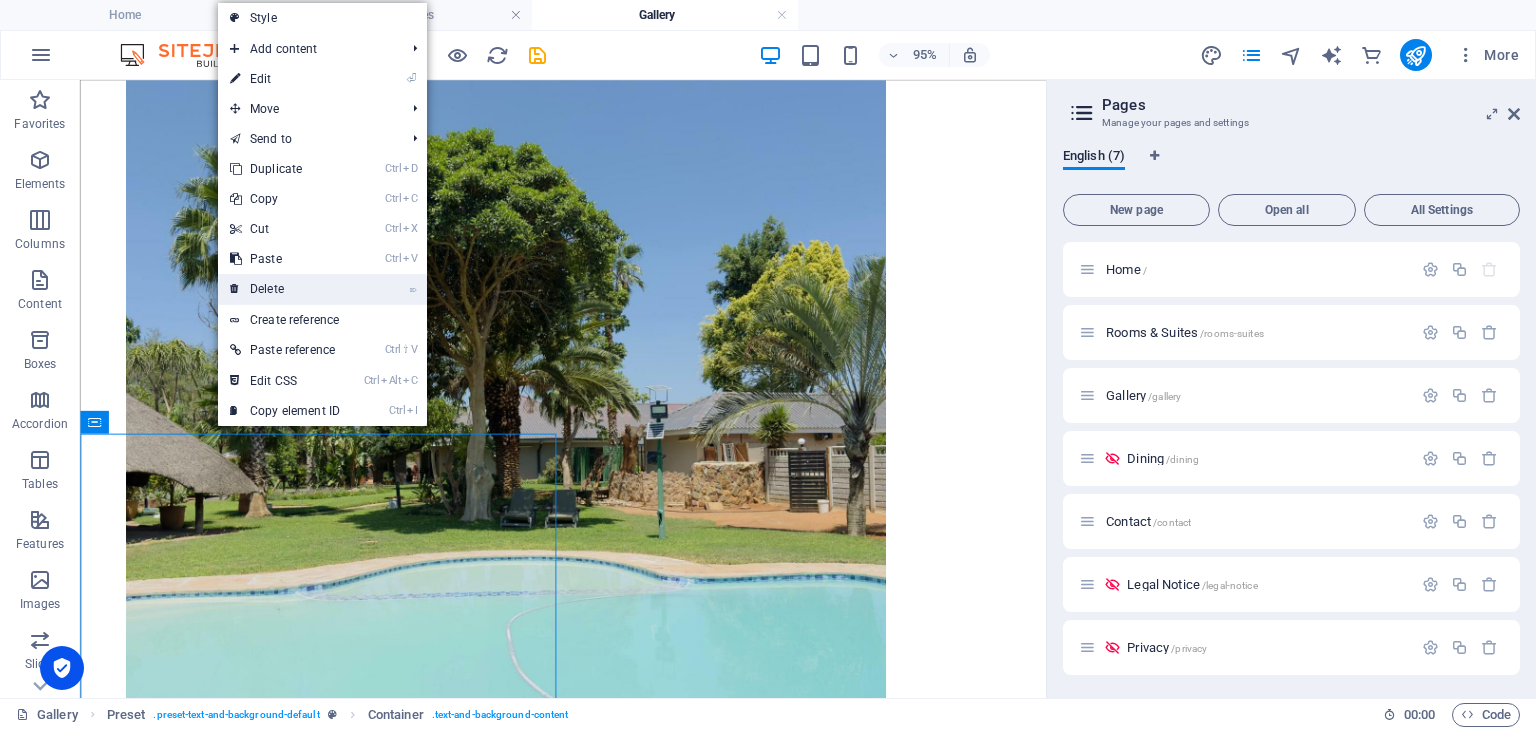 click on "⌦  Delete" at bounding box center [285, 289] 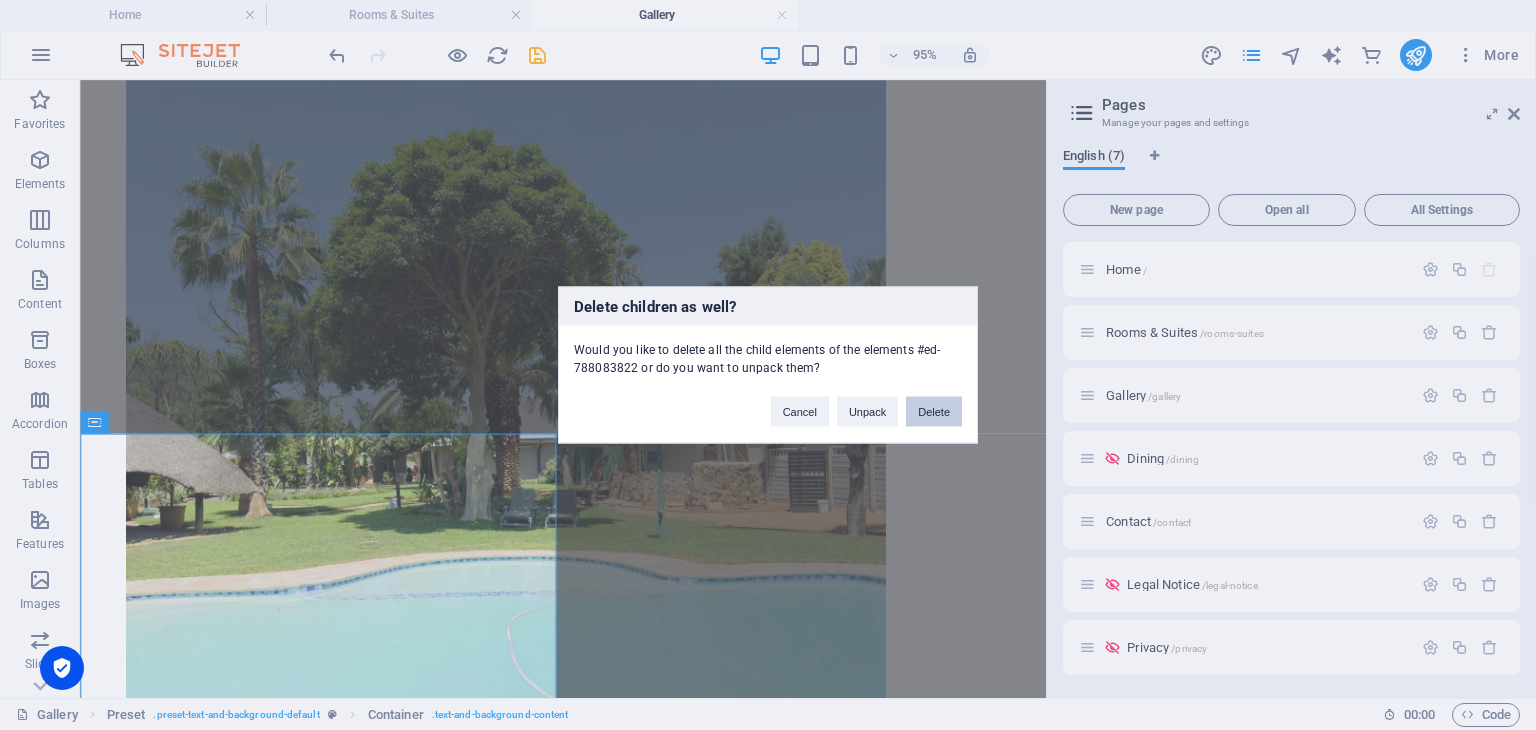 click on "Delete" at bounding box center [934, 412] 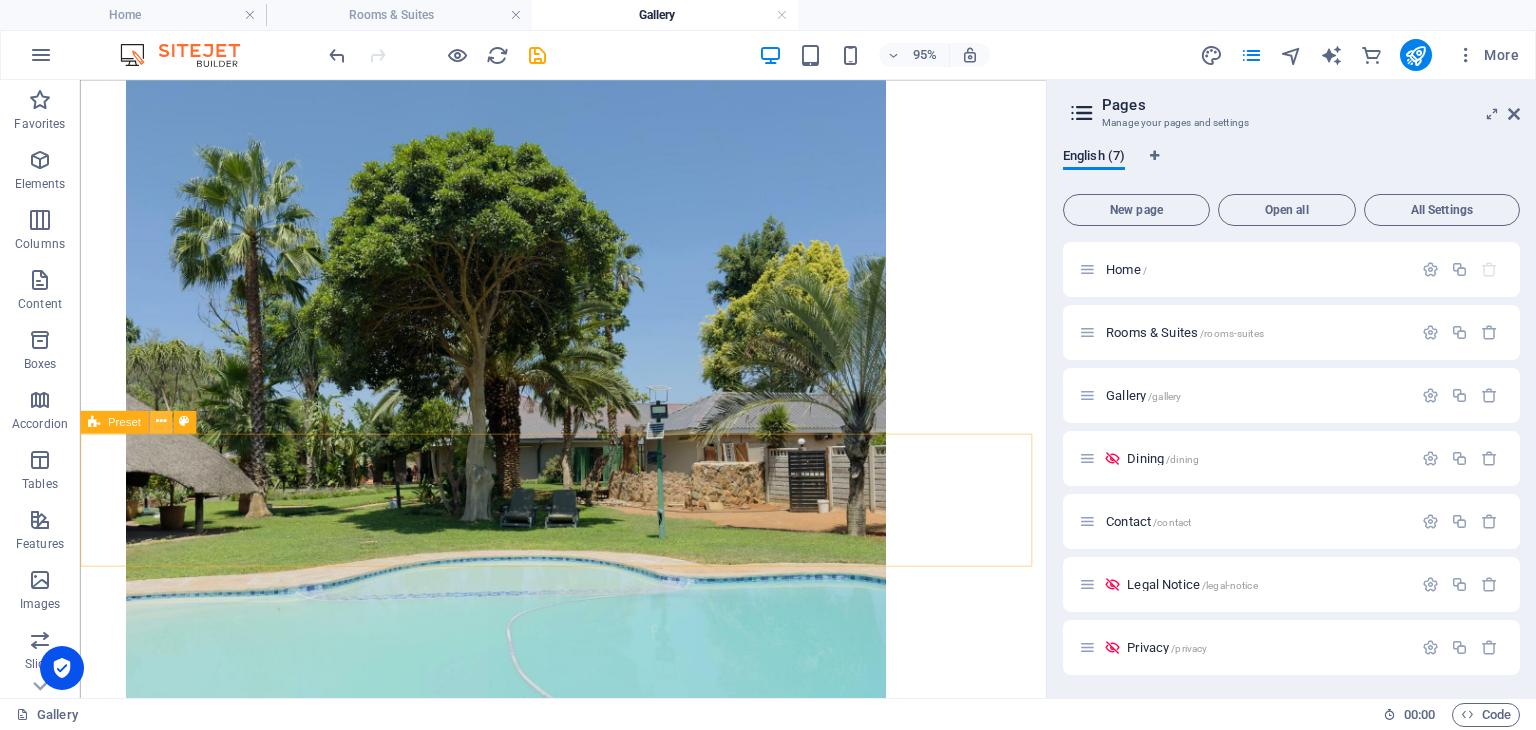 click at bounding box center (160, 422) 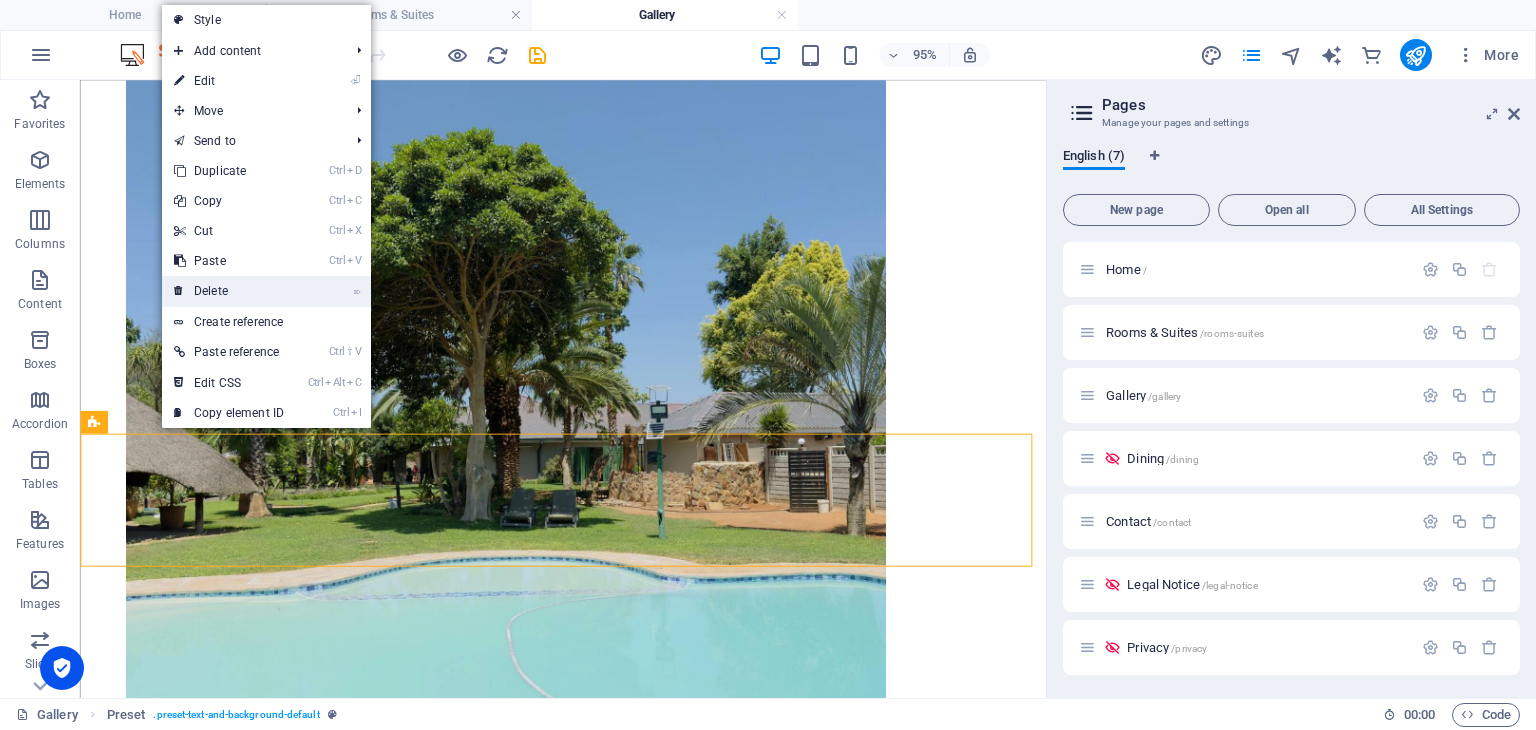 click on "⌦  Delete" at bounding box center [229, 291] 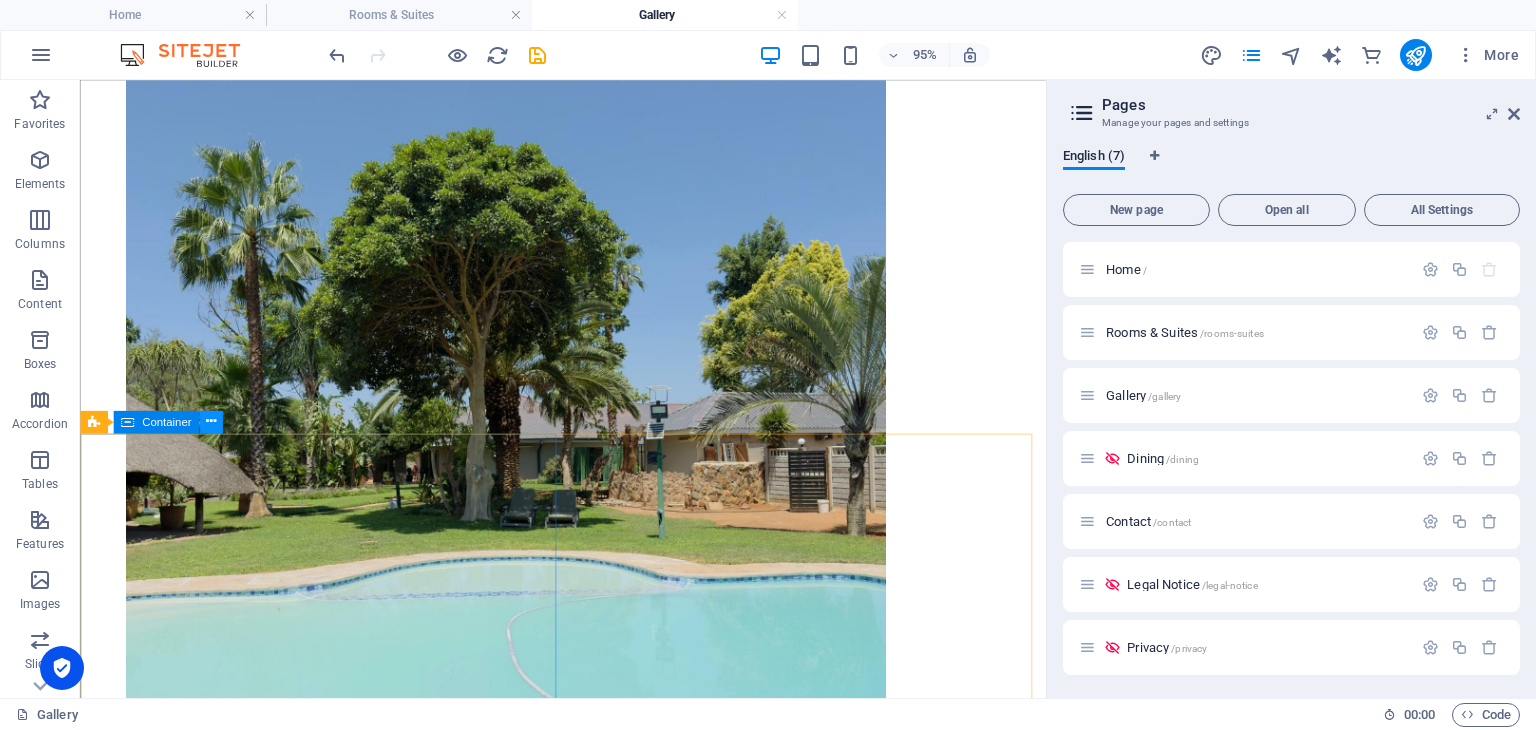 click at bounding box center (211, 422) 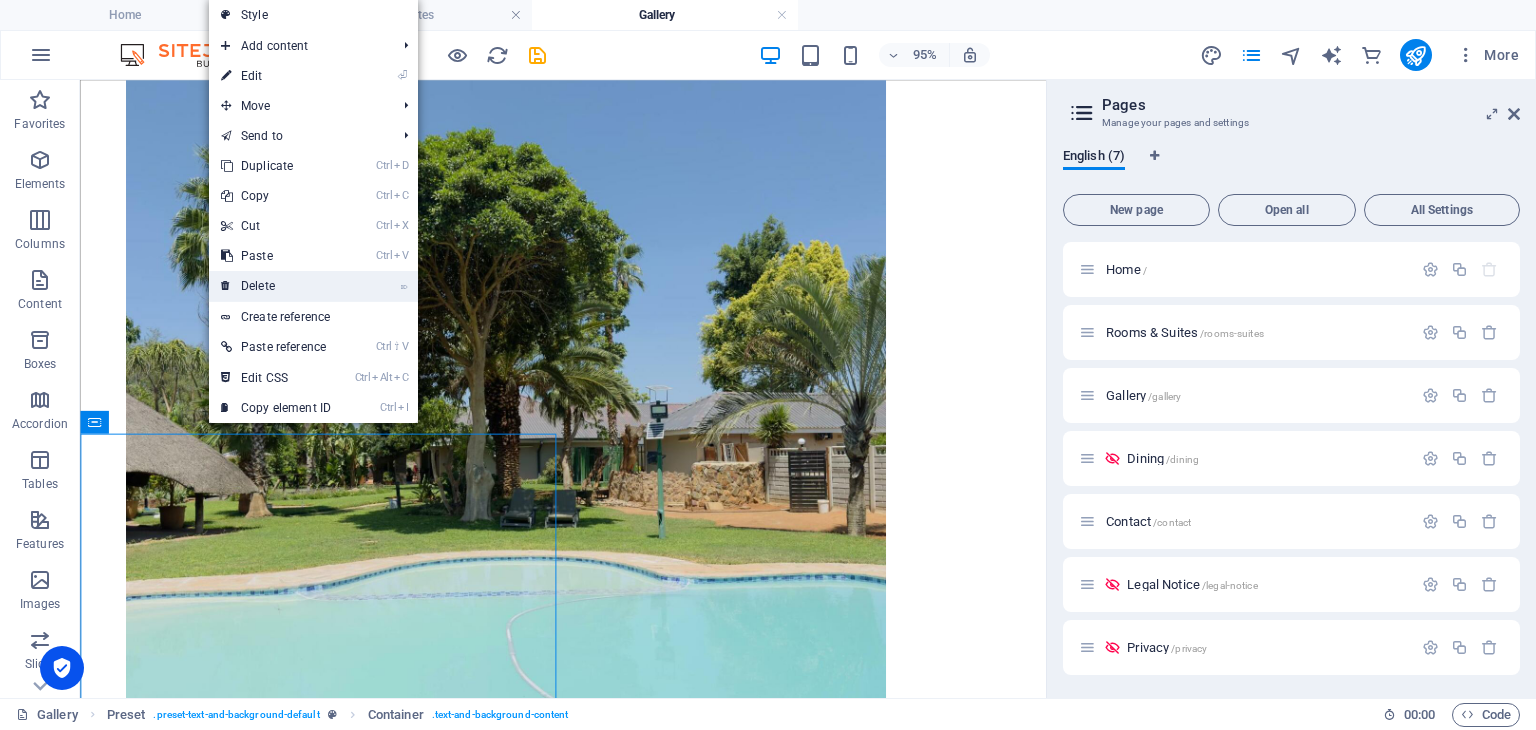 click on "⌦  Delete" at bounding box center (276, 286) 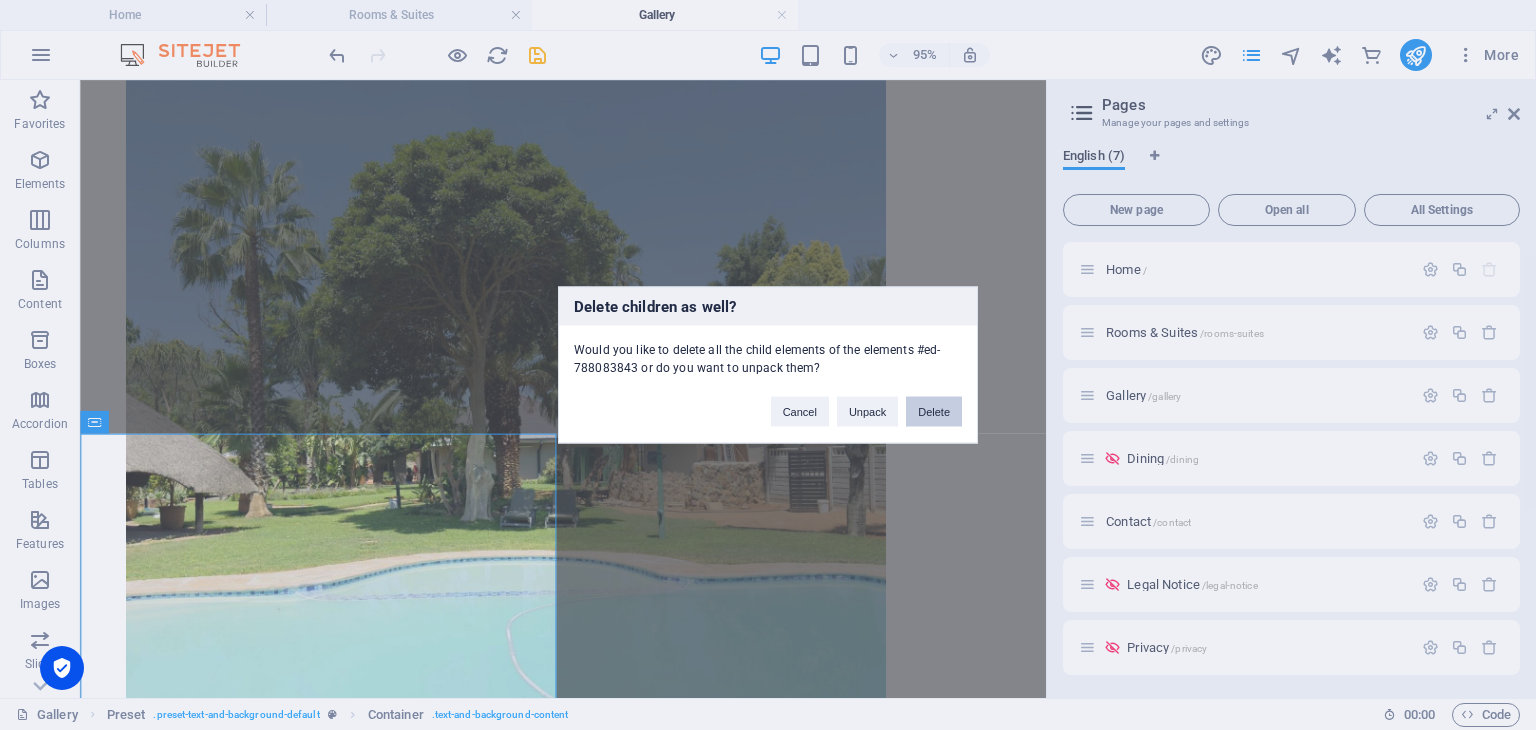 click on "Delete" at bounding box center [934, 412] 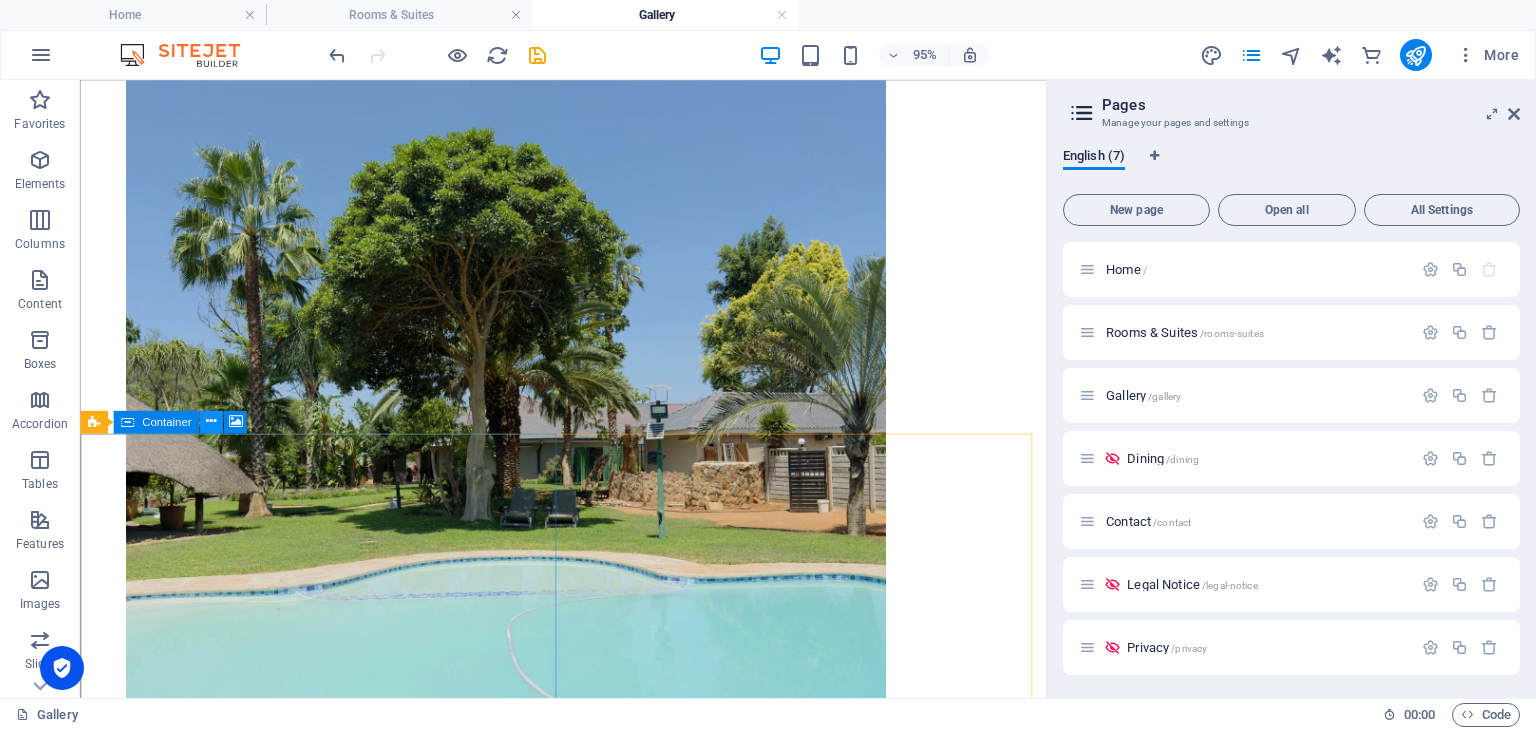 click at bounding box center (211, 422) 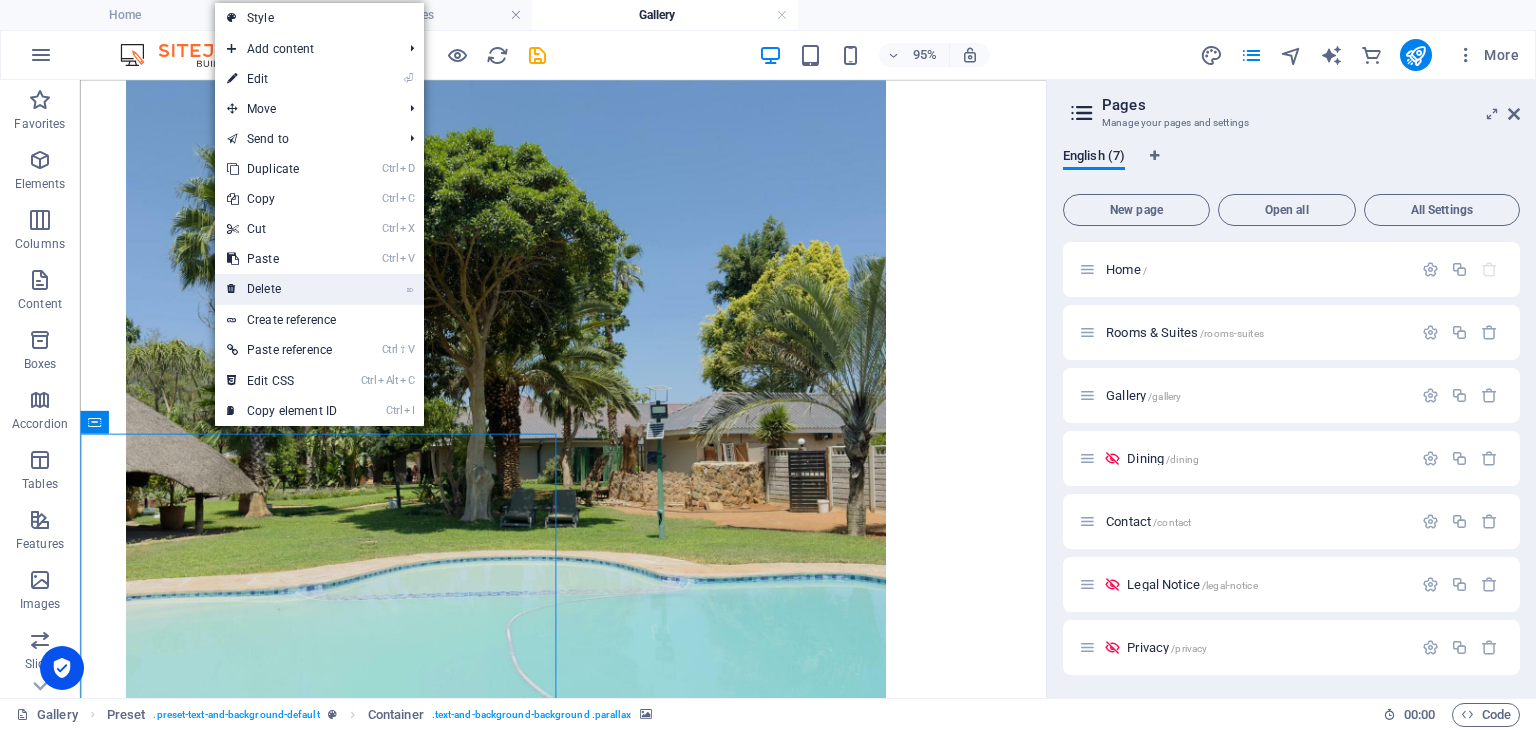 click on "⌦  Delete" at bounding box center (282, 289) 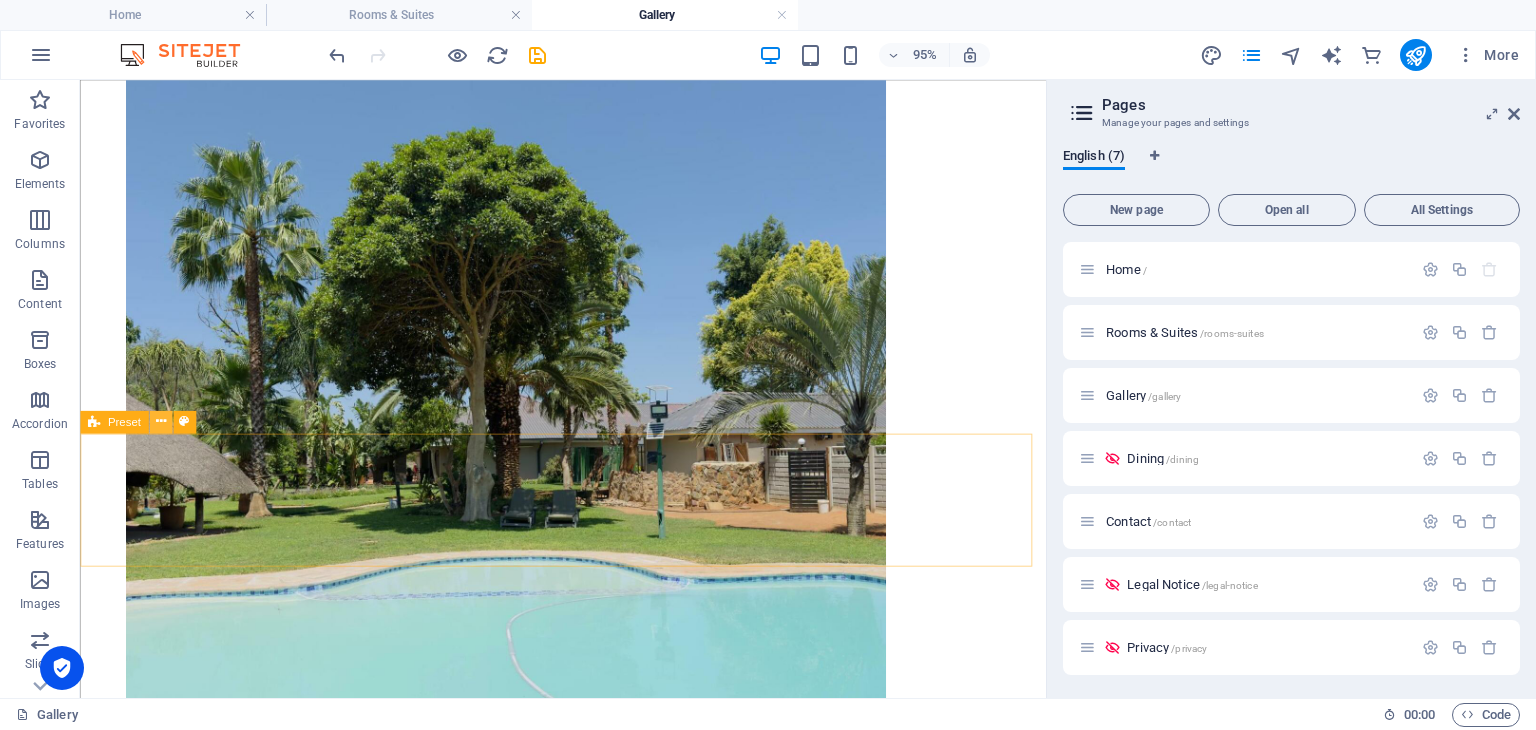 click at bounding box center (160, 422) 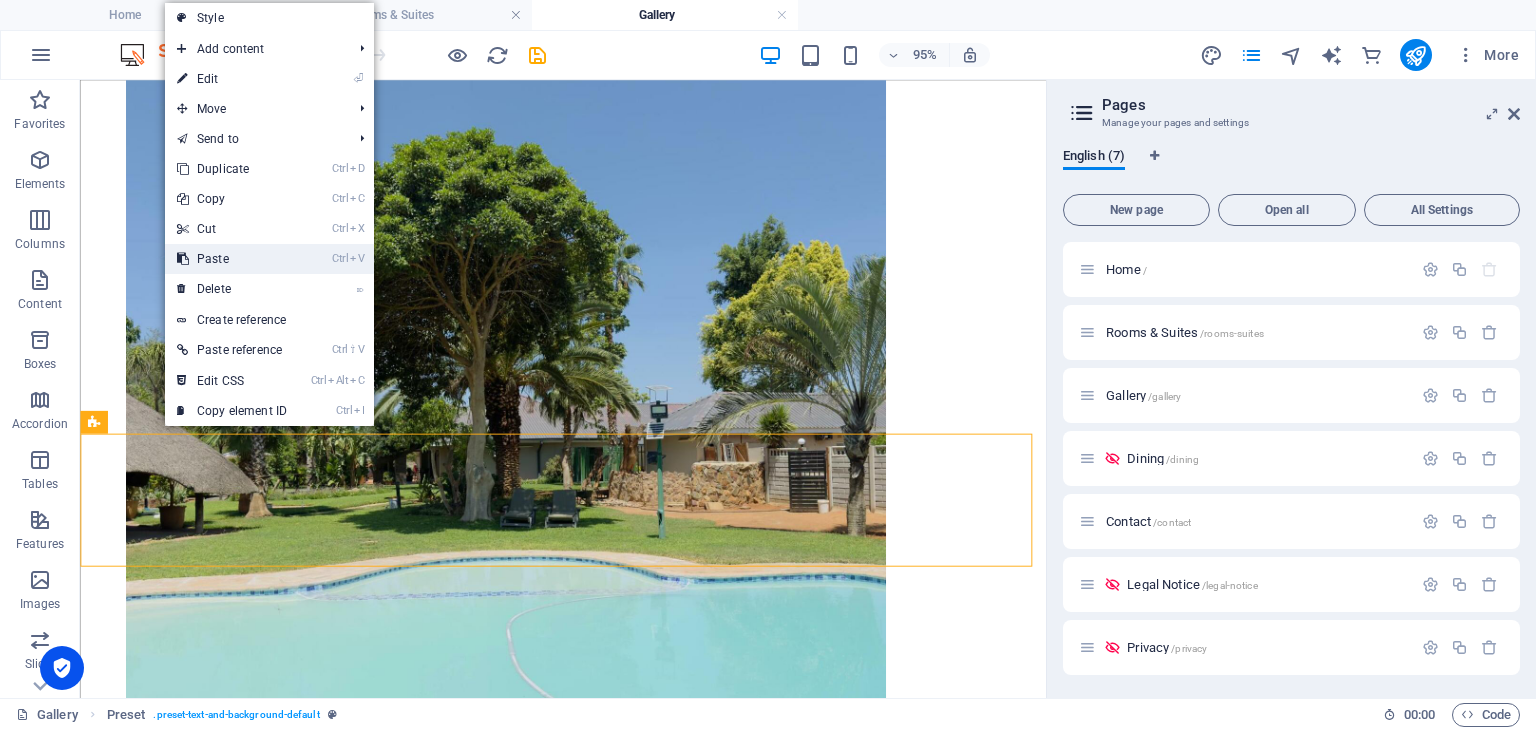 click on "Ctrl V  Paste" at bounding box center (232, 259) 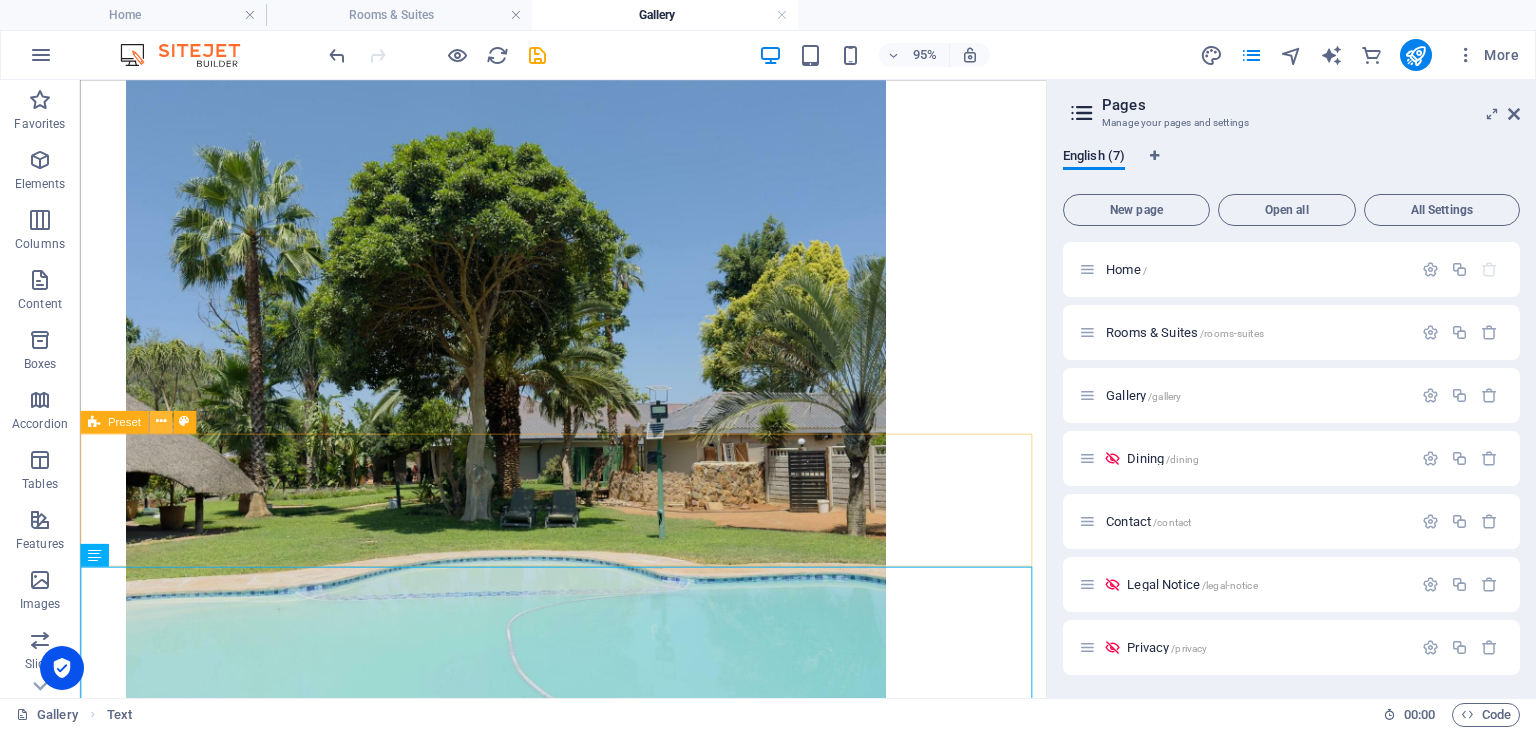 click at bounding box center (160, 422) 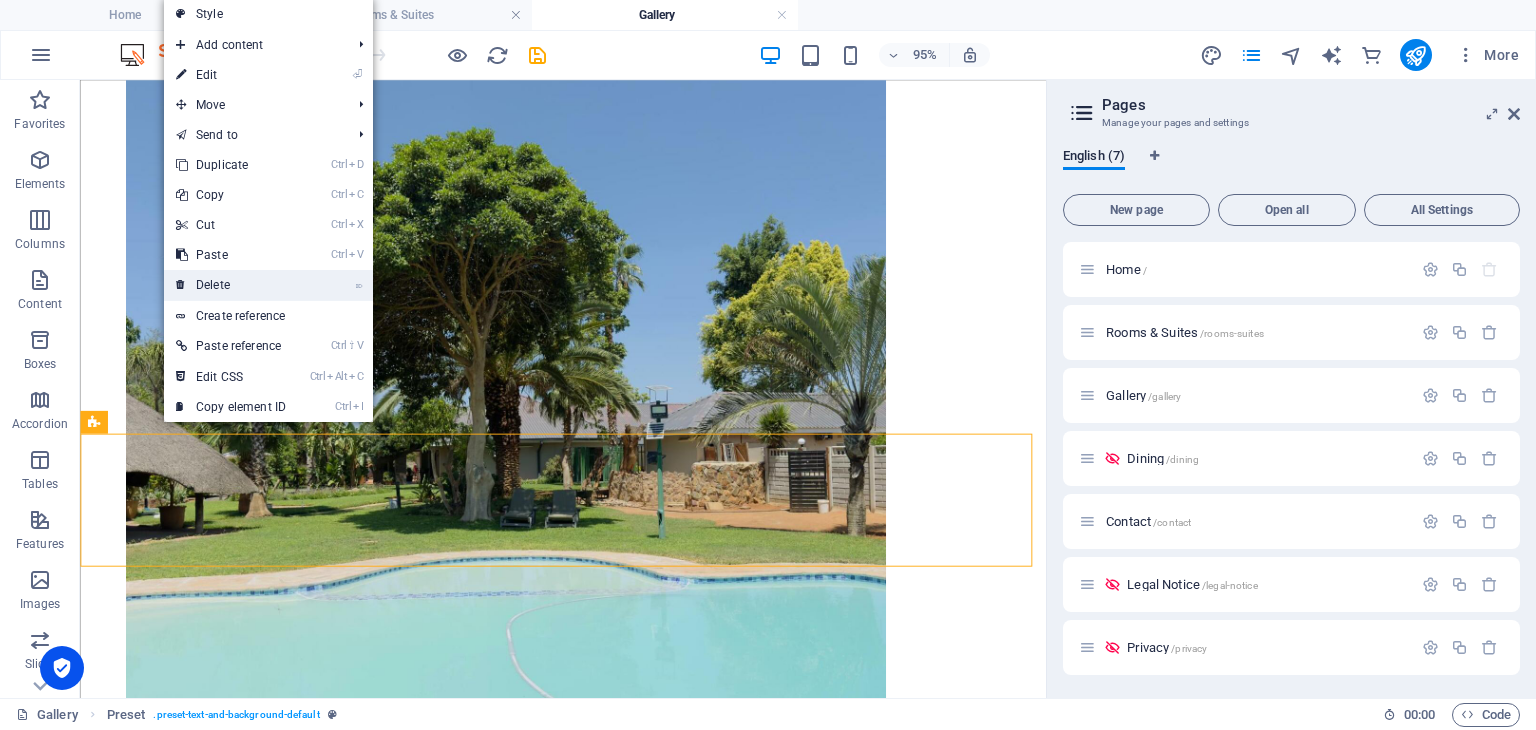 click on "⌦  Delete" at bounding box center (231, 285) 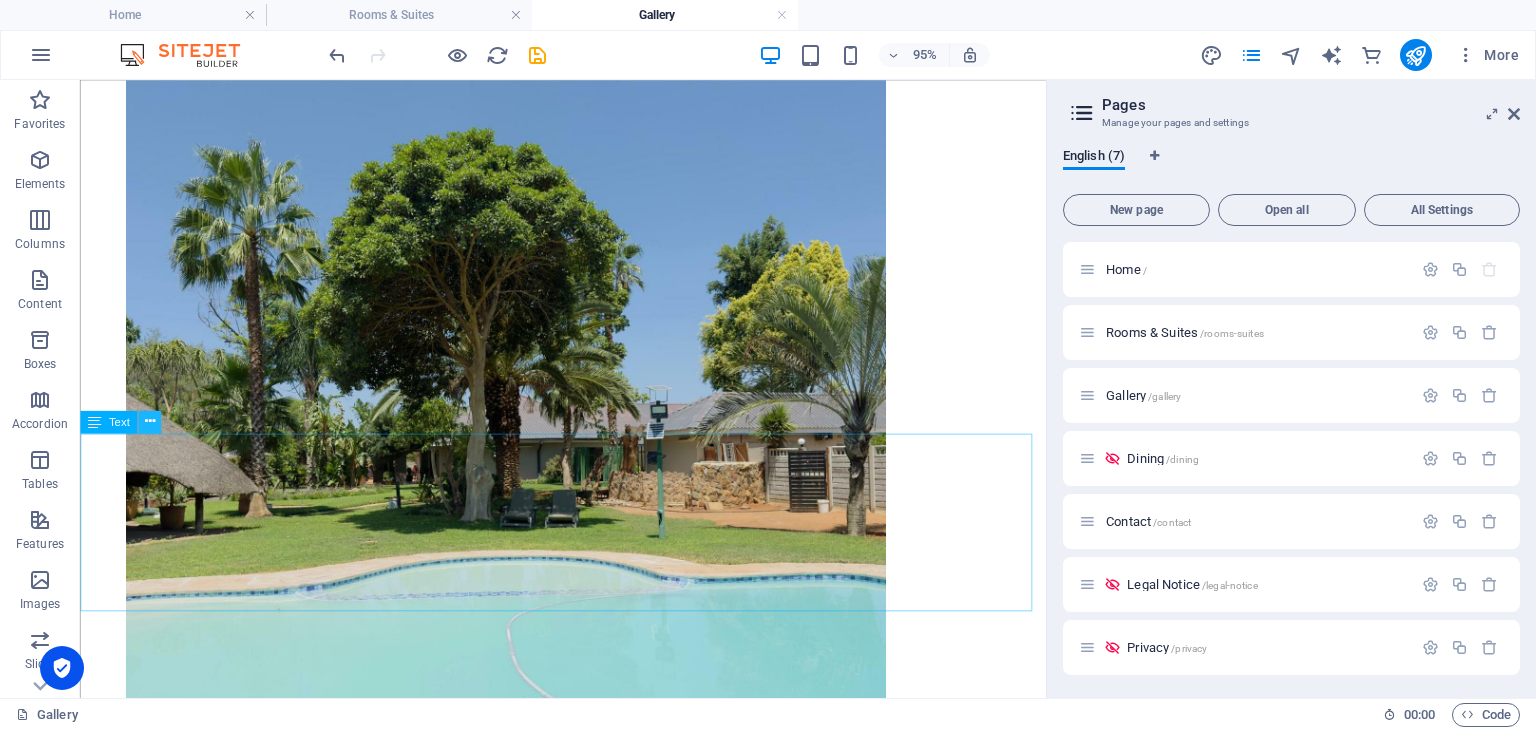 click at bounding box center [149, 422] 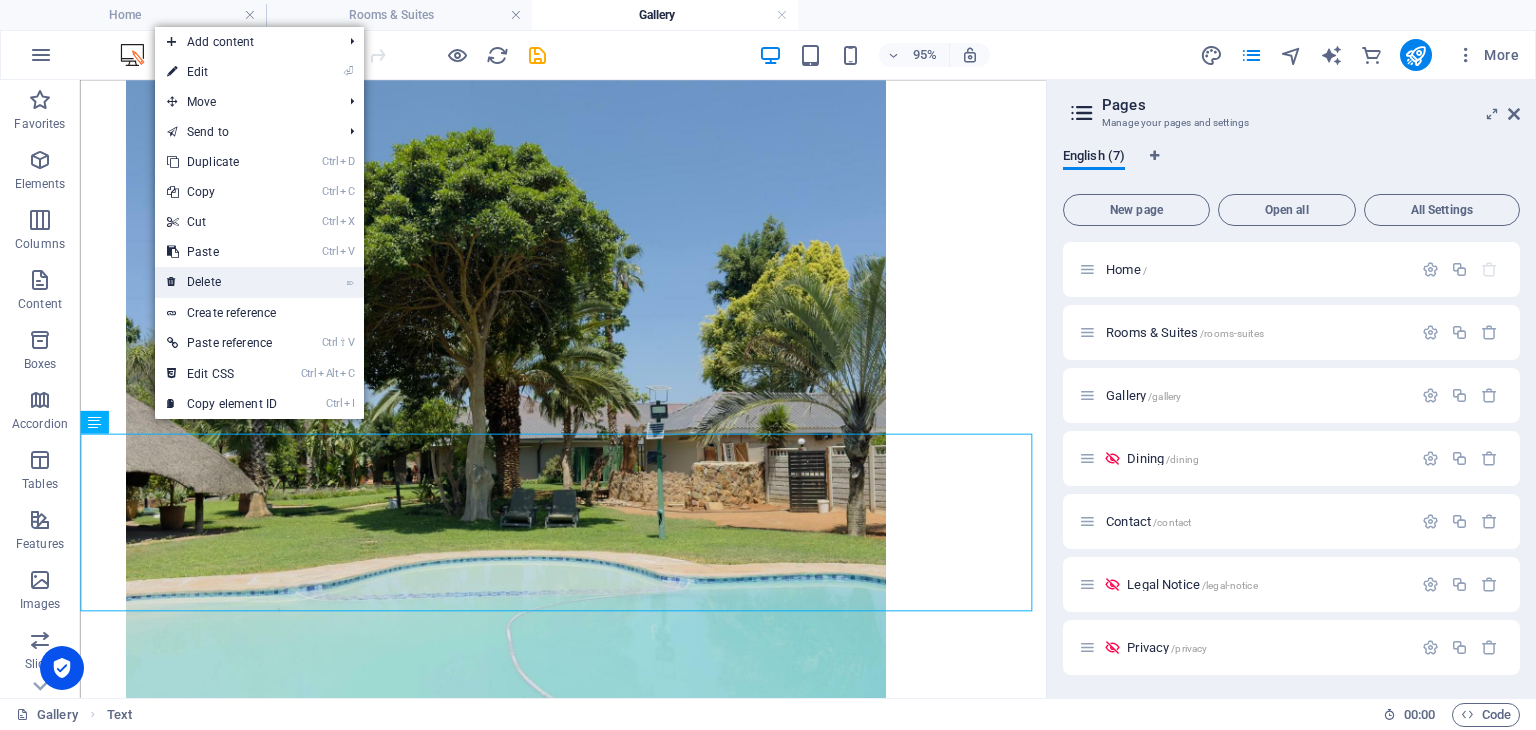 click on "⌦  Delete" at bounding box center [222, 282] 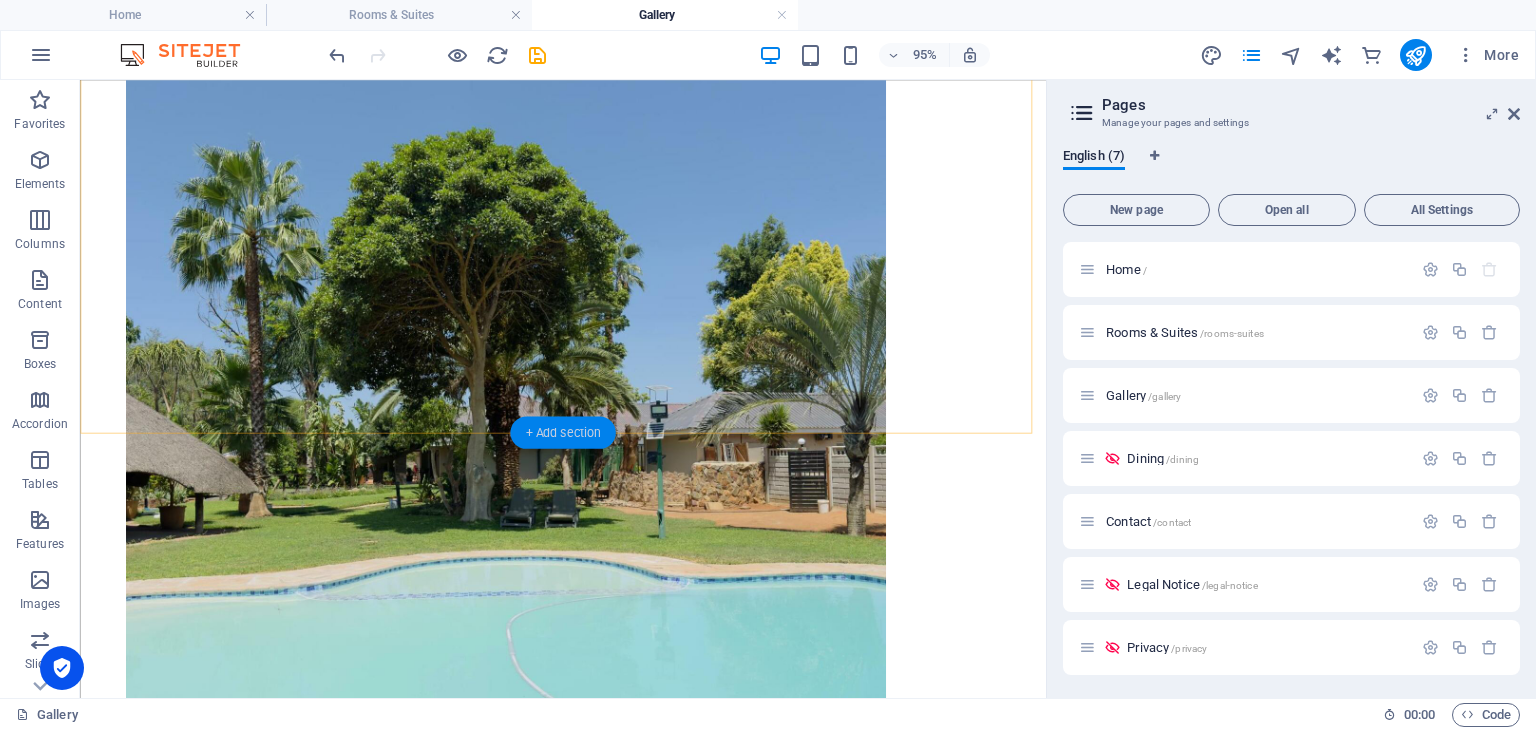 click on "+ Add section" at bounding box center (562, 433) 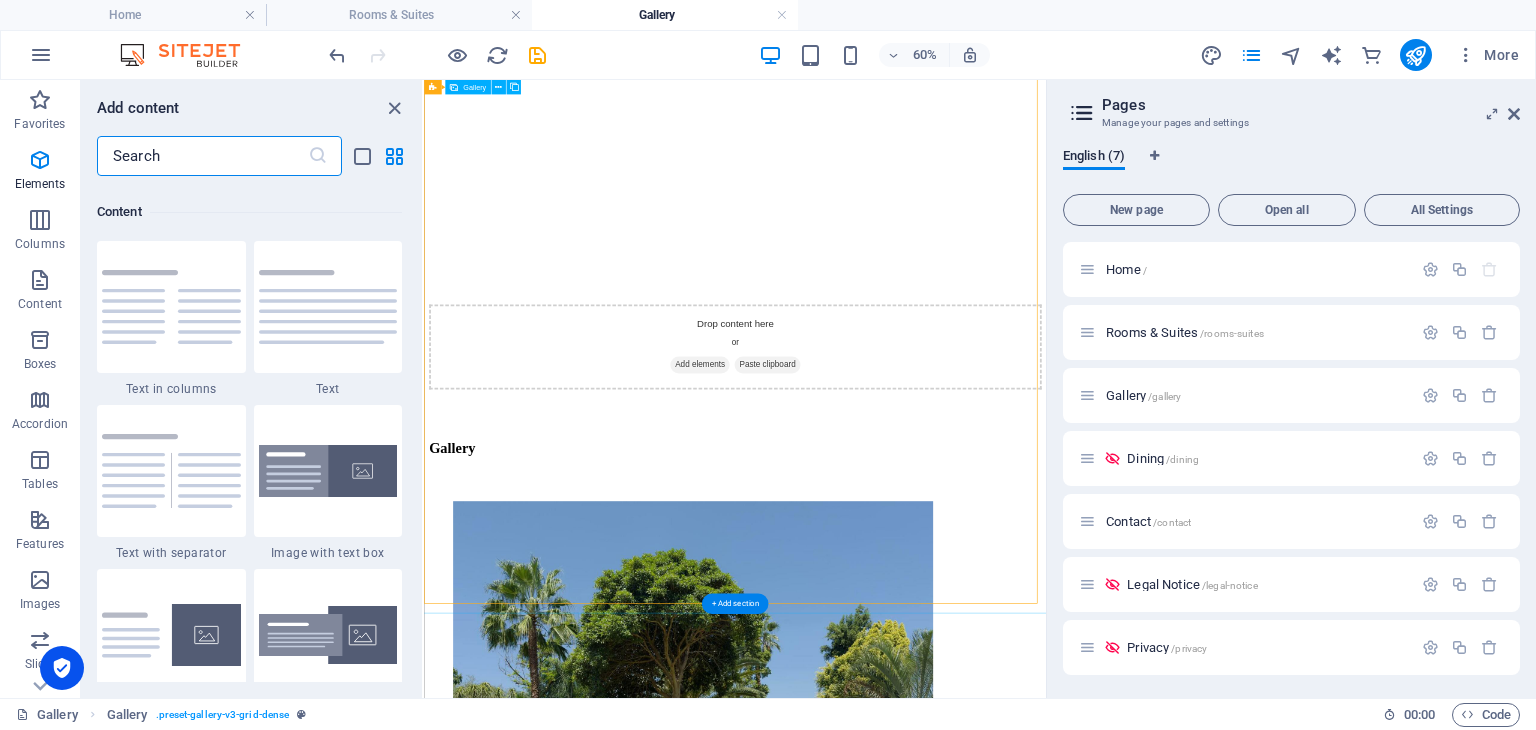 scroll, scrollTop: 3499, scrollLeft: 0, axis: vertical 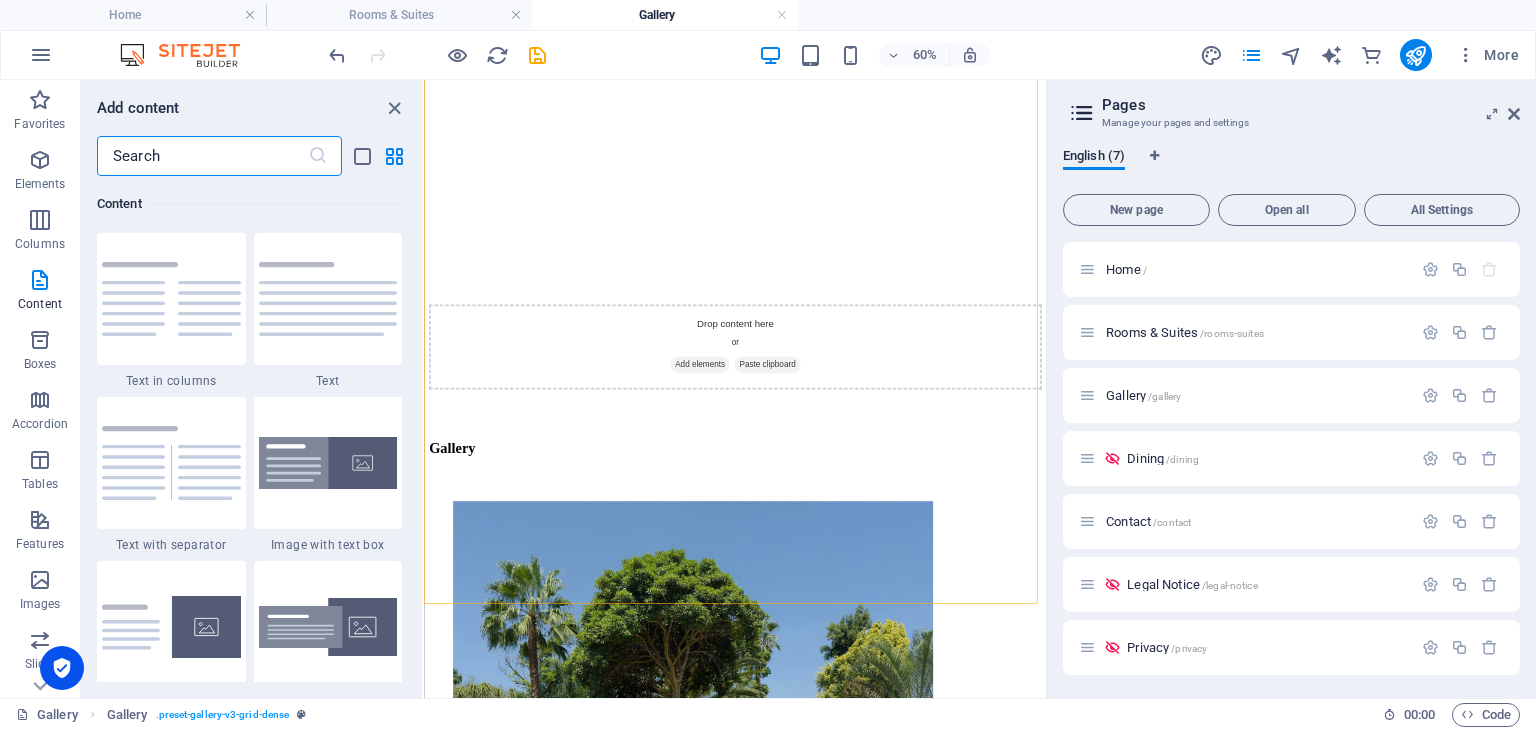 click at bounding box center (202, 156) 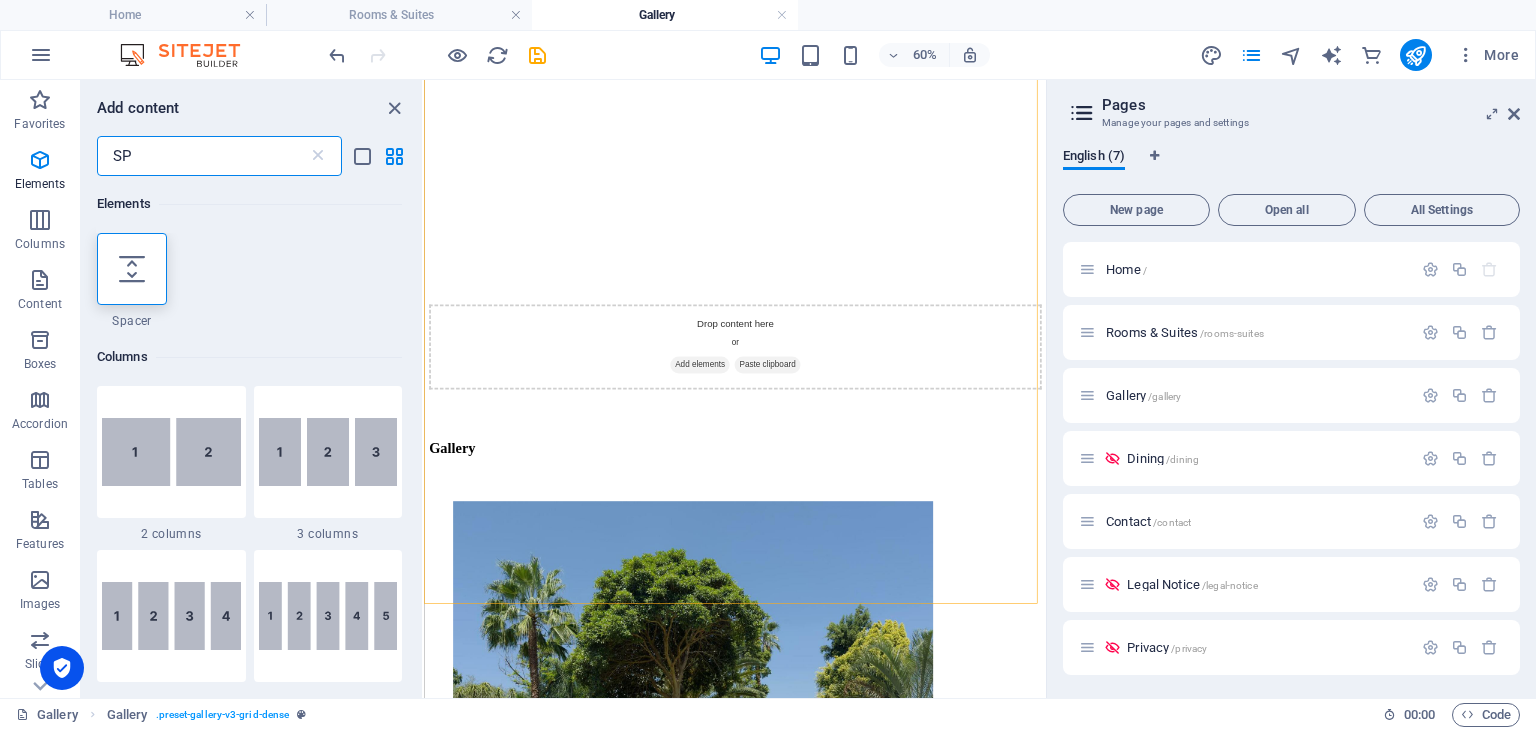 scroll, scrollTop: 0, scrollLeft: 0, axis: both 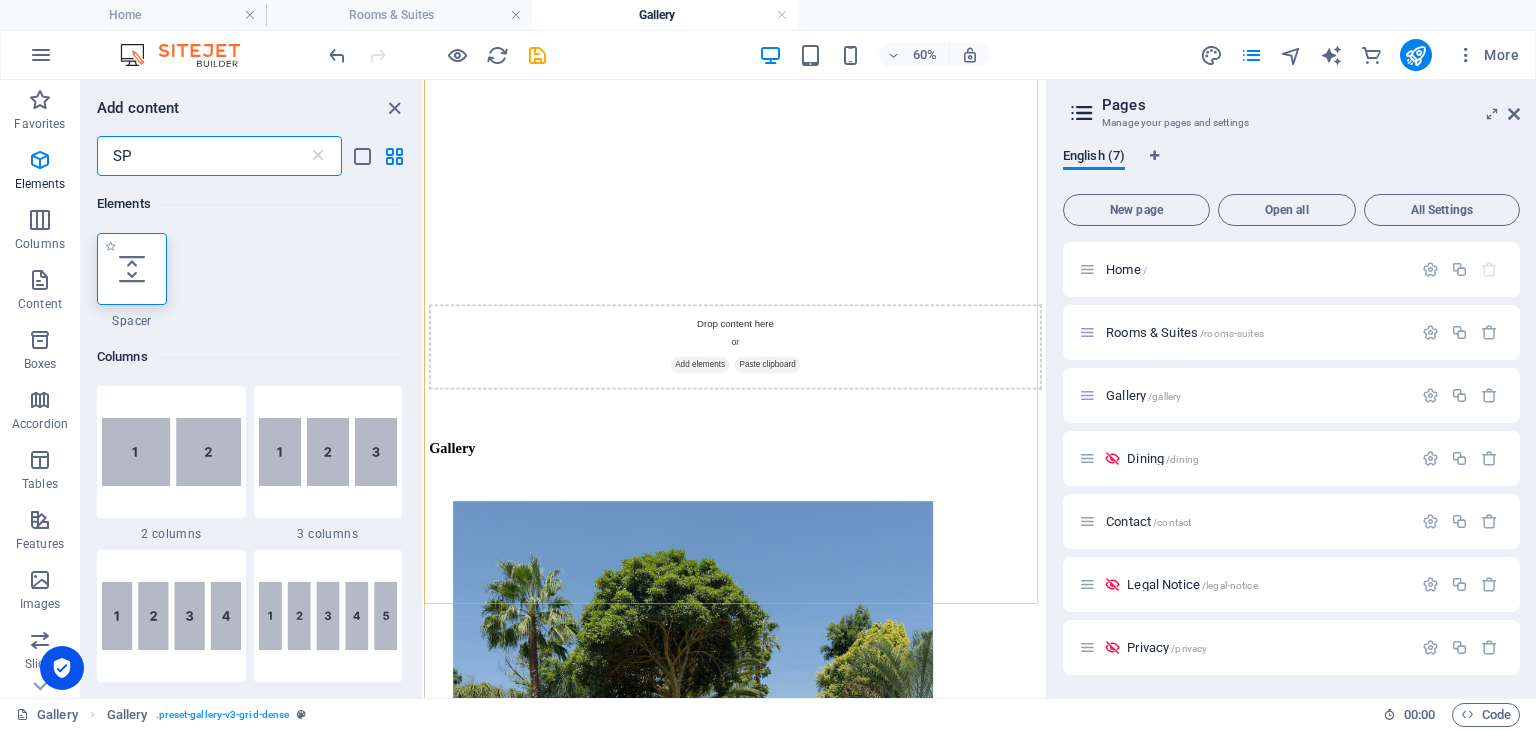 type on "SP" 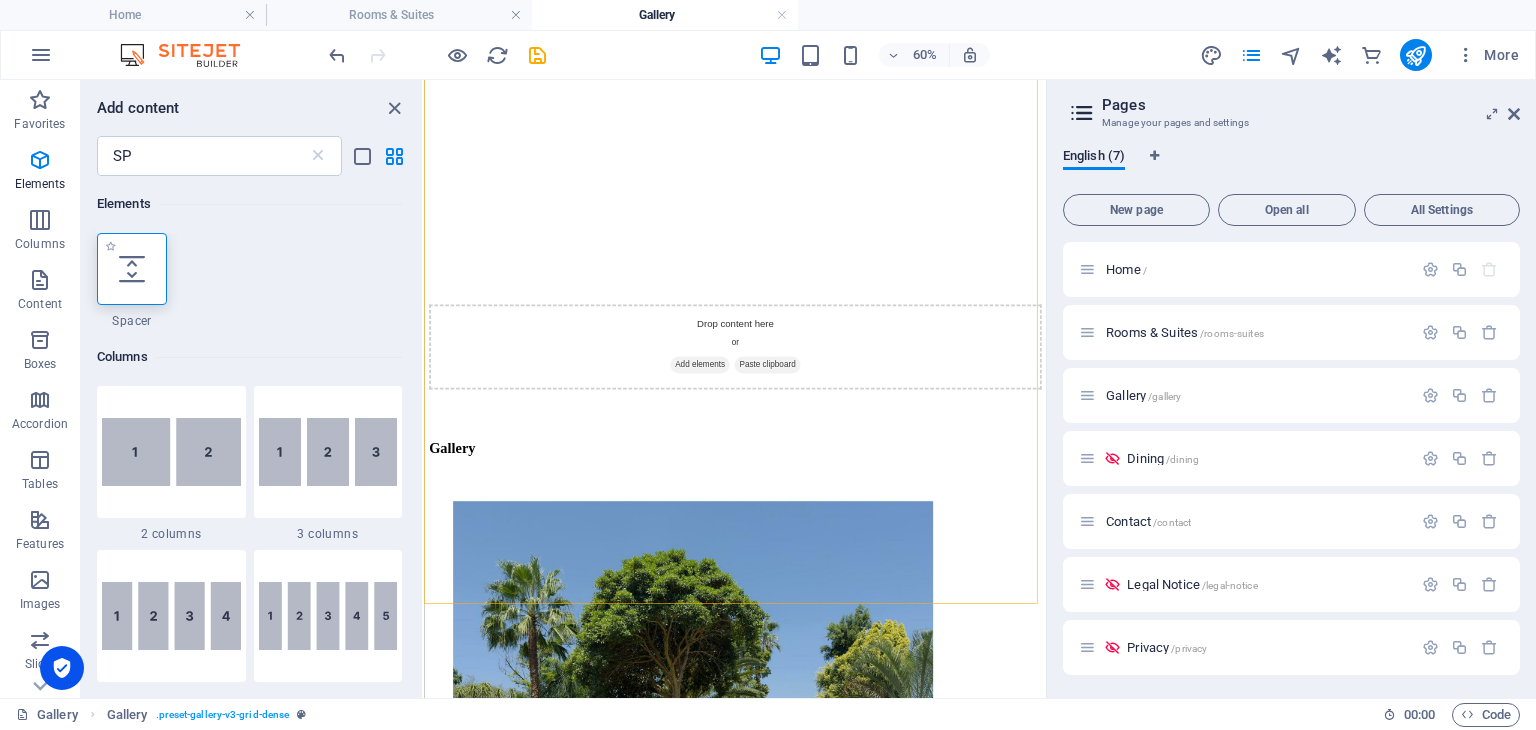 click at bounding box center (132, 269) 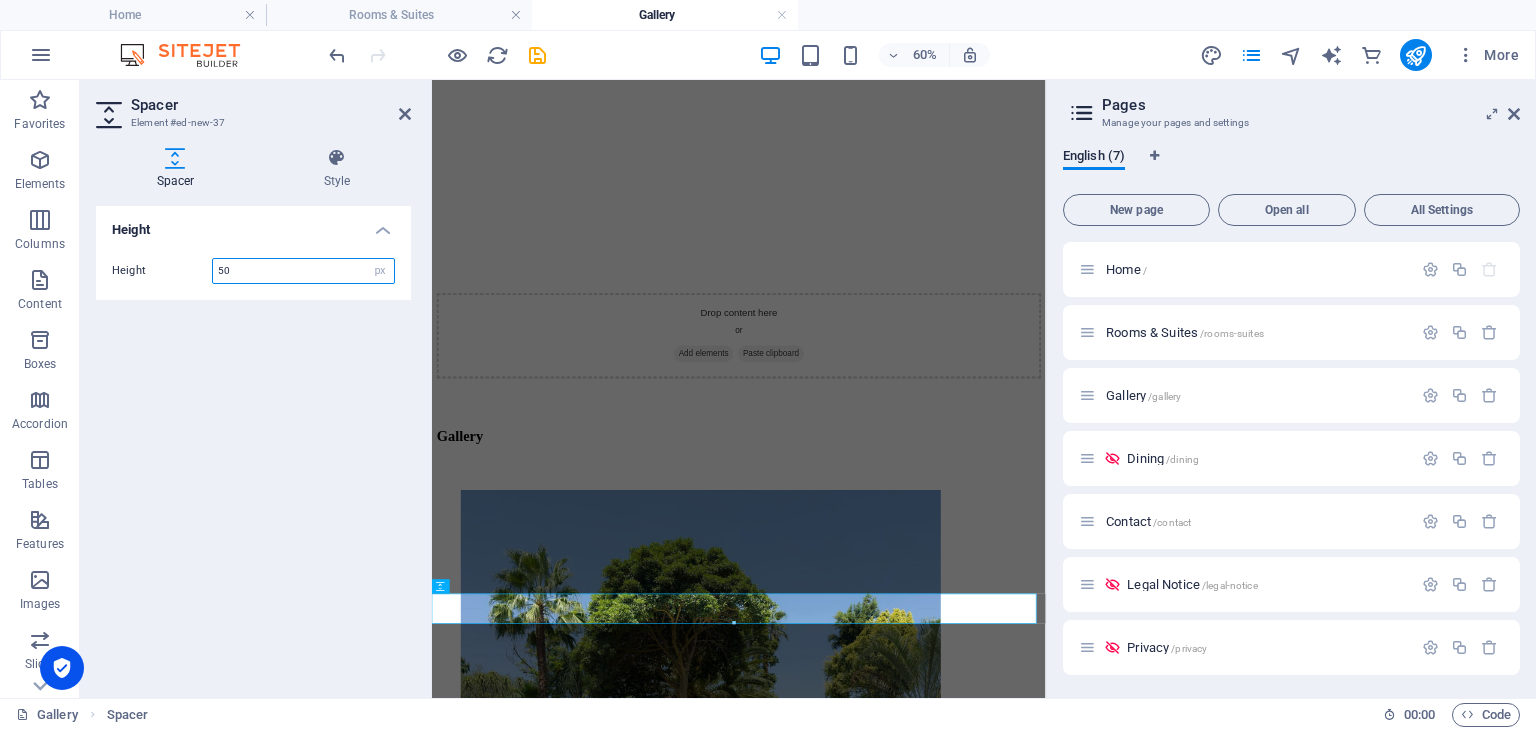 scroll, scrollTop: 1886, scrollLeft: 0, axis: vertical 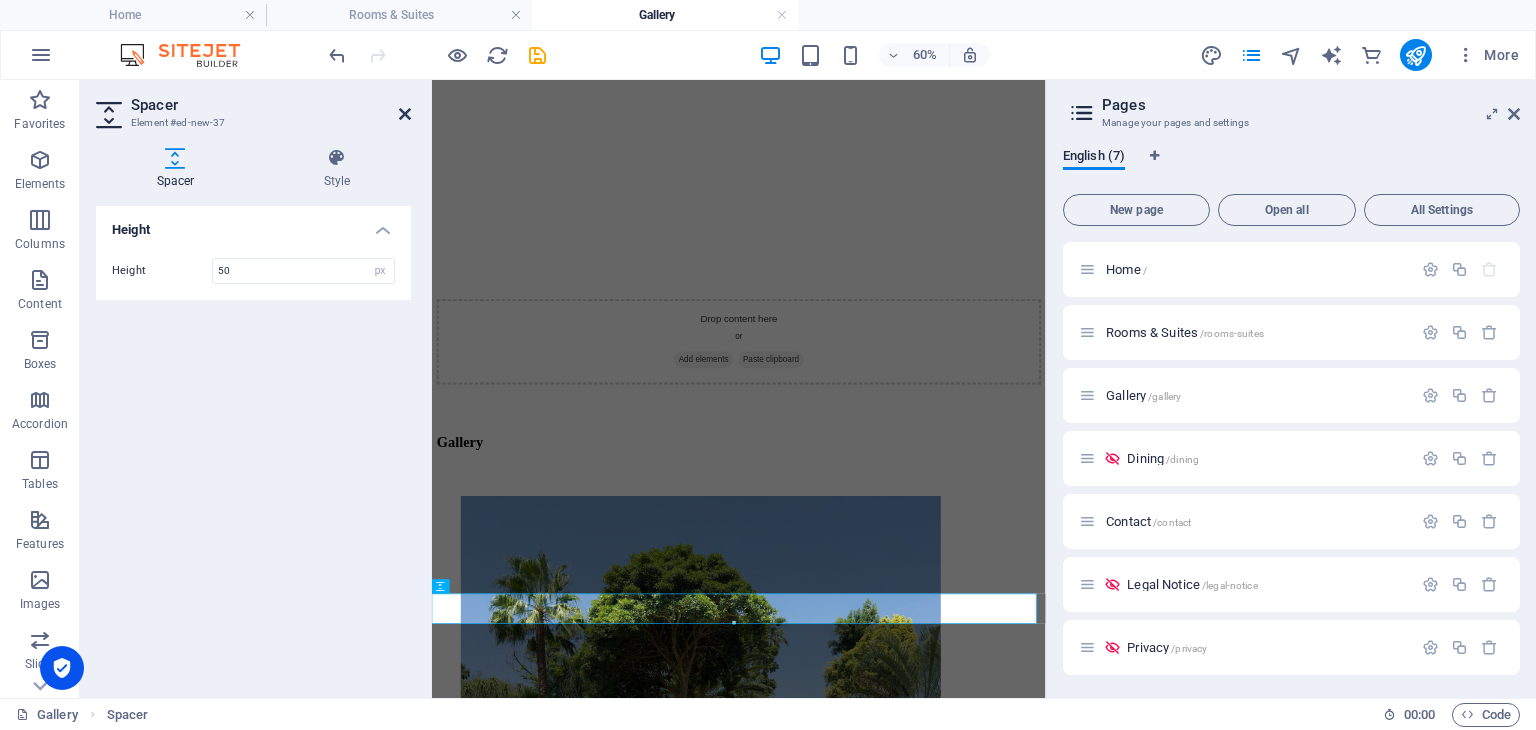 click at bounding box center [405, 114] 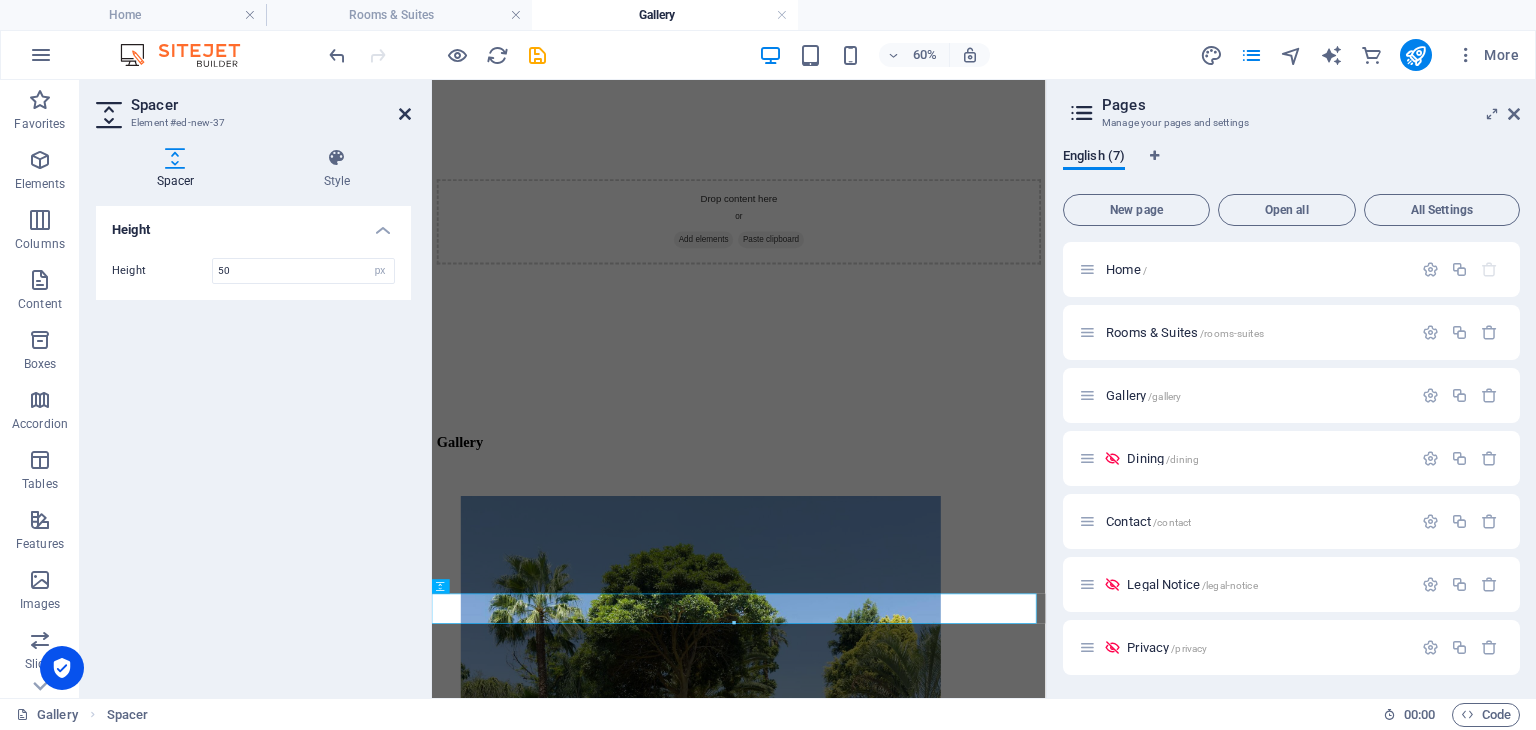 scroll, scrollTop: 2409, scrollLeft: 0, axis: vertical 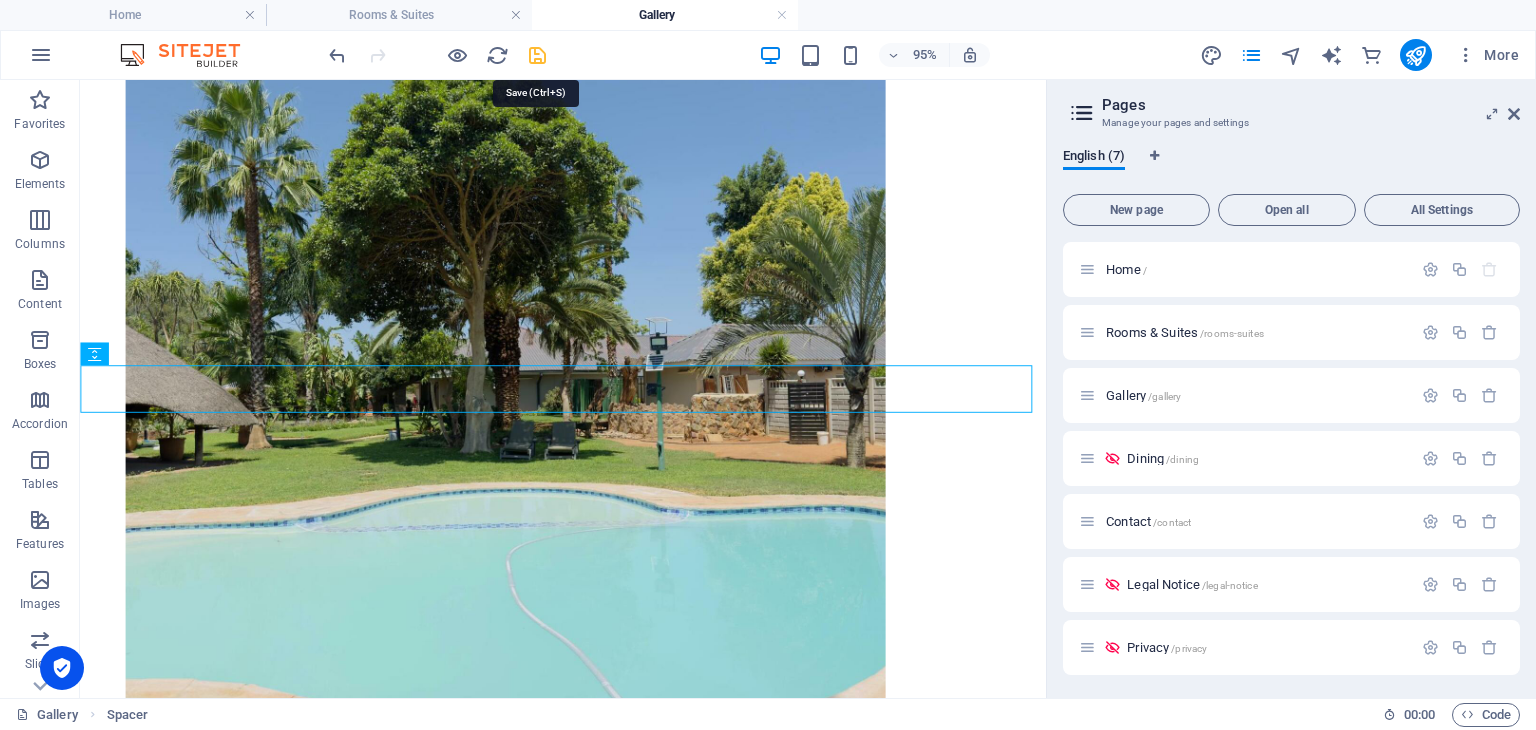 click at bounding box center (537, 55) 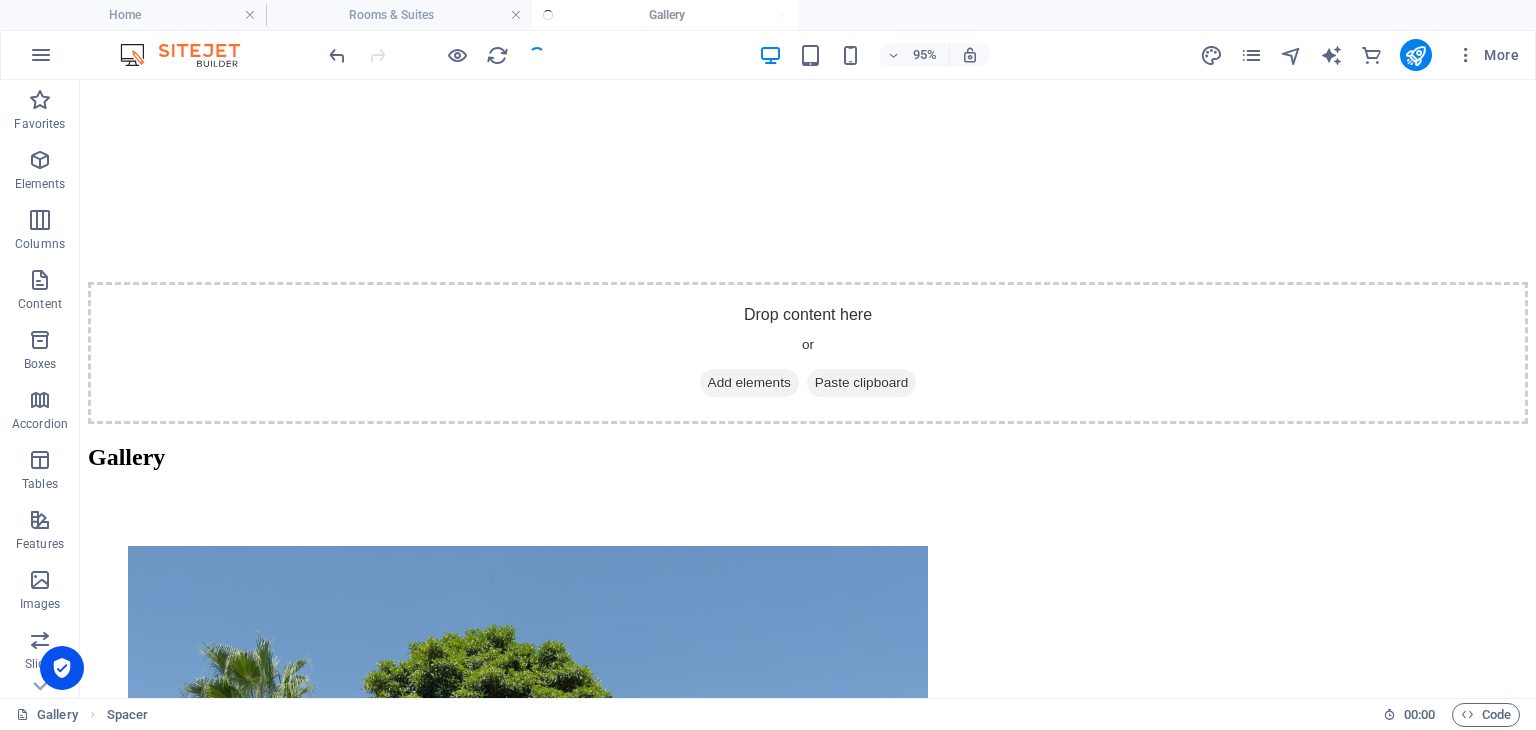 scroll, scrollTop: 3068, scrollLeft: 0, axis: vertical 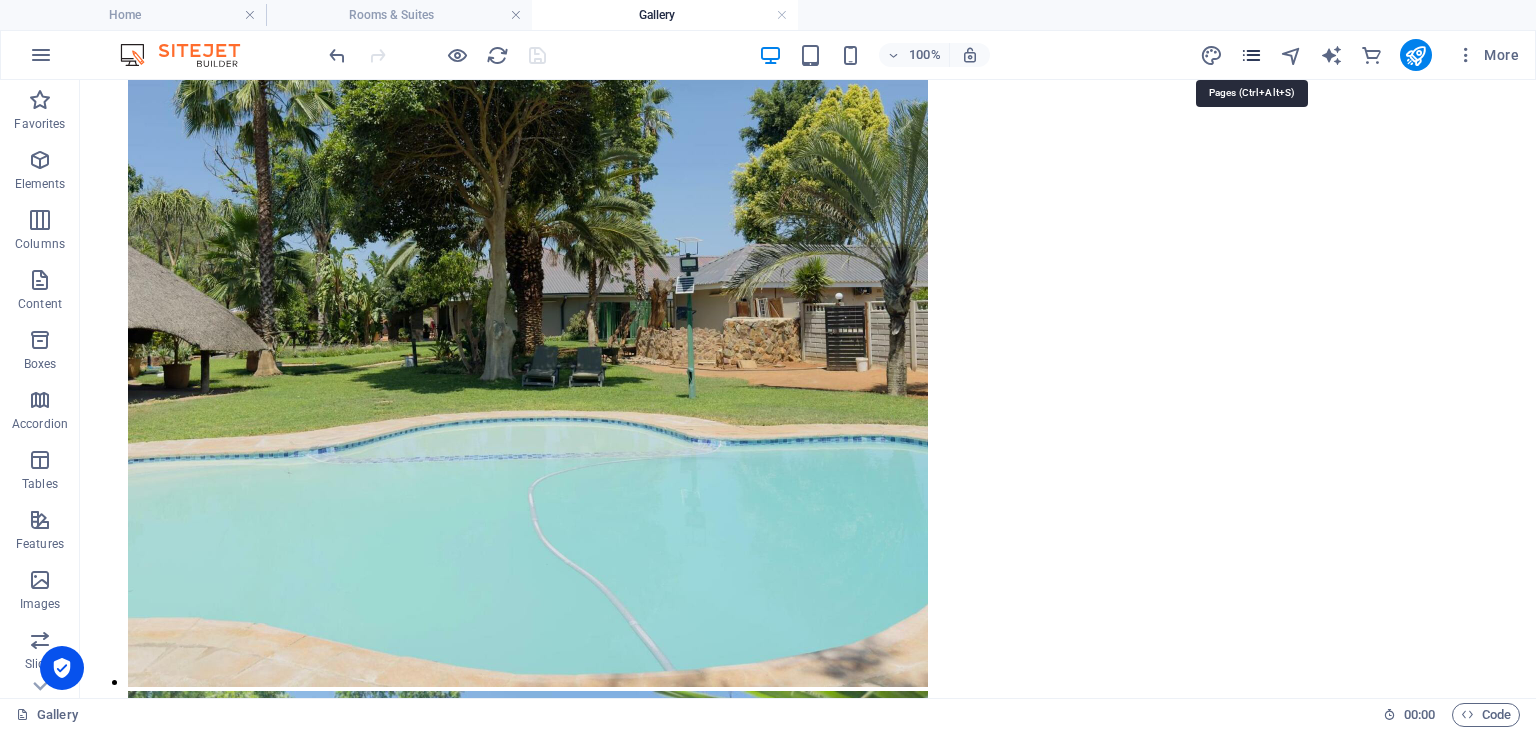 click at bounding box center [1251, 55] 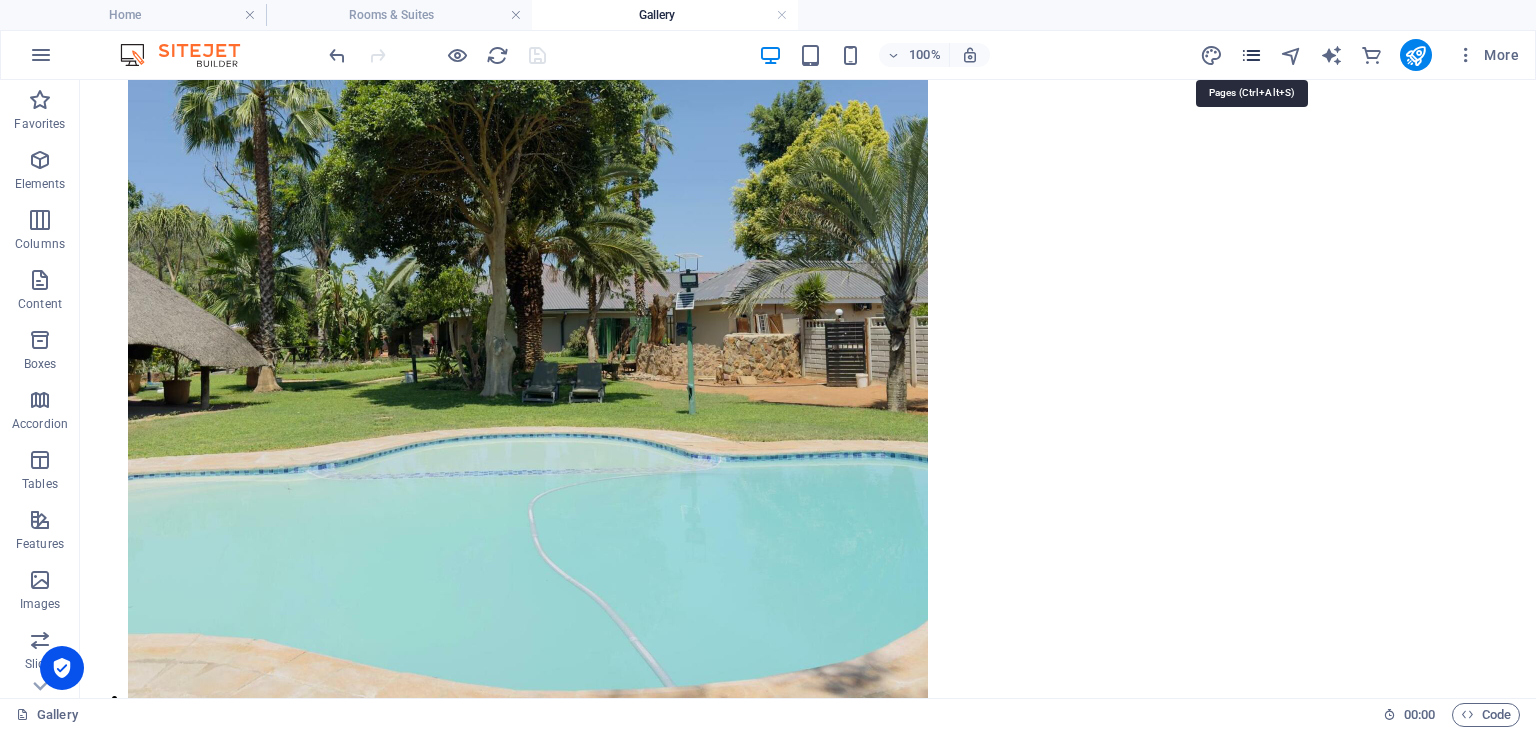scroll, scrollTop: 2409, scrollLeft: 0, axis: vertical 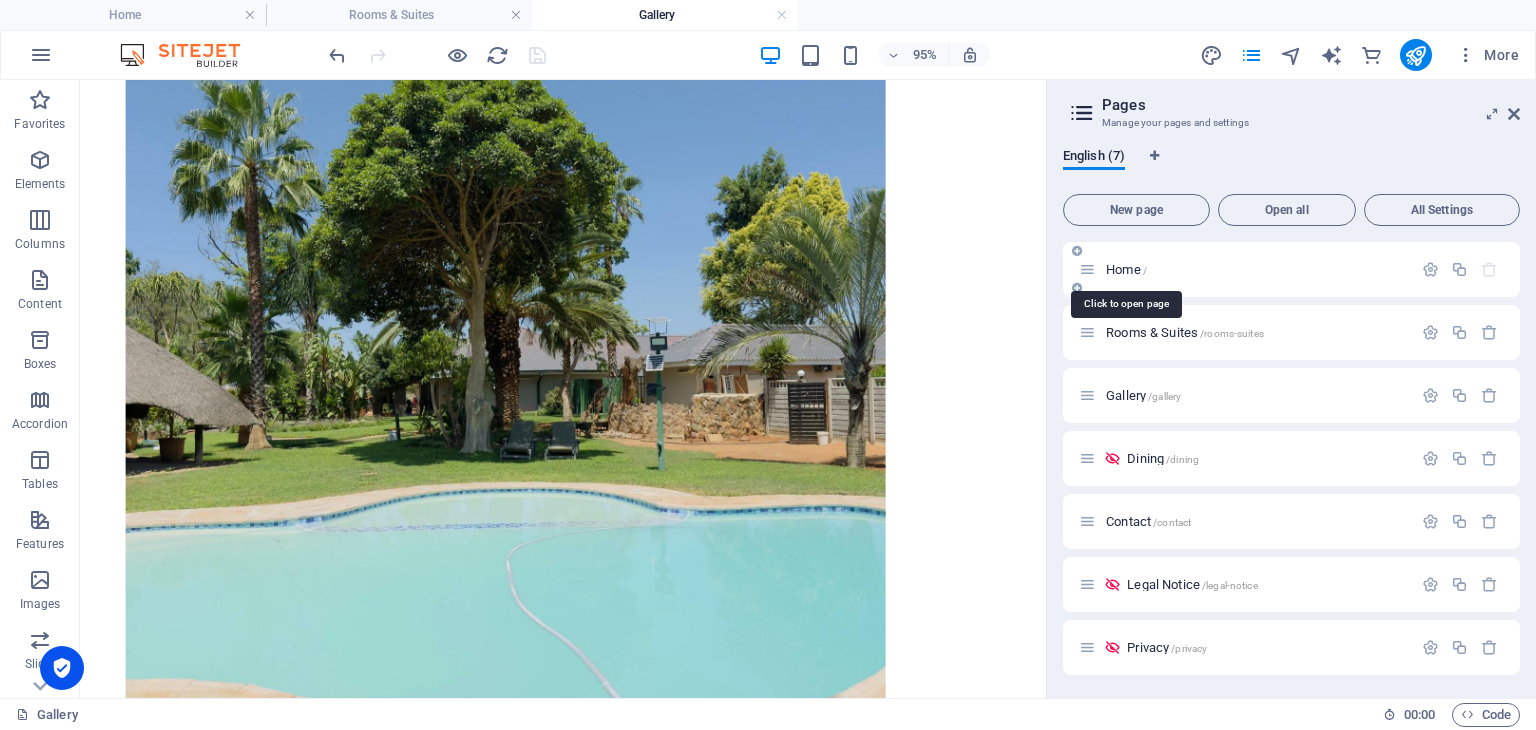 click on "Home /" at bounding box center [1126, 269] 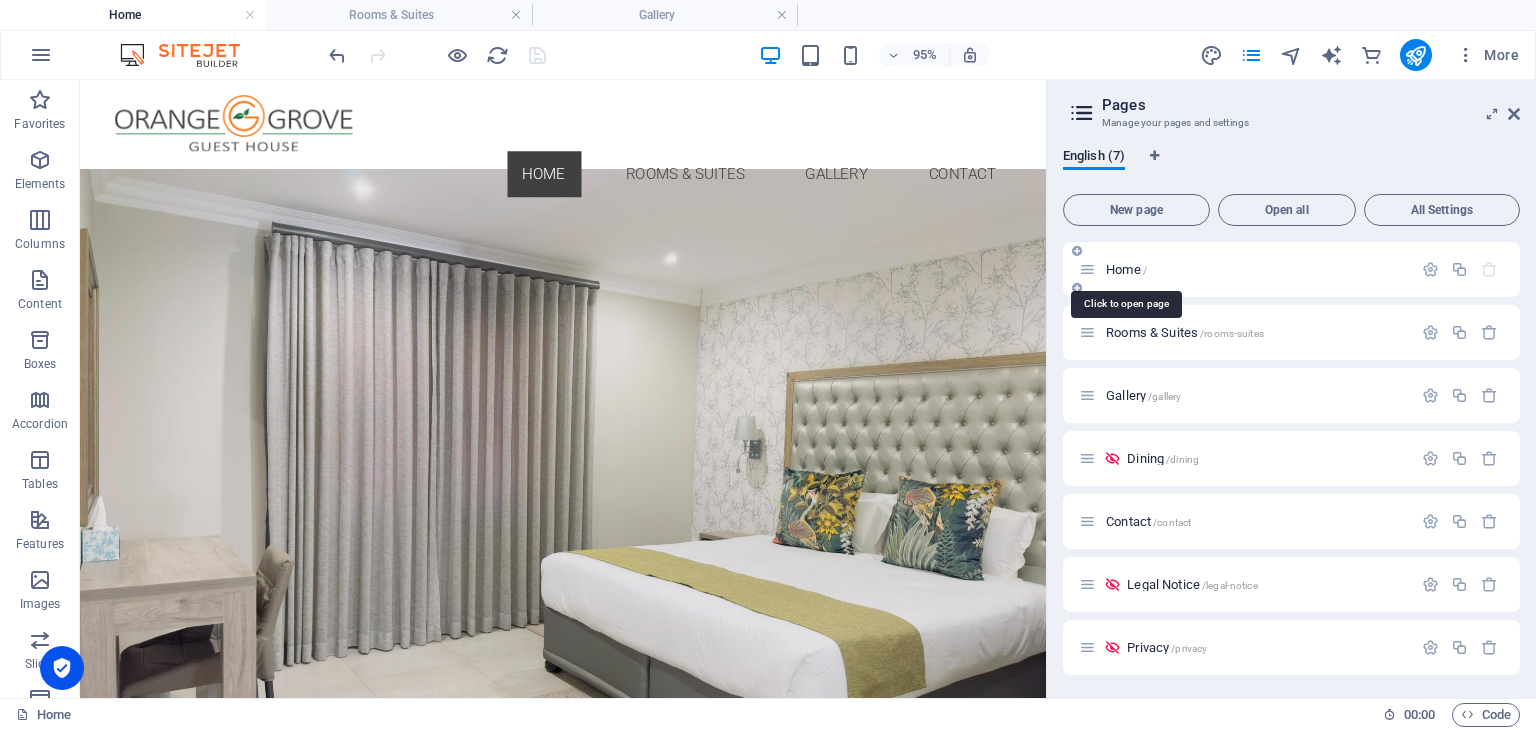 scroll, scrollTop: 0, scrollLeft: 0, axis: both 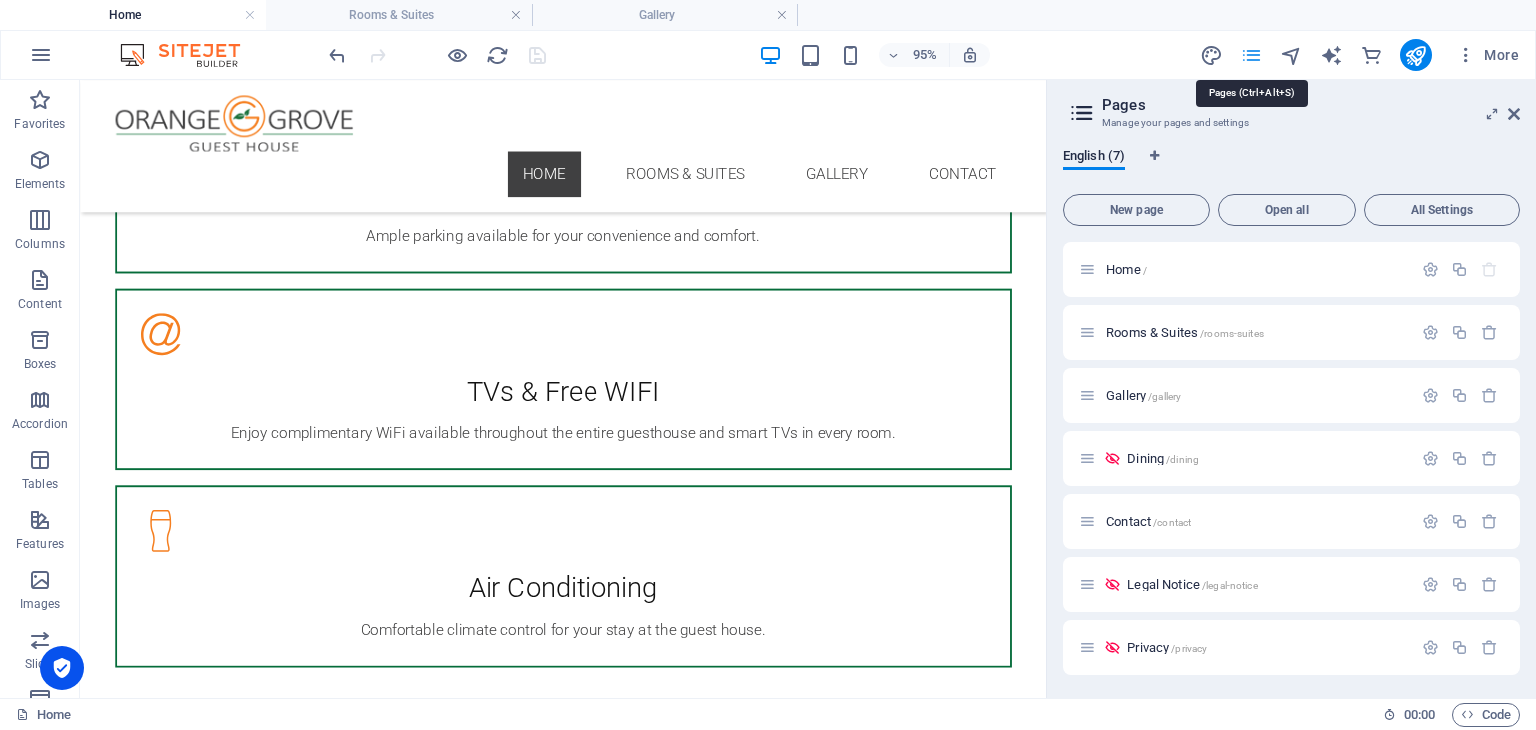 click at bounding box center (1251, 55) 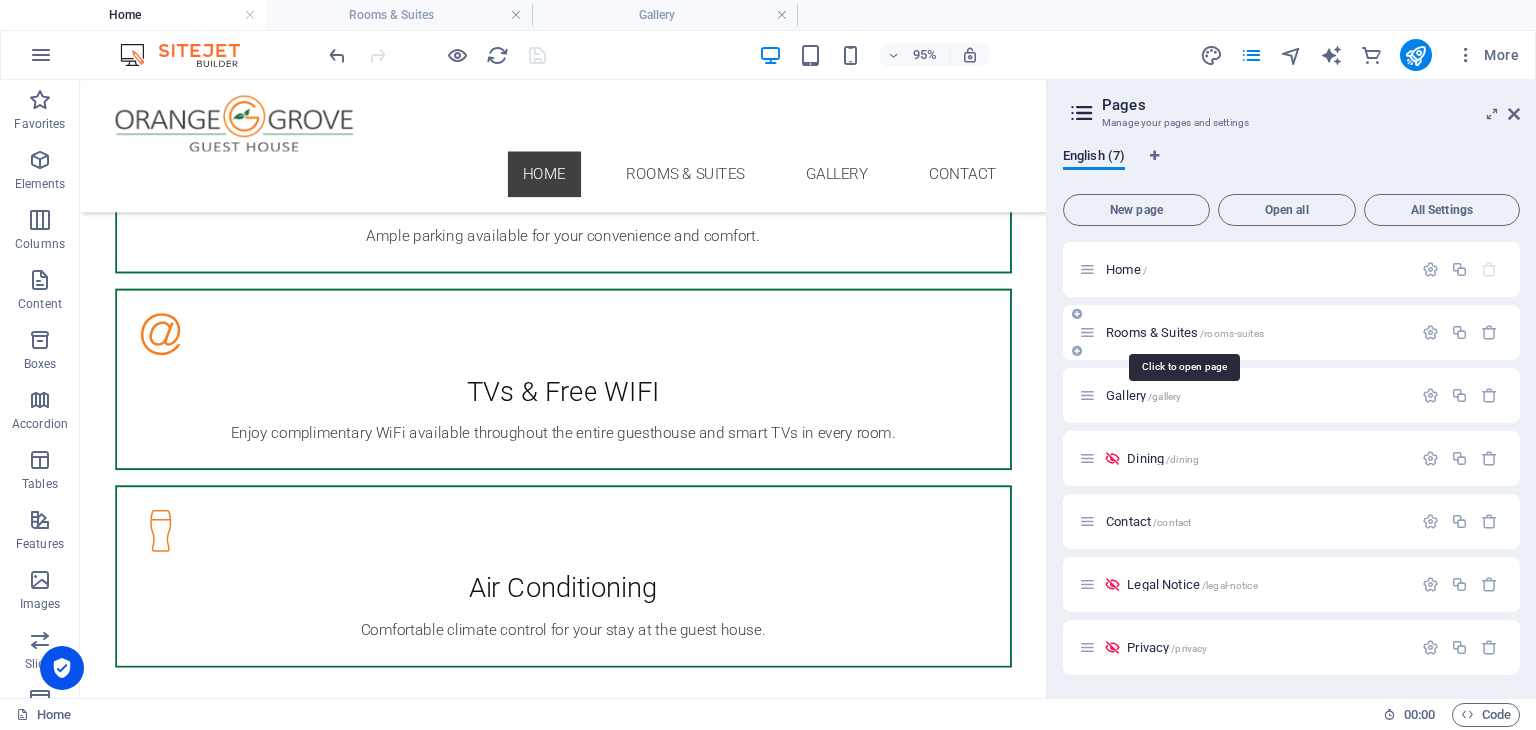 click on "Rooms & Suites /rooms-suites" at bounding box center (1185, 332) 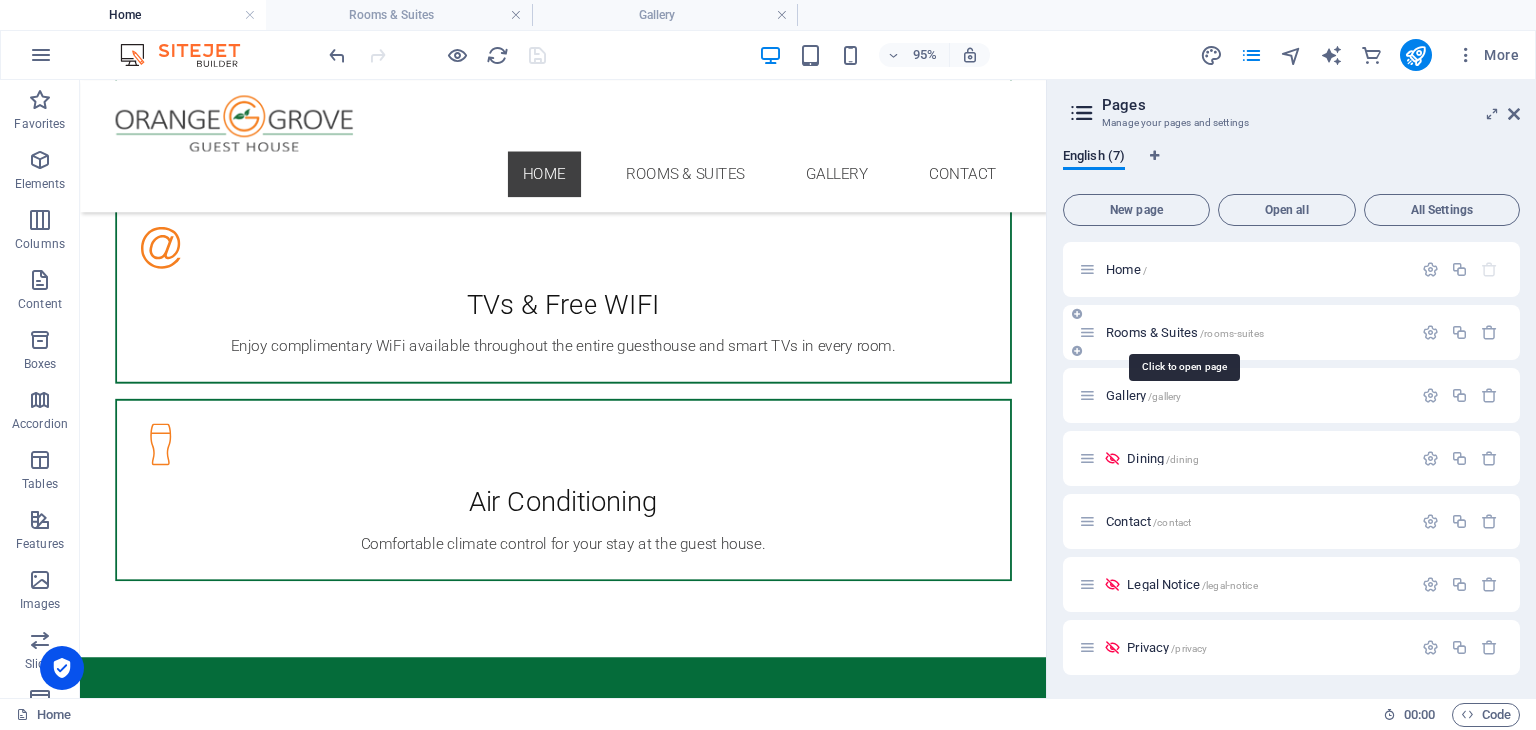 scroll, scrollTop: 0, scrollLeft: 0, axis: both 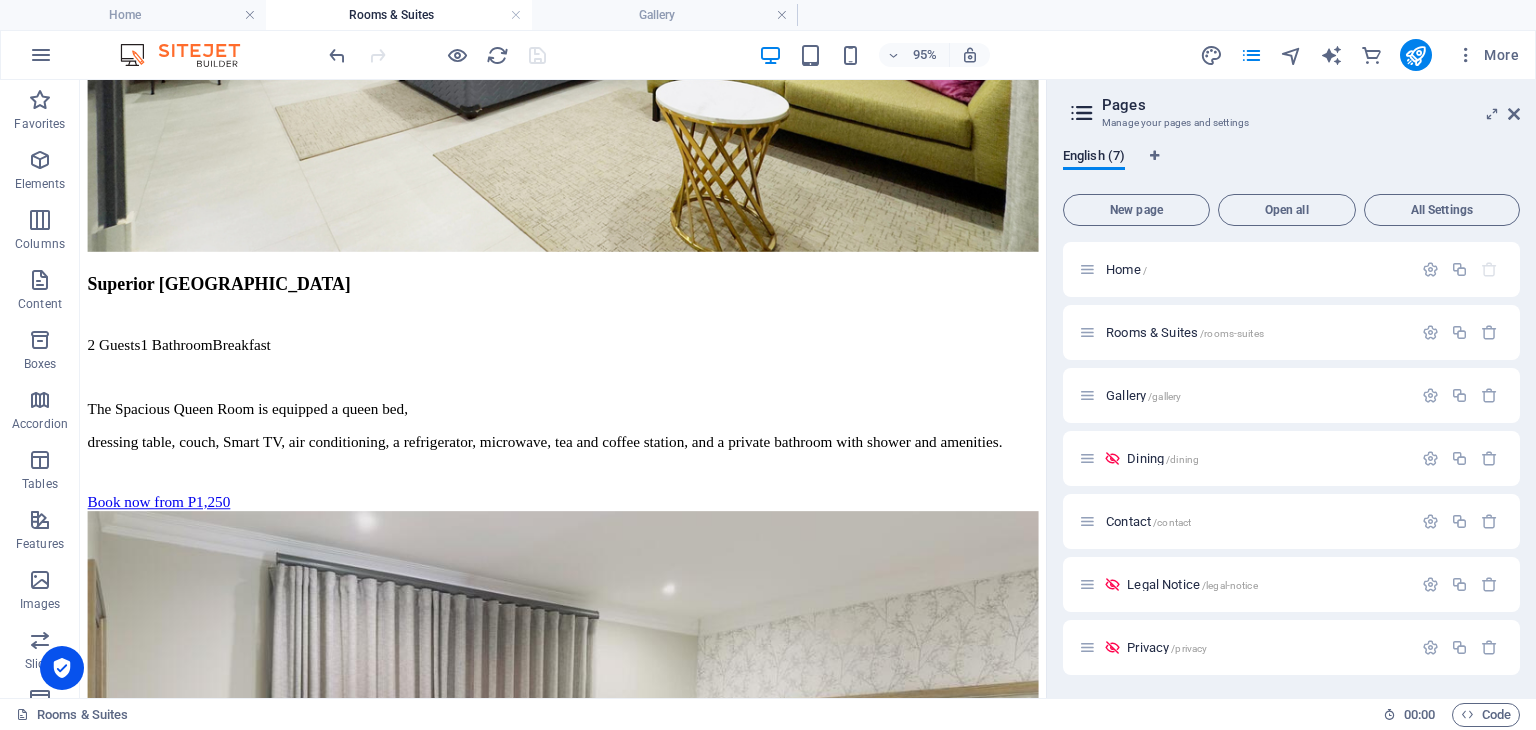 drag, startPoint x: 1087, startPoint y: 132, endPoint x: 1134, endPoint y: 717, distance: 586.885 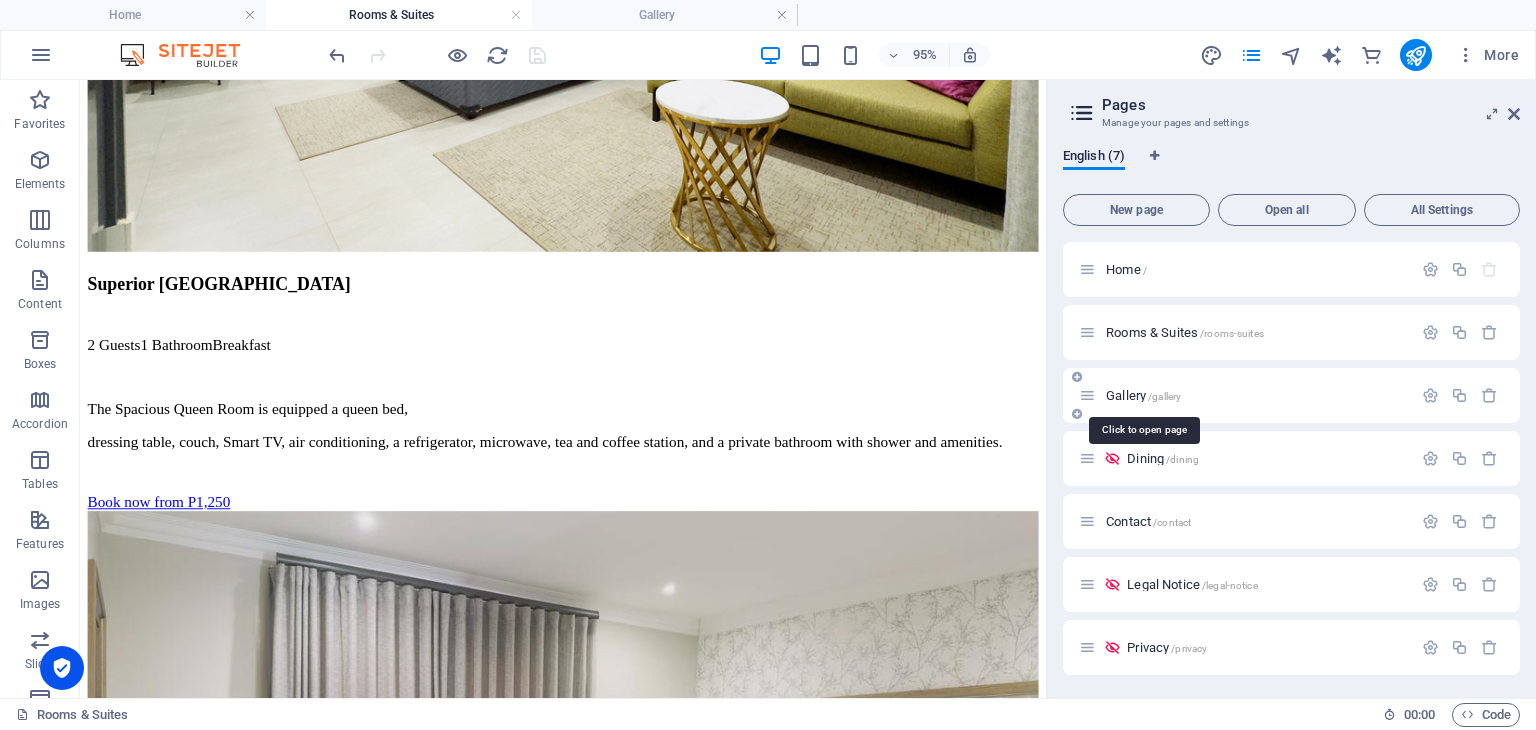 click on "Gallery /gallery" at bounding box center [1143, 395] 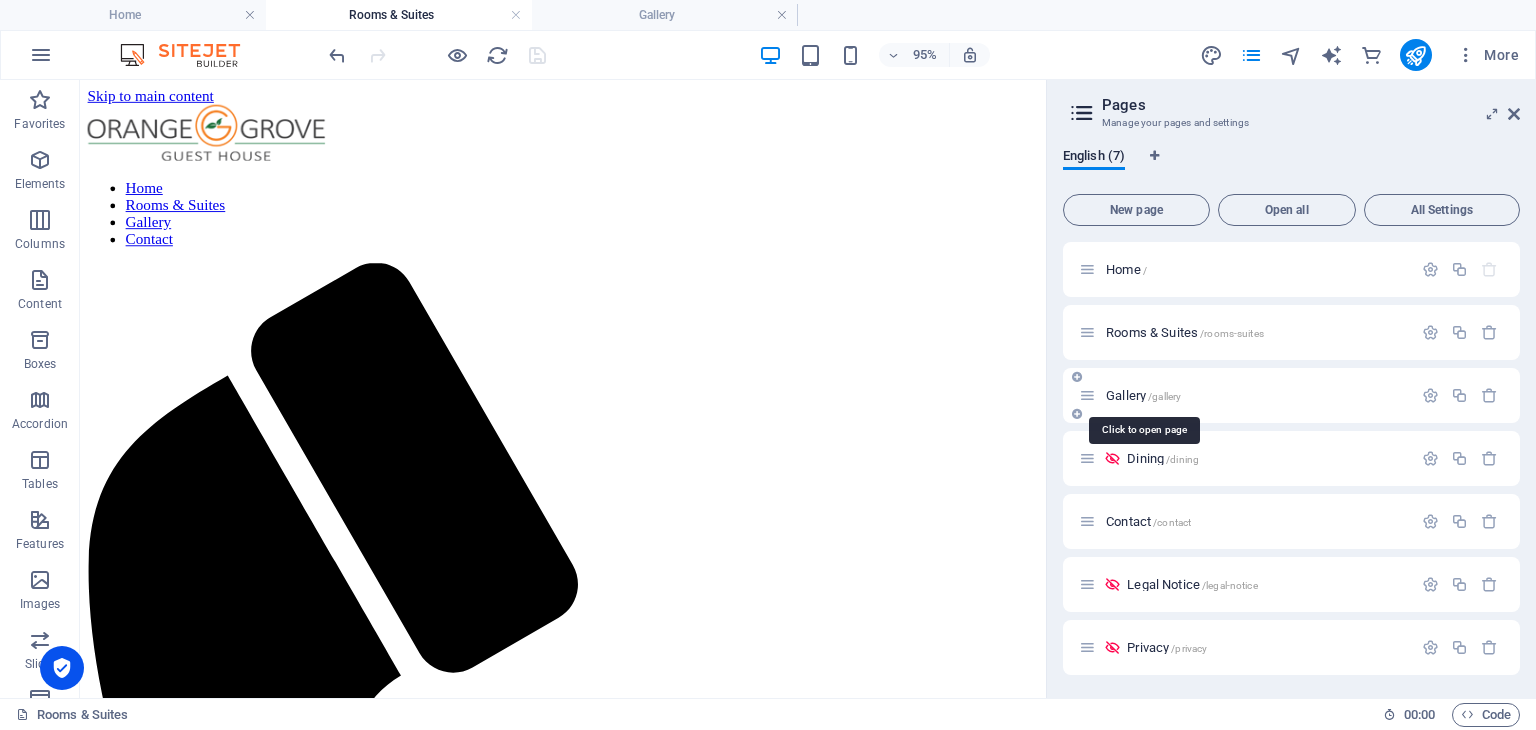 scroll, scrollTop: 2409, scrollLeft: 0, axis: vertical 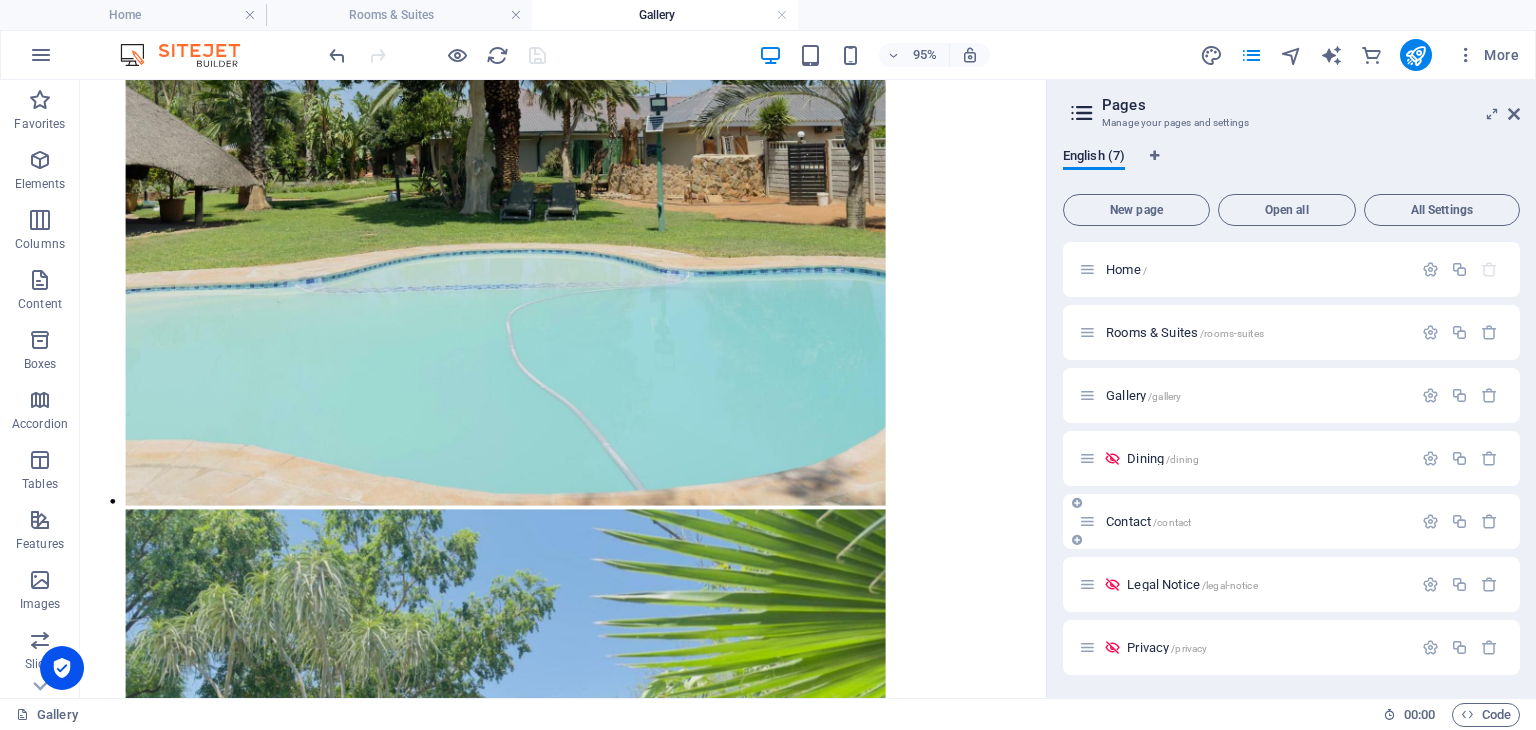 click on "Contact /contact" at bounding box center (1148, 521) 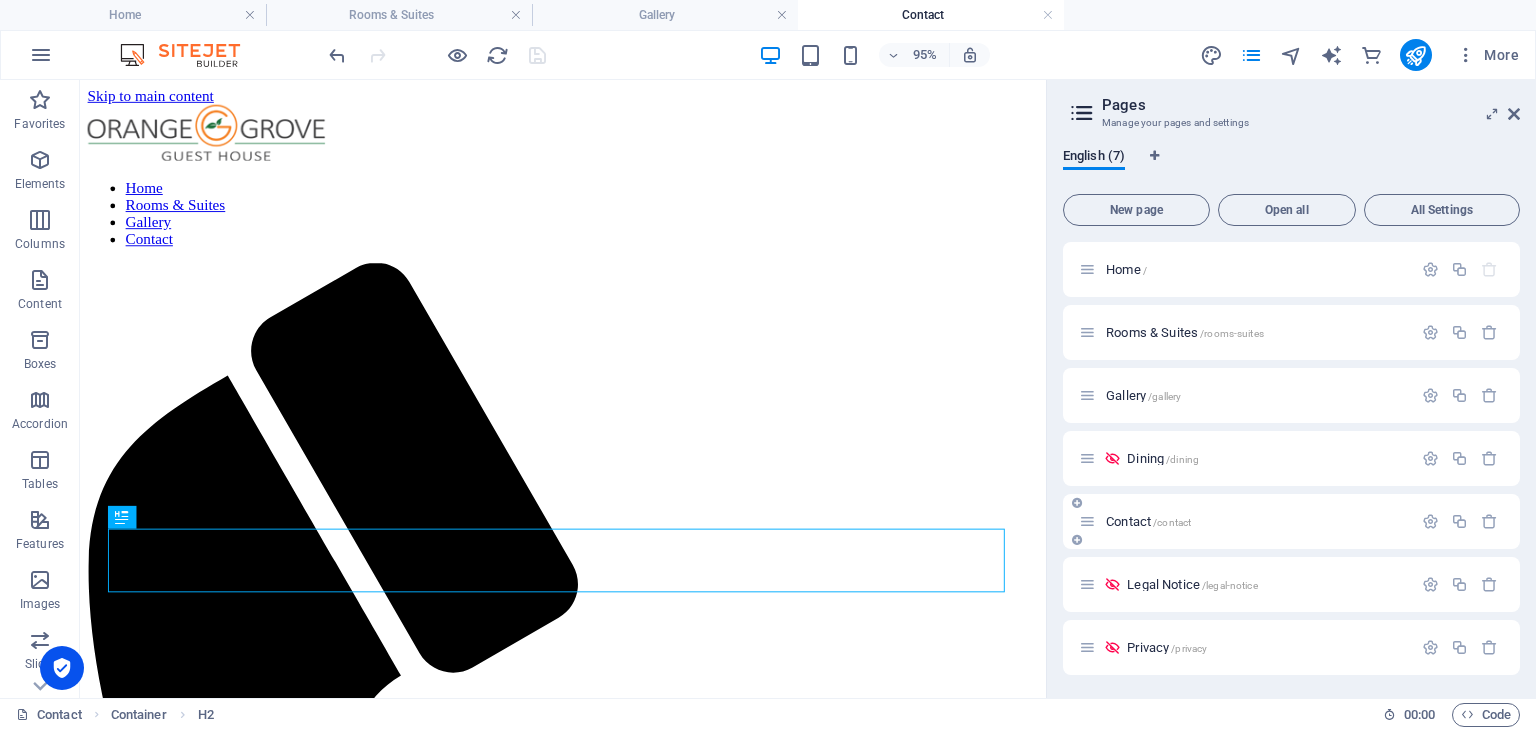 scroll, scrollTop: 0, scrollLeft: 0, axis: both 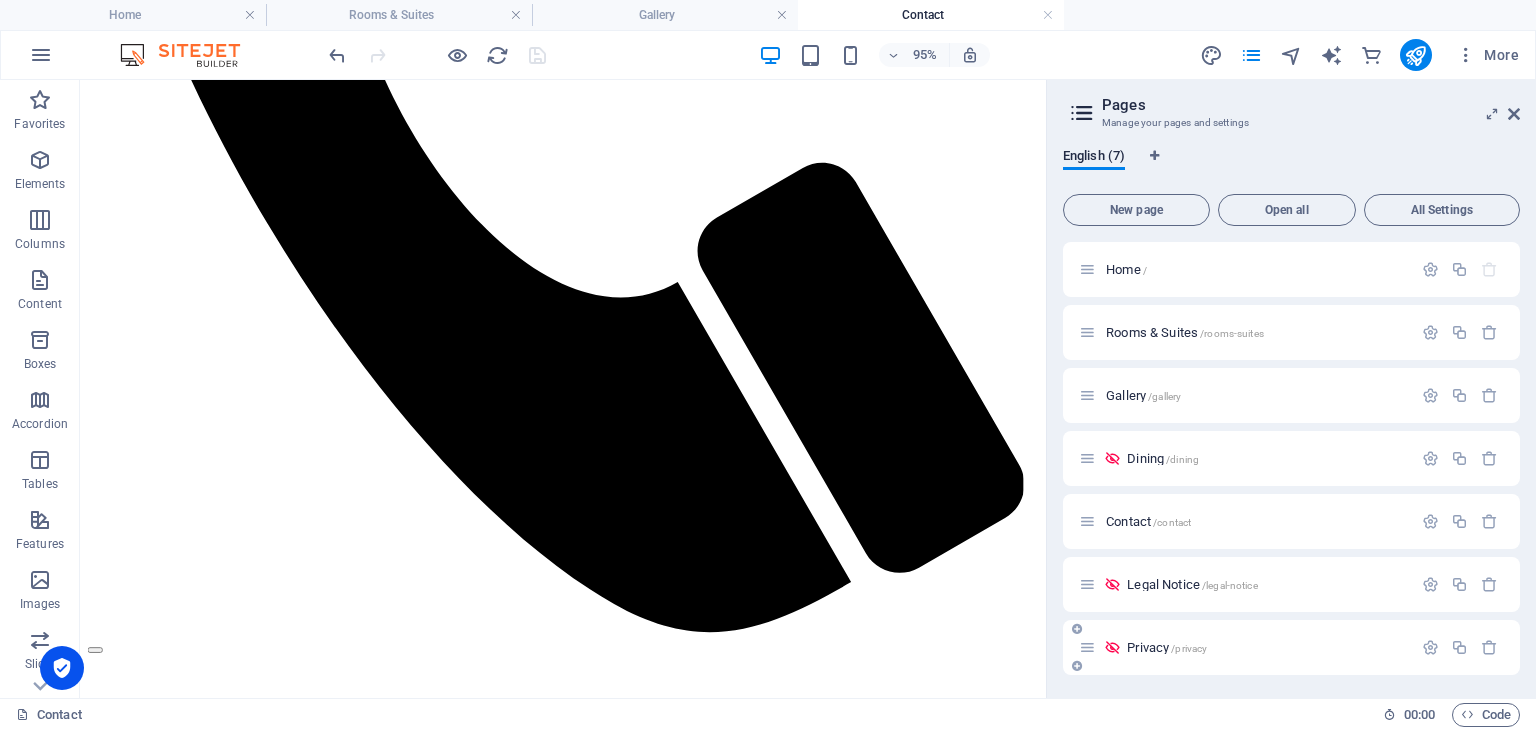 click on "Privacy /privacy" at bounding box center (1167, 647) 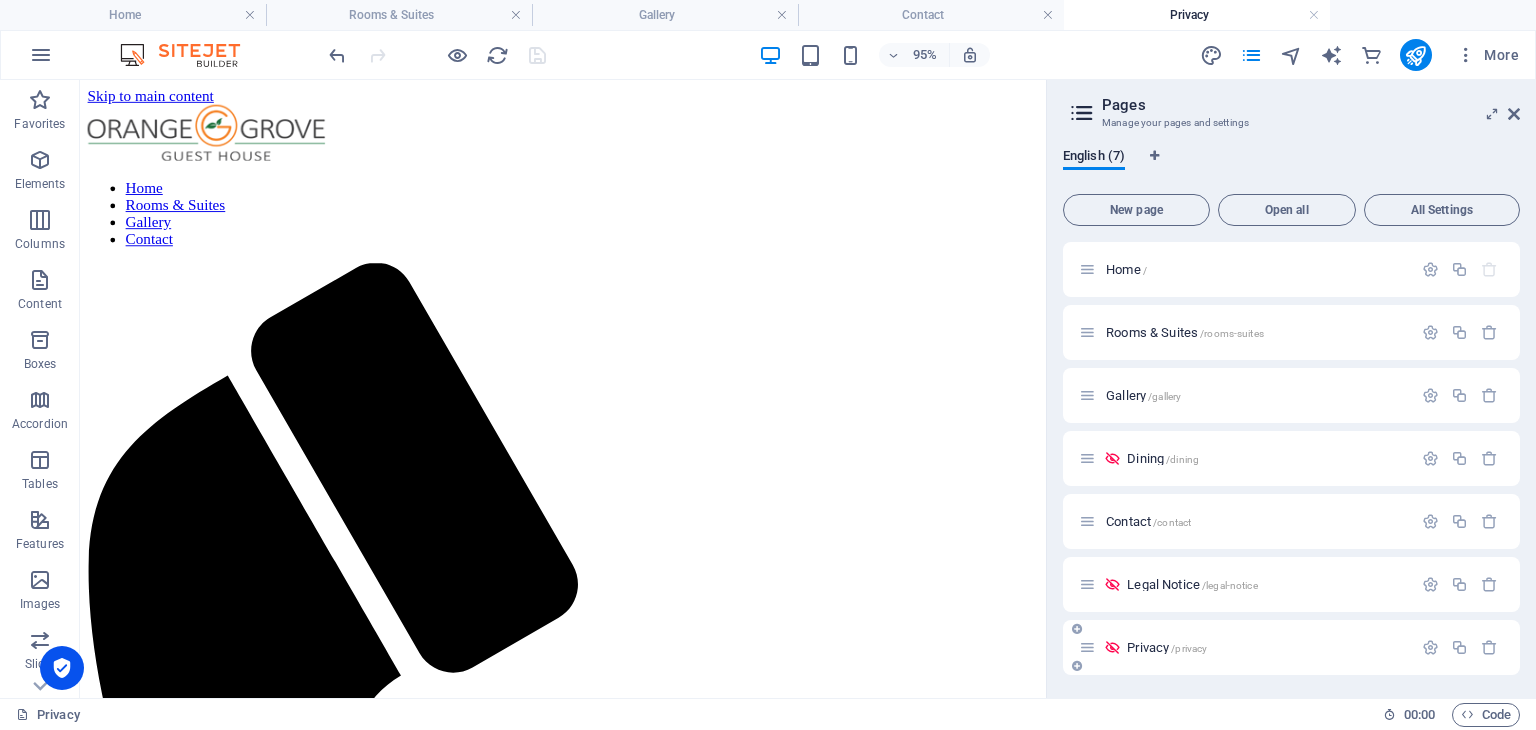 scroll, scrollTop: 0, scrollLeft: 0, axis: both 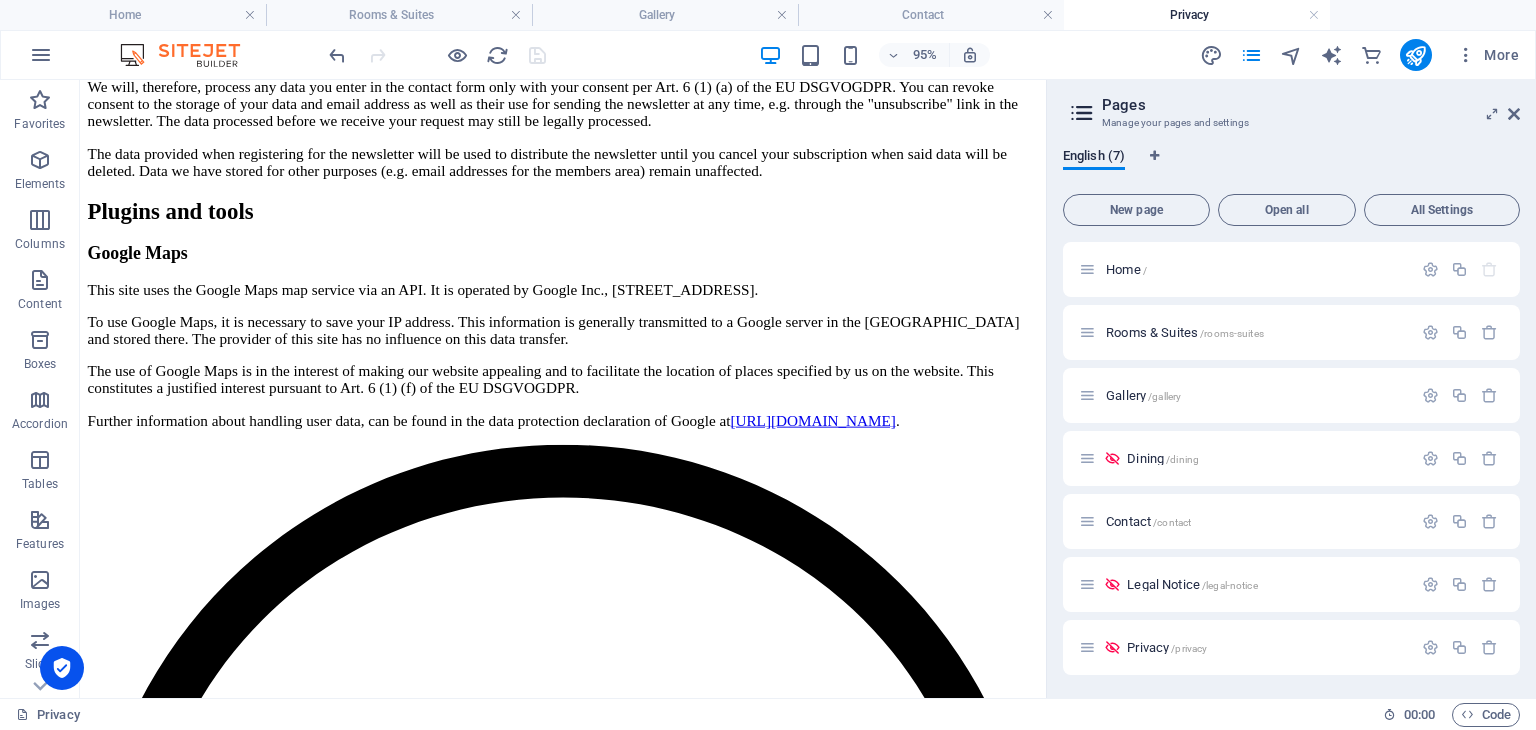 drag, startPoint x: 1085, startPoint y: 474, endPoint x: 1126, endPoint y: 697, distance: 226.73773 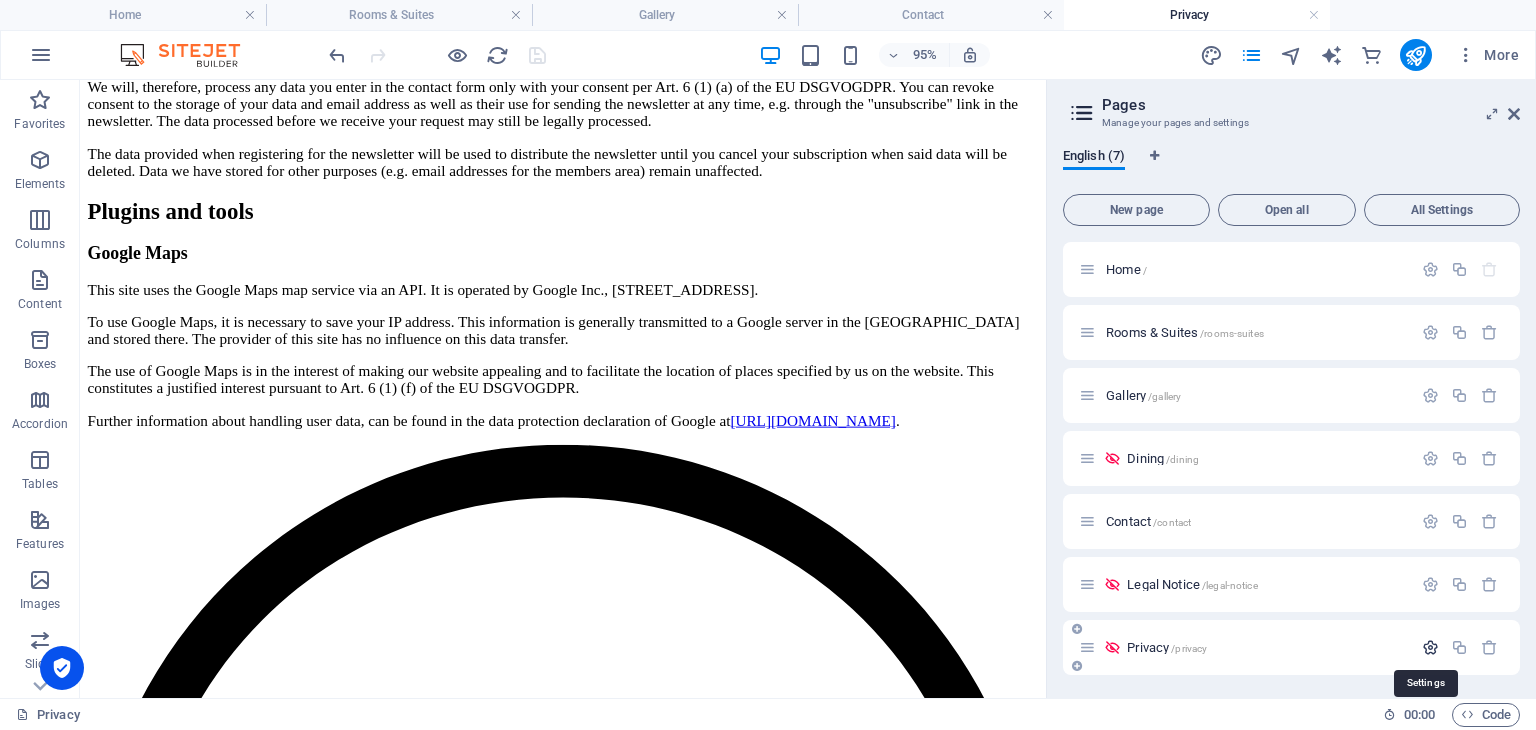 click at bounding box center (1430, 647) 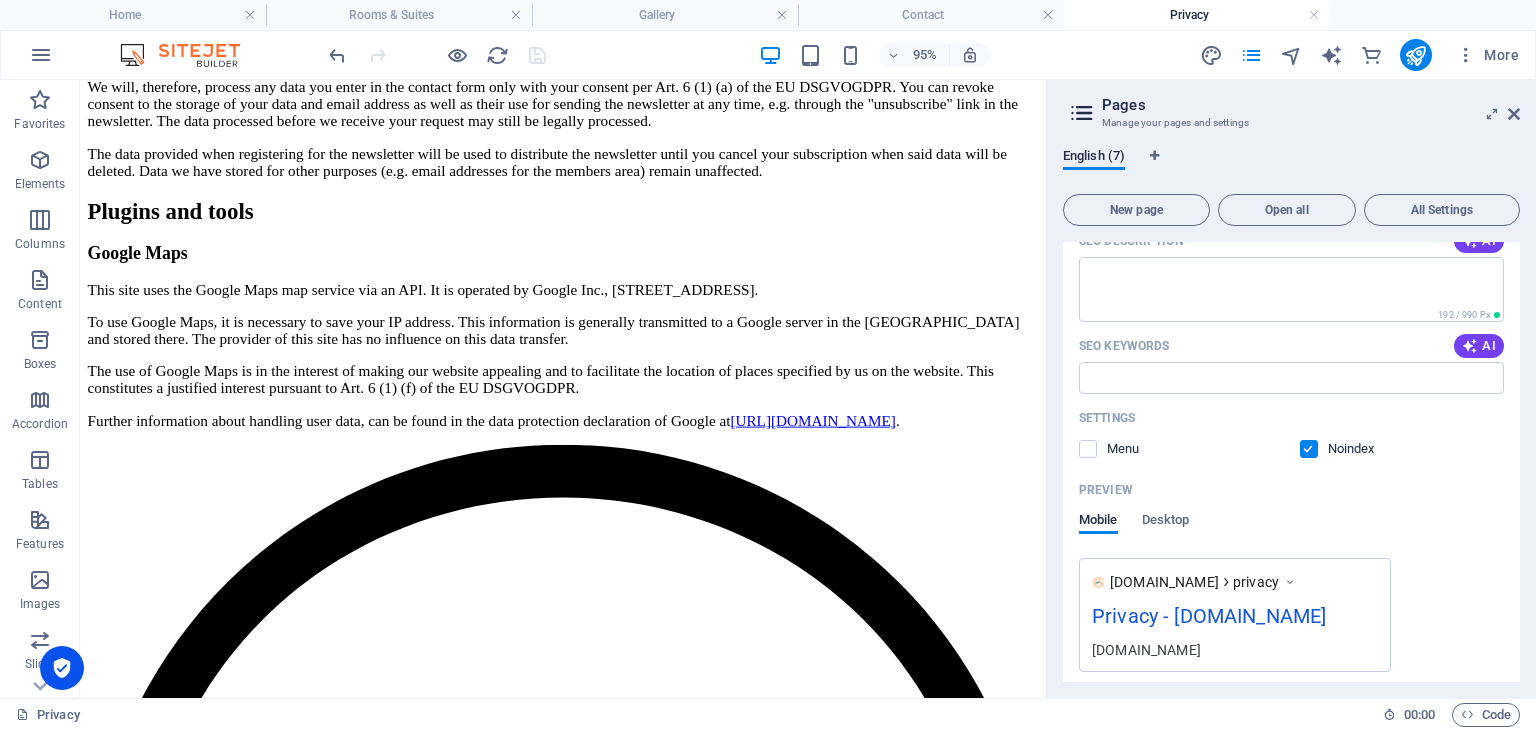 scroll, scrollTop: 668, scrollLeft: 0, axis: vertical 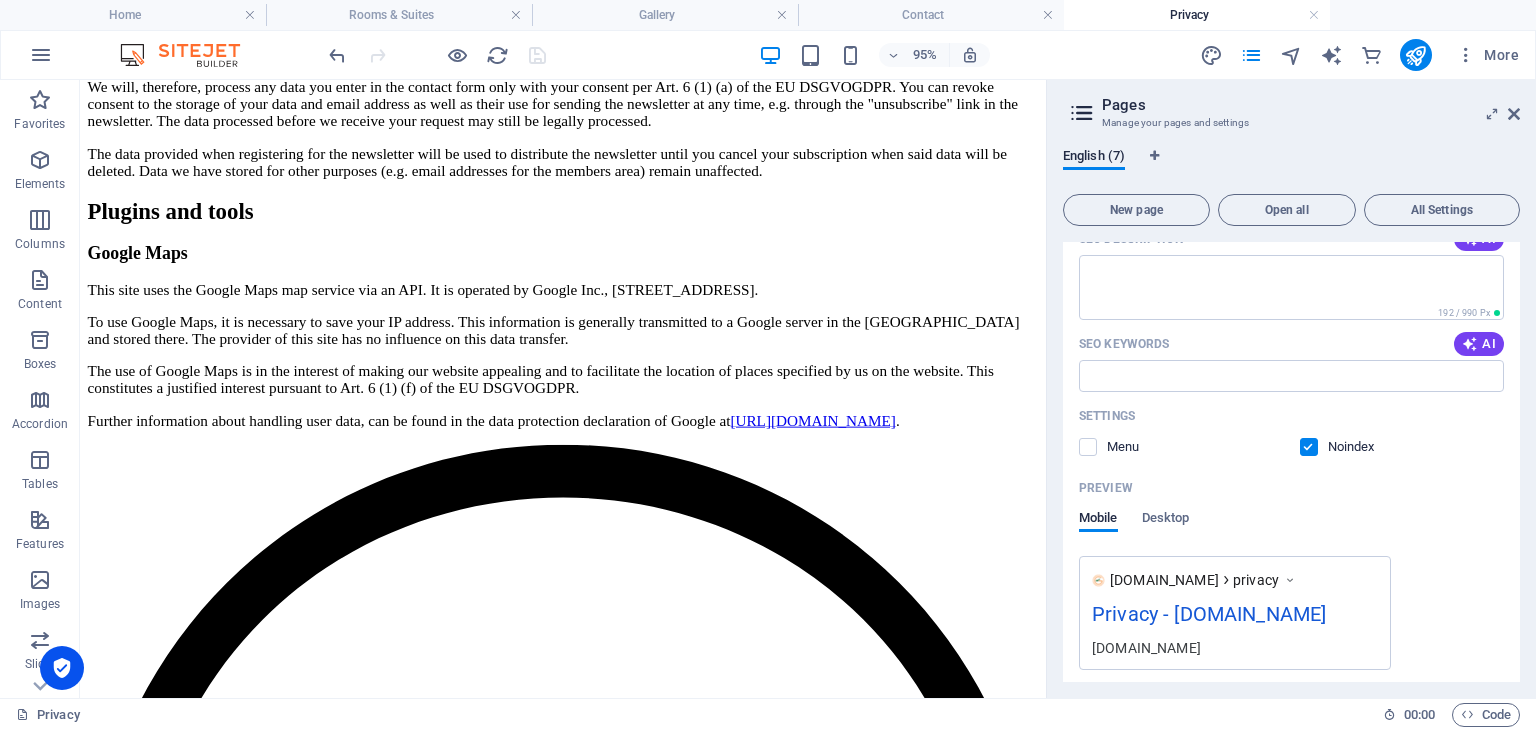 click at bounding box center (1309, 447) 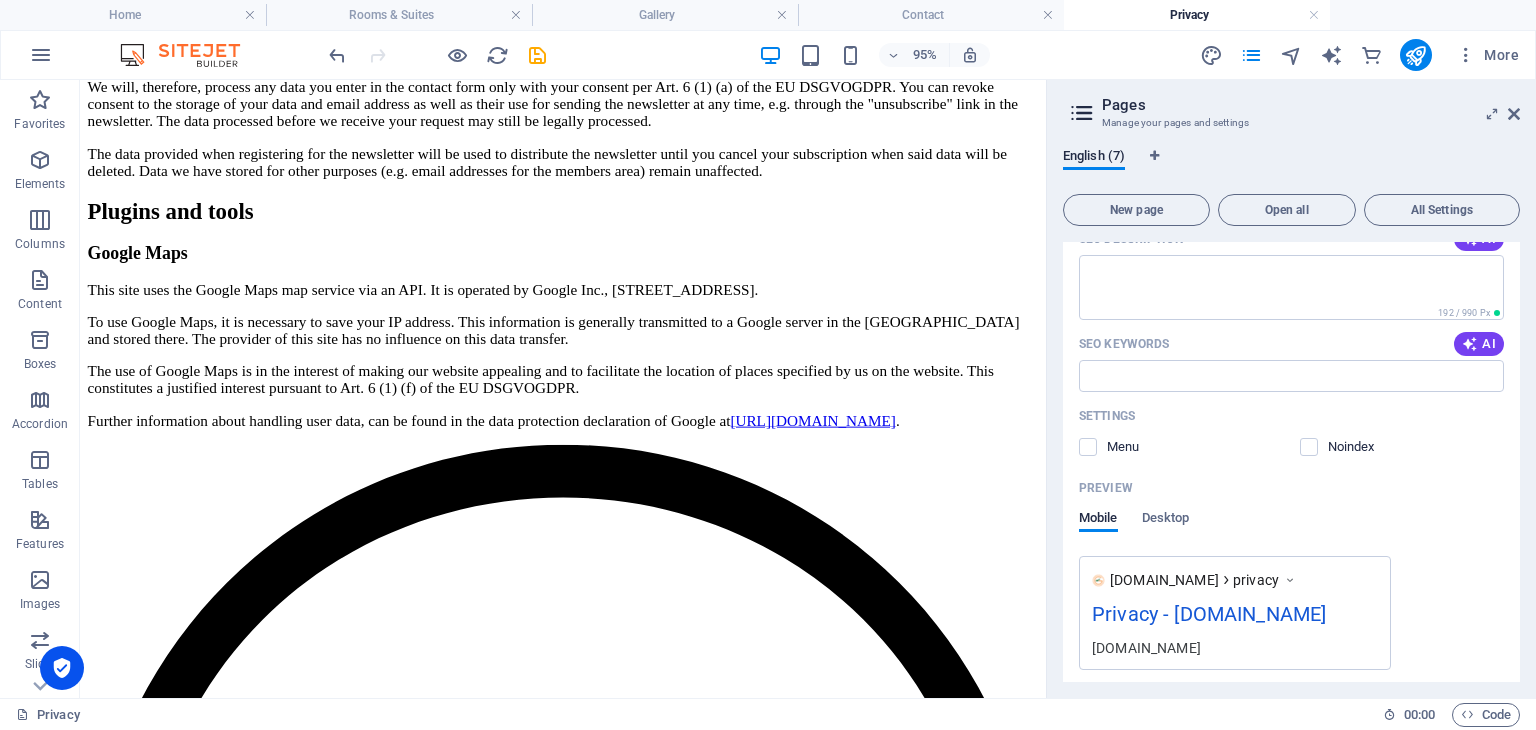 drag, startPoint x: 1519, startPoint y: 518, endPoint x: 1511, endPoint y: 571, distance: 53.600372 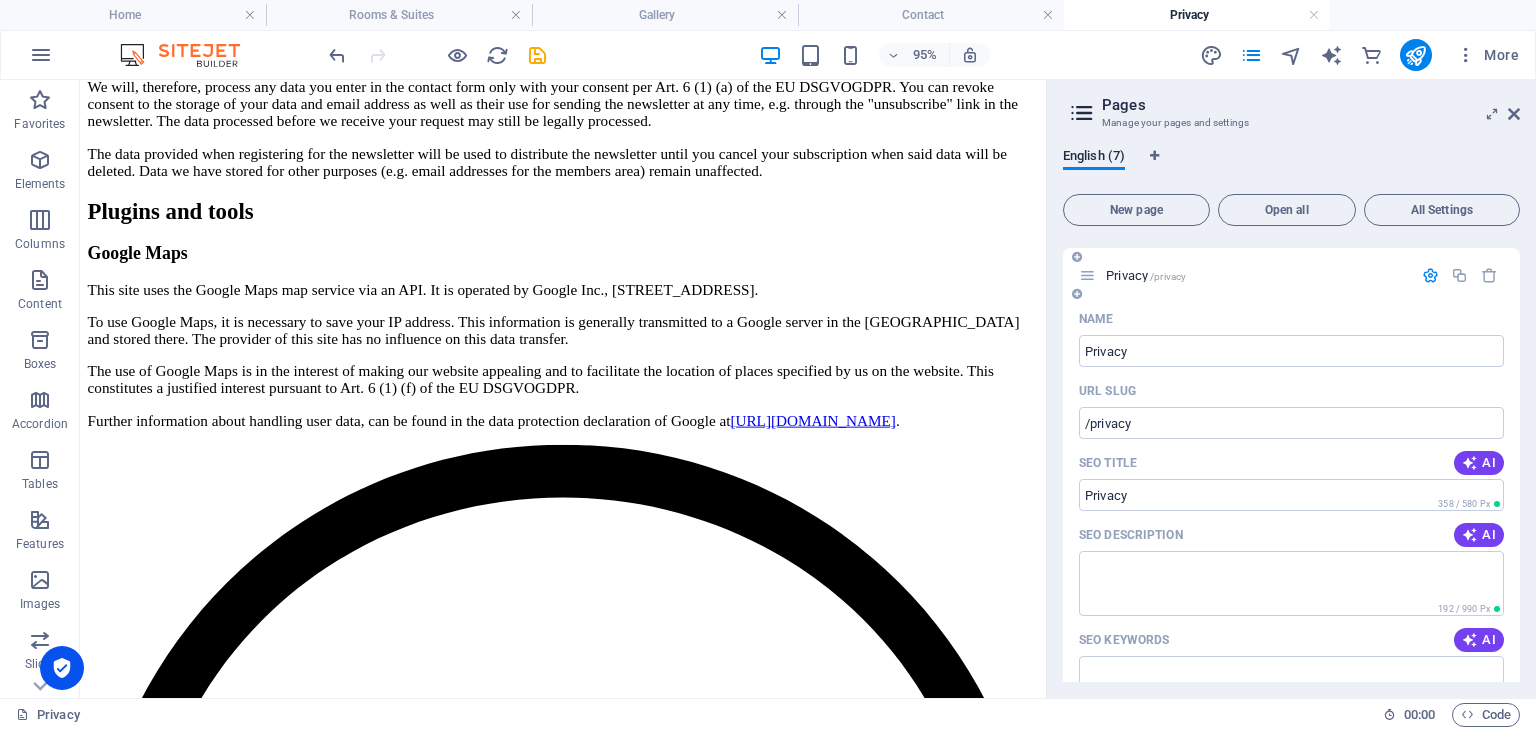 scroll, scrollTop: 368, scrollLeft: 0, axis: vertical 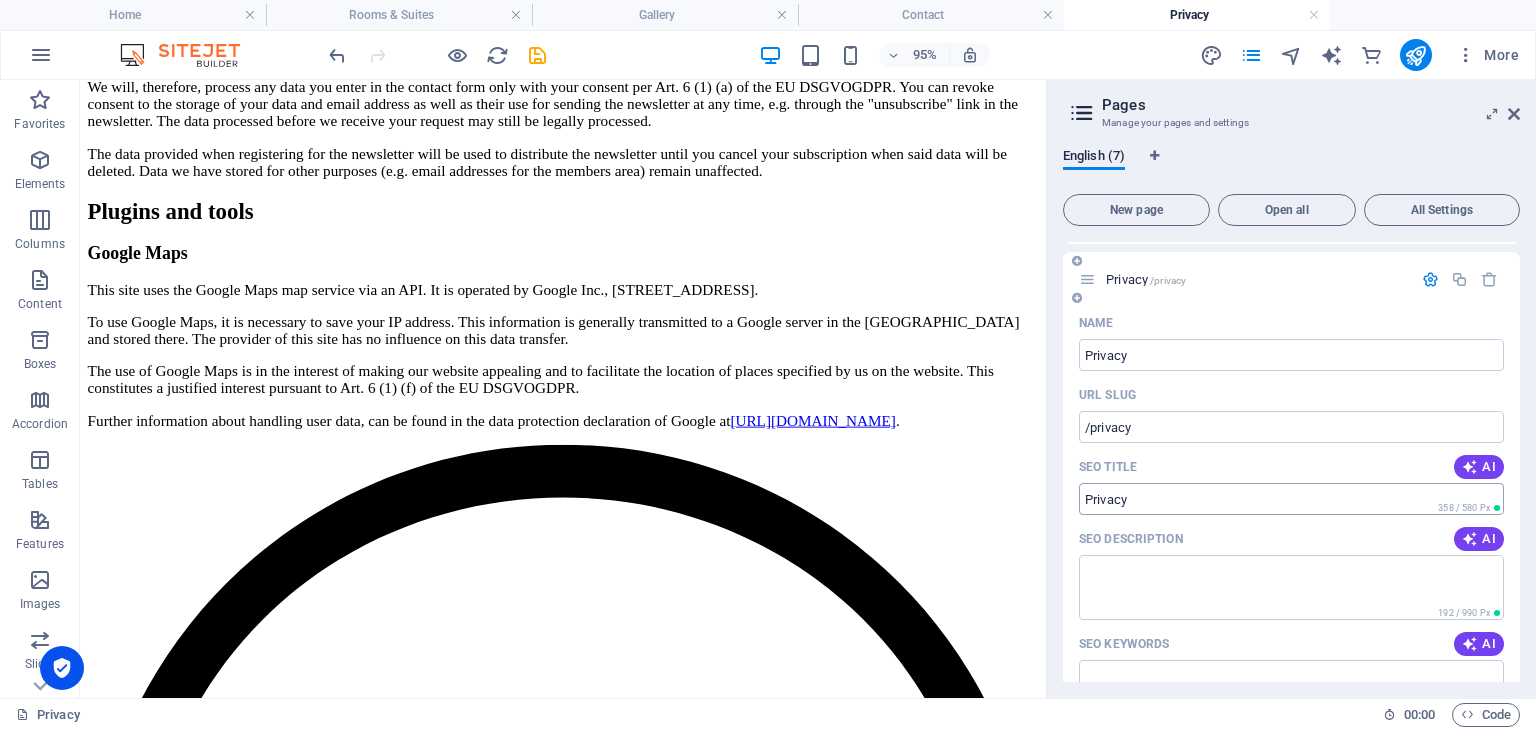 click on "Privacy" at bounding box center (1291, 499) 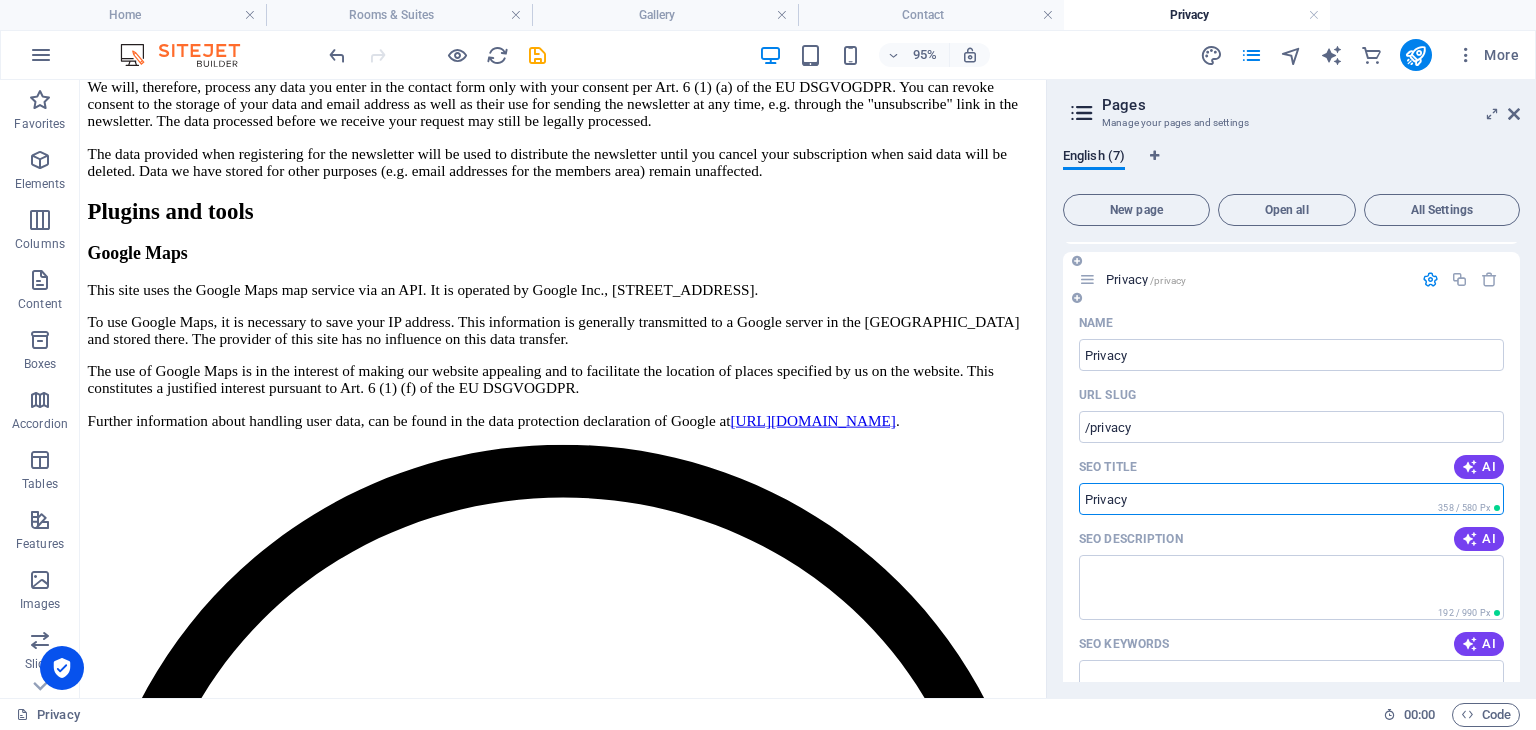 type on "Privacy" 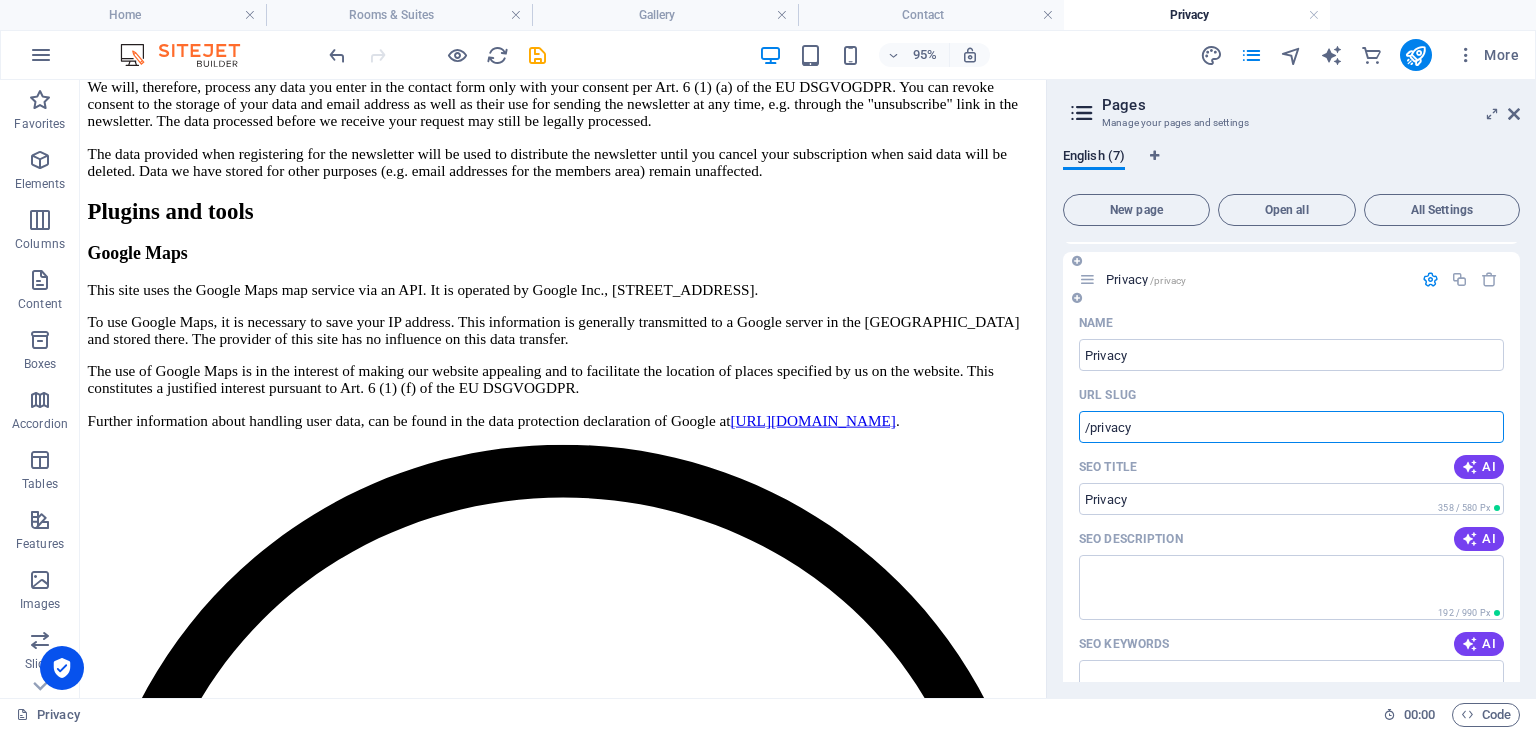 click on "/privacy" at bounding box center (1291, 427) 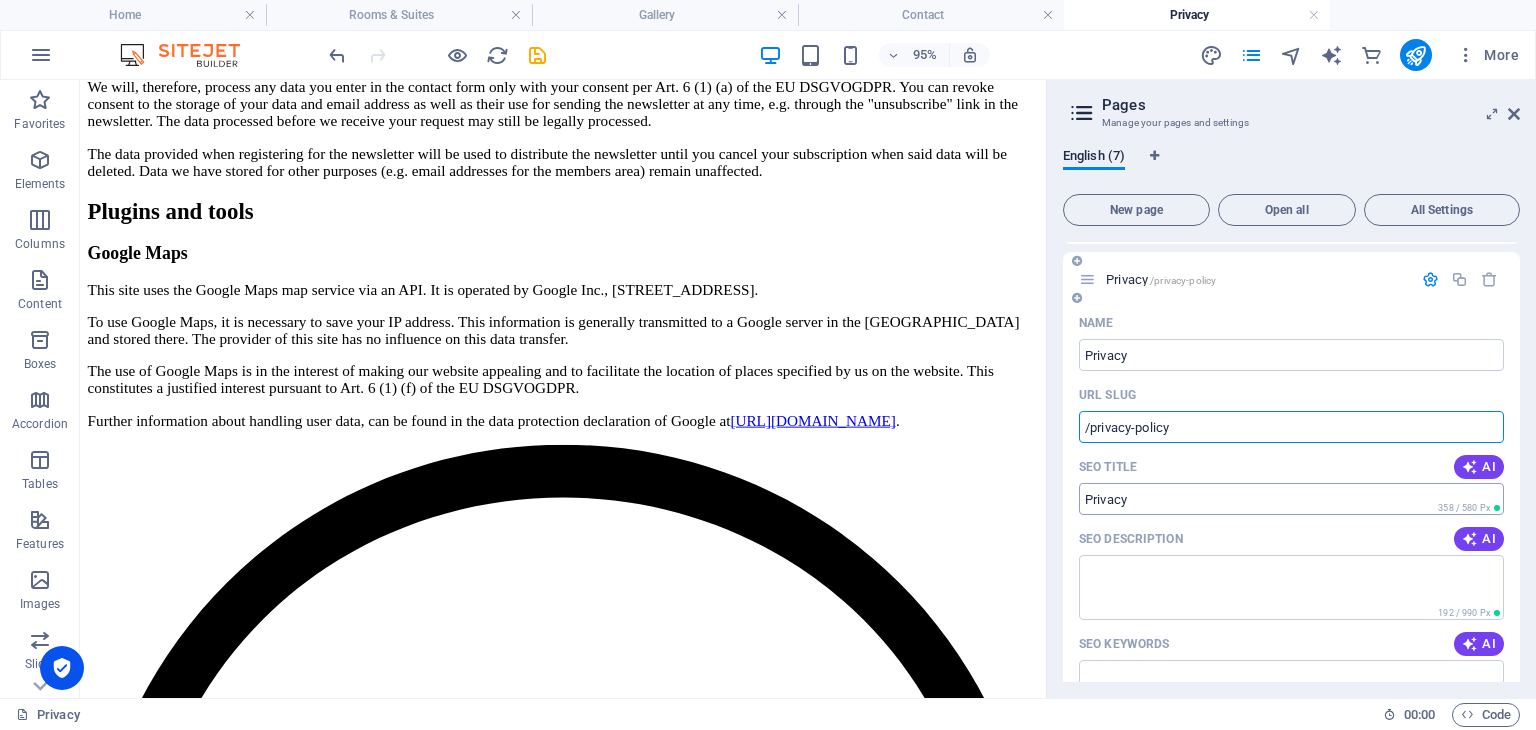 type on "/privacy-policy" 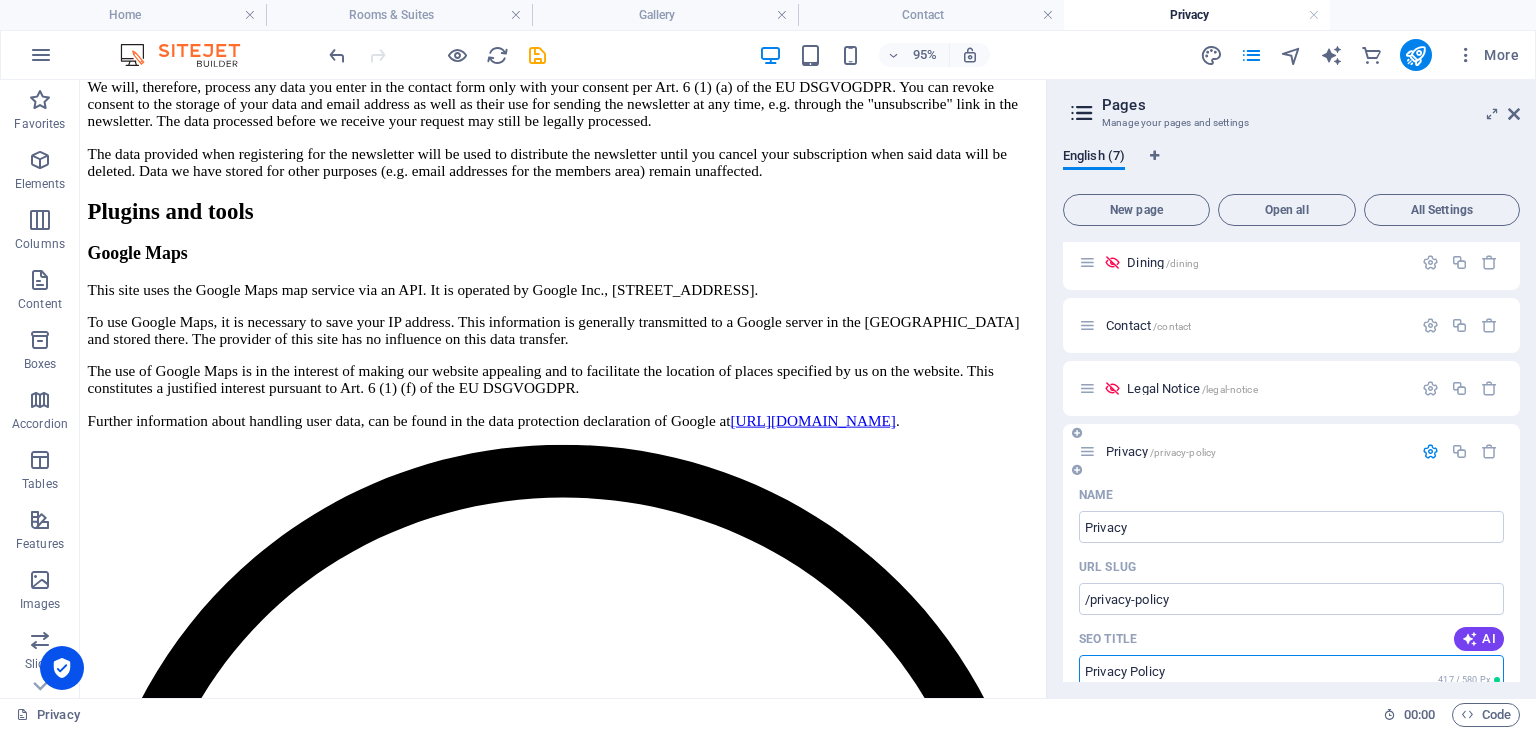 scroll, scrollTop: 168, scrollLeft: 0, axis: vertical 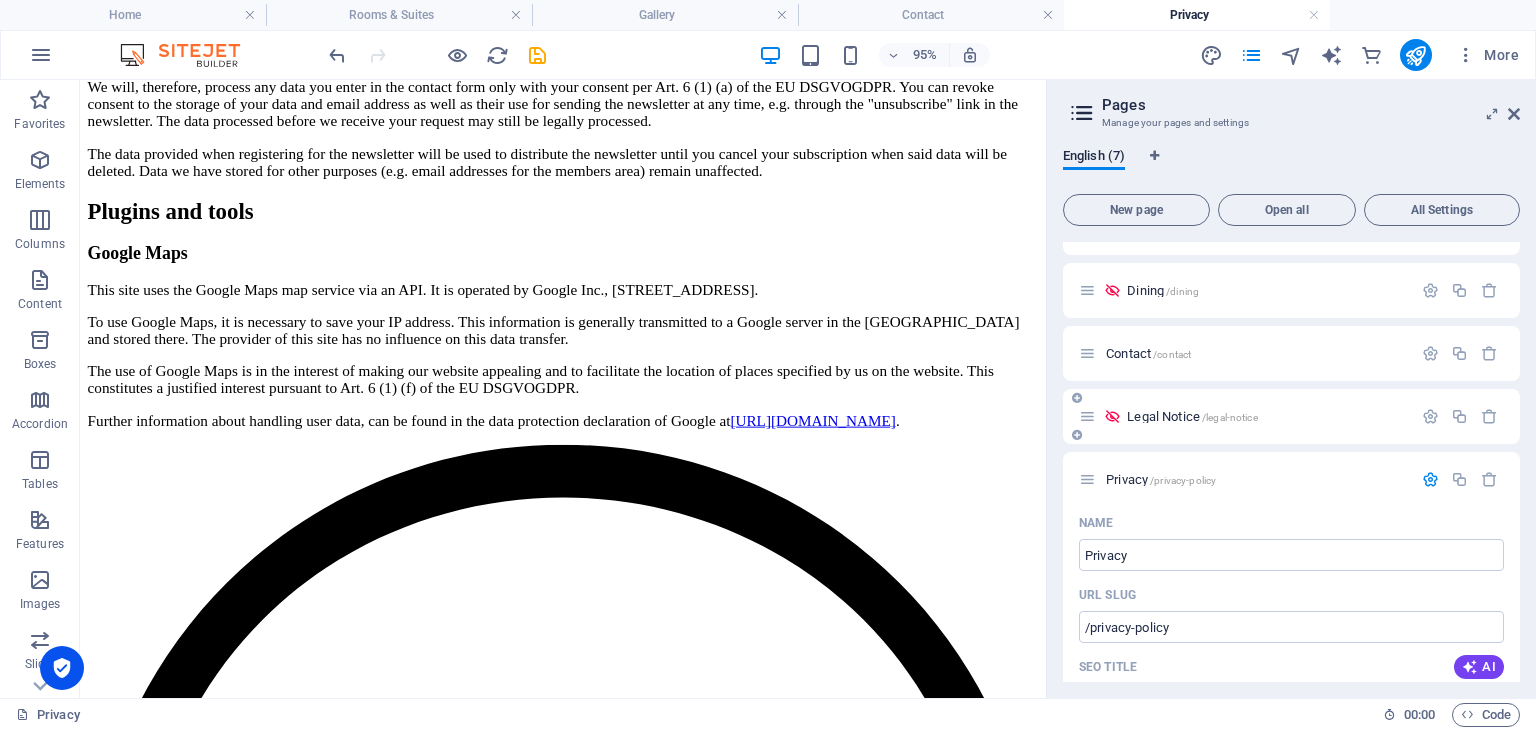 type on "Privacy Policy" 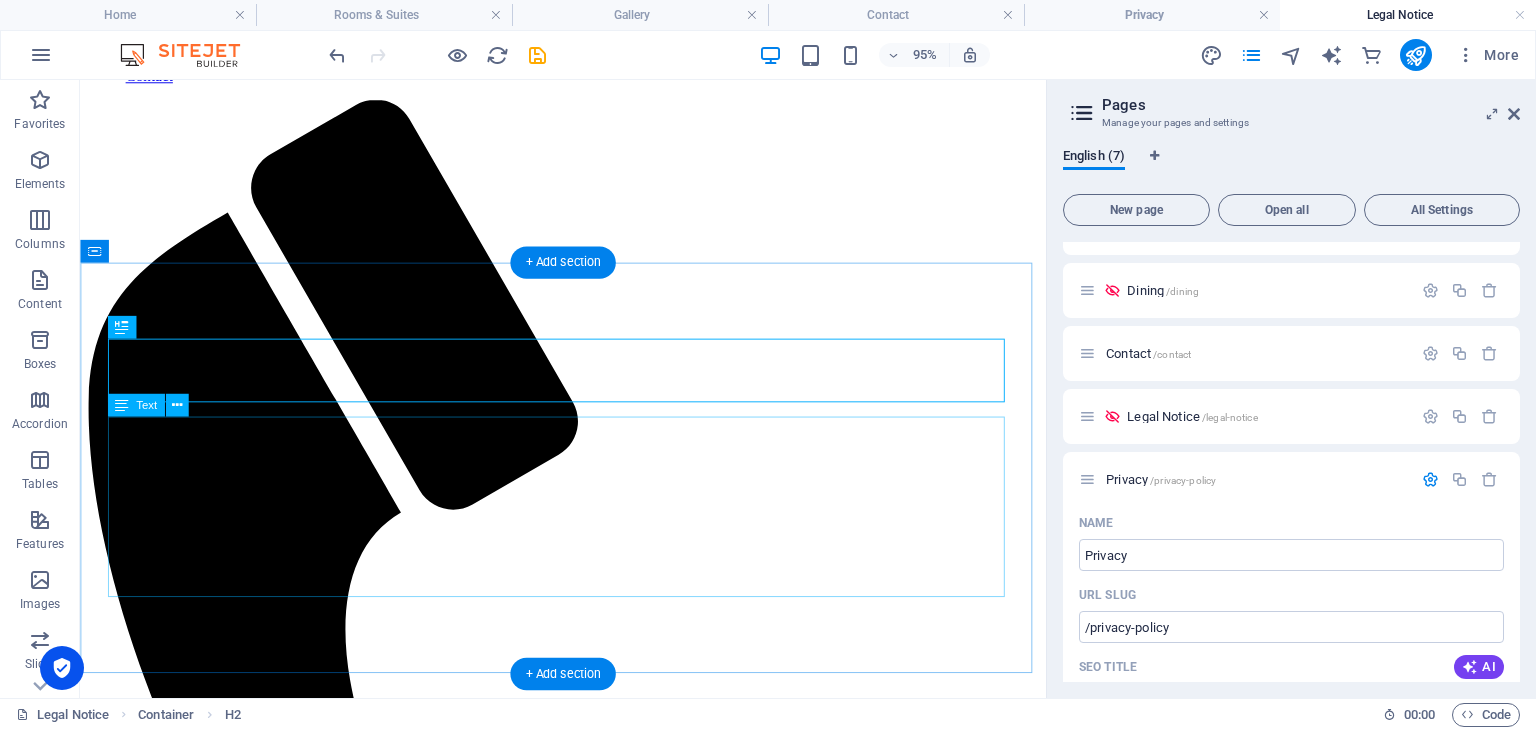 scroll, scrollTop: 200, scrollLeft: 0, axis: vertical 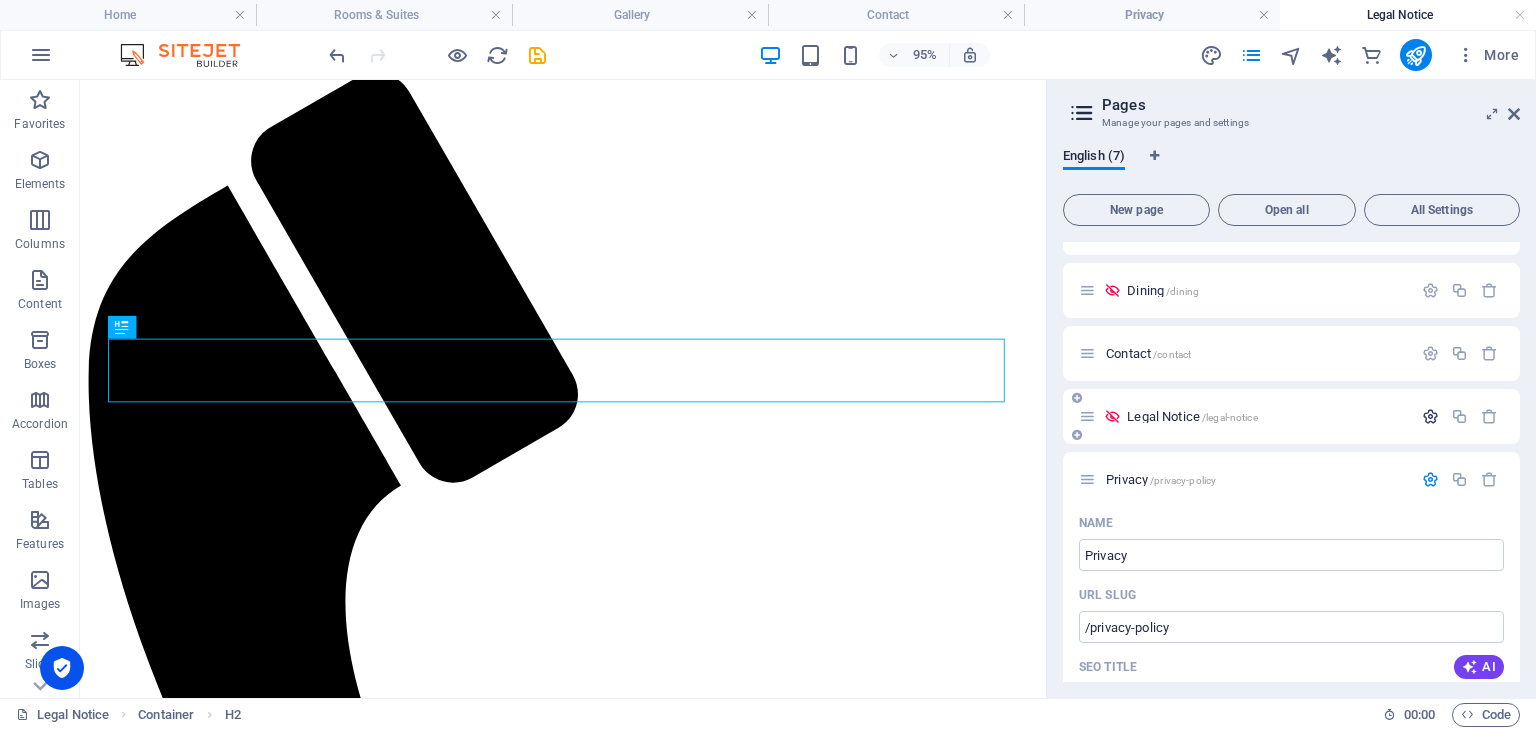click at bounding box center [1430, 416] 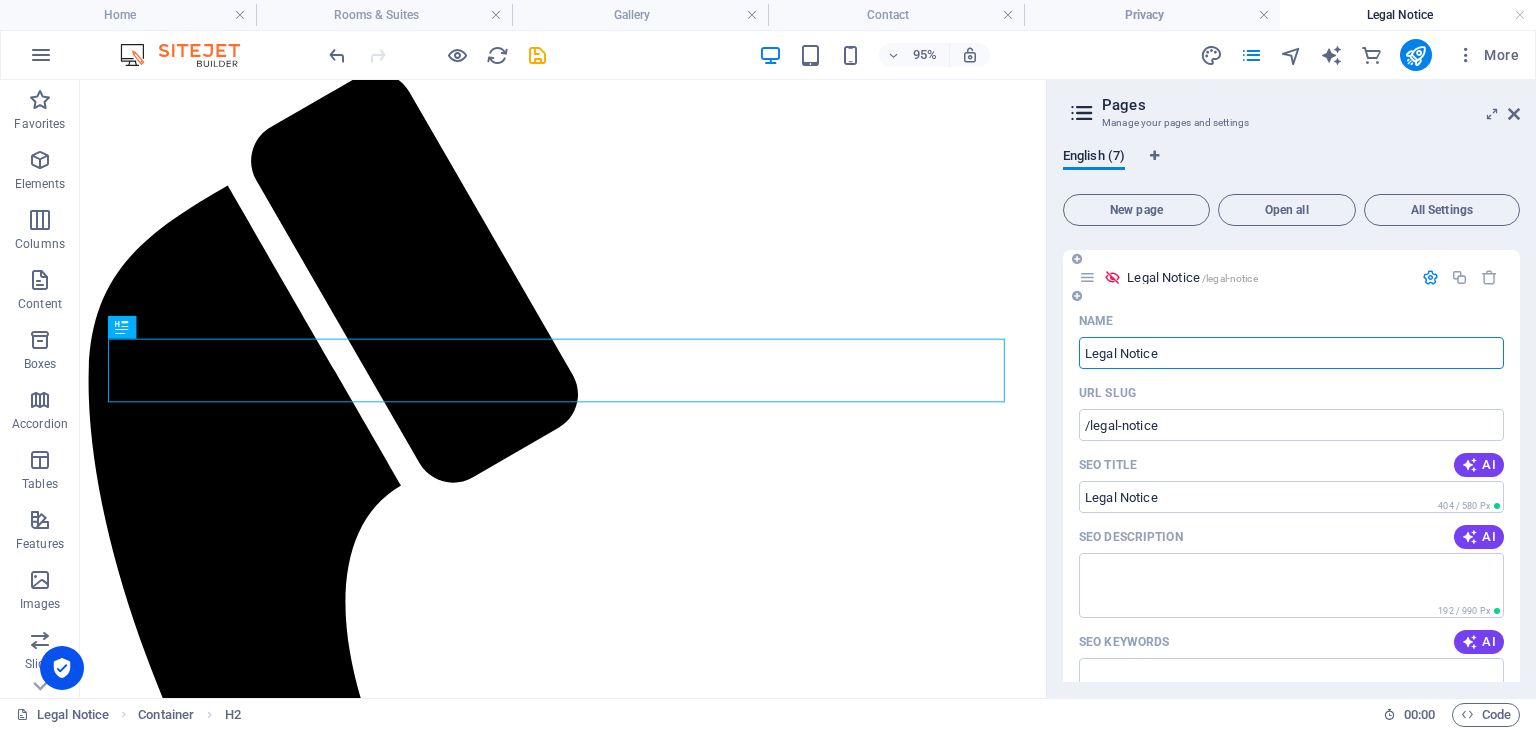 scroll, scrollTop: 468, scrollLeft: 0, axis: vertical 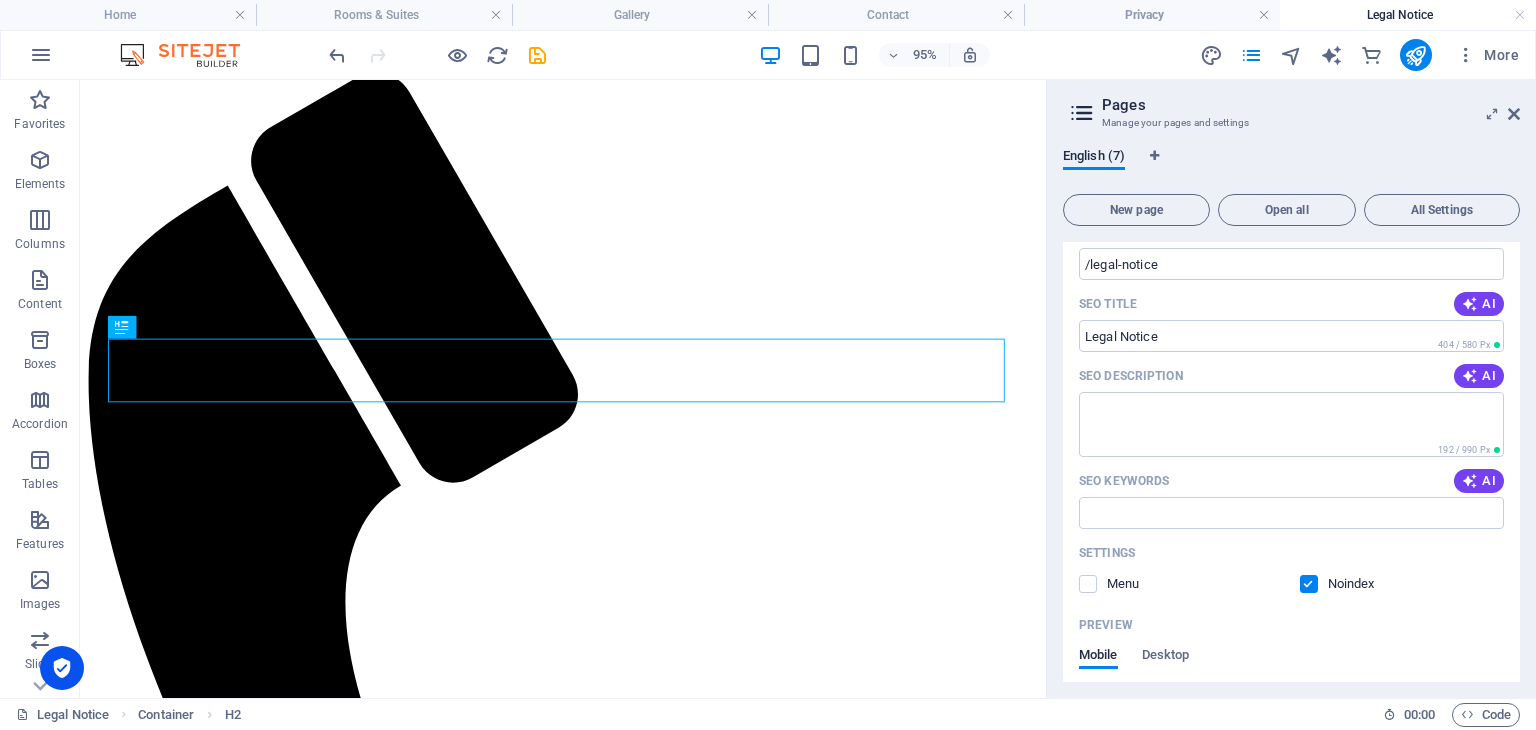 click at bounding box center [1309, 584] 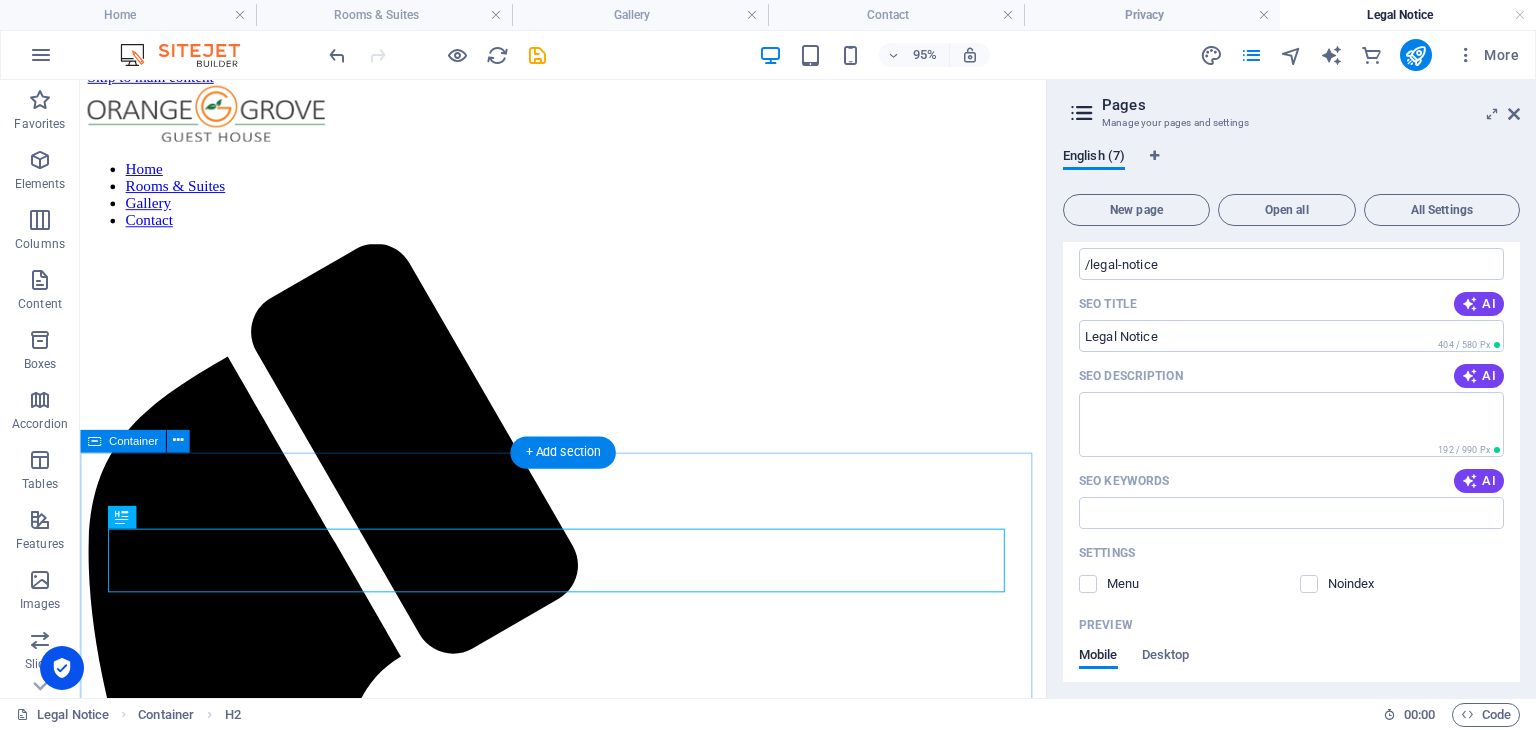 scroll, scrollTop: 0, scrollLeft: 0, axis: both 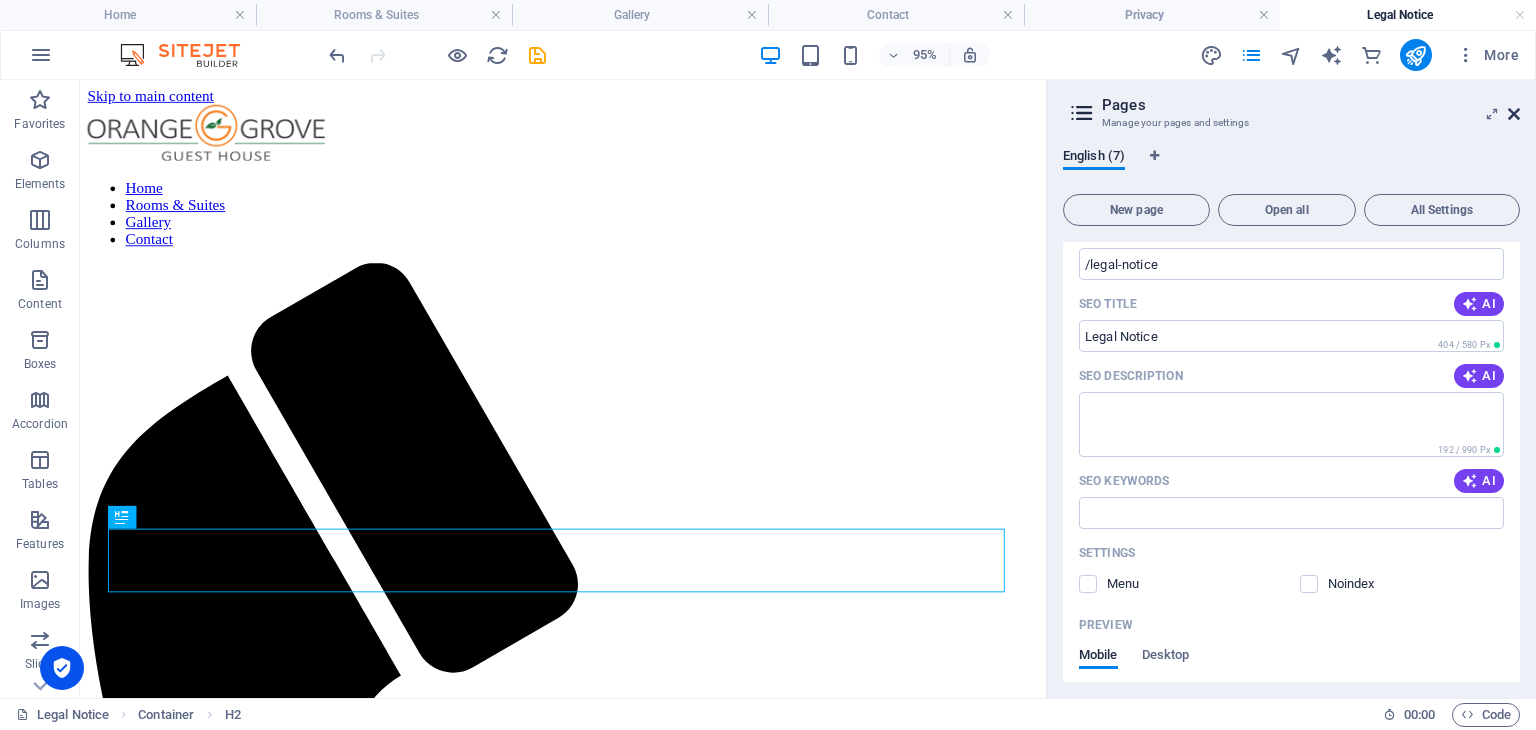 click at bounding box center [1514, 114] 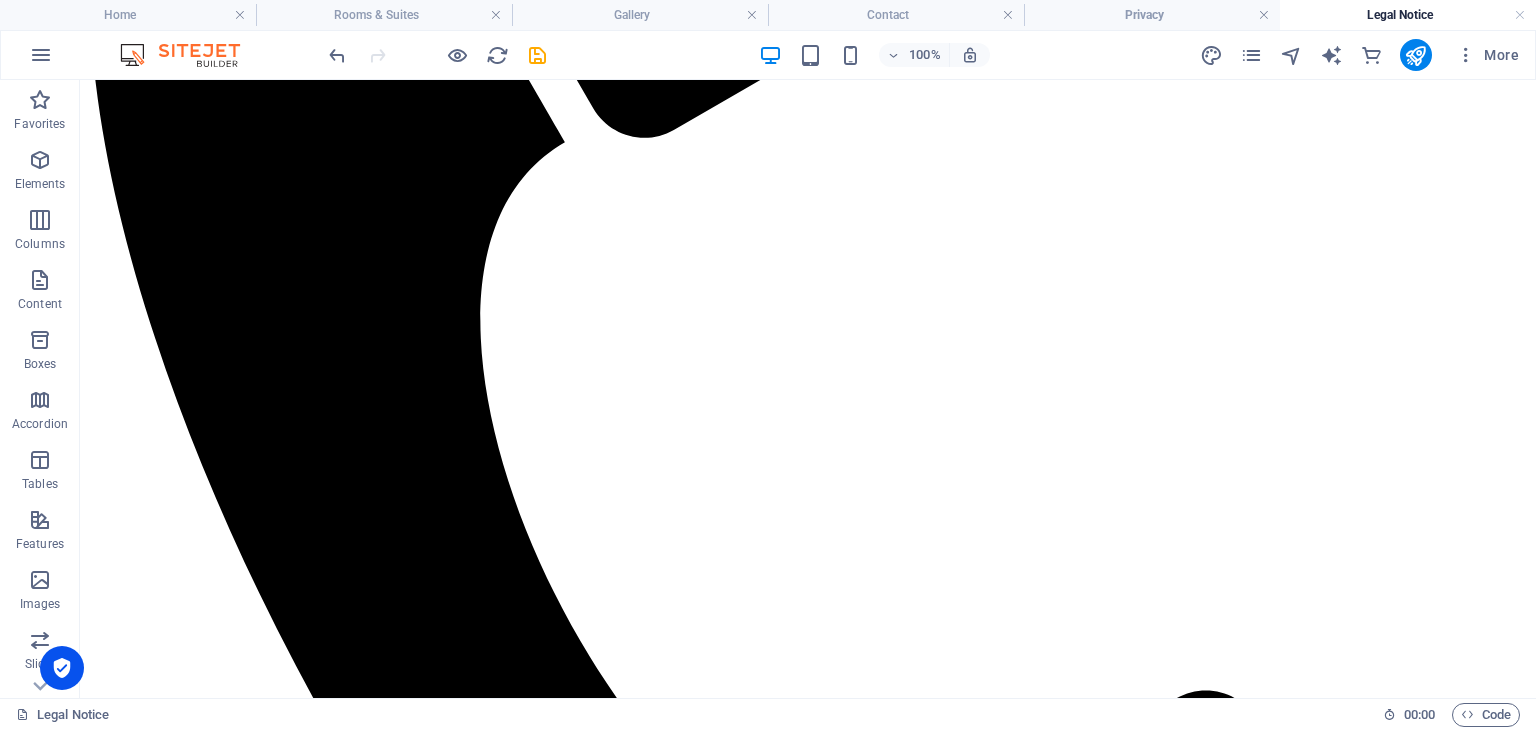 scroll, scrollTop: 693, scrollLeft: 0, axis: vertical 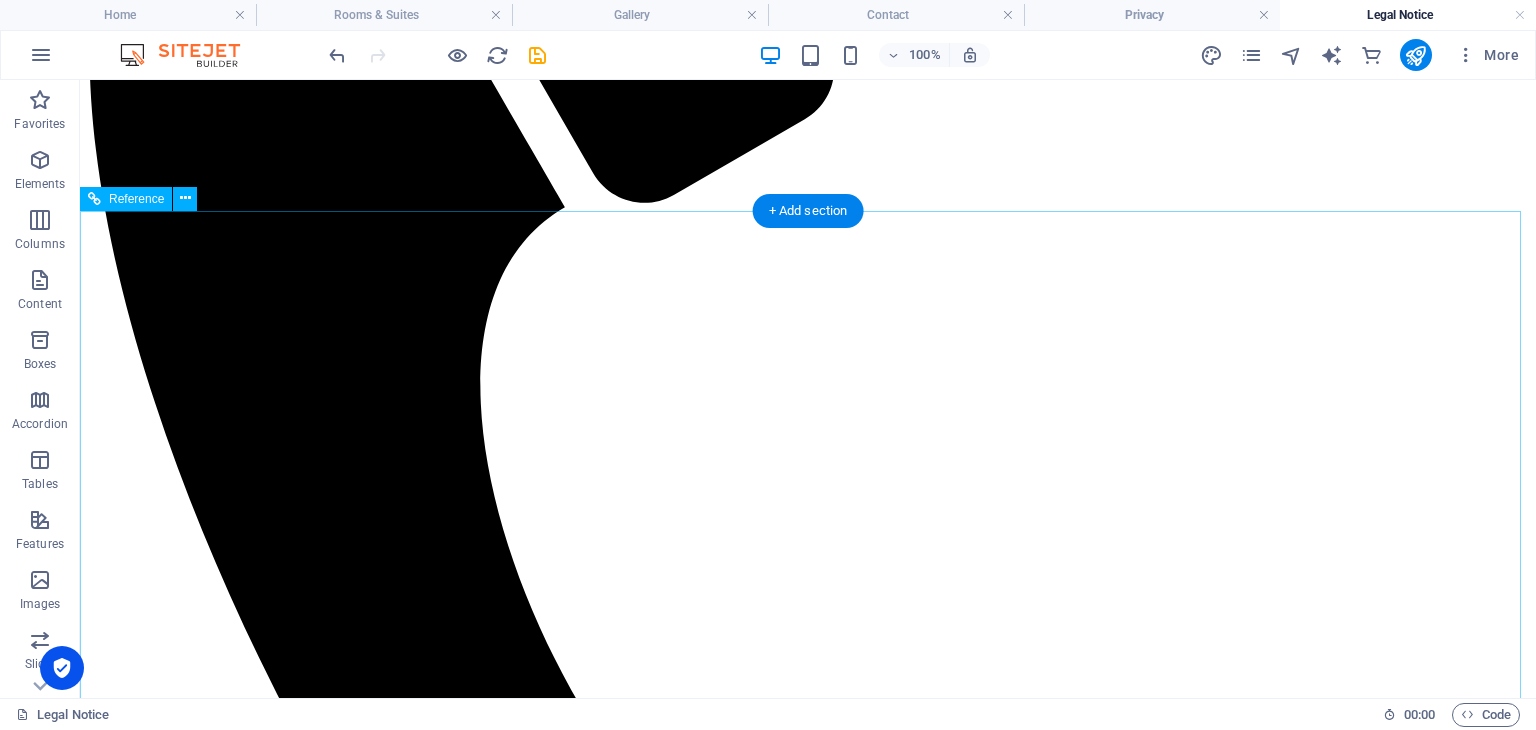 click on "Contact info@orangegrove.co.bw" at bounding box center (808, 10305) 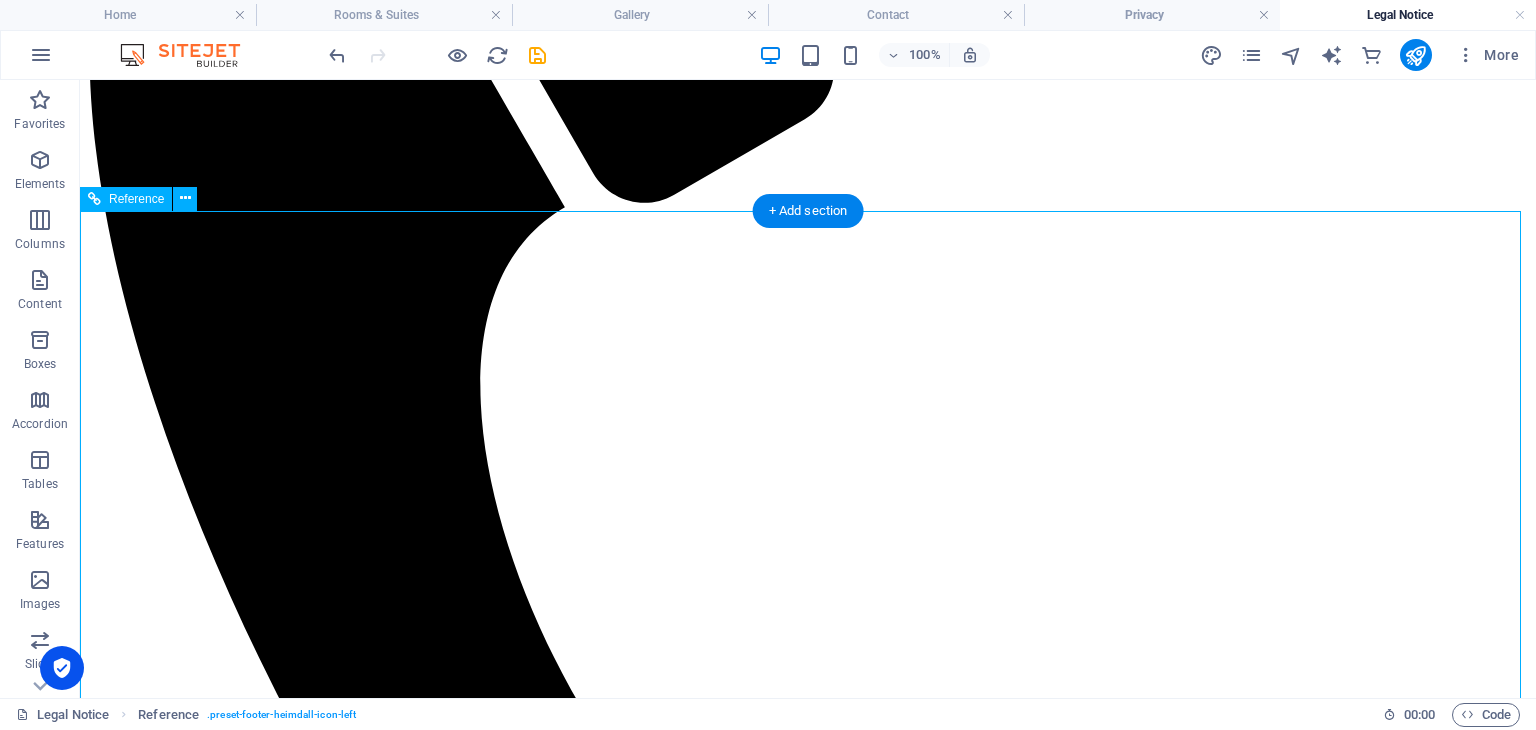 click on "[EMAIL_ADDRESS][DOMAIN_NAME]" at bounding box center (808, 10817) 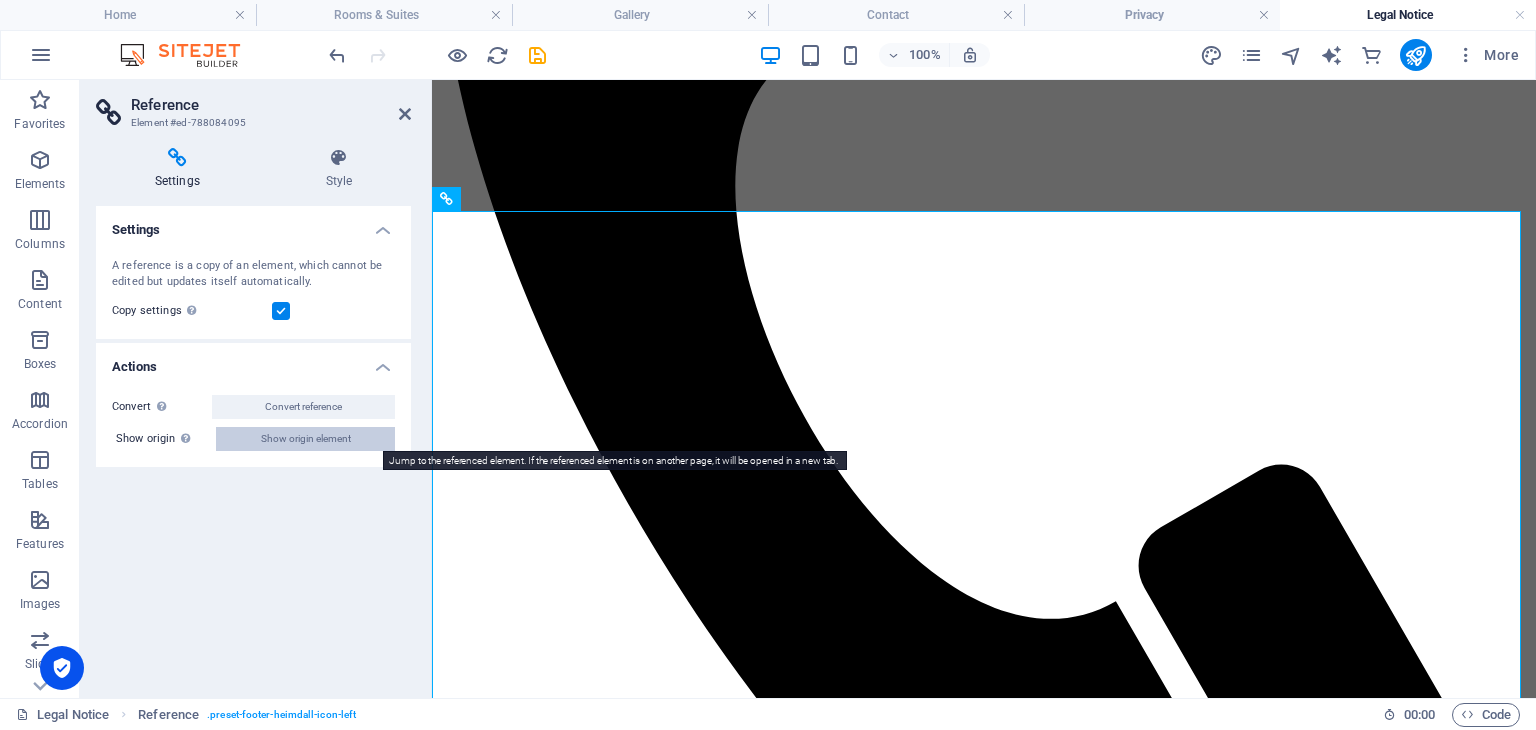 click on "Show origin element" at bounding box center [306, 439] 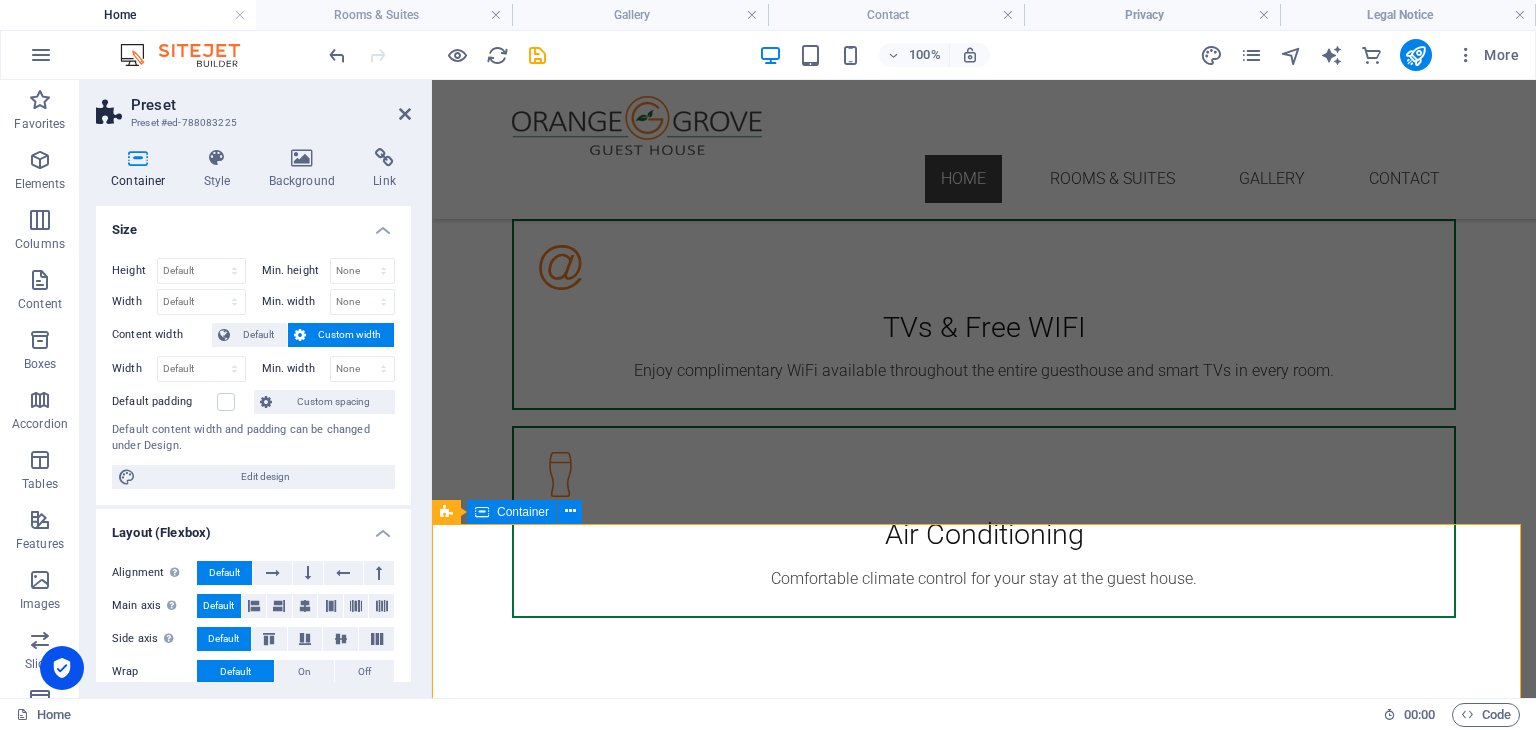 scroll, scrollTop: 4568, scrollLeft: 0, axis: vertical 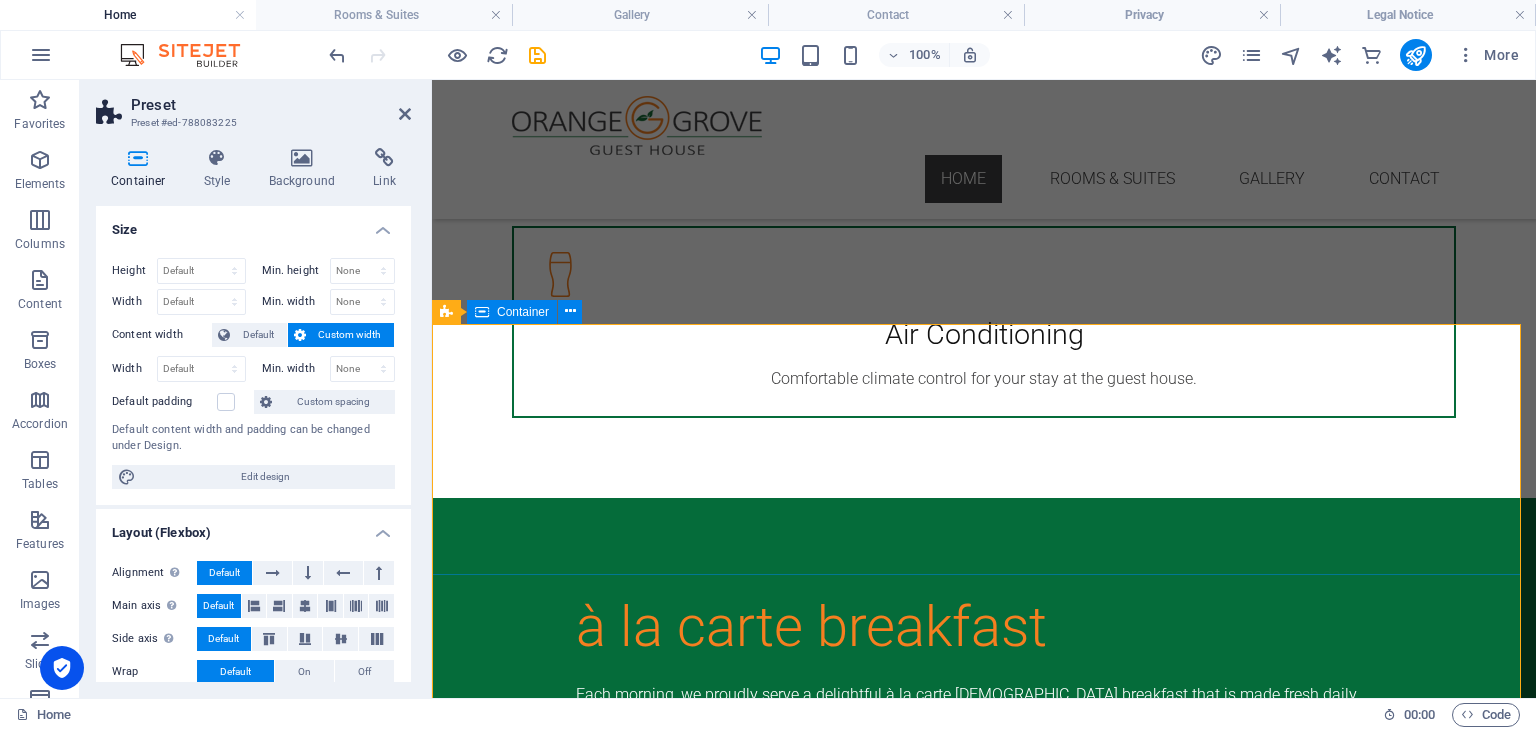 click on "Address Plot 31365 Gaborone North Gaborone   00267 Phone Call us now: +267 77 415 699 Dining Monday - Sunday 04 pm - 11 pm Contact info@orangegrove.co.bw" at bounding box center [984, 2994] 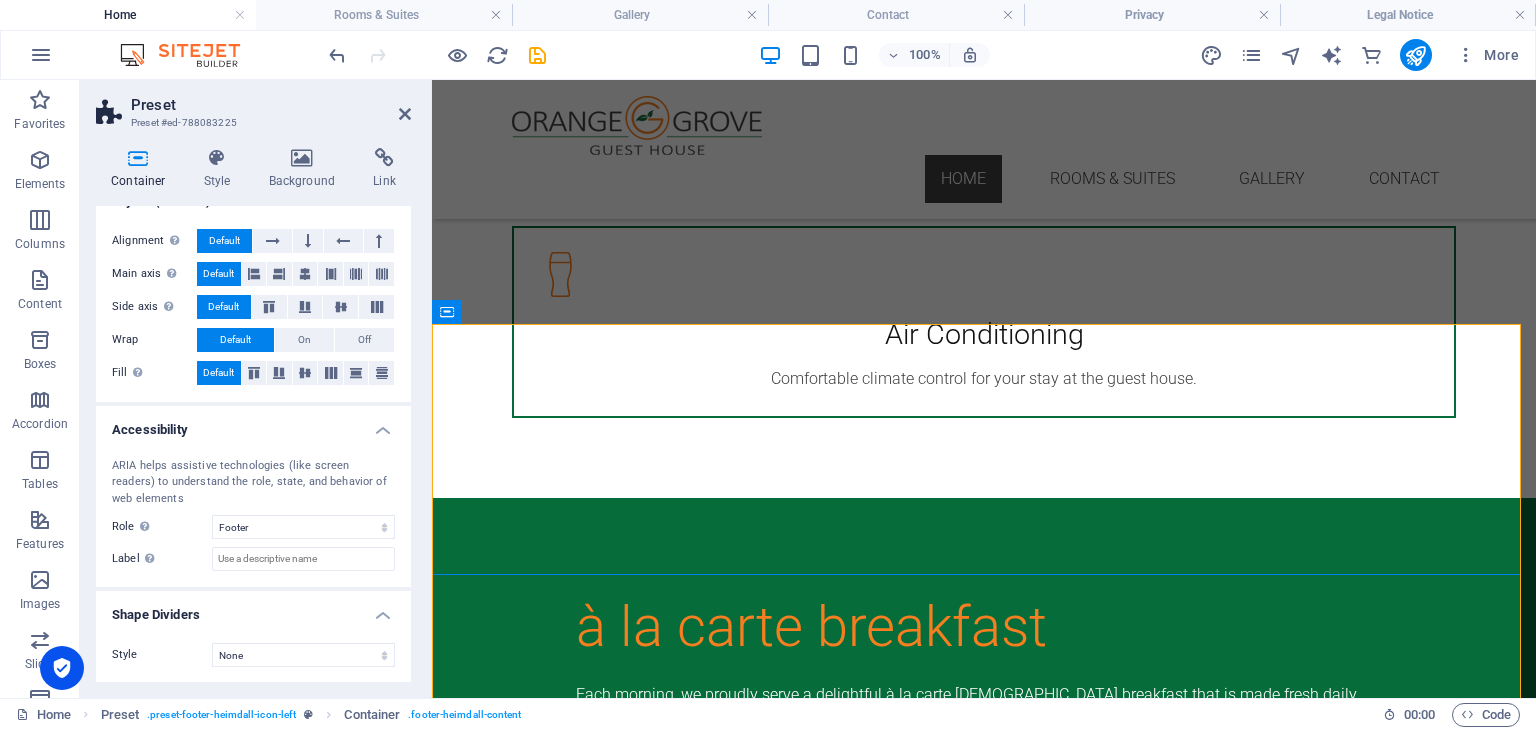 scroll, scrollTop: 232, scrollLeft: 0, axis: vertical 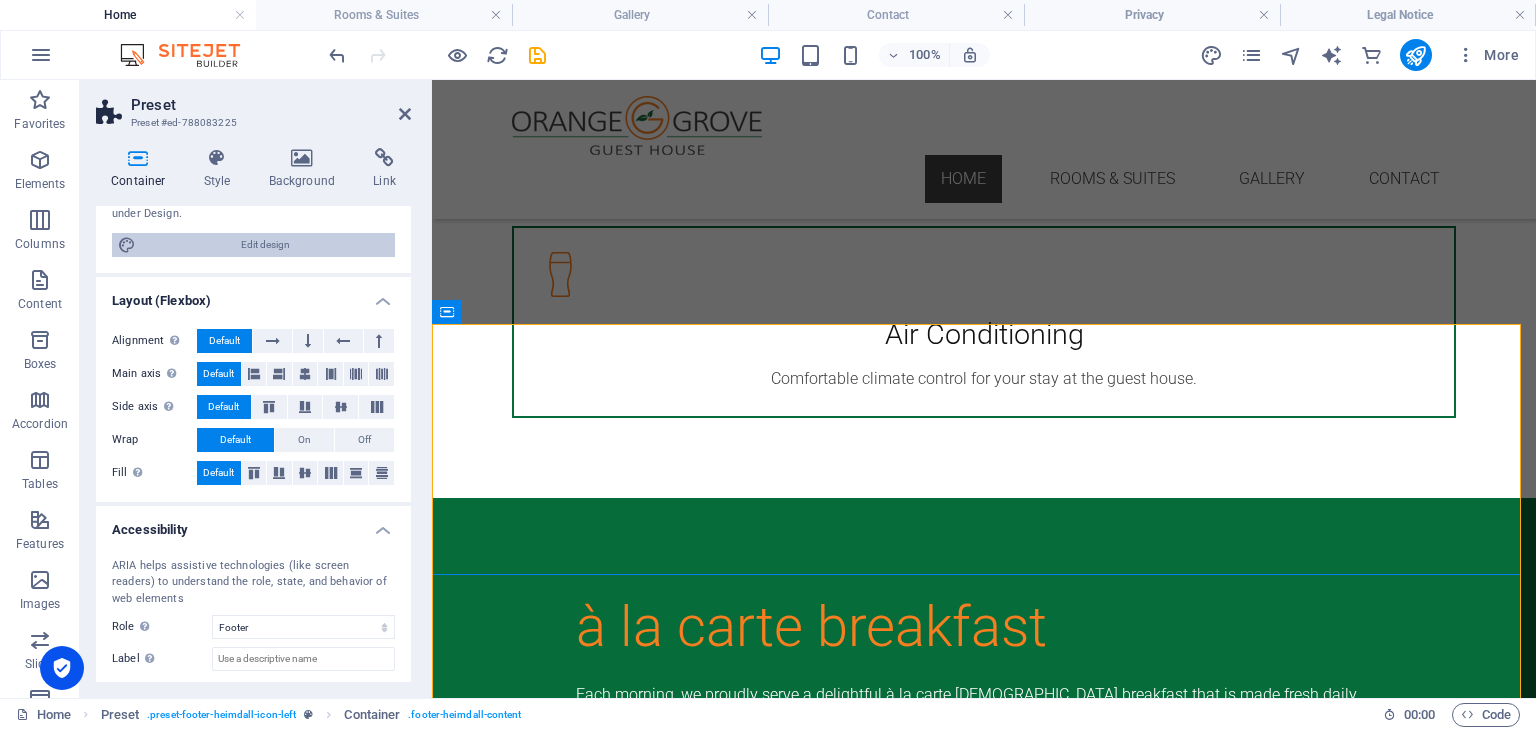 click on "Edit design" at bounding box center [265, 245] 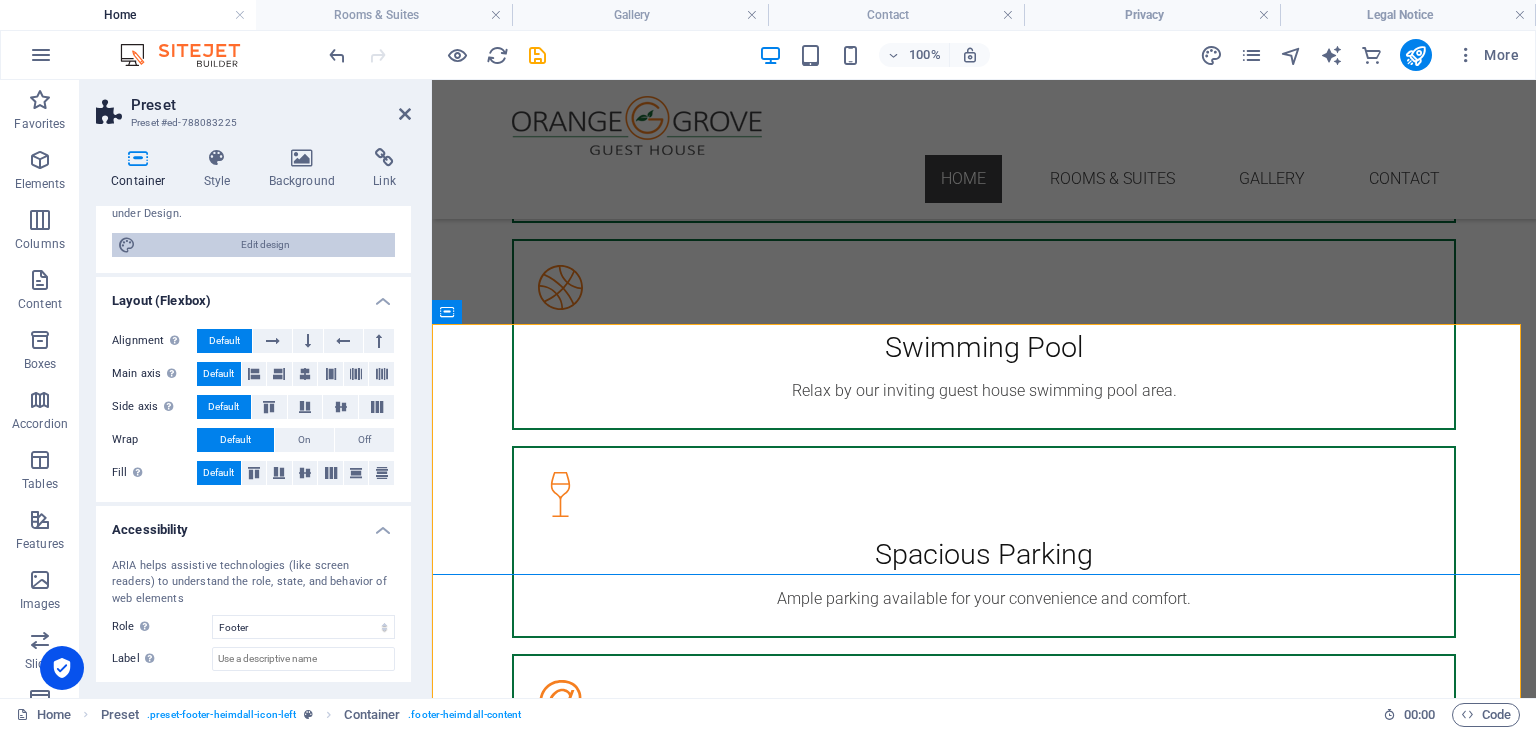 select on "rem" 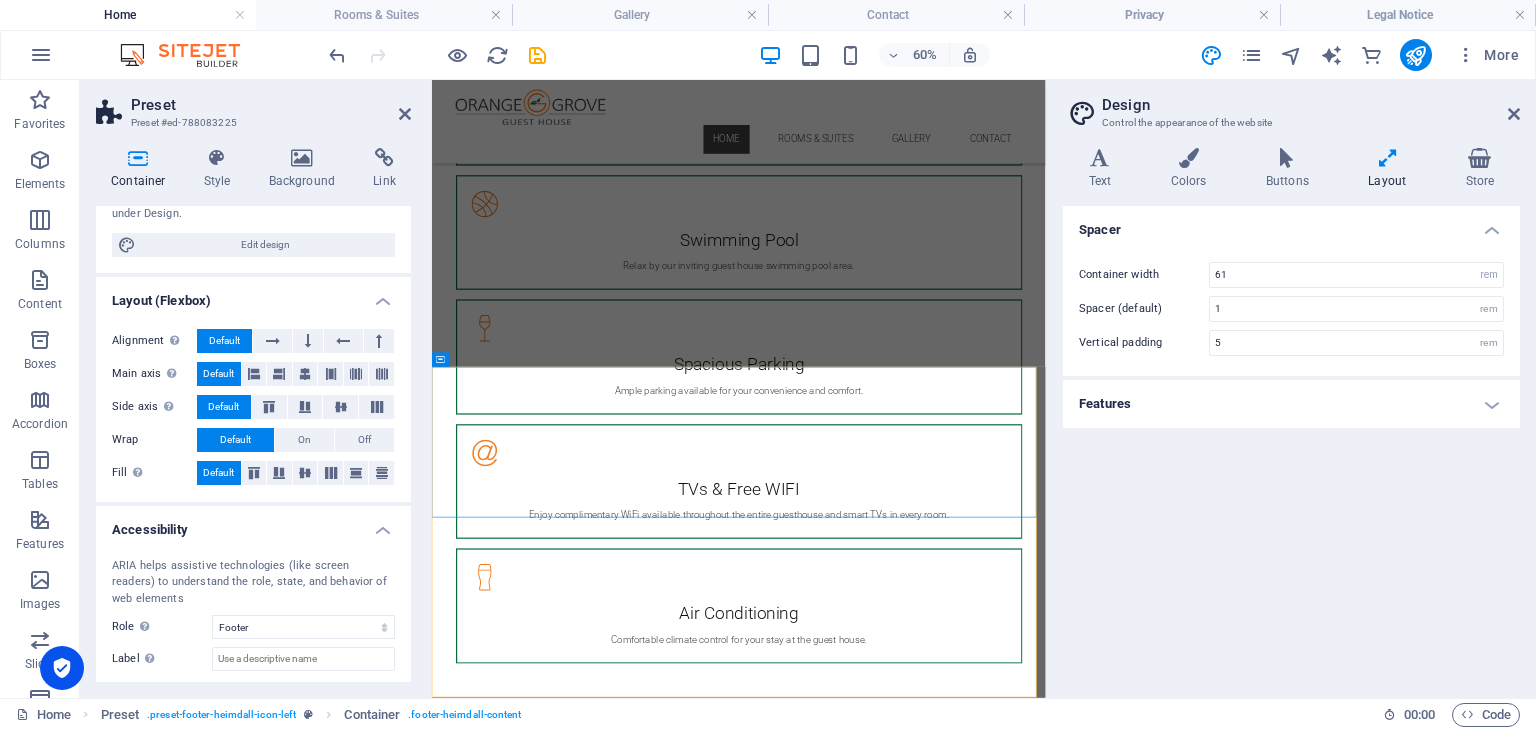 scroll, scrollTop: 4891, scrollLeft: 0, axis: vertical 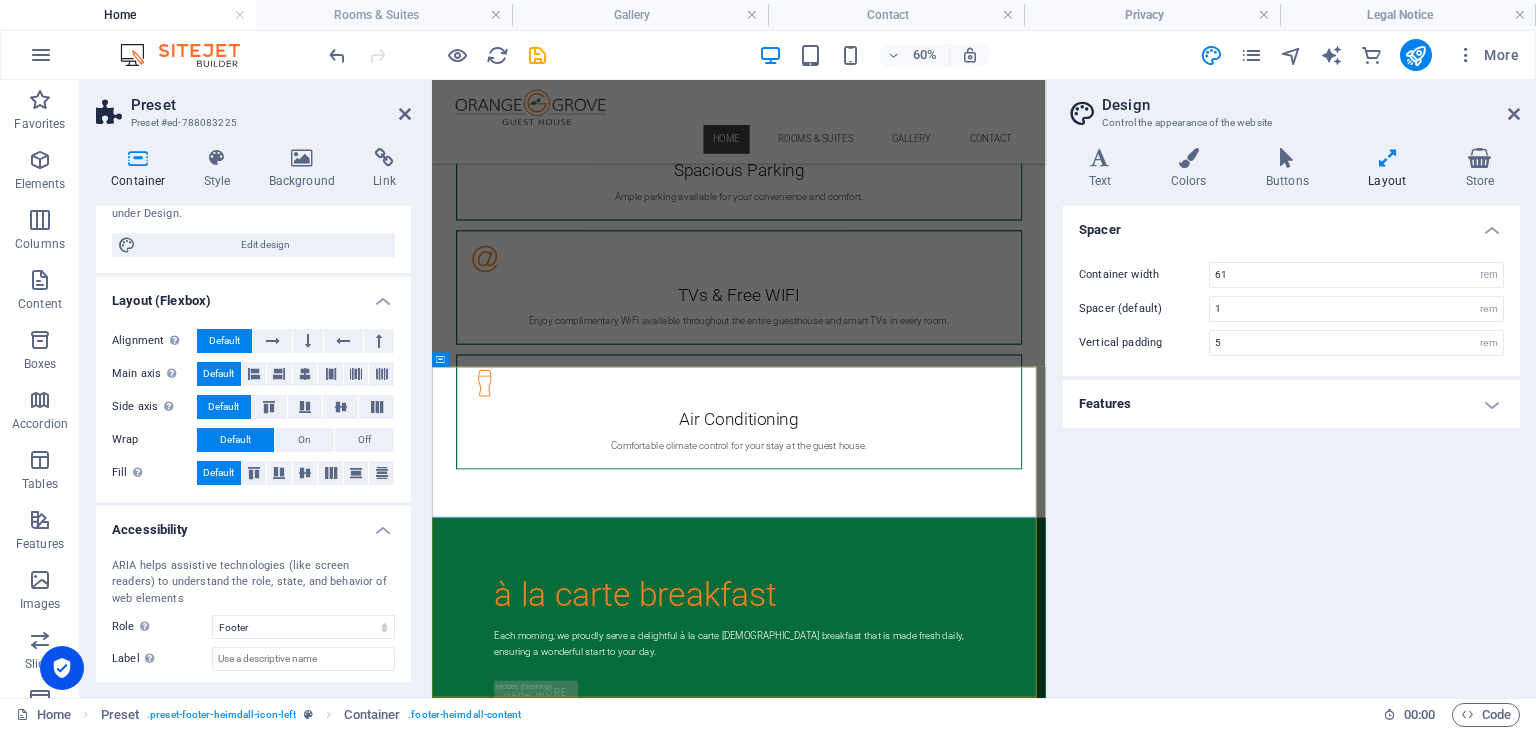 click on "Features" at bounding box center [1291, 404] 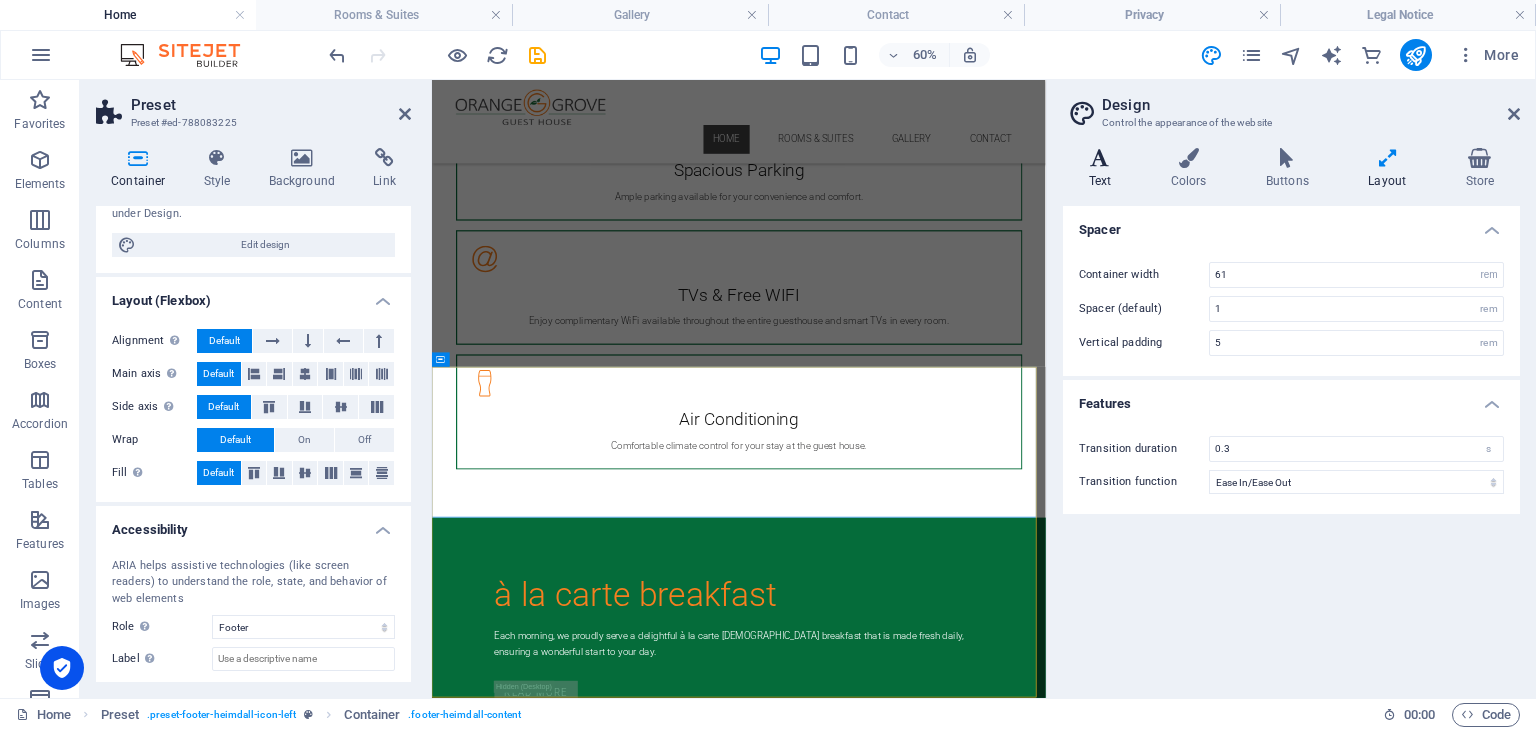 click at bounding box center (1100, 158) 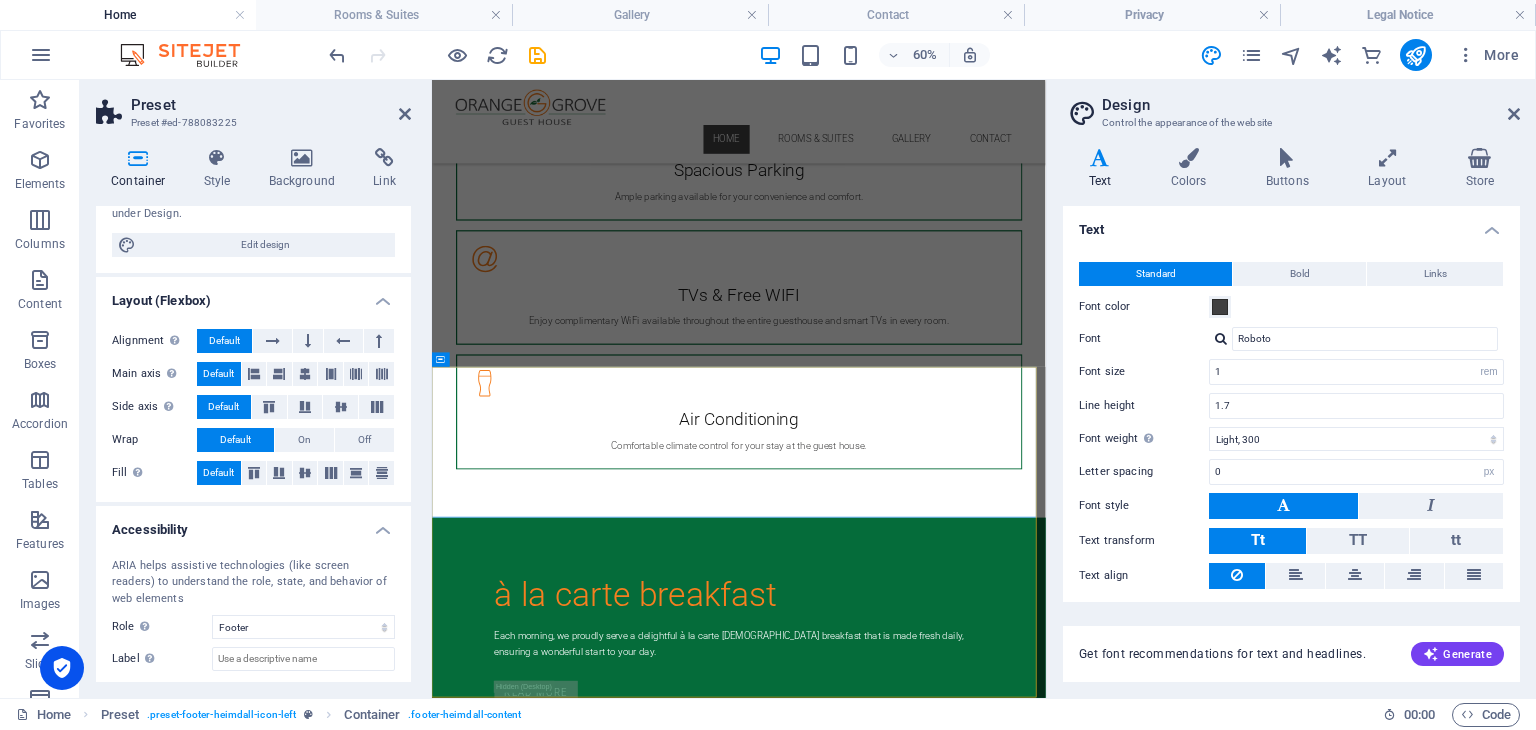 scroll, scrollTop: 57, scrollLeft: 0, axis: vertical 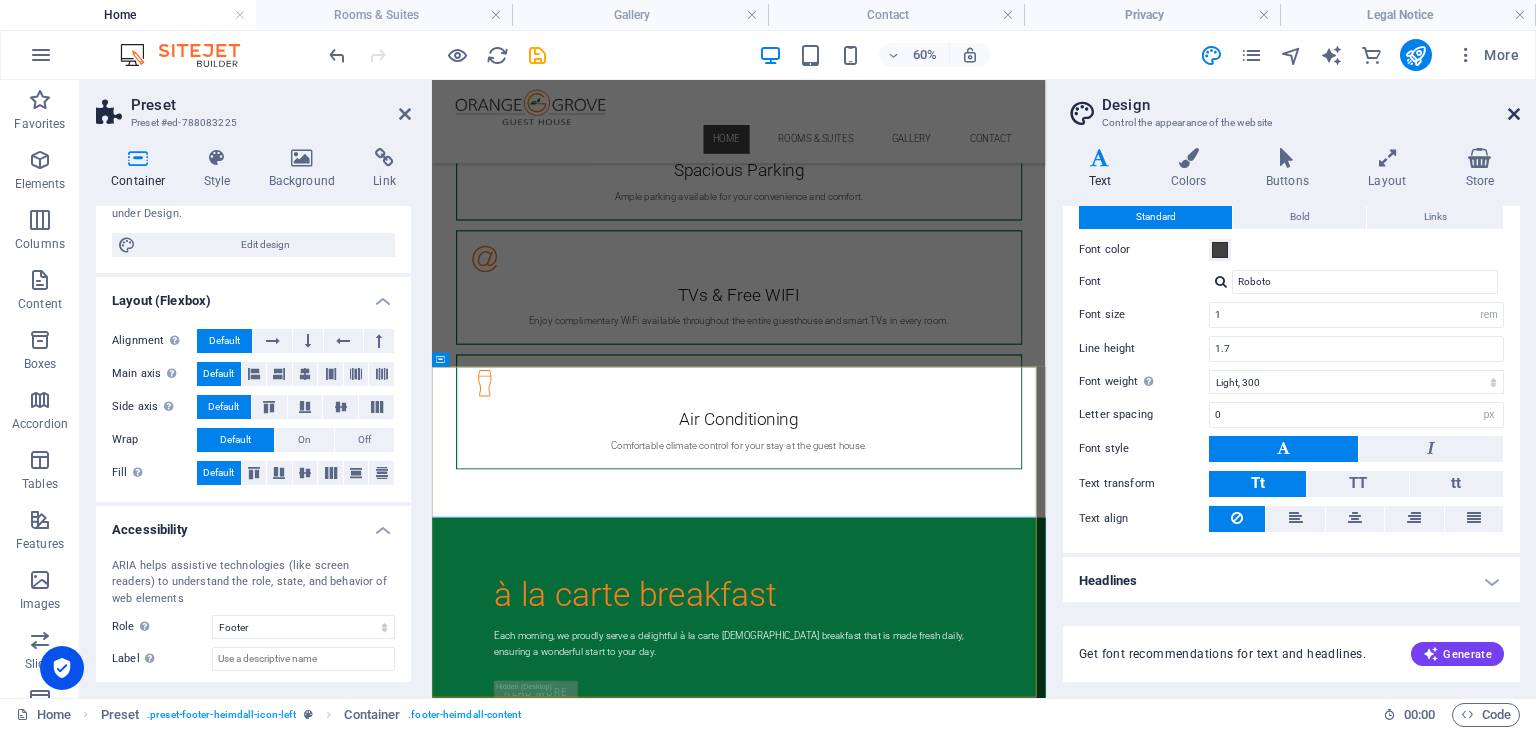 drag, startPoint x: 1511, startPoint y: 114, endPoint x: 621, endPoint y: 54, distance: 892.0202 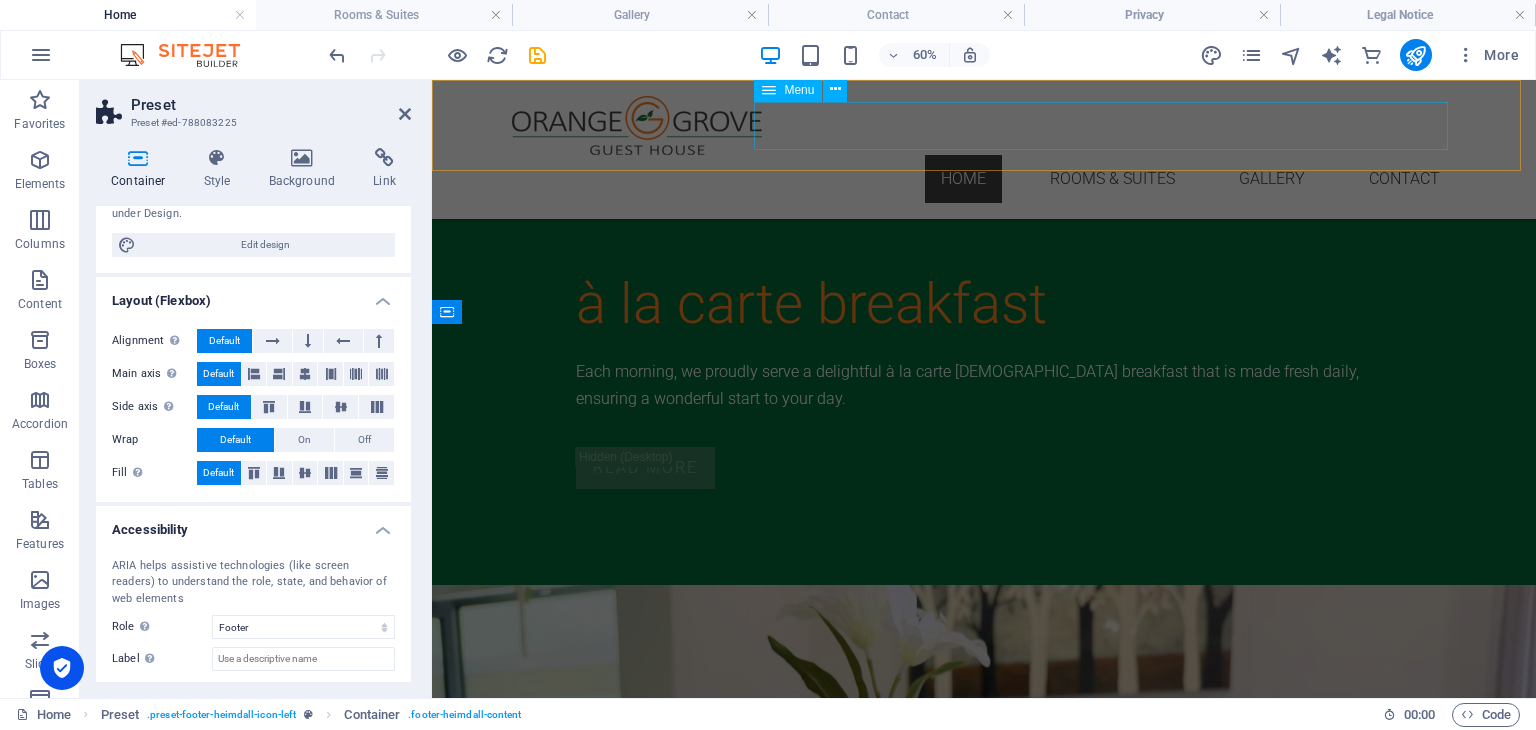scroll, scrollTop: 4568, scrollLeft: 0, axis: vertical 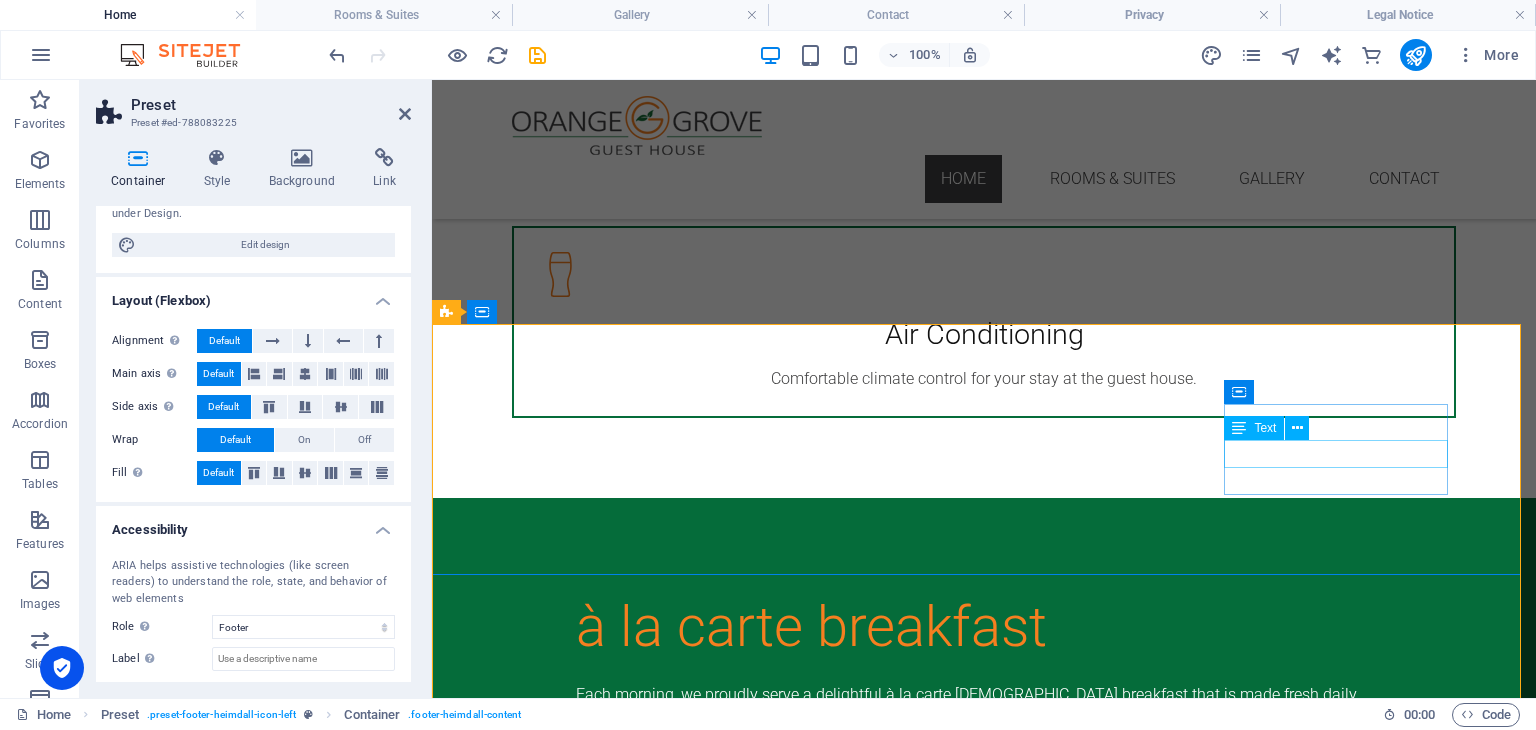 click on "[EMAIL_ADDRESS][DOMAIN_NAME]" at bounding box center [920, 3218] 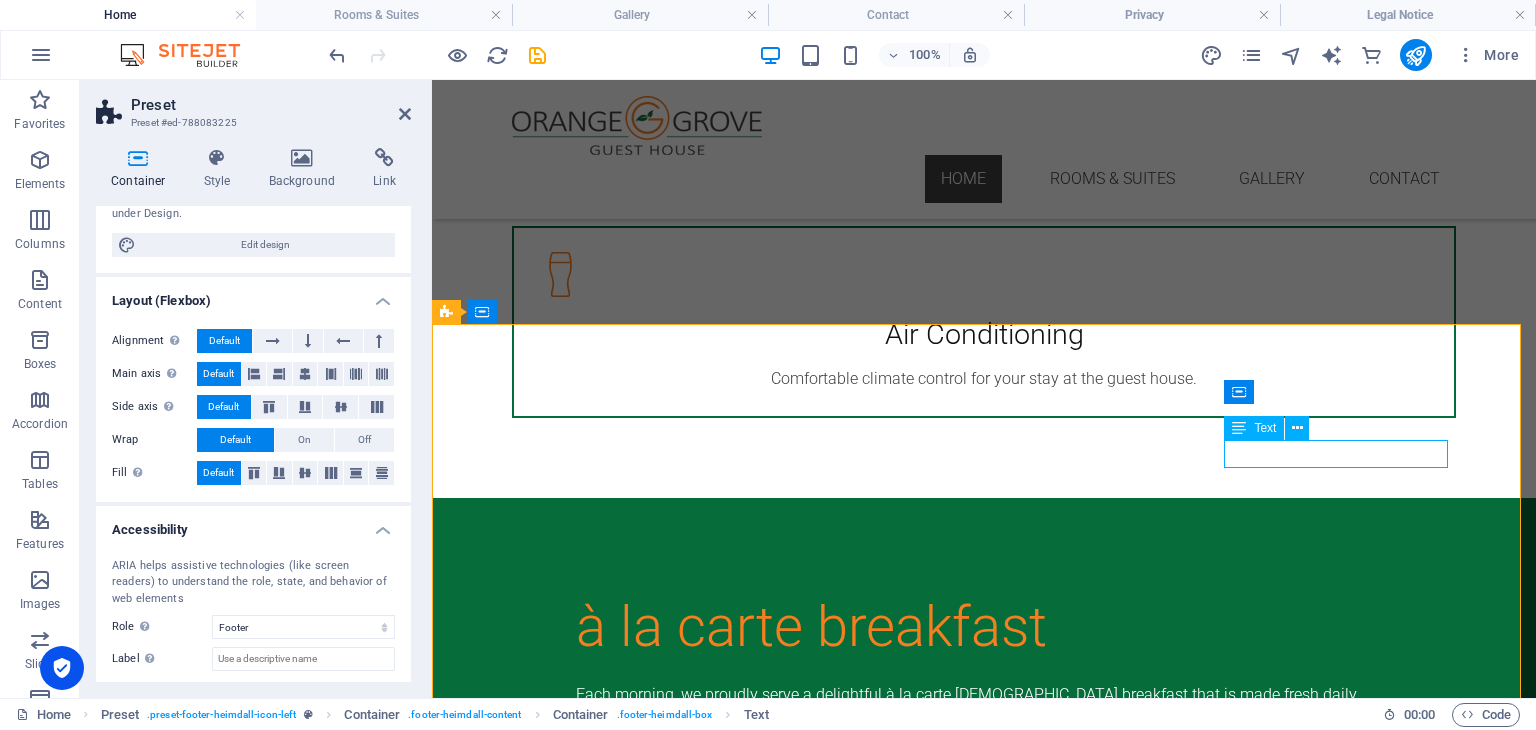 click on "[EMAIL_ADDRESS][DOMAIN_NAME]" at bounding box center (920, 3218) 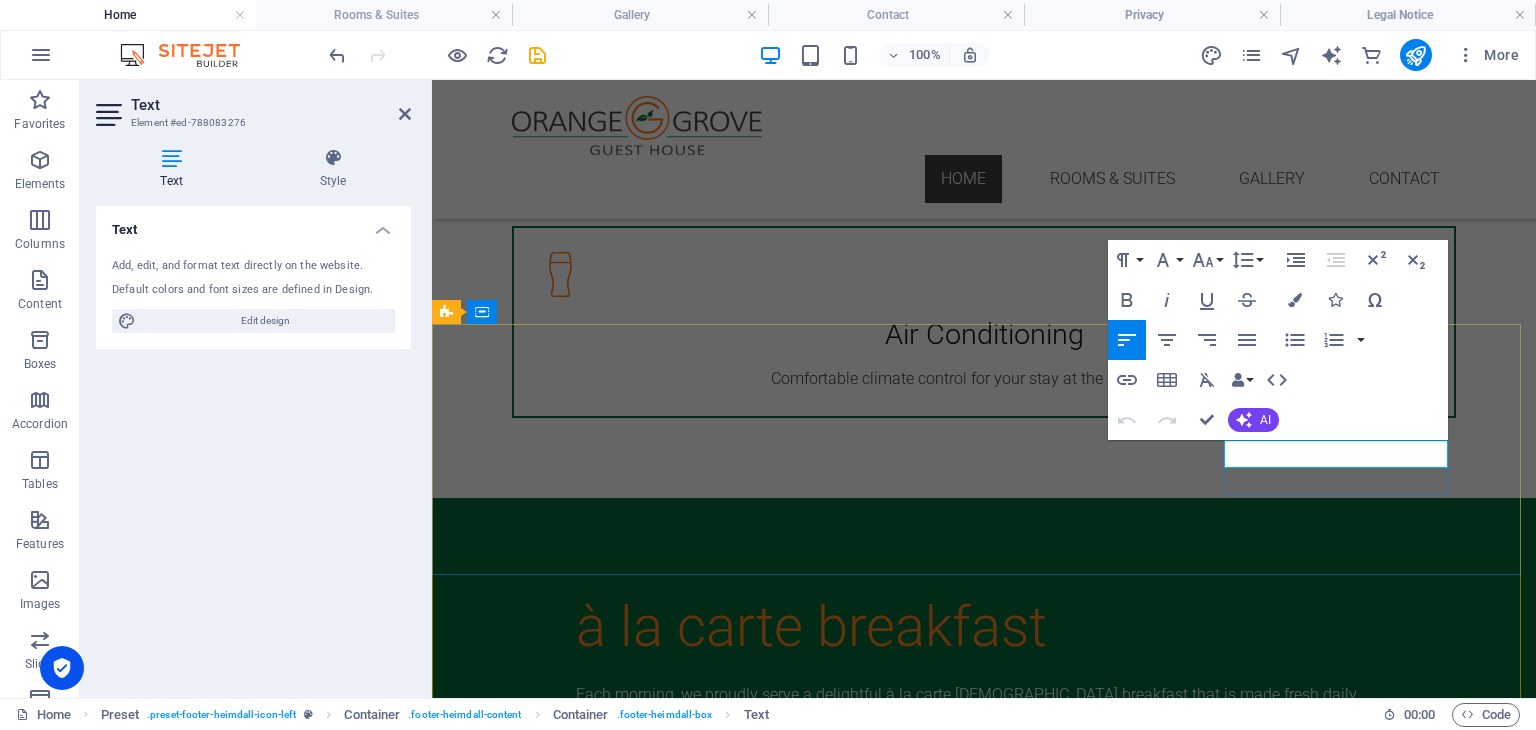 click on "[EMAIL_ADDRESS][DOMAIN_NAME]" at bounding box center (920, 3218) 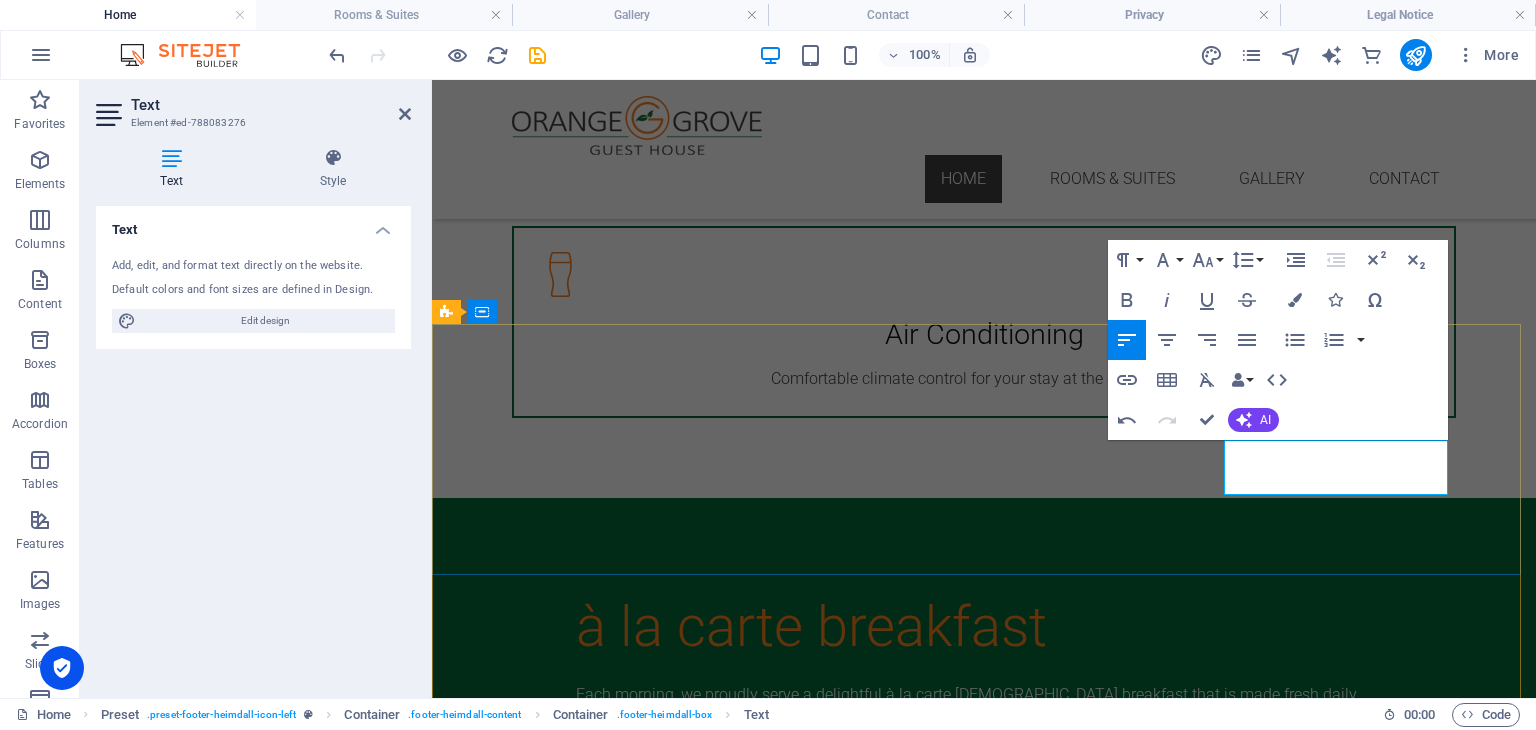 type 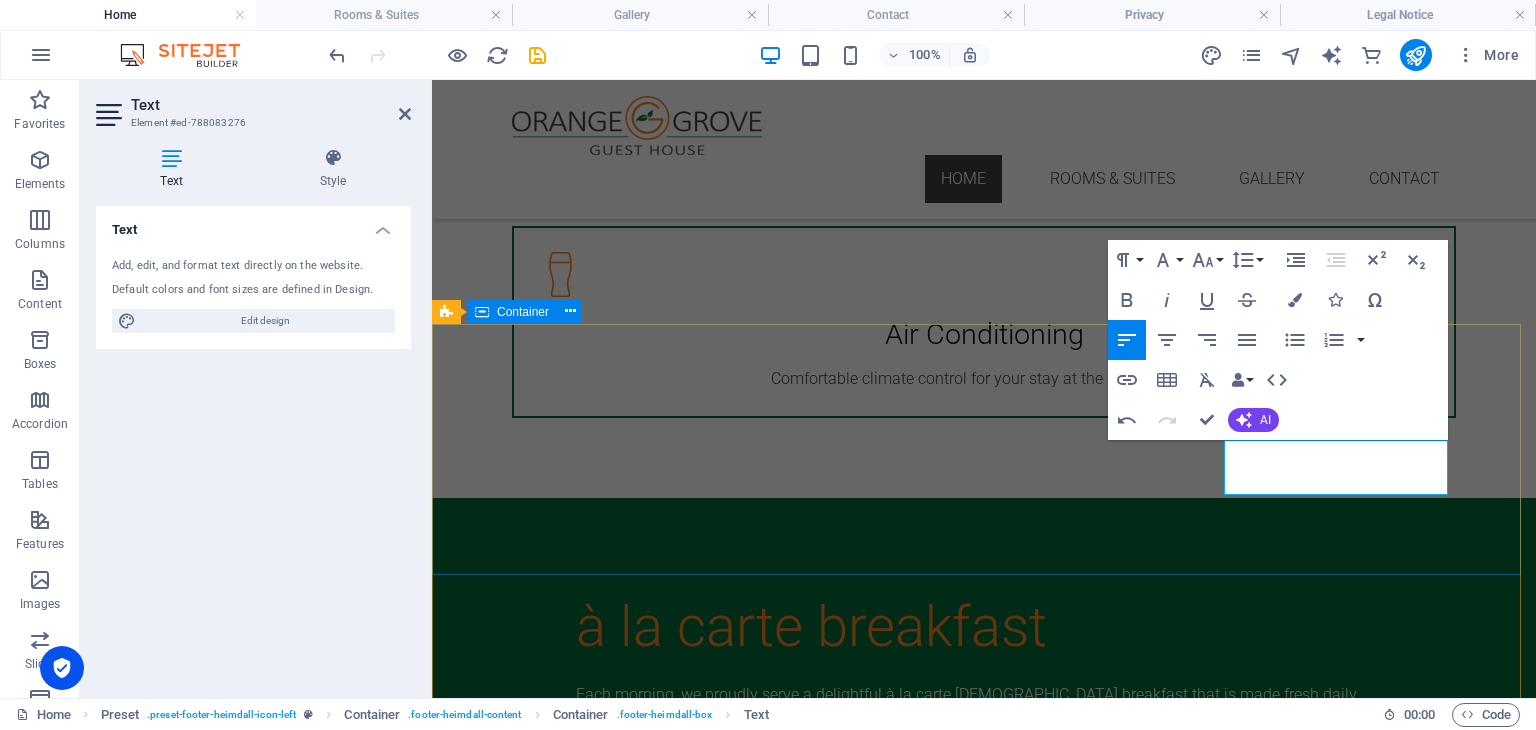 drag, startPoint x: 1273, startPoint y: 481, endPoint x: 1221, endPoint y: 481, distance: 52 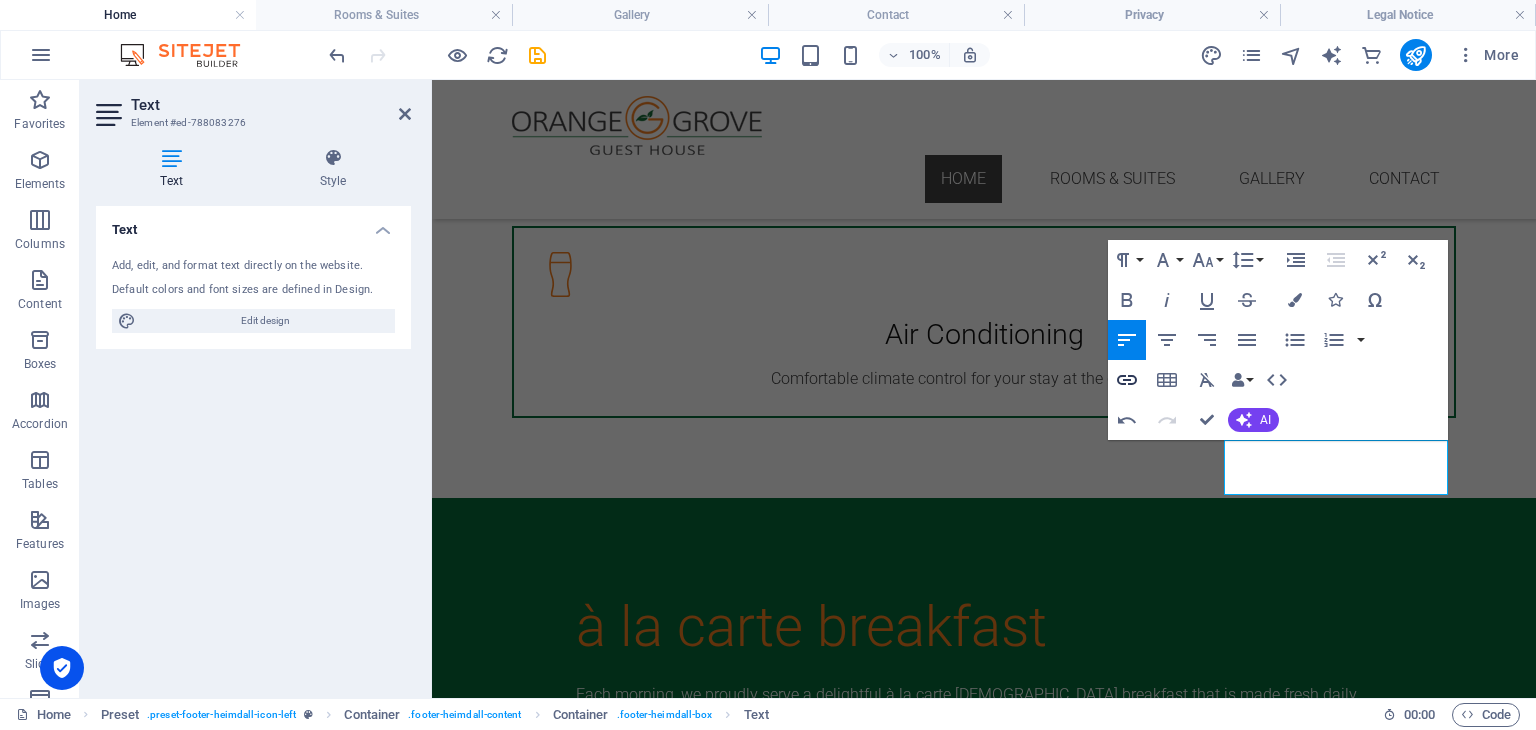 click 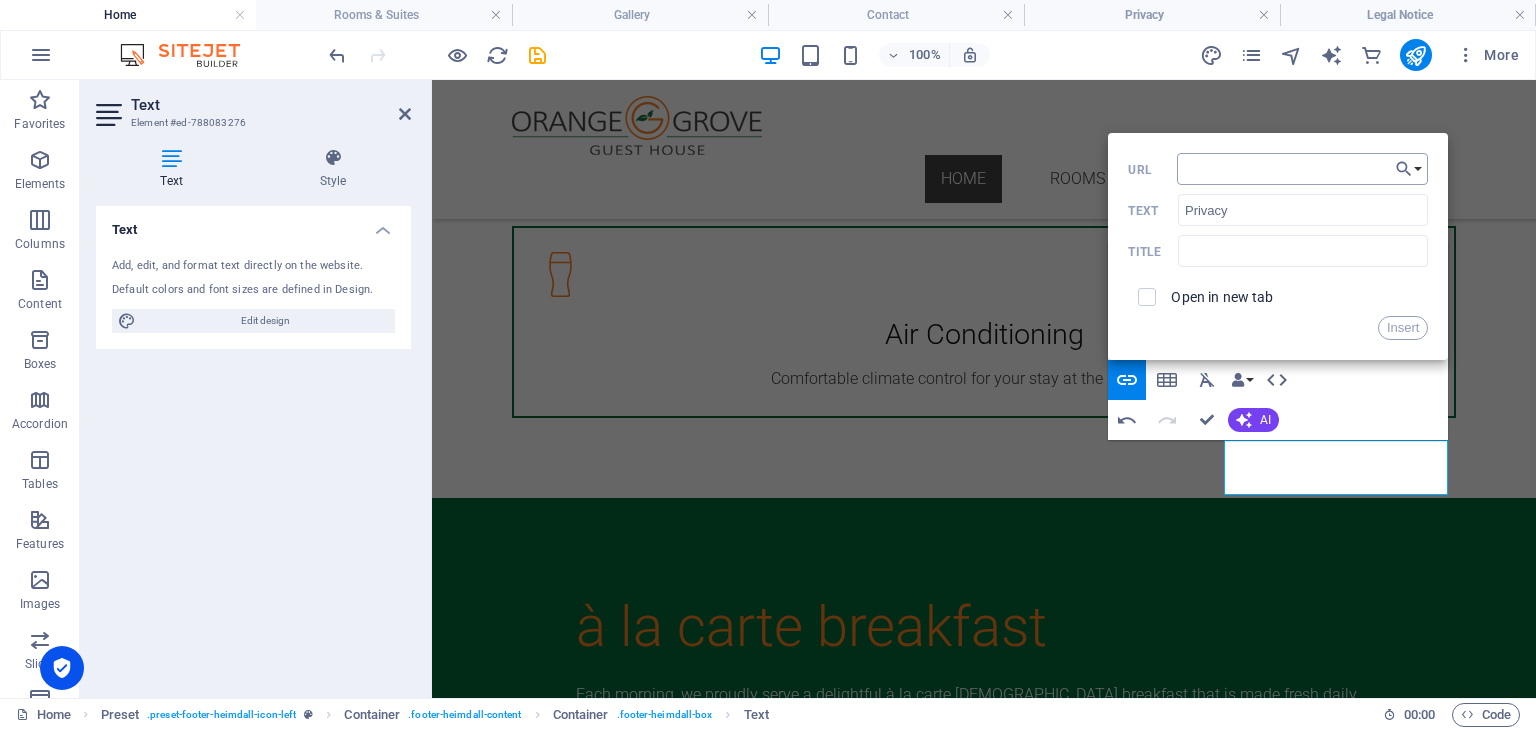 click on "URL" at bounding box center [1303, 169] 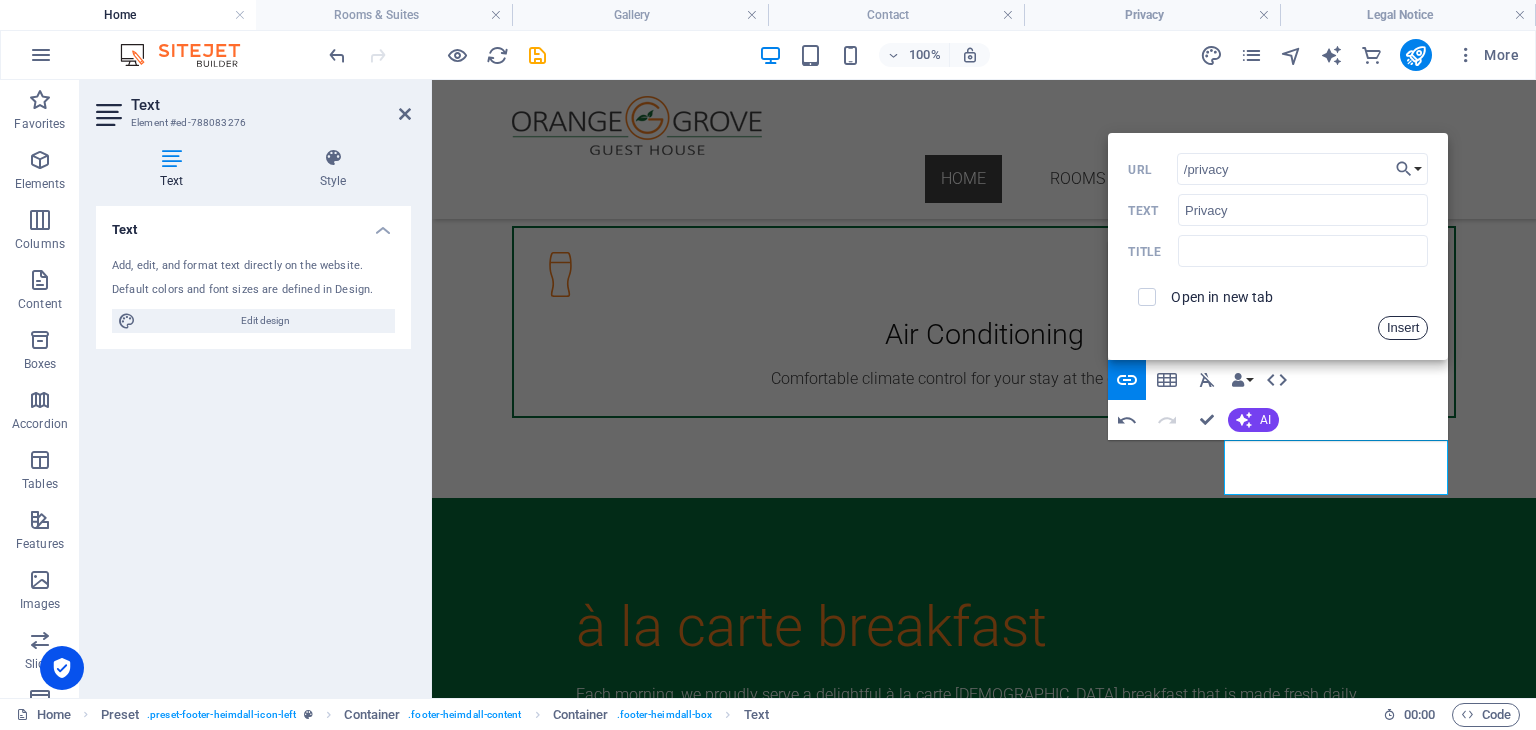 click on "Insert" at bounding box center (1403, 328) 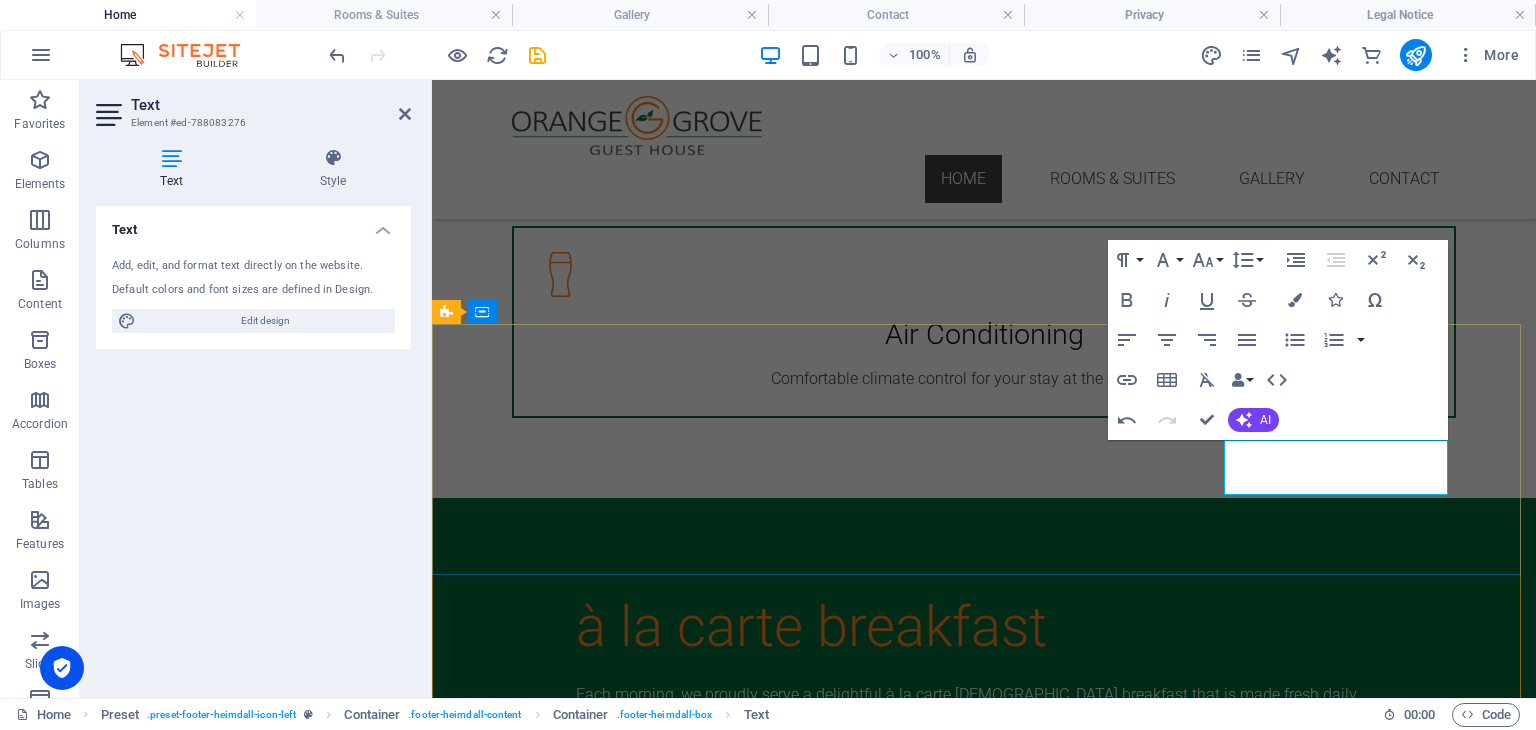 click on "Privacy  | Legal Notice" at bounding box center [920, 3245] 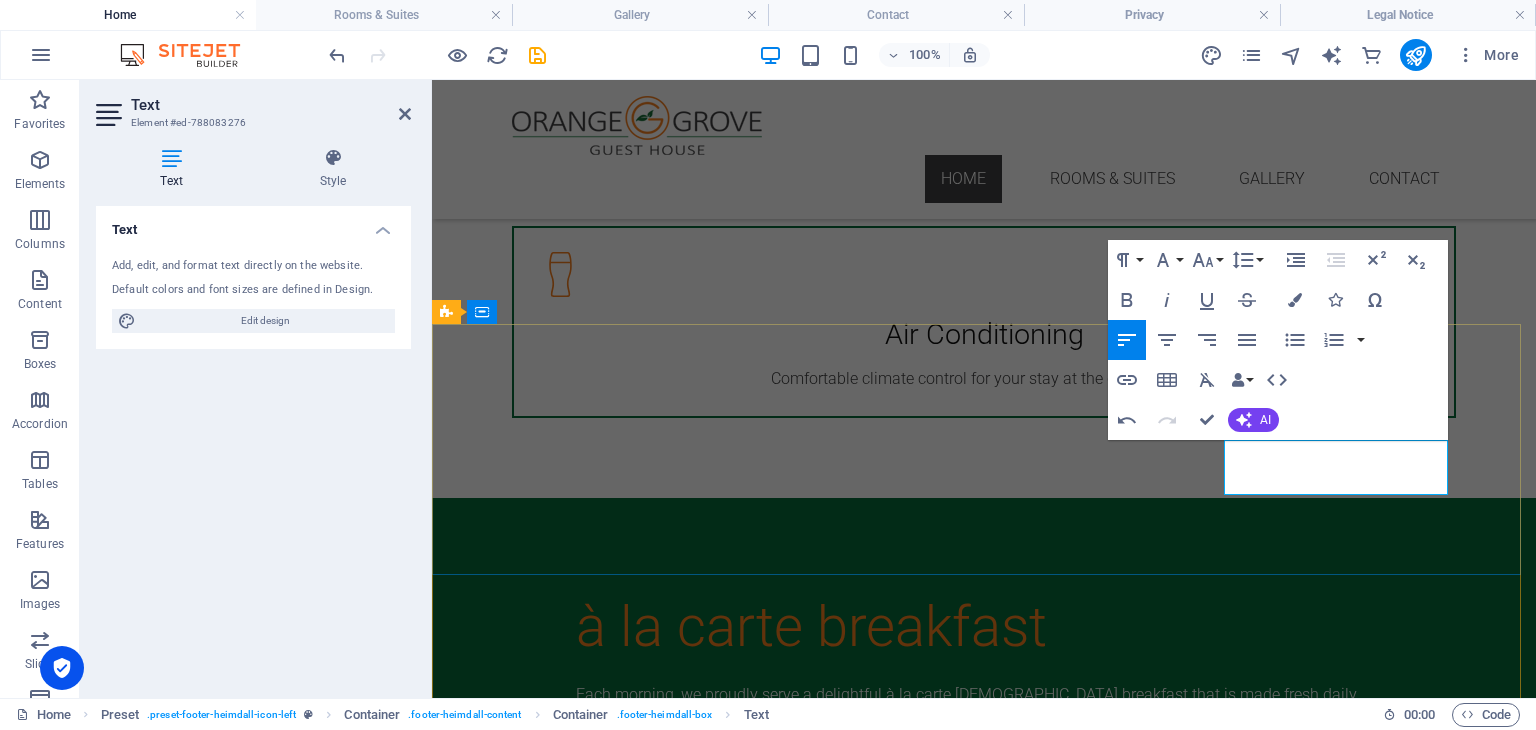 drag, startPoint x: 1374, startPoint y: 481, endPoint x: 1285, endPoint y: 475, distance: 89.20202 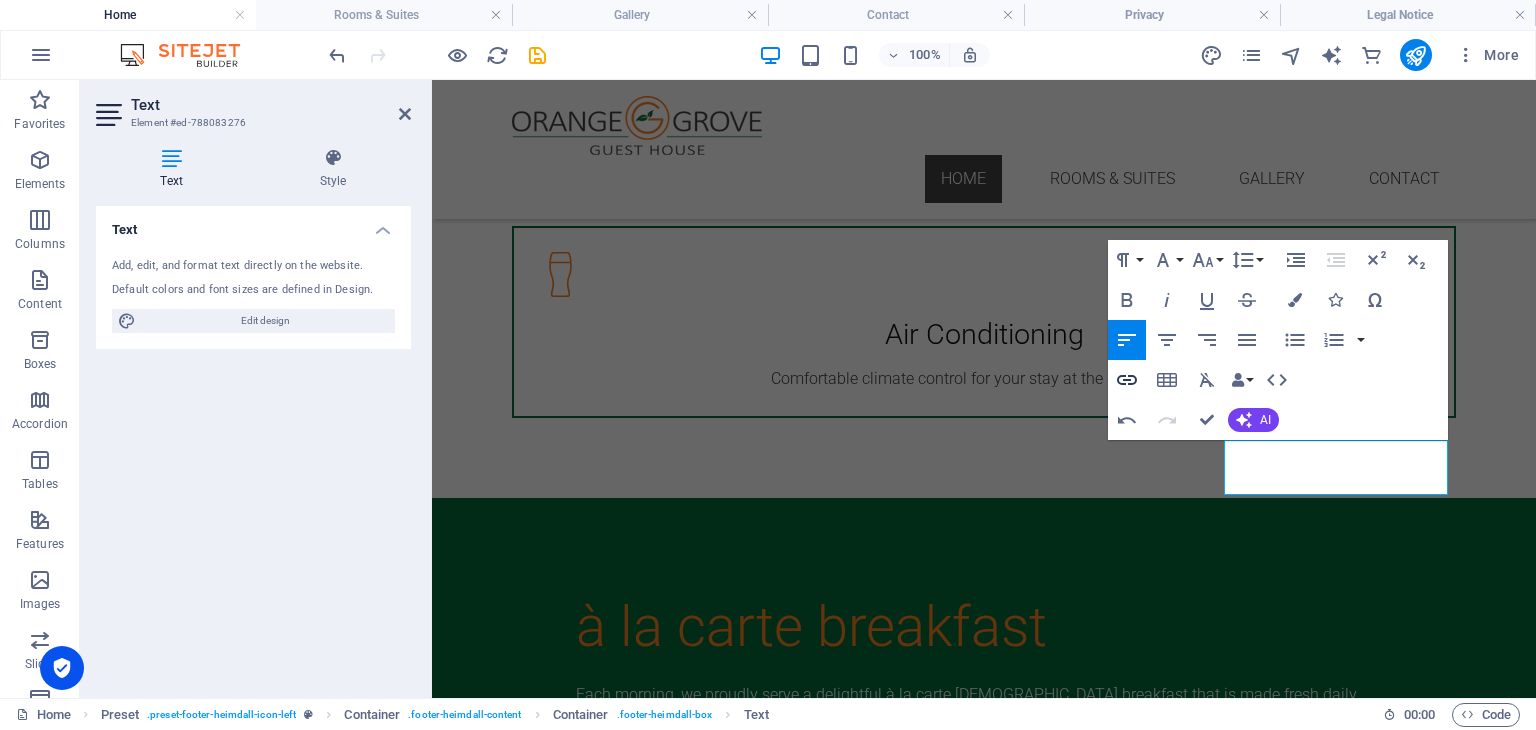 type 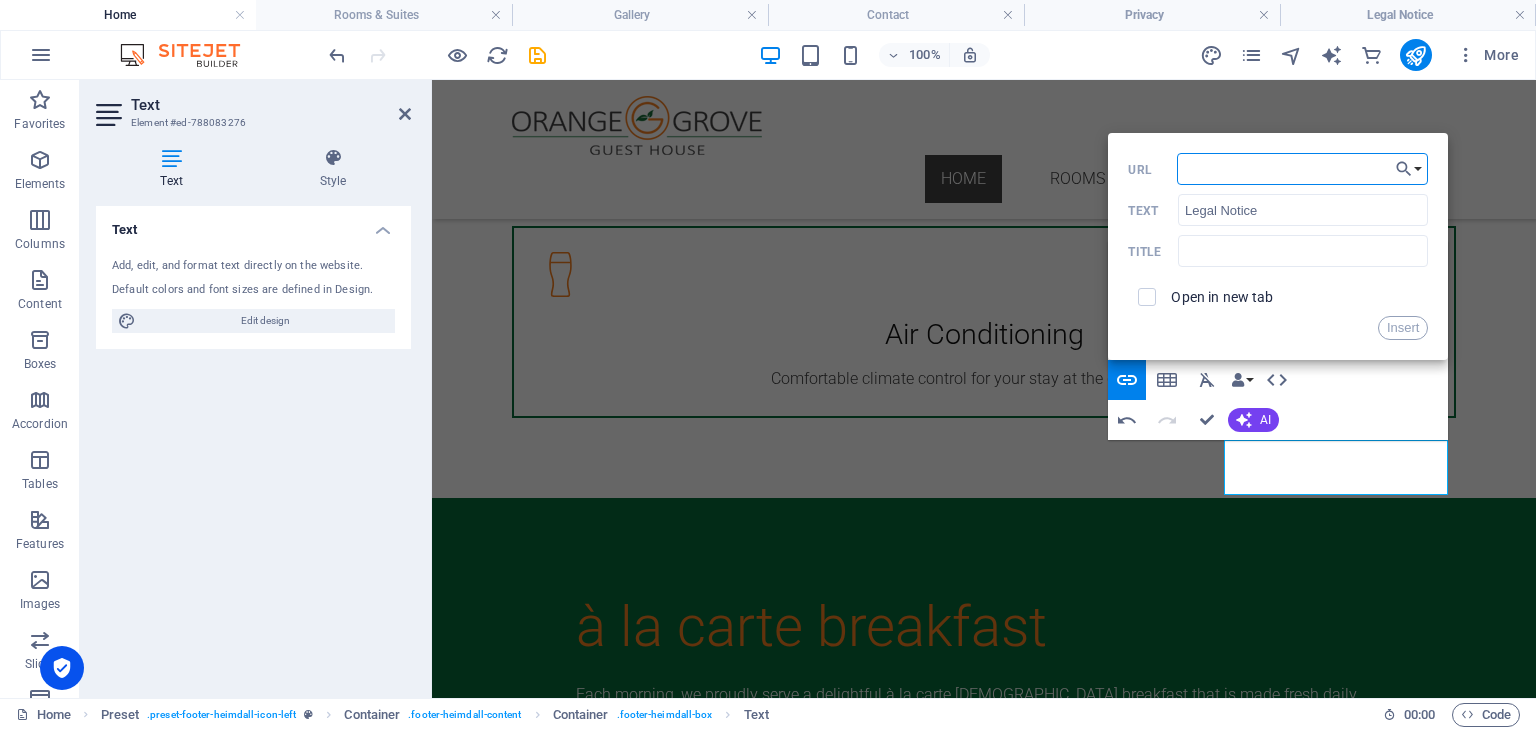 click on "URL" at bounding box center (1303, 169) 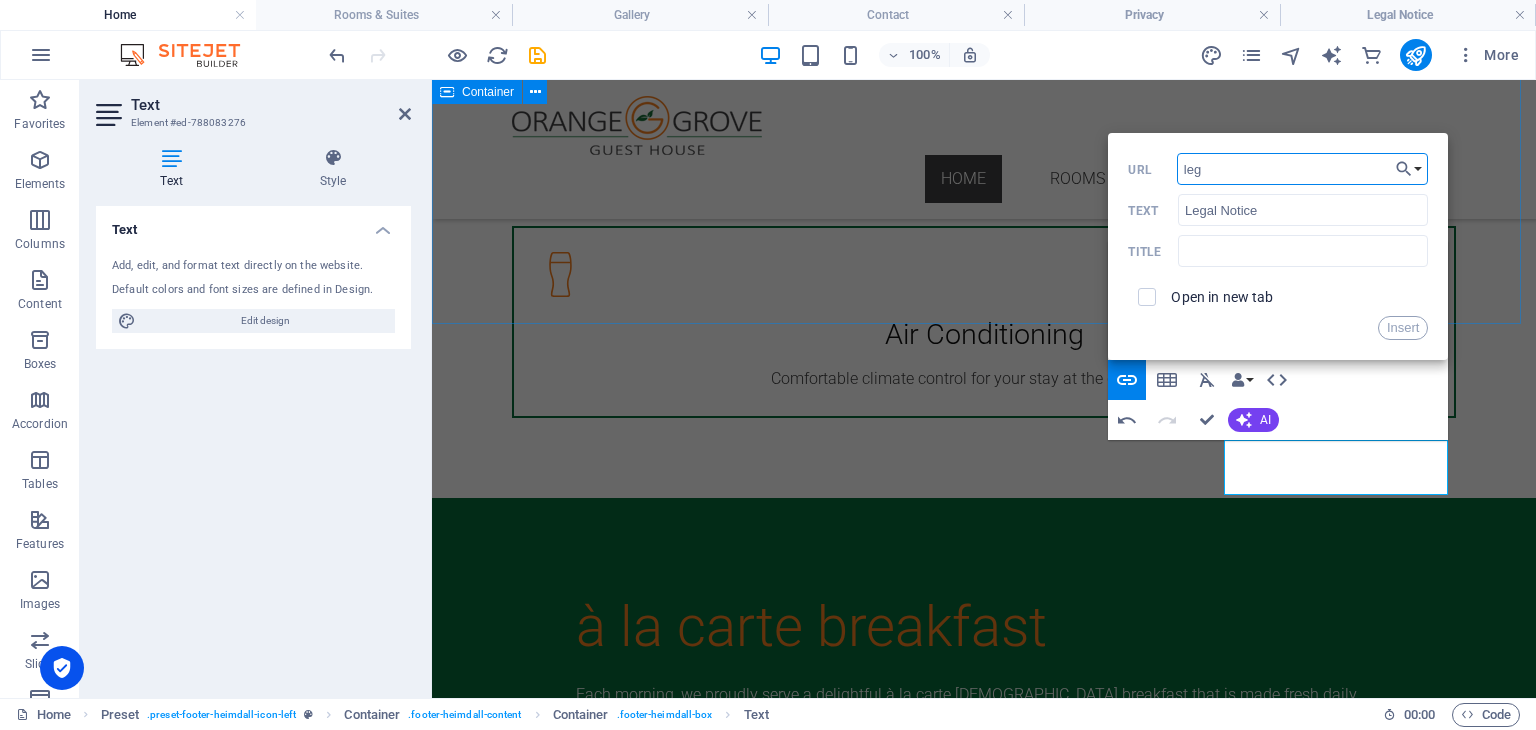type on "leg" 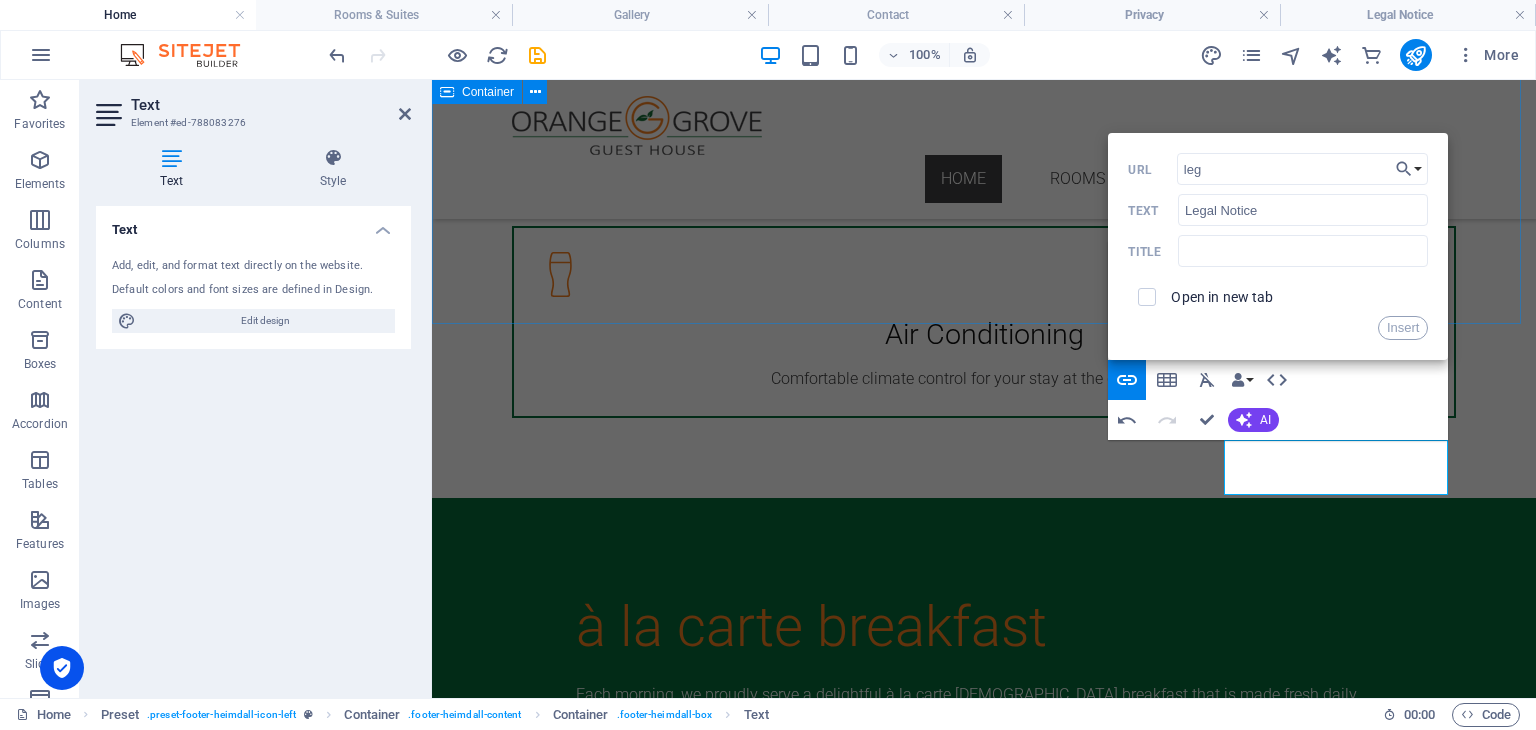 click on "What others say Alena Rodgers Lorem Ipsum   is simply dummy text of the printing and typesetting industry. Lorem Ipsum has been the industry's standard dummy text ever since the 1500s, when an unknown printer took a galley of type and scrambled it to make a type specimen book. It has survived not only five centuries, but also the leap into electronic typesetting, remaining essentially unchanged. It was popularised in the 1960s. Sam Johnson Lorem Ipsum   is simply dummy text of the printing and typesetting industry. Lorem Ipsum has been the industry's standard dummy text ever since the 1500s, when an unknown printer took a galley of type and scrambled it to make a type specimen book. It has survived not only five centuries, but also the leap into electronic typesetting, remaining essentially unchanged. It was popularised in the 1960s. Harry Burton Lorem Ipsum" at bounding box center (984, 2143) 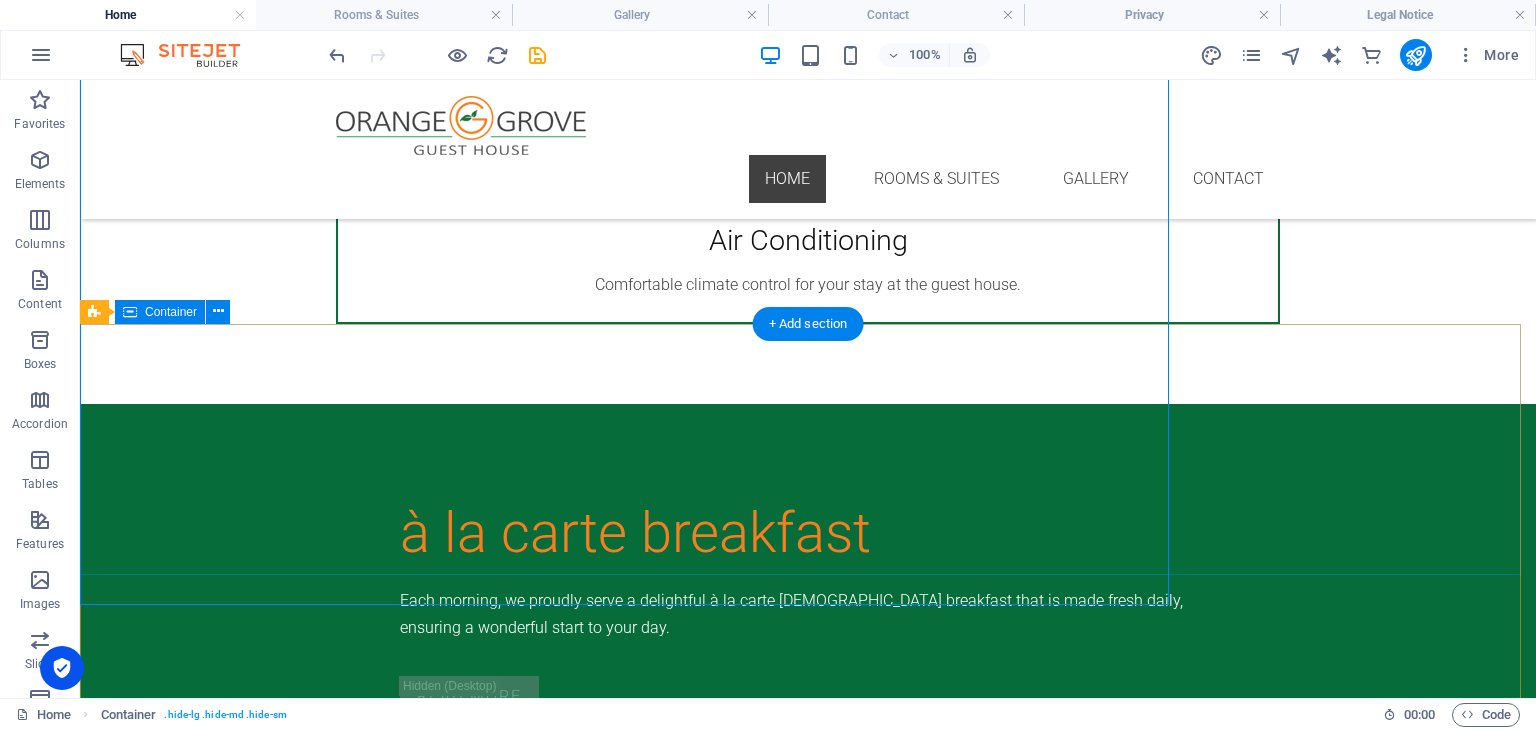 scroll, scrollTop: 4286, scrollLeft: 0, axis: vertical 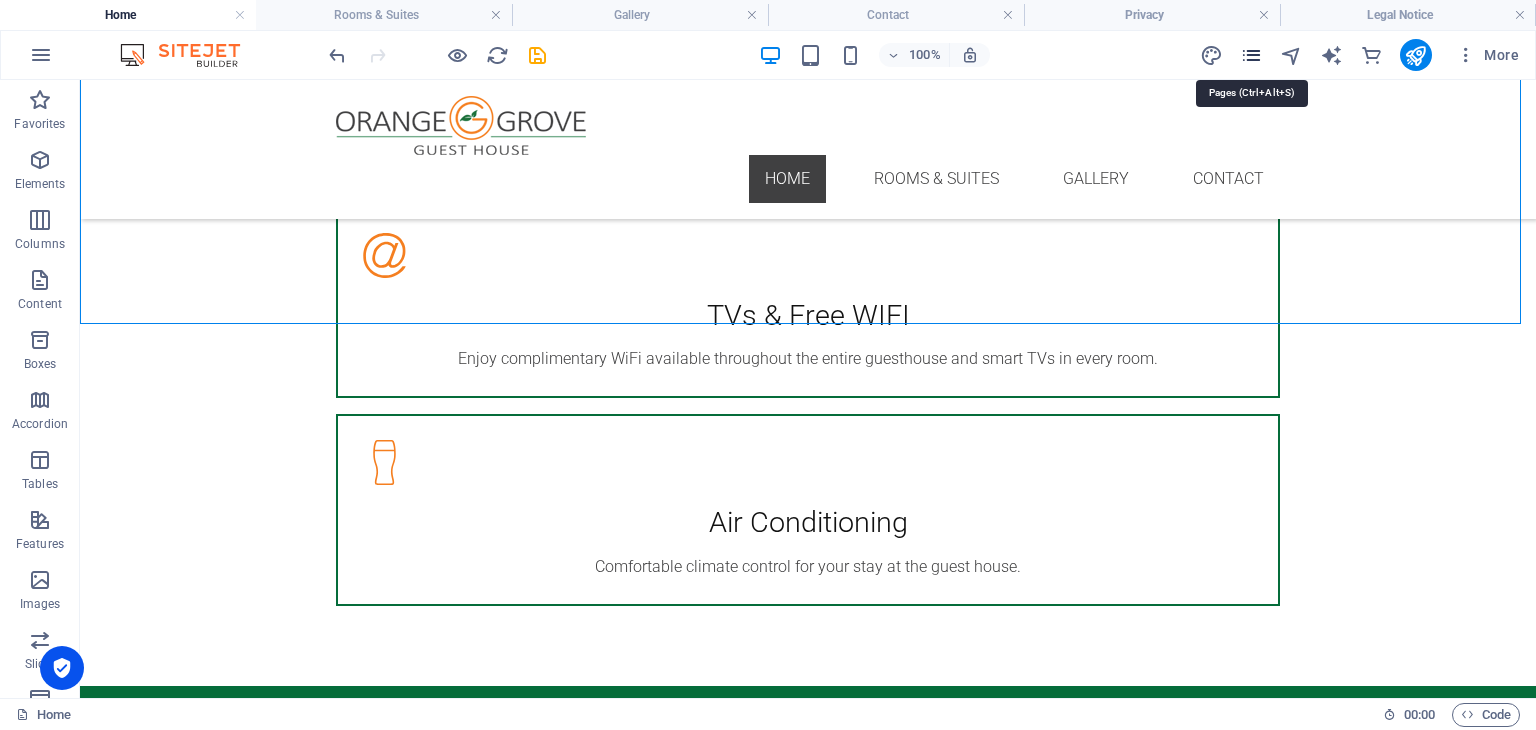 click at bounding box center [1251, 55] 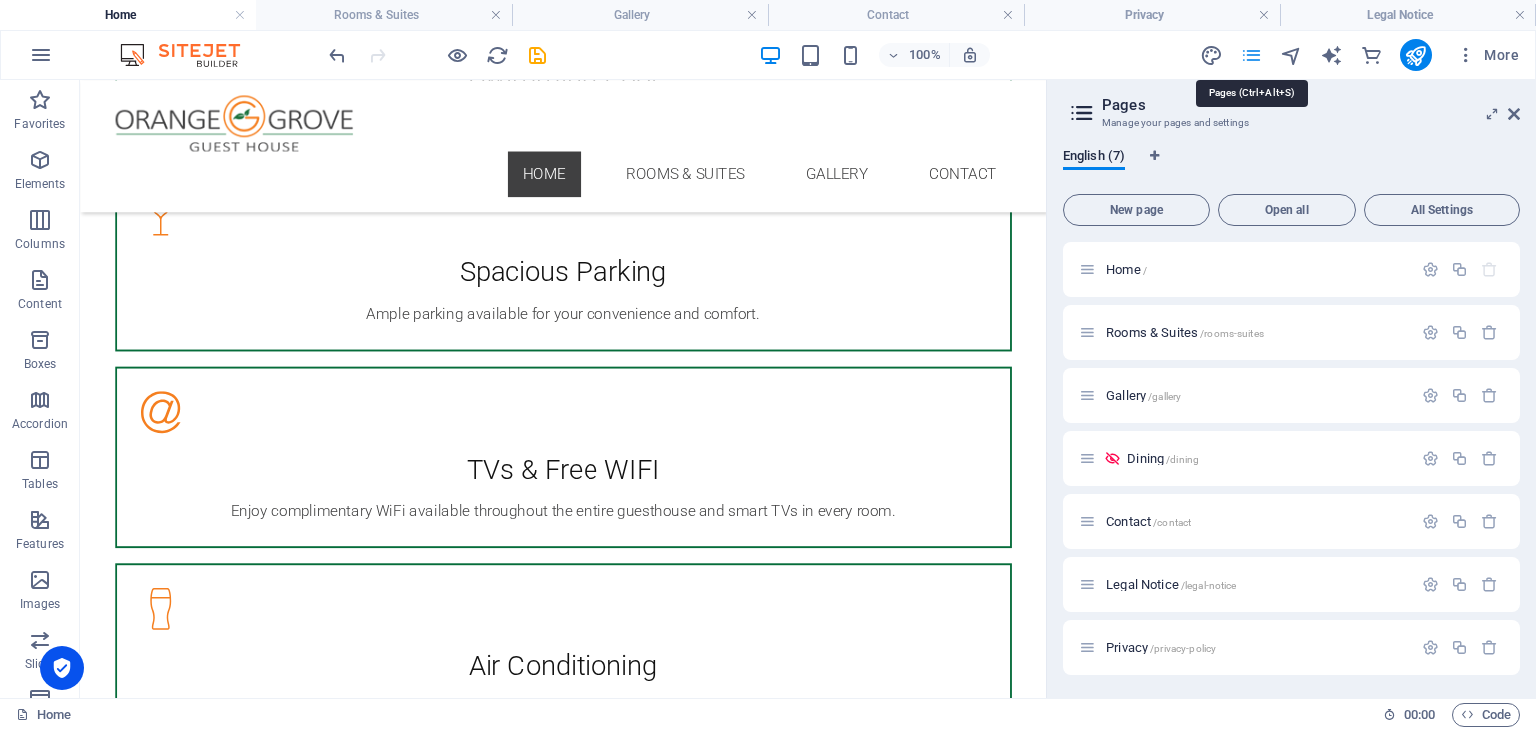 scroll, scrollTop: 4663, scrollLeft: 0, axis: vertical 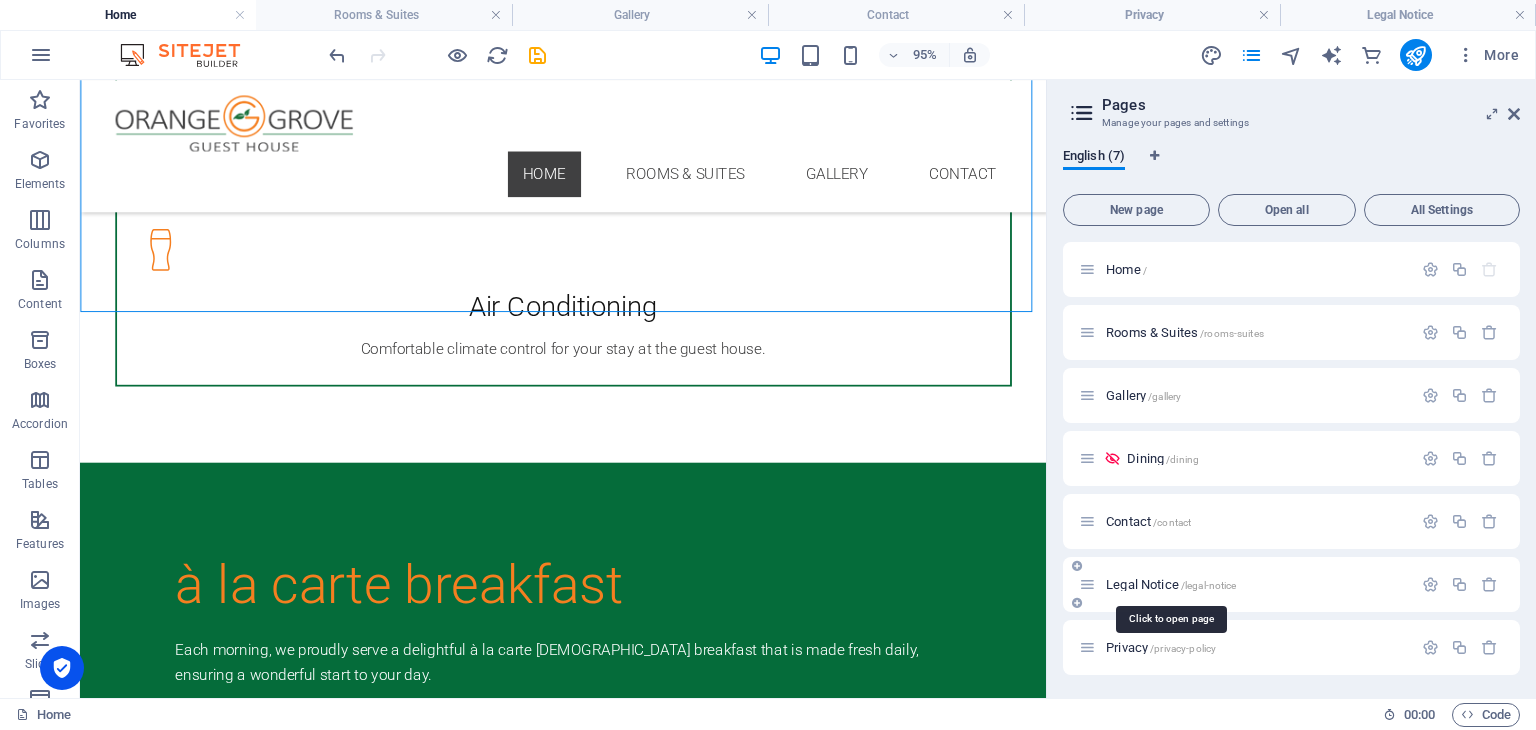 click on "Legal Notice /legal-notice" at bounding box center (1171, 584) 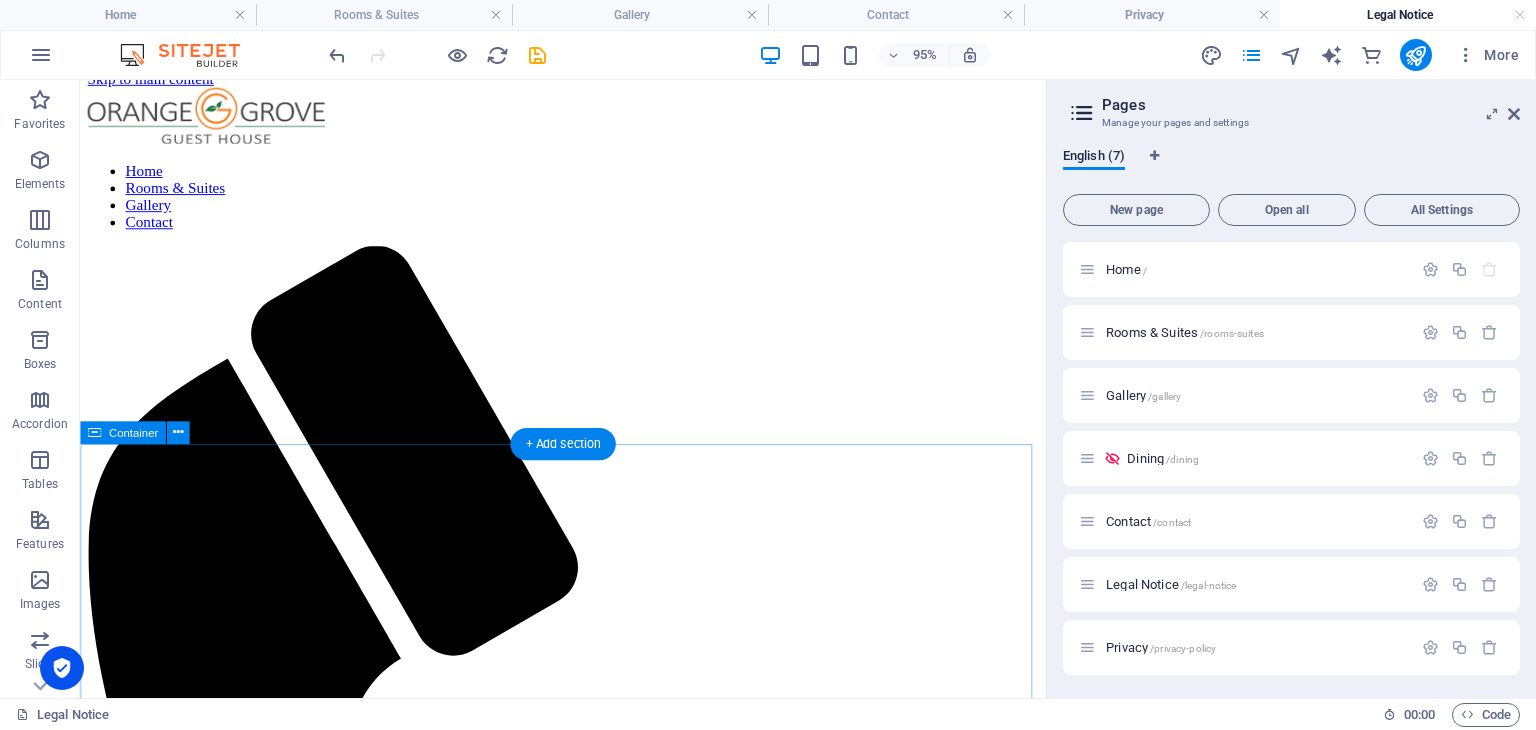 scroll, scrollTop: 0, scrollLeft: 0, axis: both 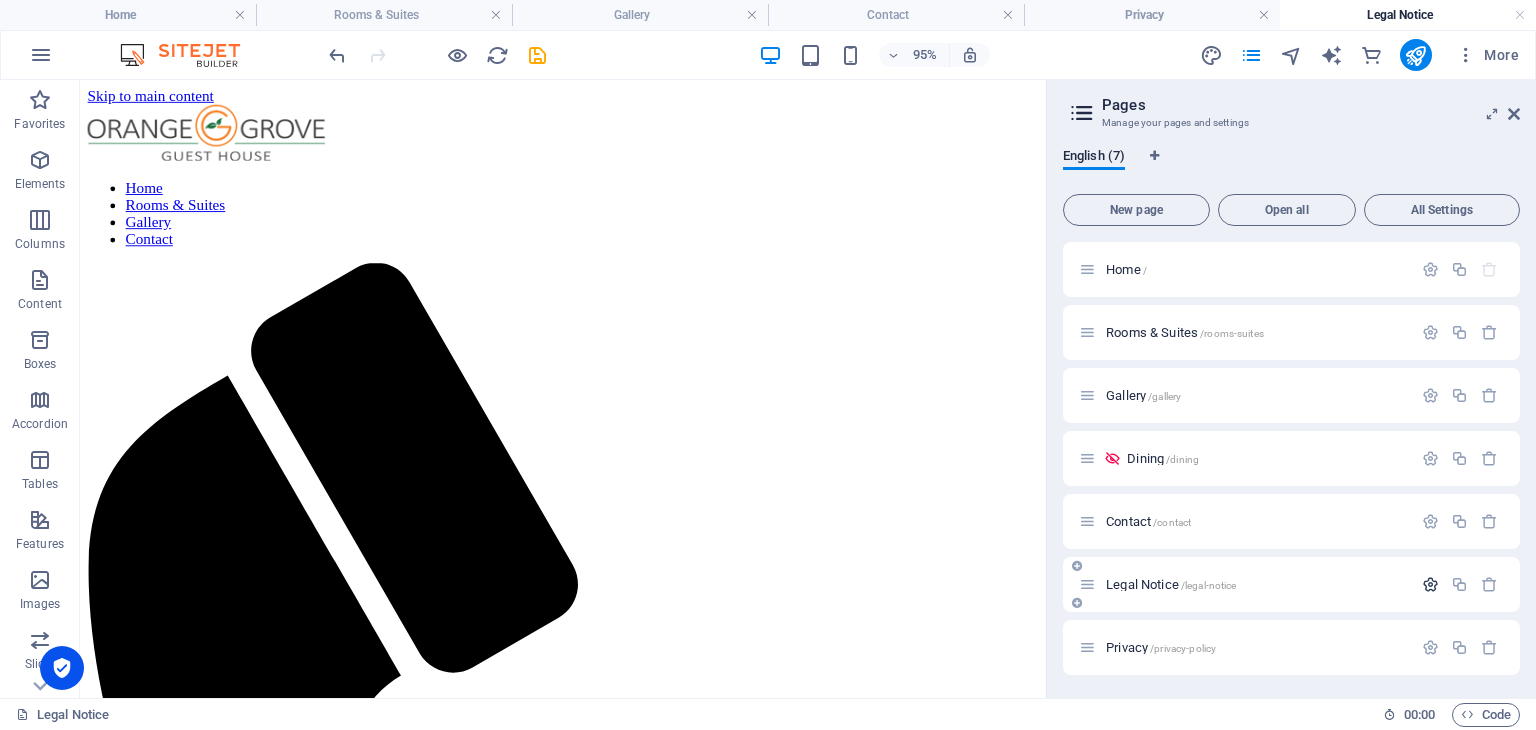 click at bounding box center [1430, 584] 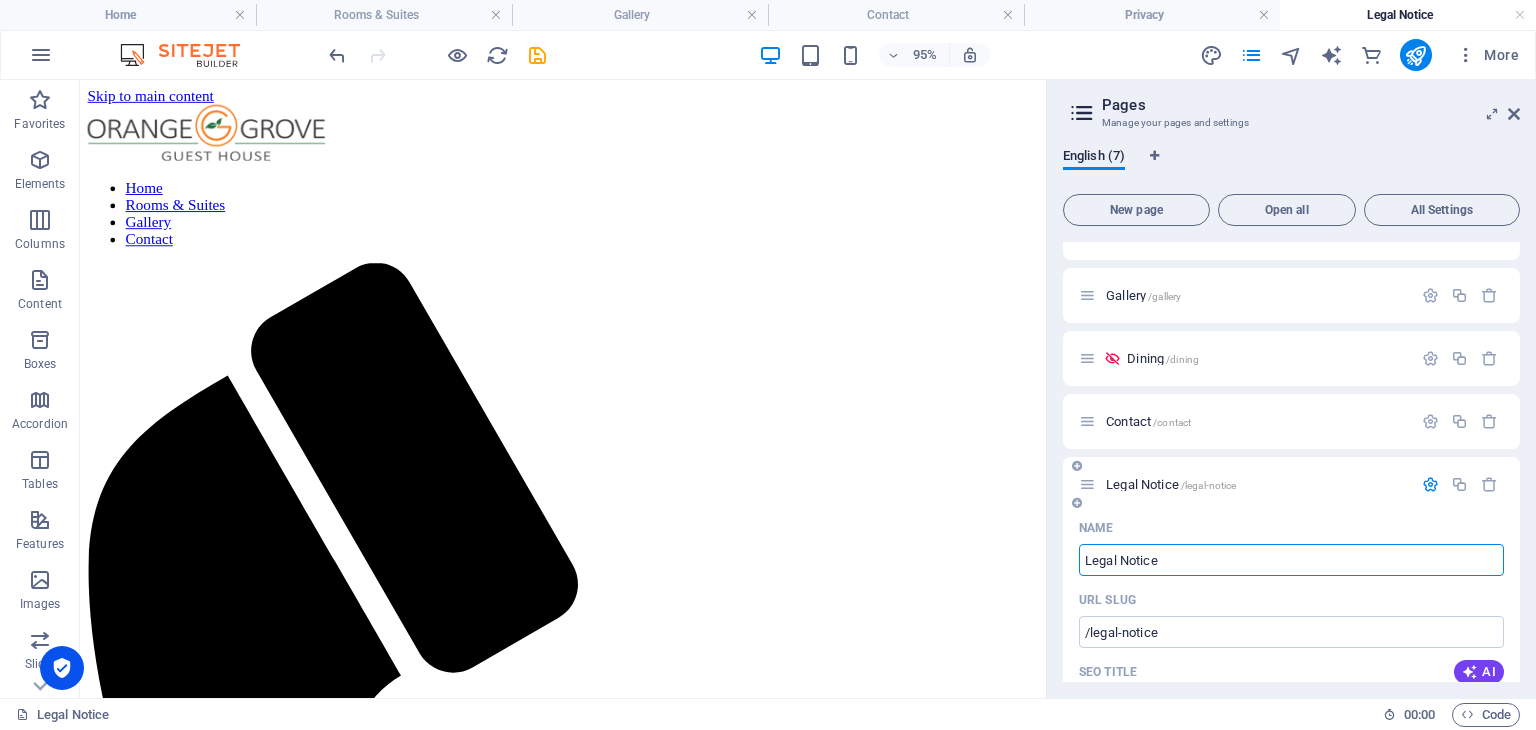 scroll, scrollTop: 200, scrollLeft: 0, axis: vertical 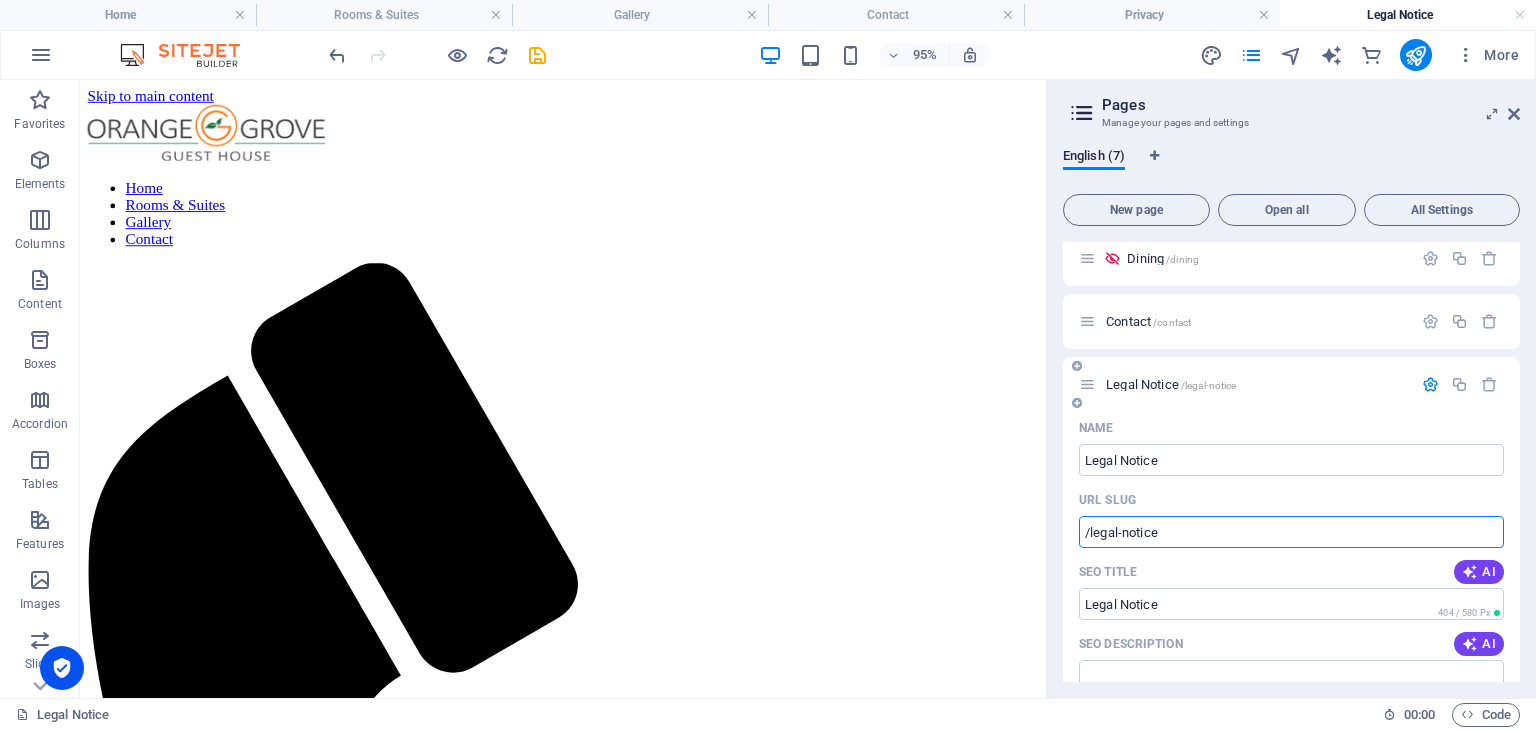 drag, startPoint x: 1173, startPoint y: 537, endPoint x: 1062, endPoint y: 537, distance: 111 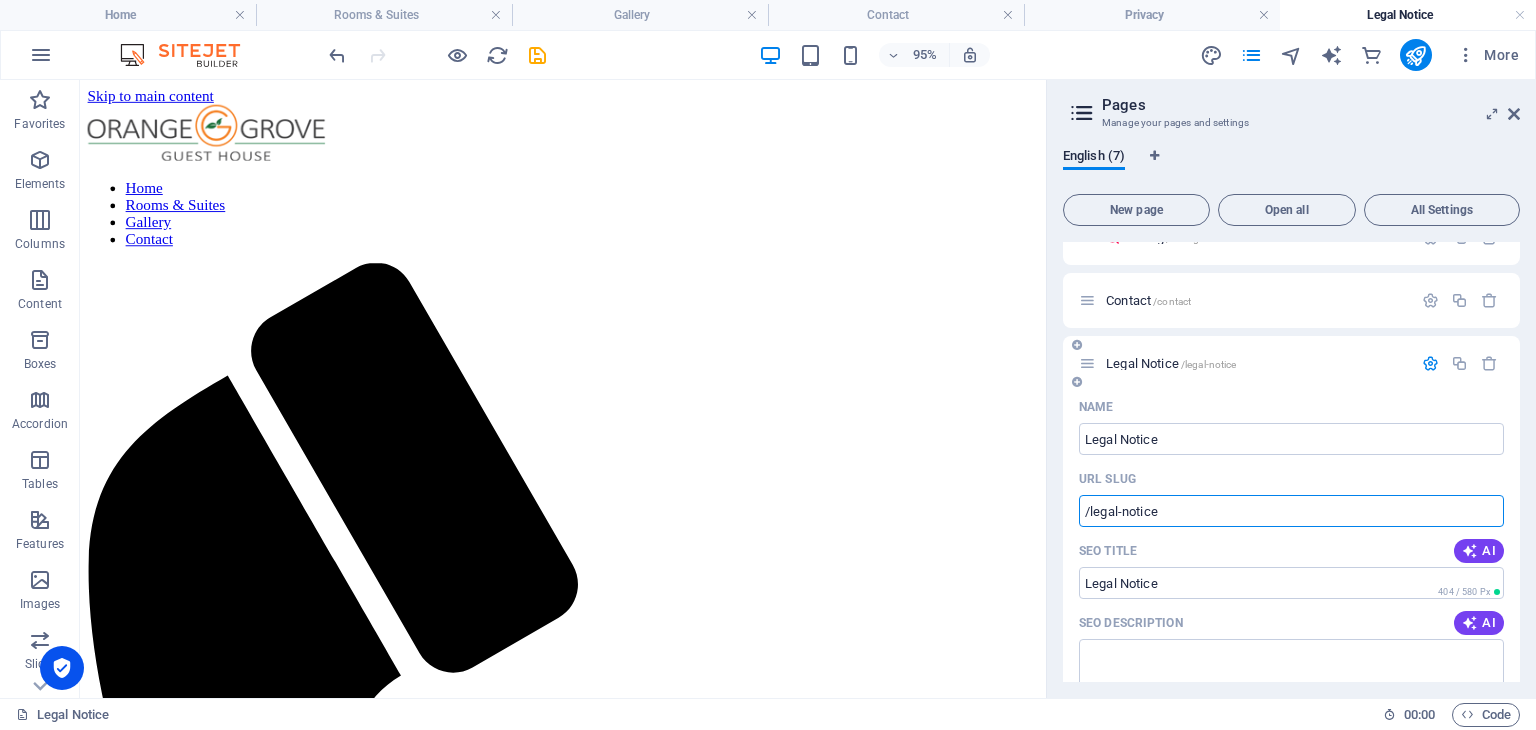 scroll, scrollTop: 100, scrollLeft: 0, axis: vertical 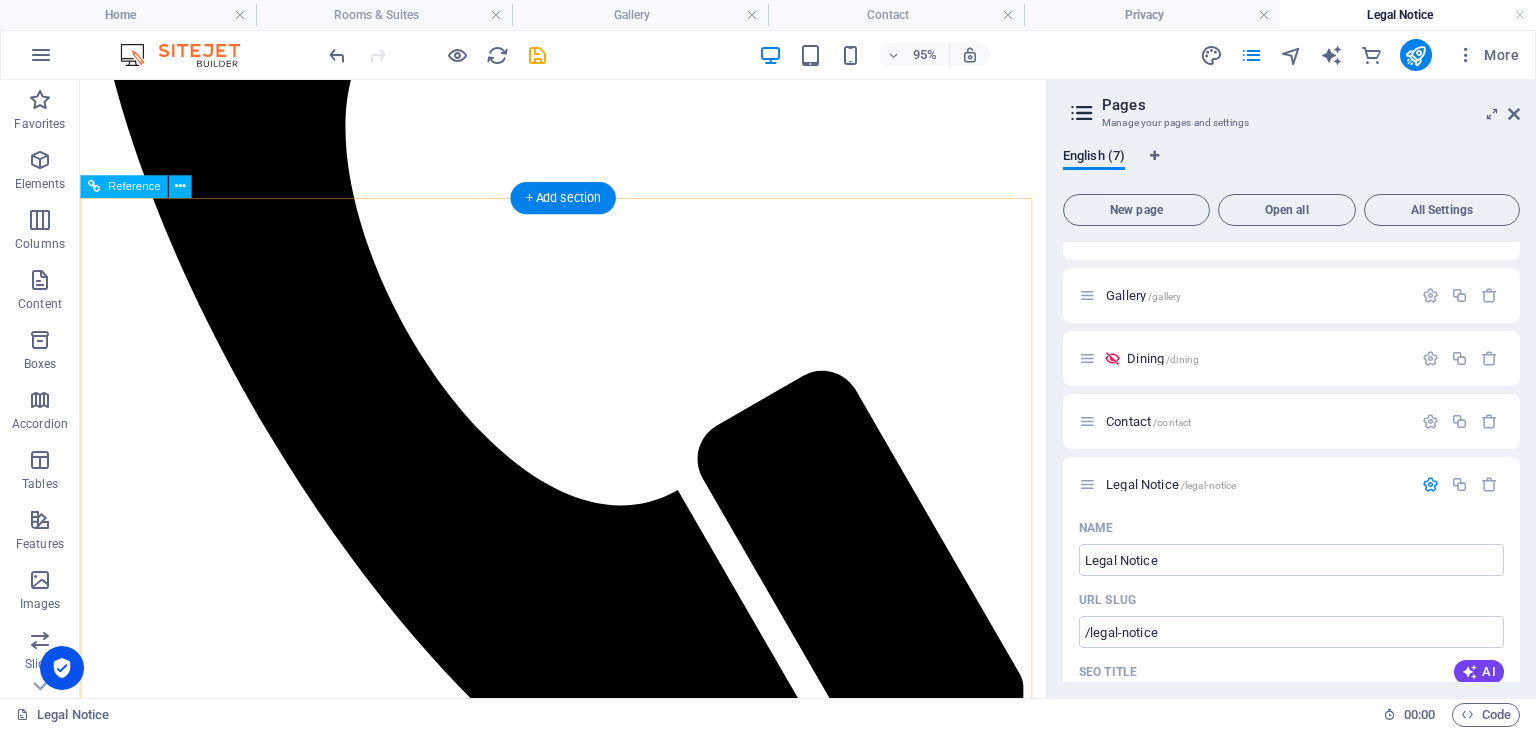 click on "info@orangegrove.co.bw Privacy  | Legal Notice" at bounding box center (588, 7867) 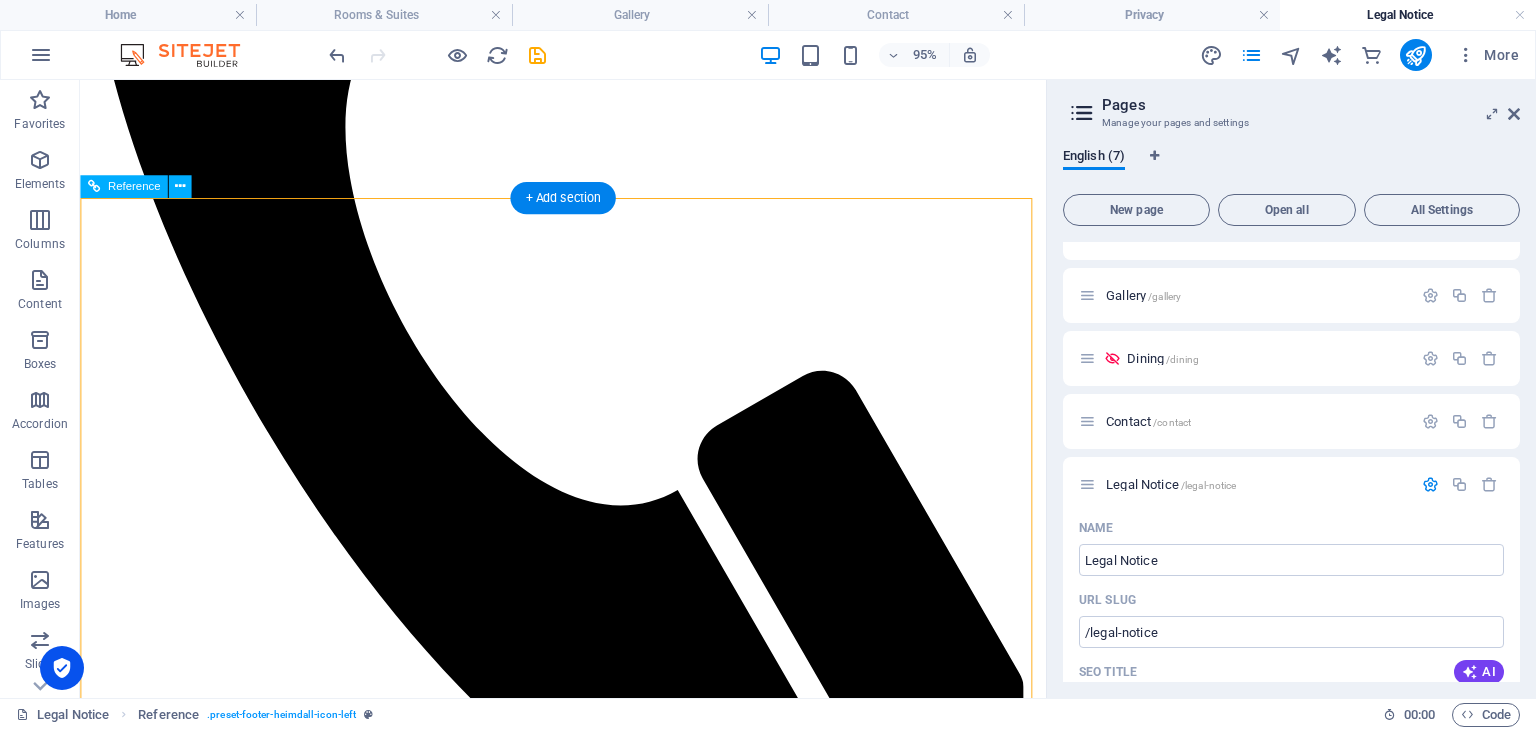 click on "info@orangegrove.co.bw Privacy  | Legal Notice" at bounding box center [588, 7867] 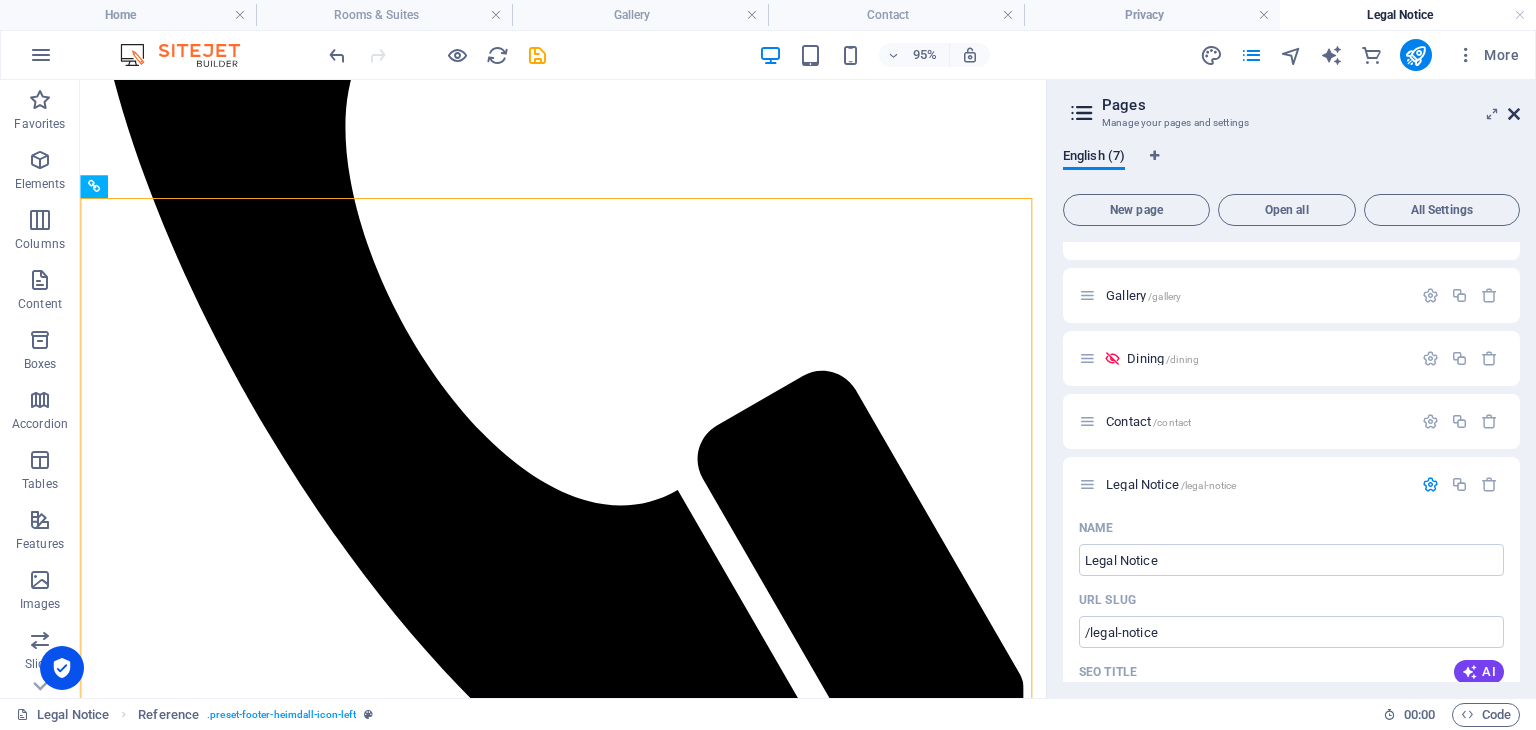 drag, startPoint x: 1510, startPoint y: 116, endPoint x: 1188, endPoint y: 252, distance: 349.54257 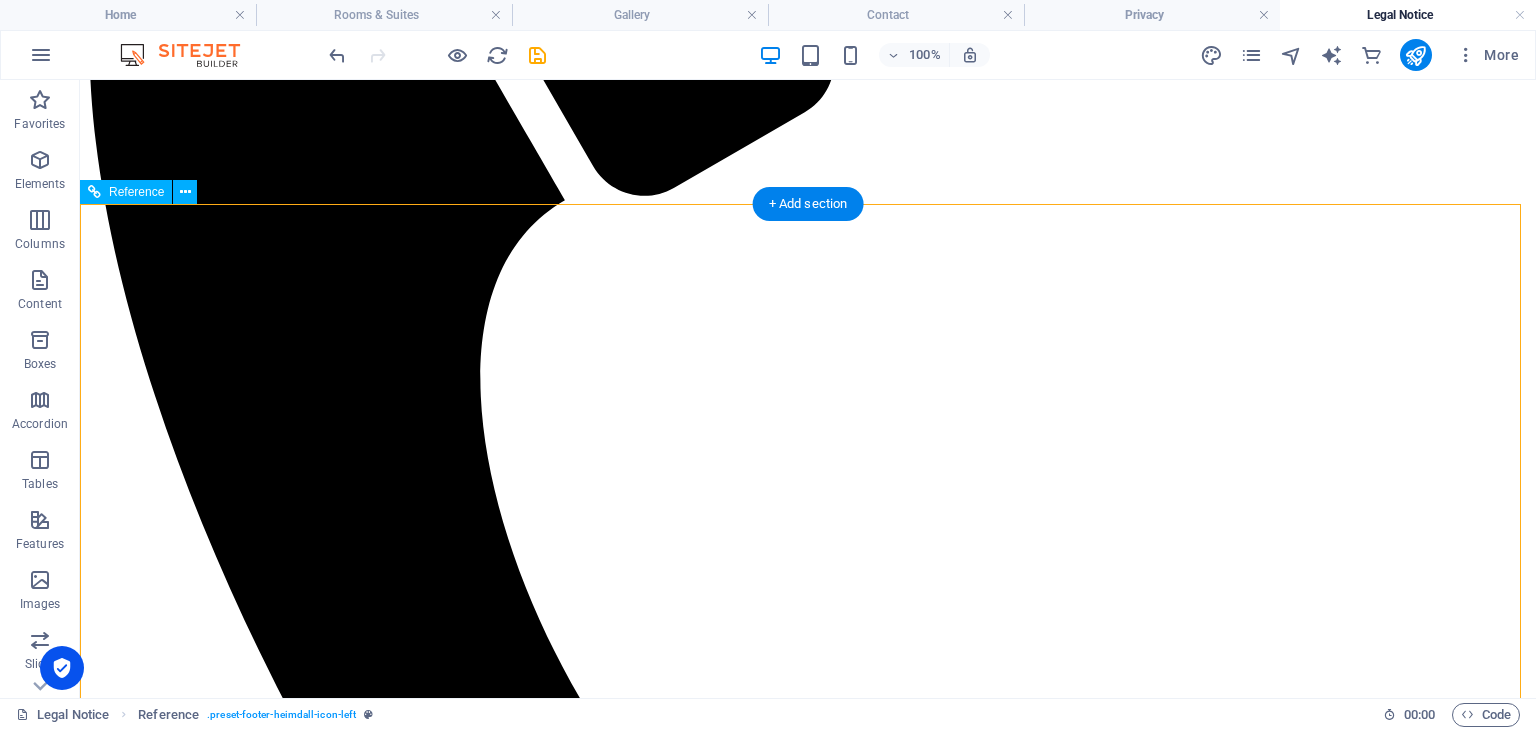 click on "info@orangegrove.co.bw Privacy  | Legal Notice" at bounding box center (808, 10888) 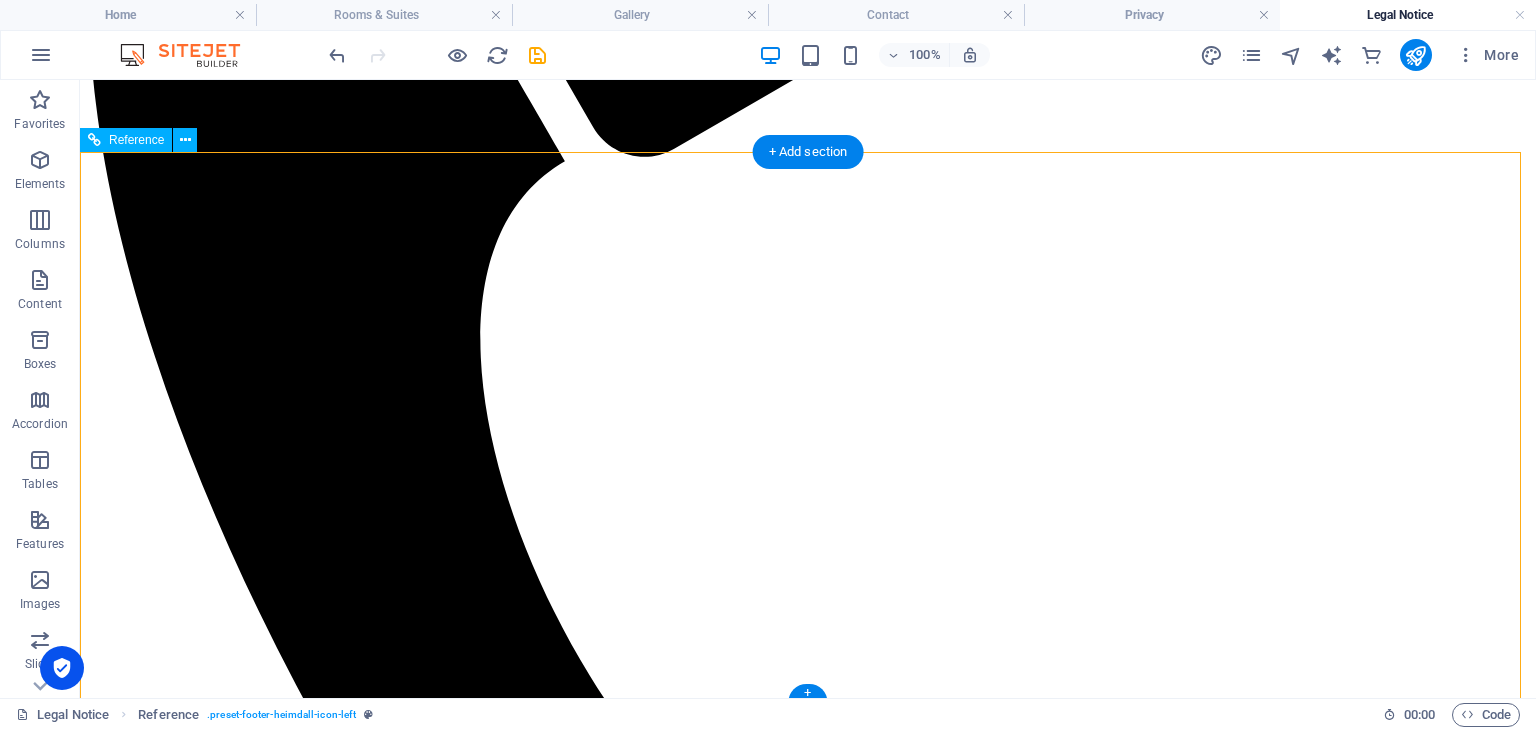 scroll, scrollTop: 758, scrollLeft: 0, axis: vertical 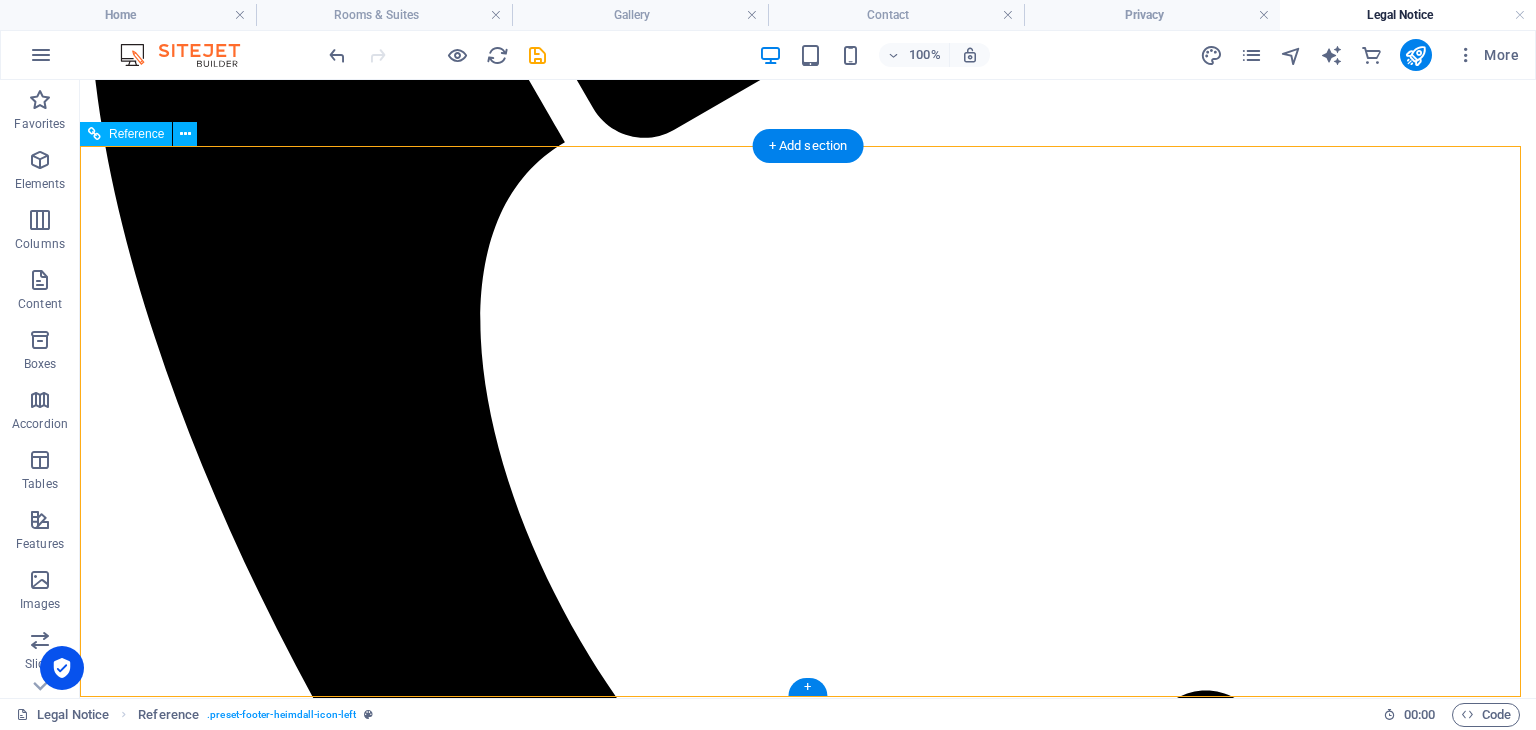 click on "Address Plot 31365 Gaborone North Gaborone   00267 Phone Call us now: +267 77 415 699 Dining Monday - Sunday 04 pm - 11 pm Contact info@orangegrove.co.bw Privacy  | Legal Notice" at bounding box center (808, 6586) 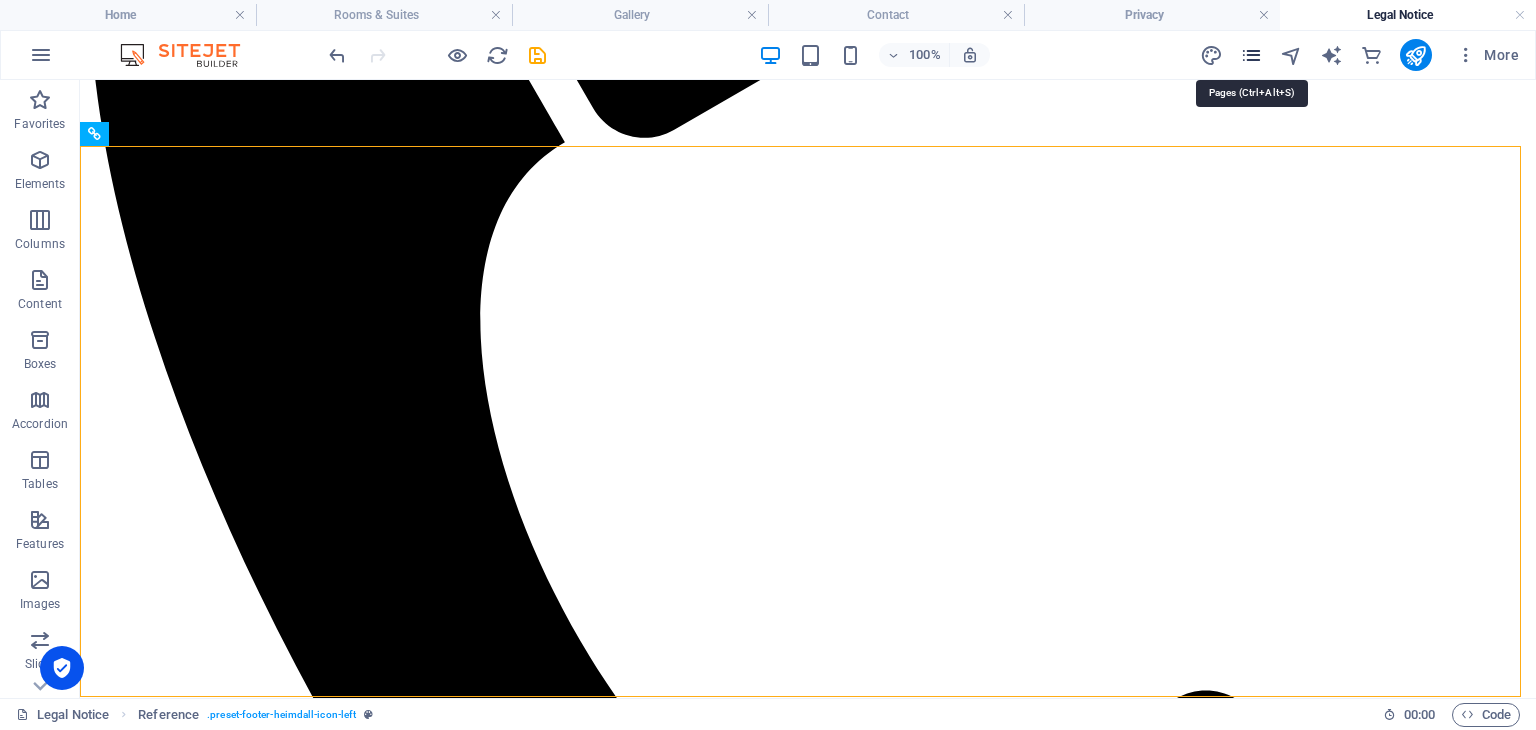 click at bounding box center [1251, 55] 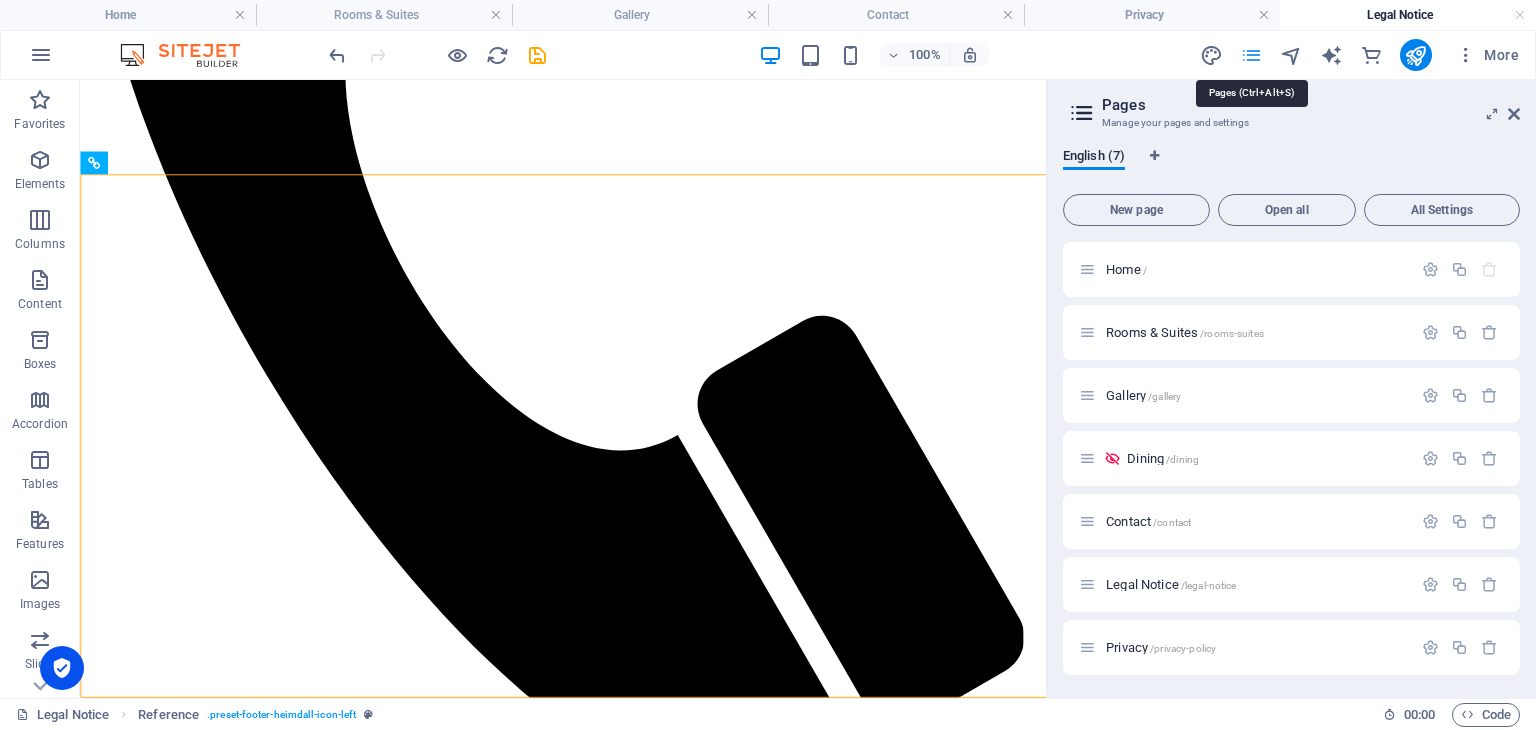 scroll, scrollTop: 725, scrollLeft: 0, axis: vertical 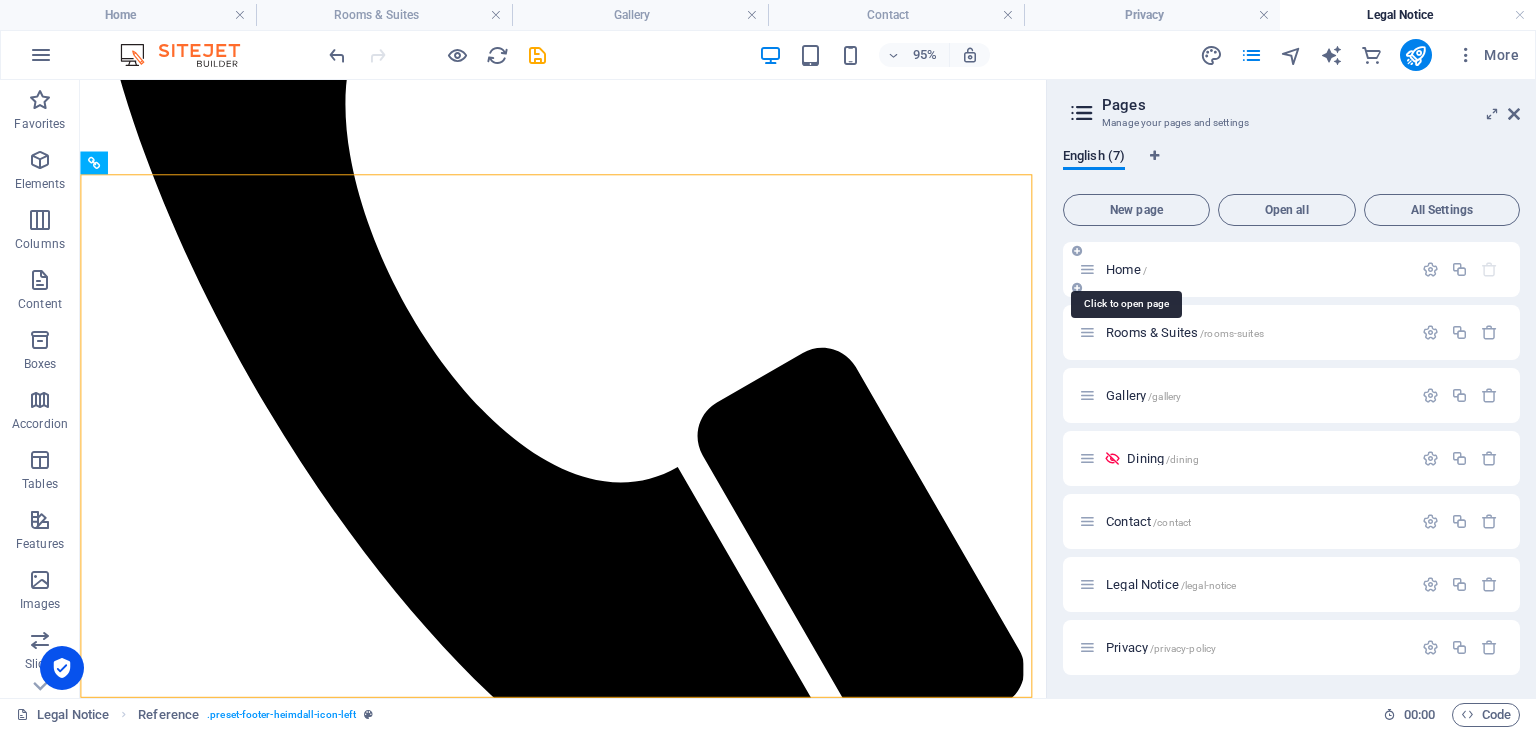 click on "Home /" at bounding box center [1126, 269] 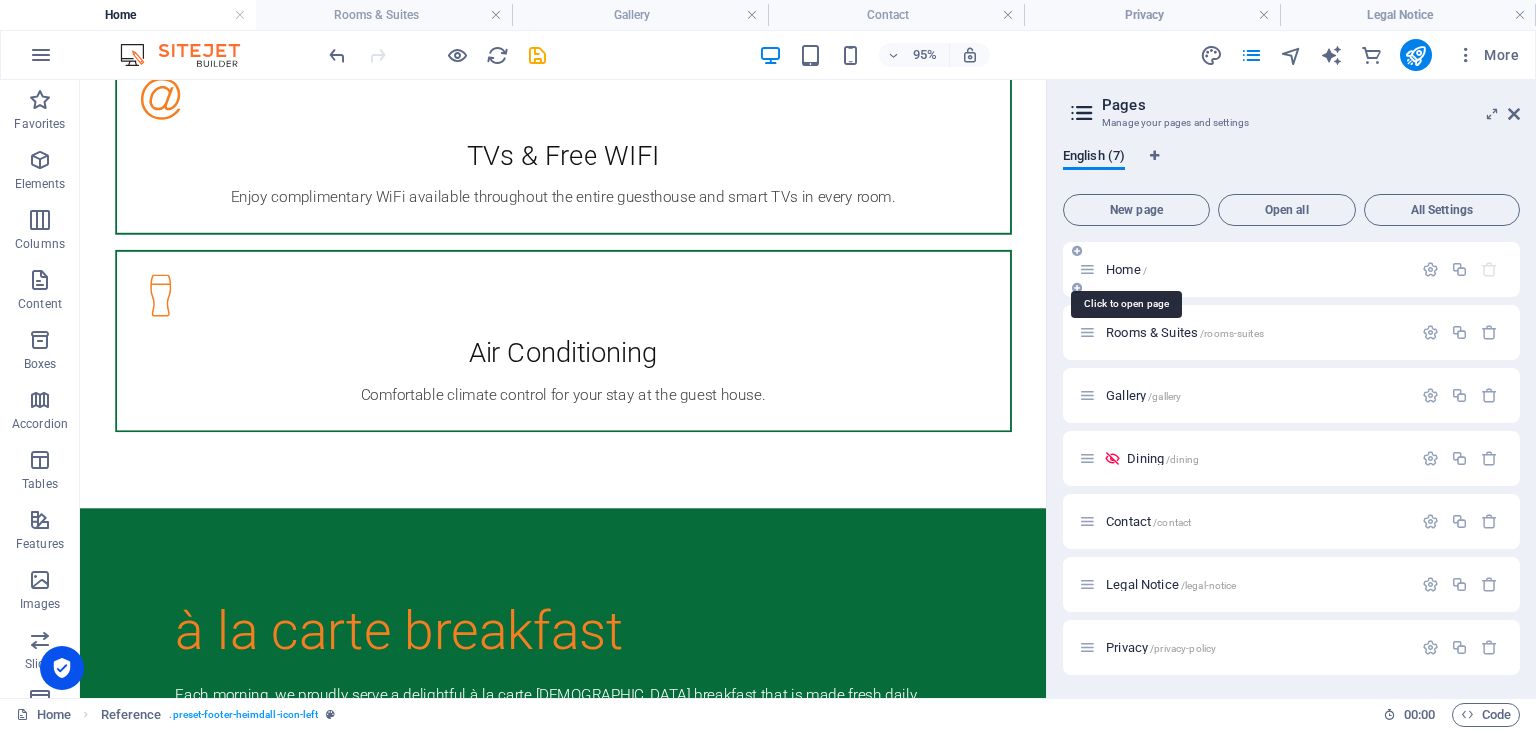 scroll, scrollTop: 0, scrollLeft: 0, axis: both 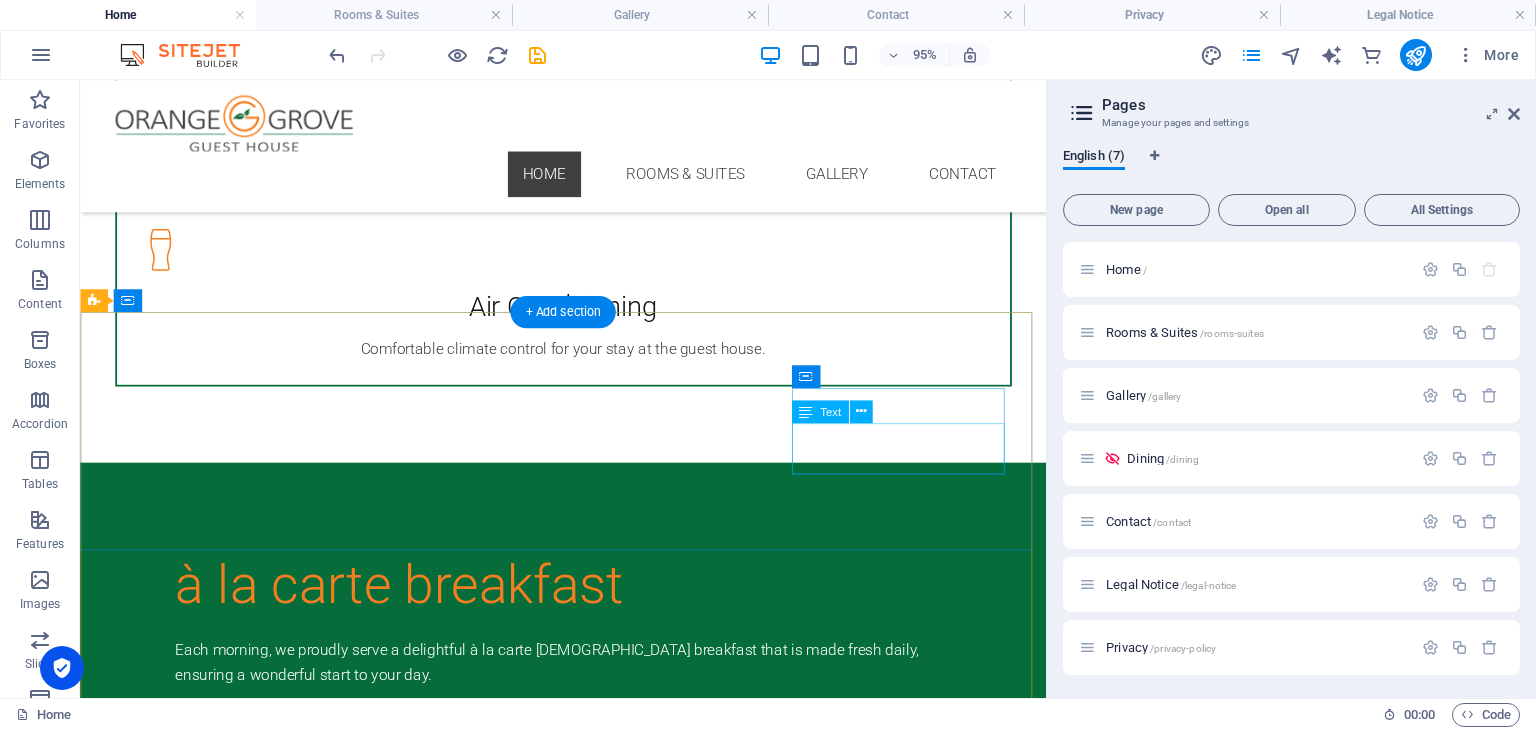 click on "info@orangegrove.co.bw Privacy  | Legal Notice" at bounding box center (568, 3233) 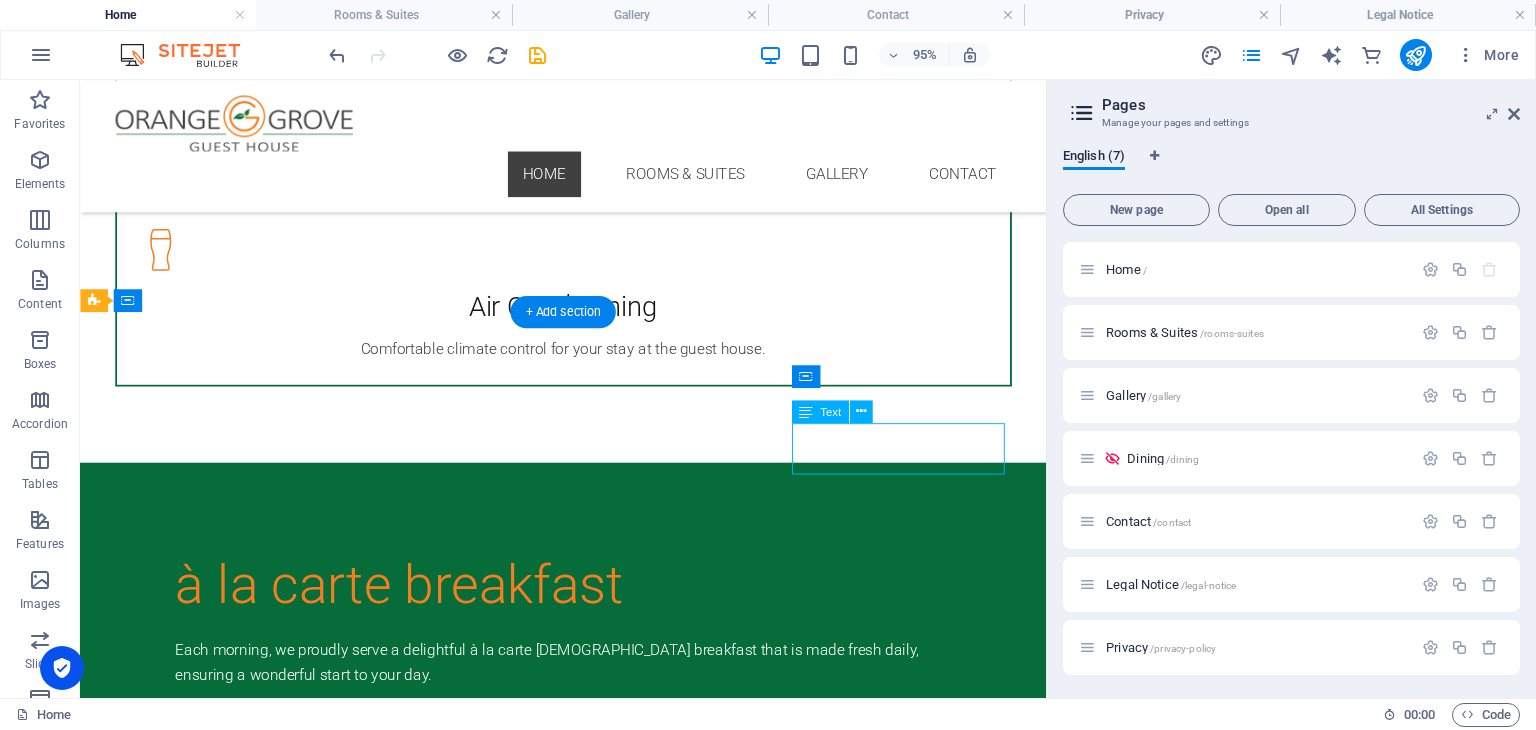 click on "info@orangegrove.co.bw Privacy  | Legal Notice" at bounding box center [568, 3233] 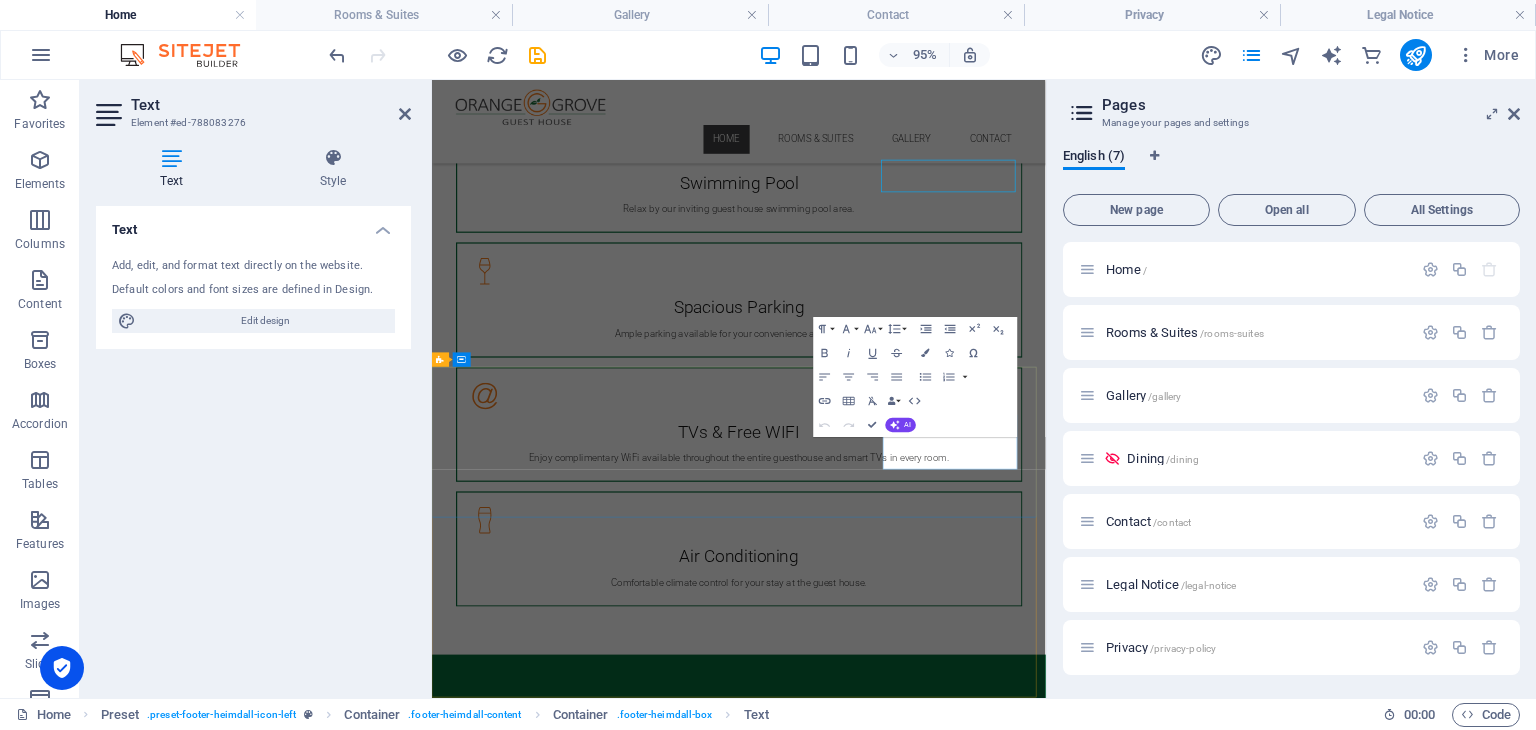 scroll, scrollTop: 4891, scrollLeft: 0, axis: vertical 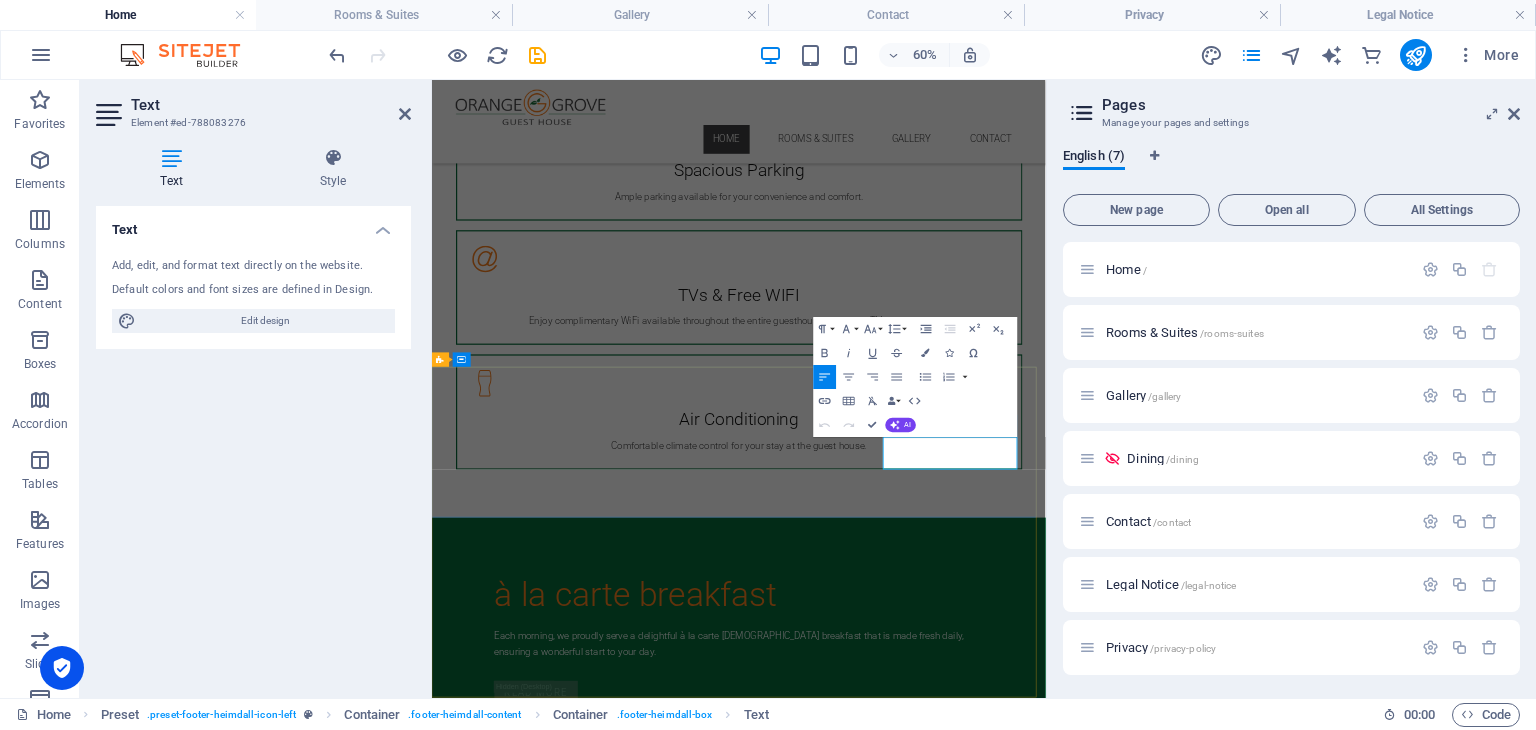 click on "Privacy  | Legal Notice" at bounding box center (920, 4027) 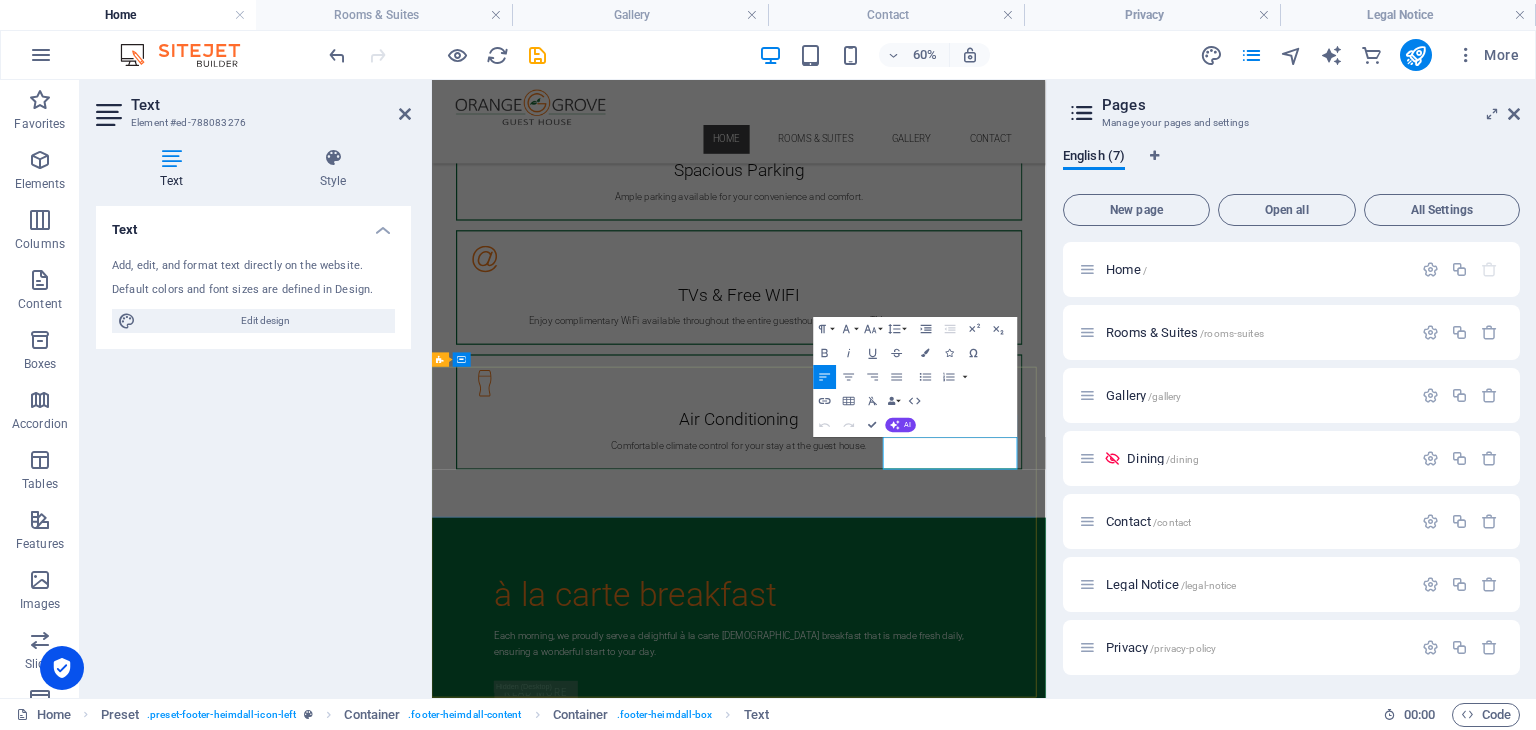 drag, startPoint x: 1342, startPoint y: 720, endPoint x: 1246, endPoint y: 725, distance: 96.13012 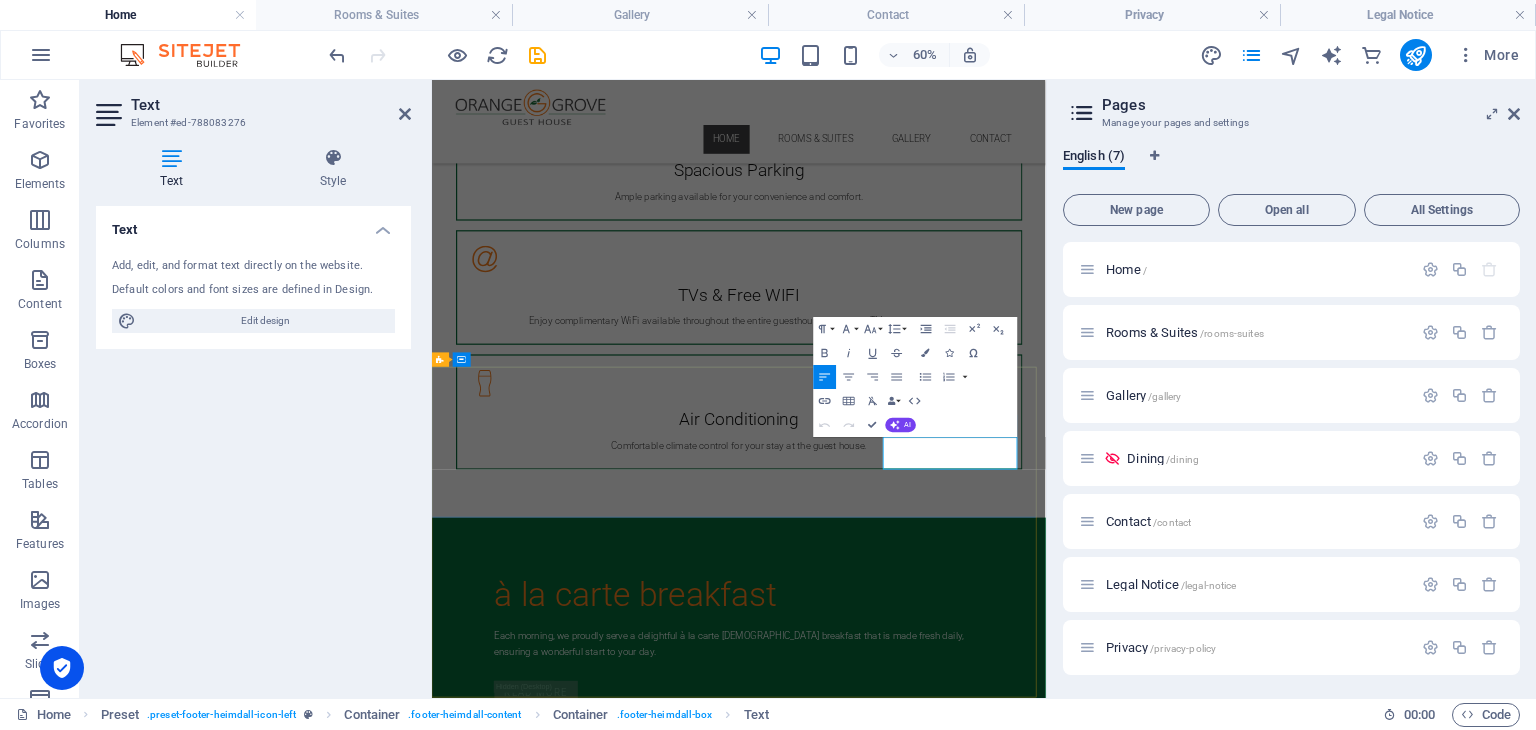 click on "Privacy  | Legal Notice" at bounding box center (920, 4027) 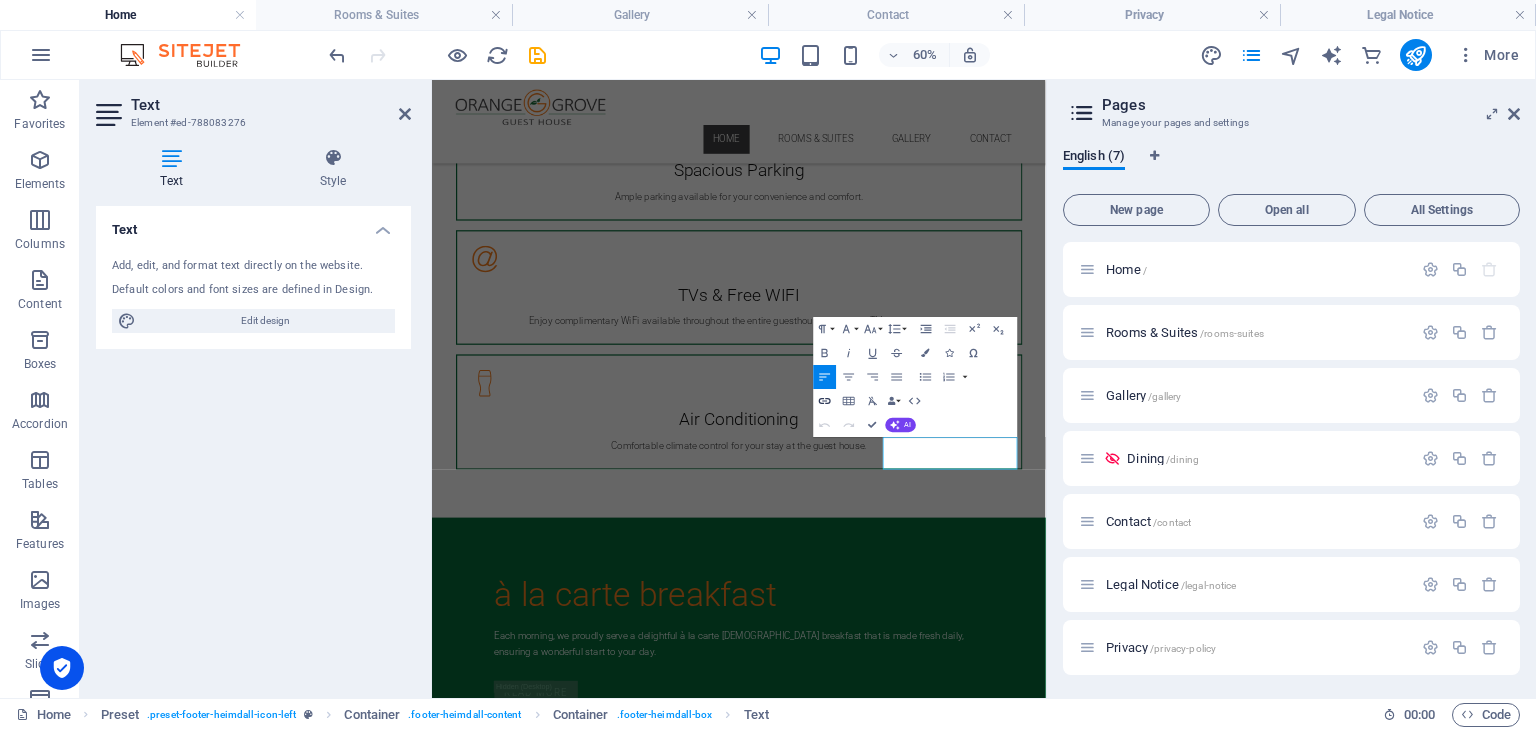 click 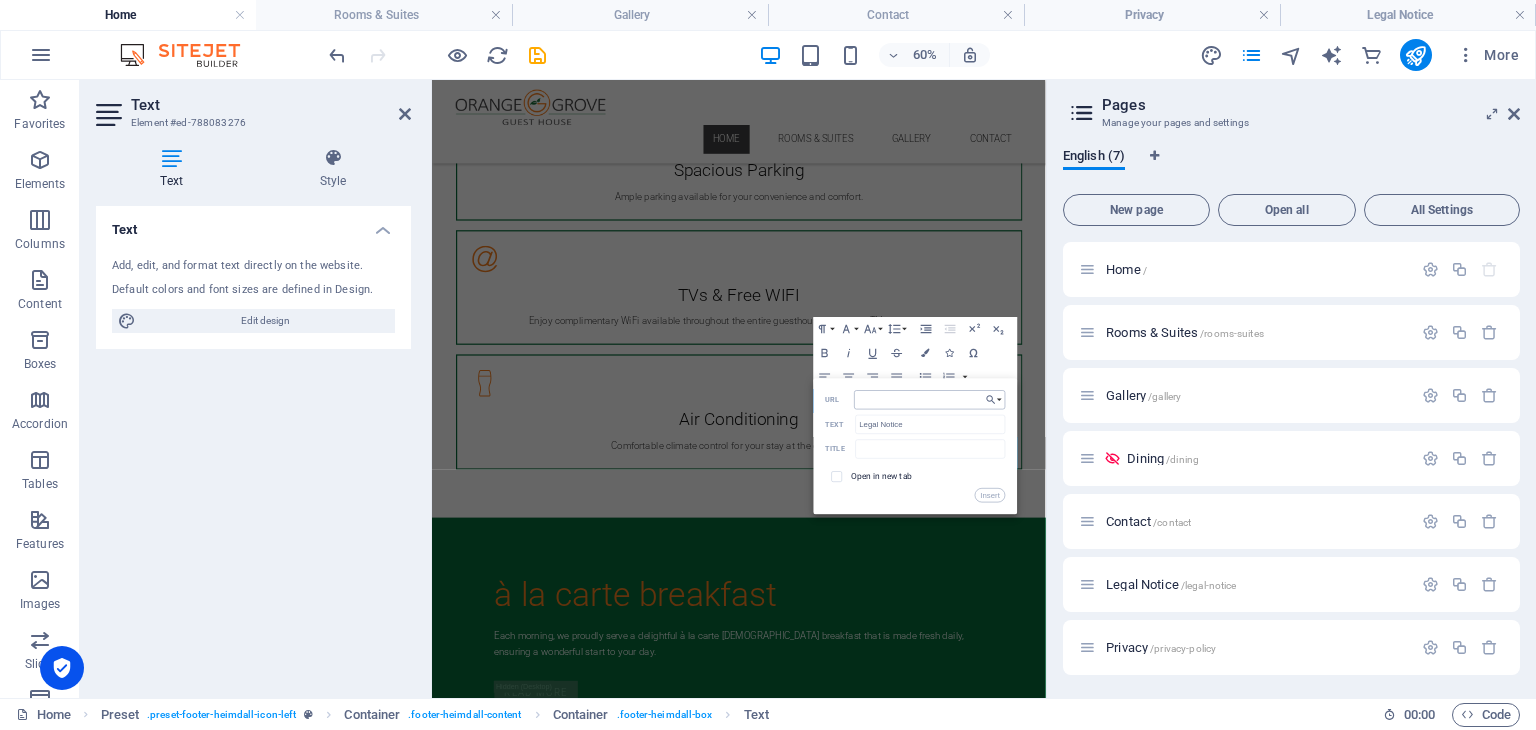 click on "URL" at bounding box center (930, 399) 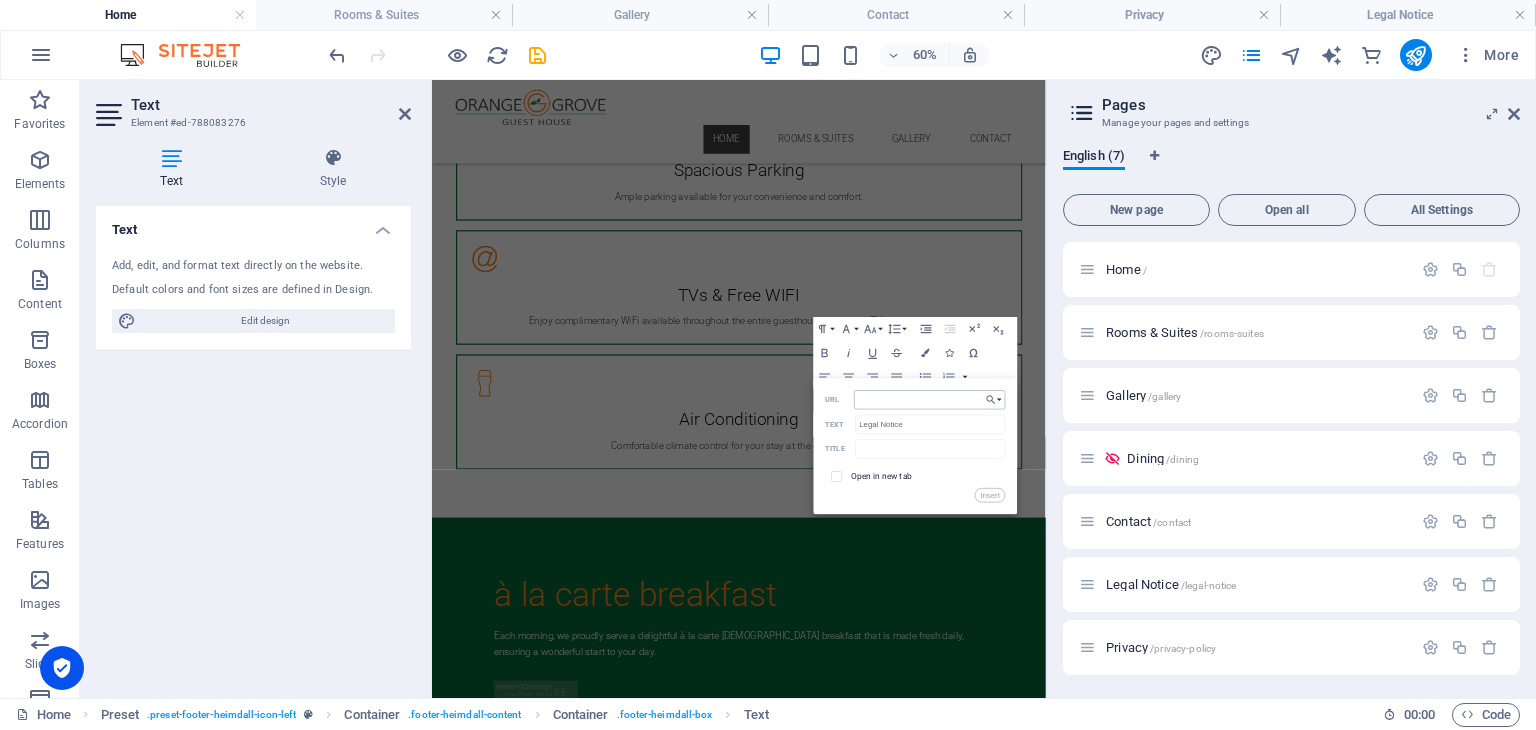 type on "/legal-notice" 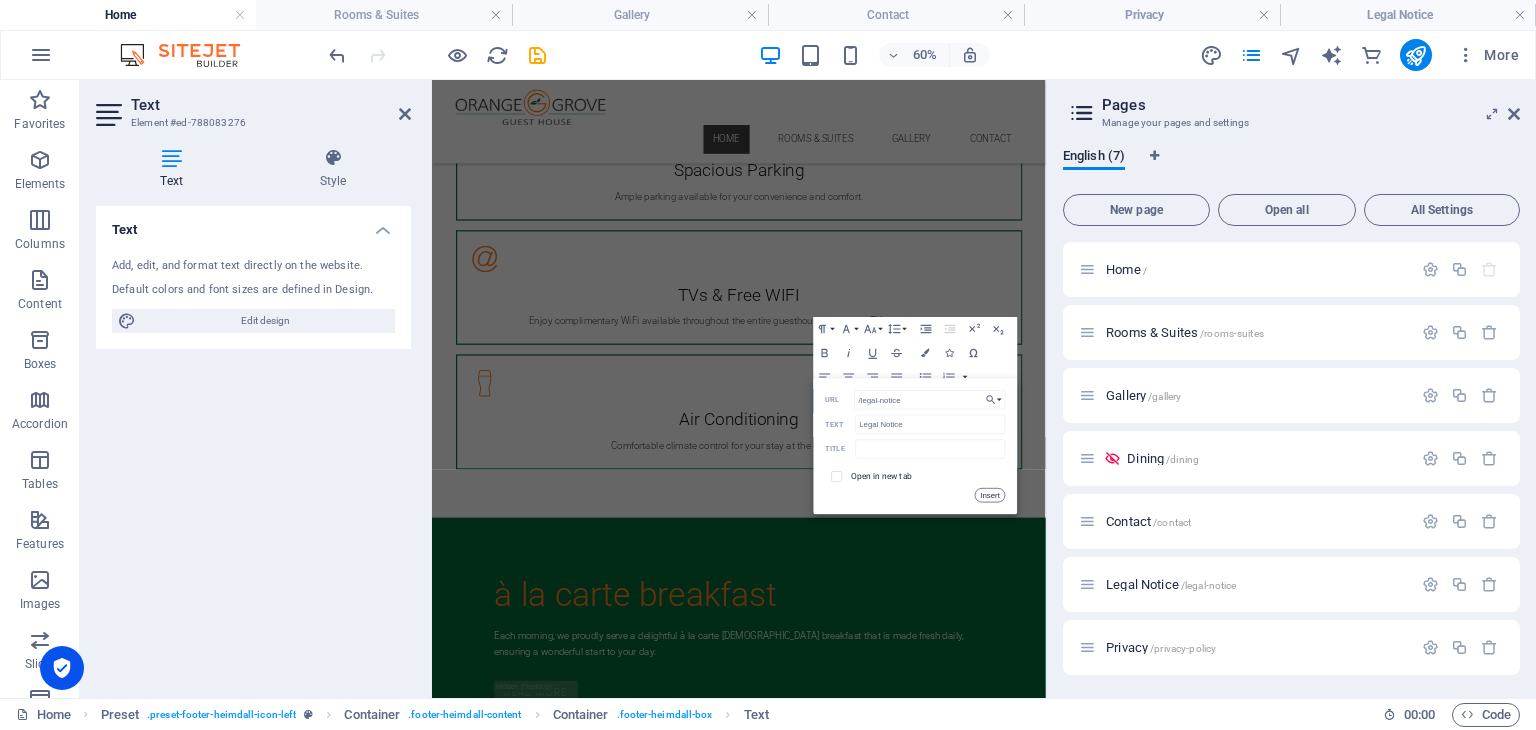 click on "Insert" at bounding box center (990, 495) 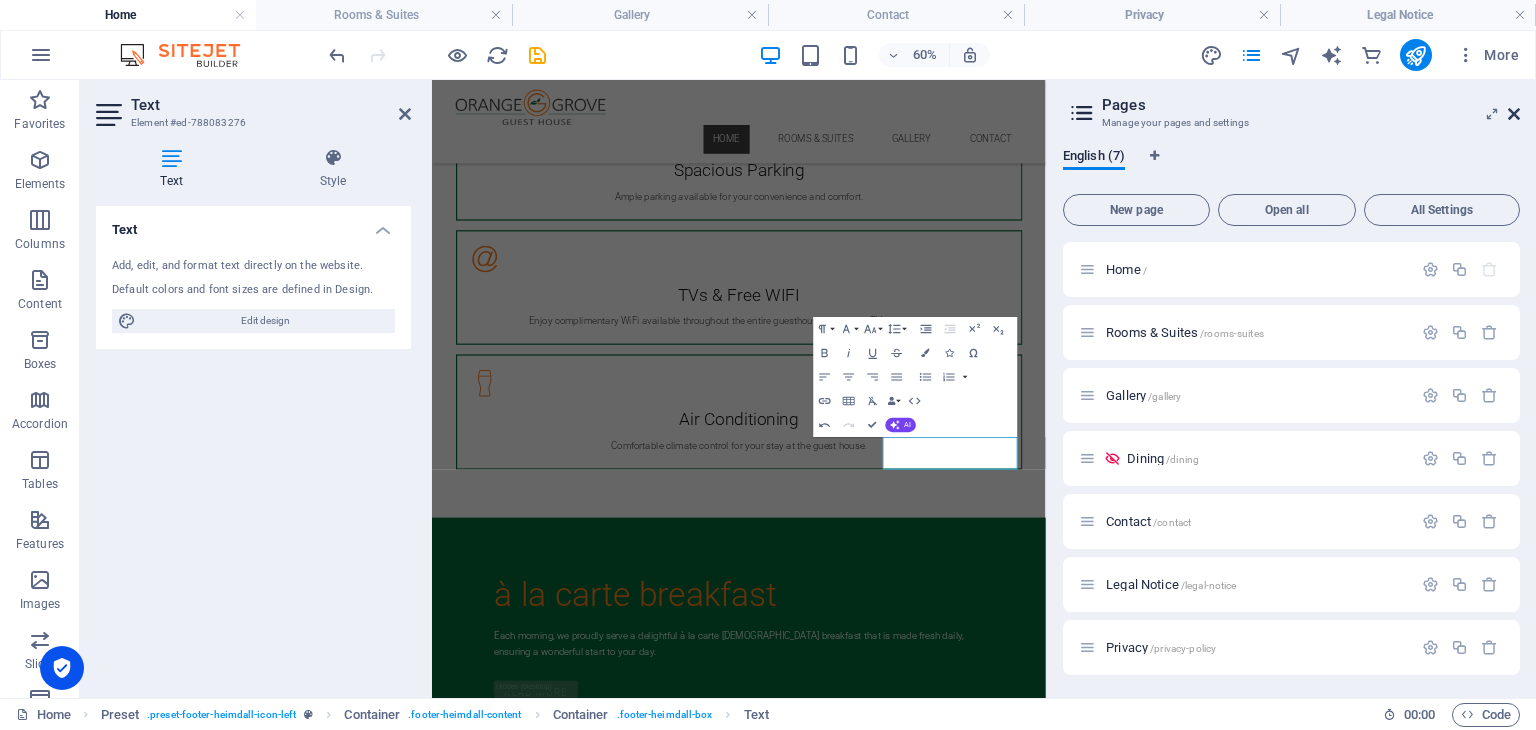 click at bounding box center (1514, 114) 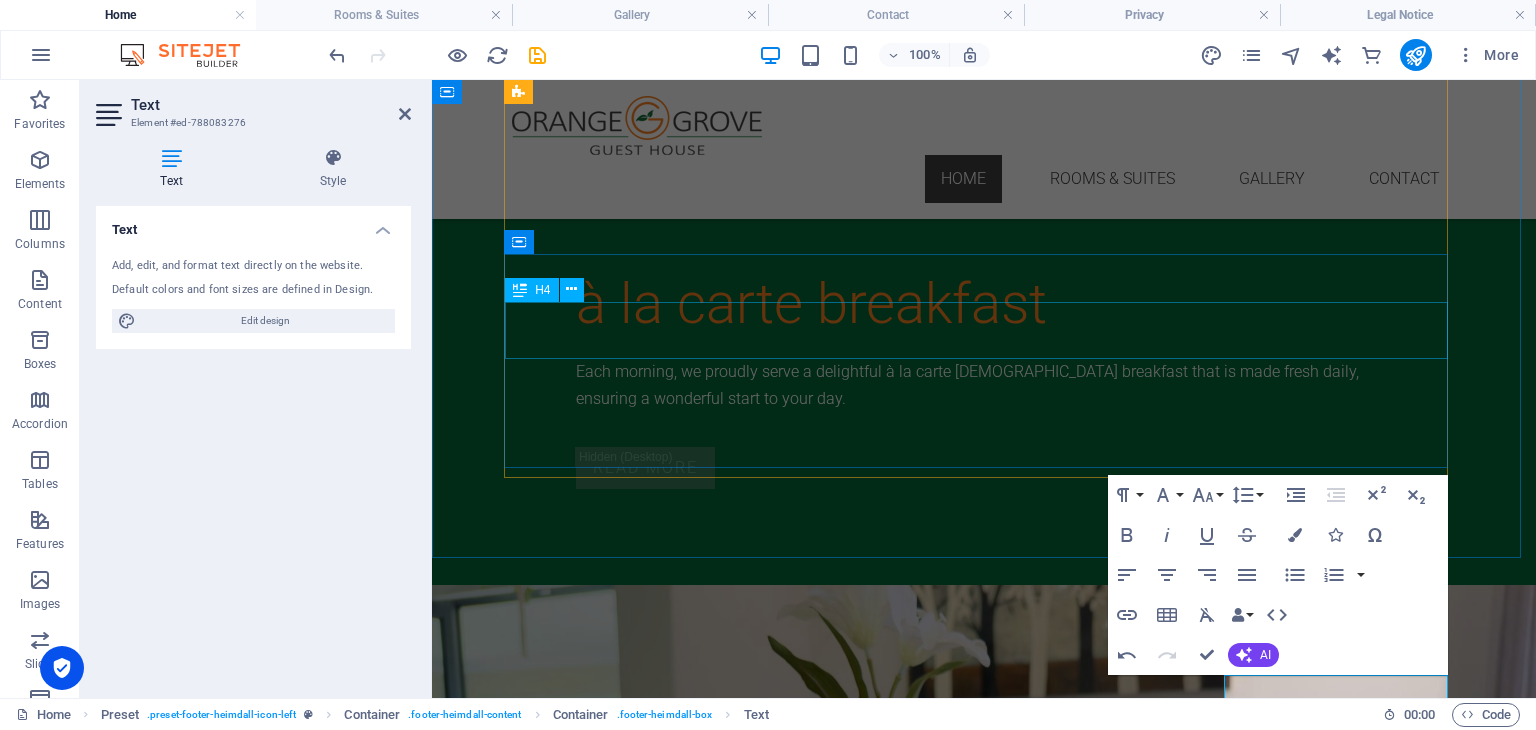 scroll, scrollTop: 4333, scrollLeft: 0, axis: vertical 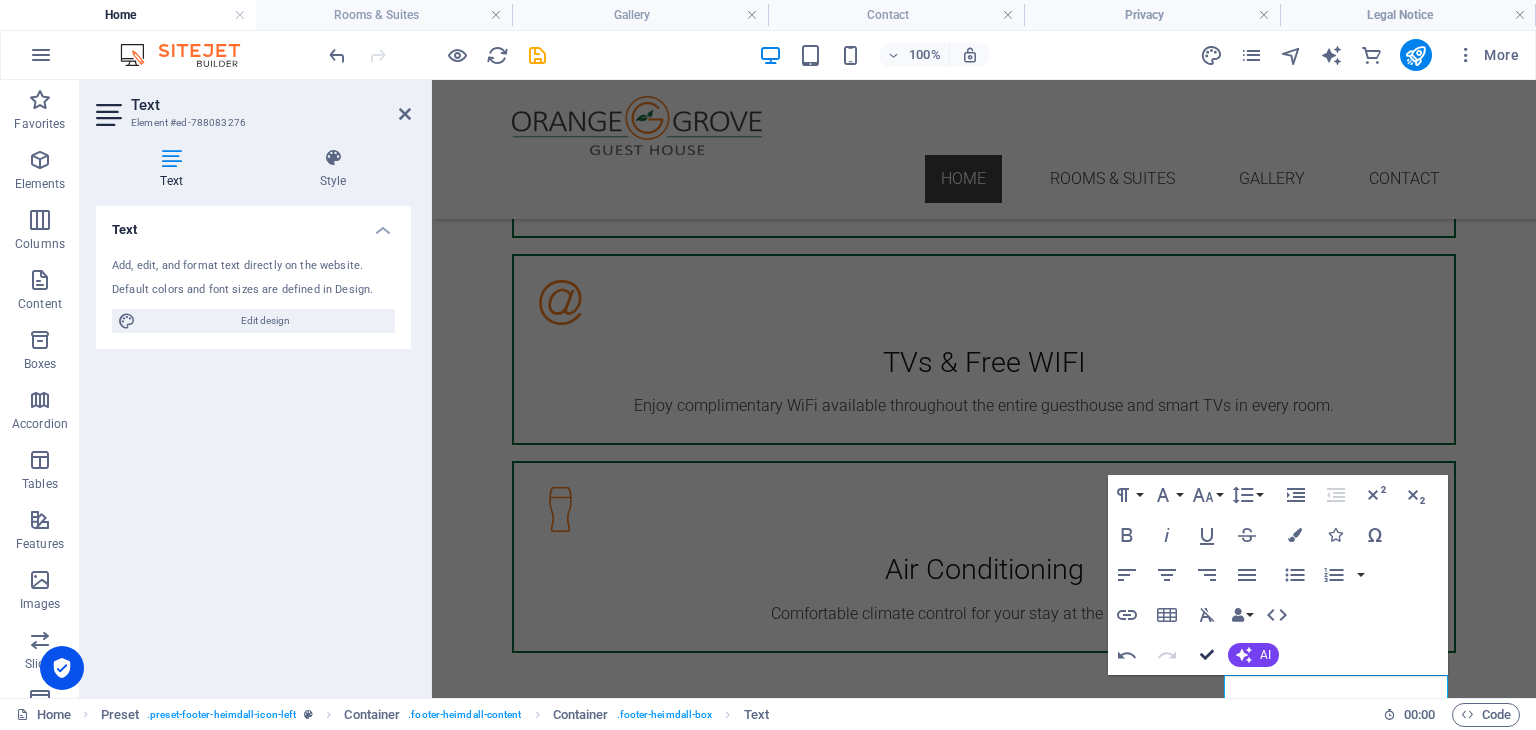 drag, startPoint x: 1209, startPoint y: 655, endPoint x: 1105, endPoint y: 487, distance: 197.58542 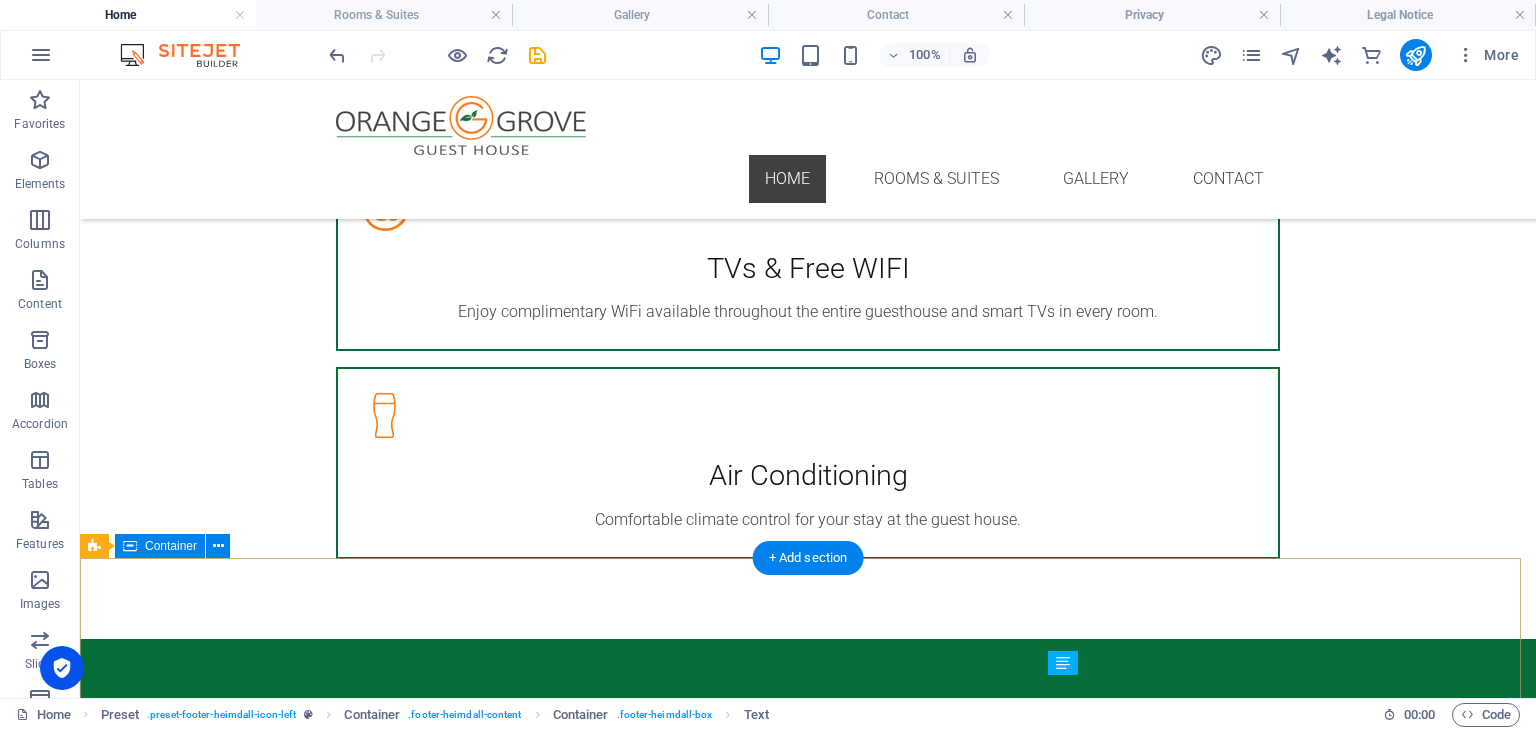 scroll, scrollTop: 4052, scrollLeft: 0, axis: vertical 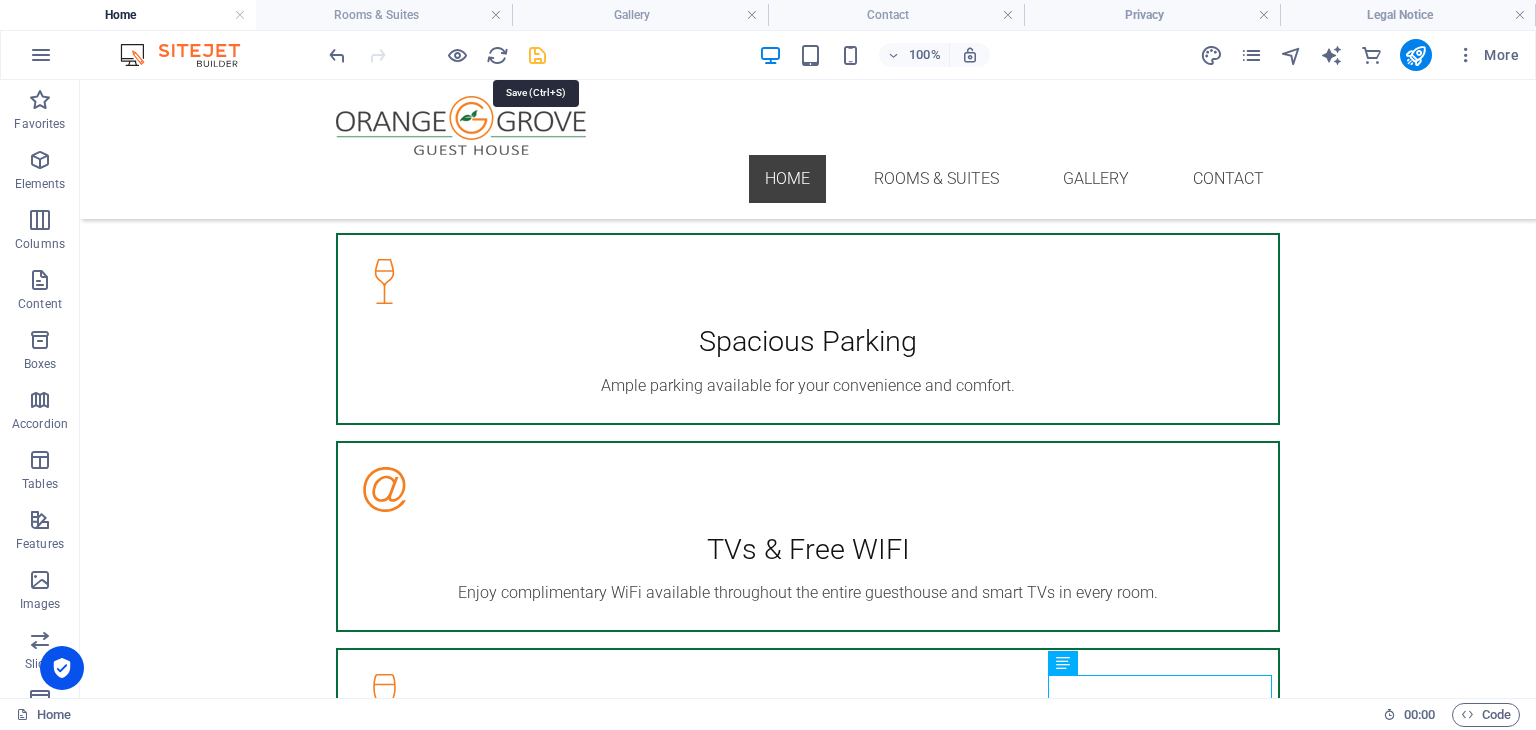 drag, startPoint x: 538, startPoint y: 54, endPoint x: 450, endPoint y: 1, distance: 102.7278 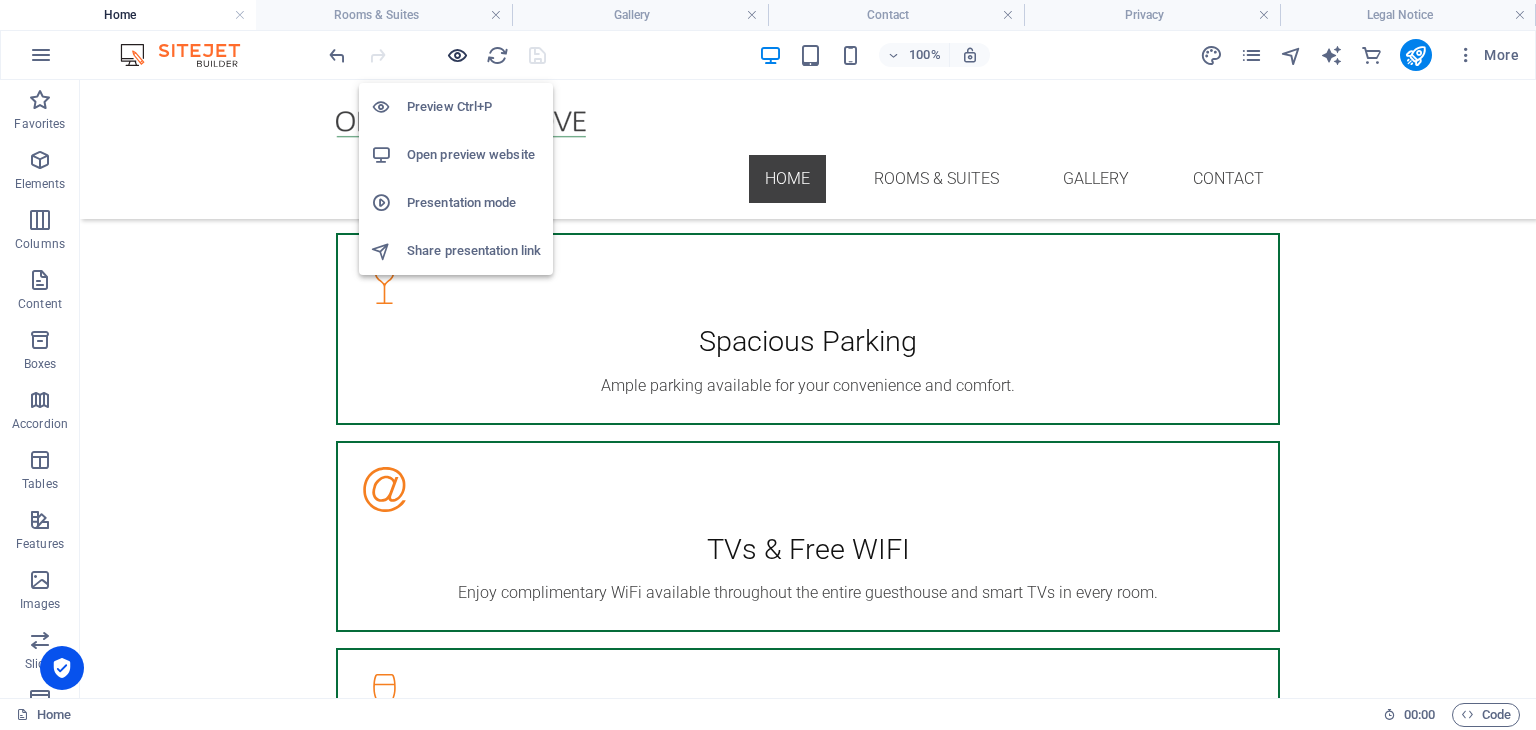 click at bounding box center (457, 55) 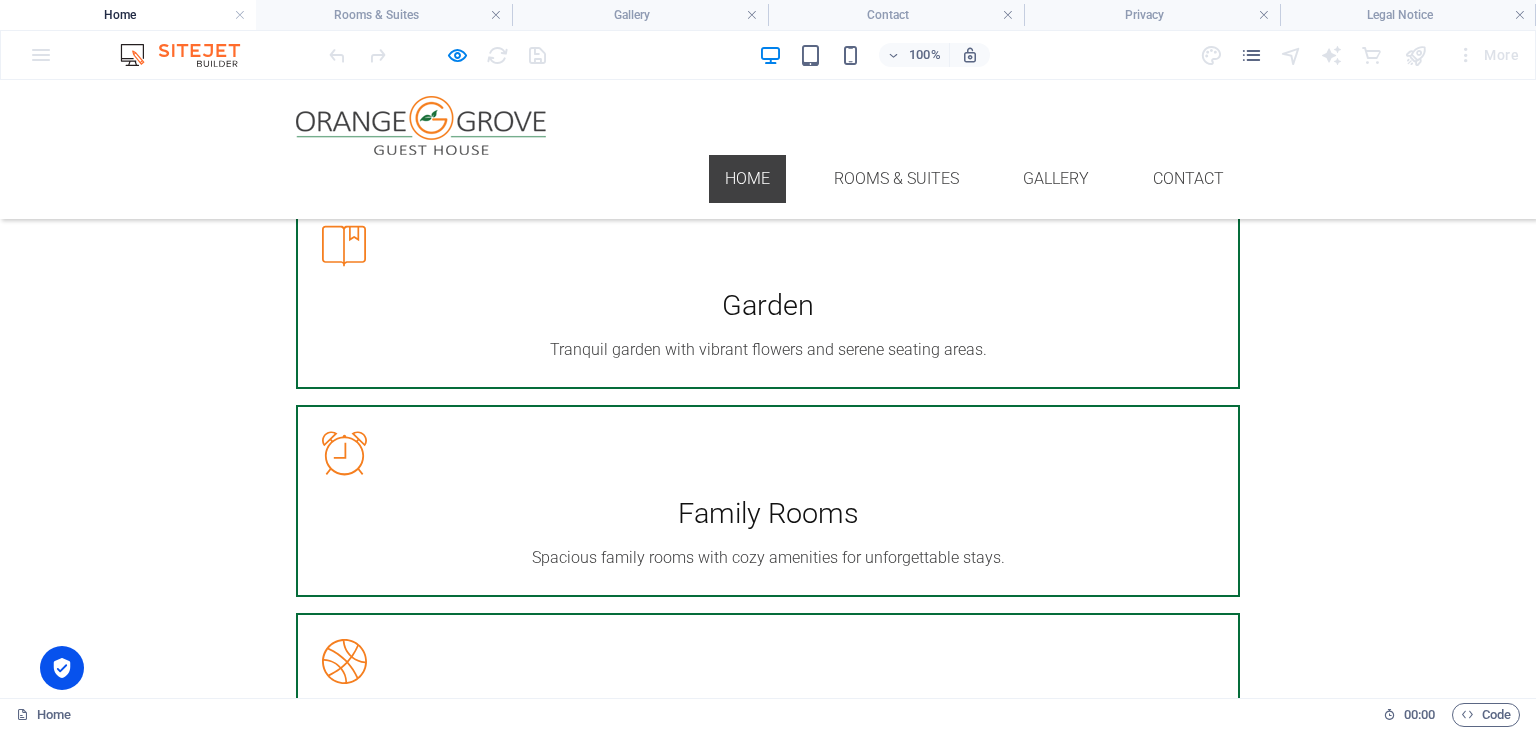 scroll, scrollTop: 3329, scrollLeft: 0, axis: vertical 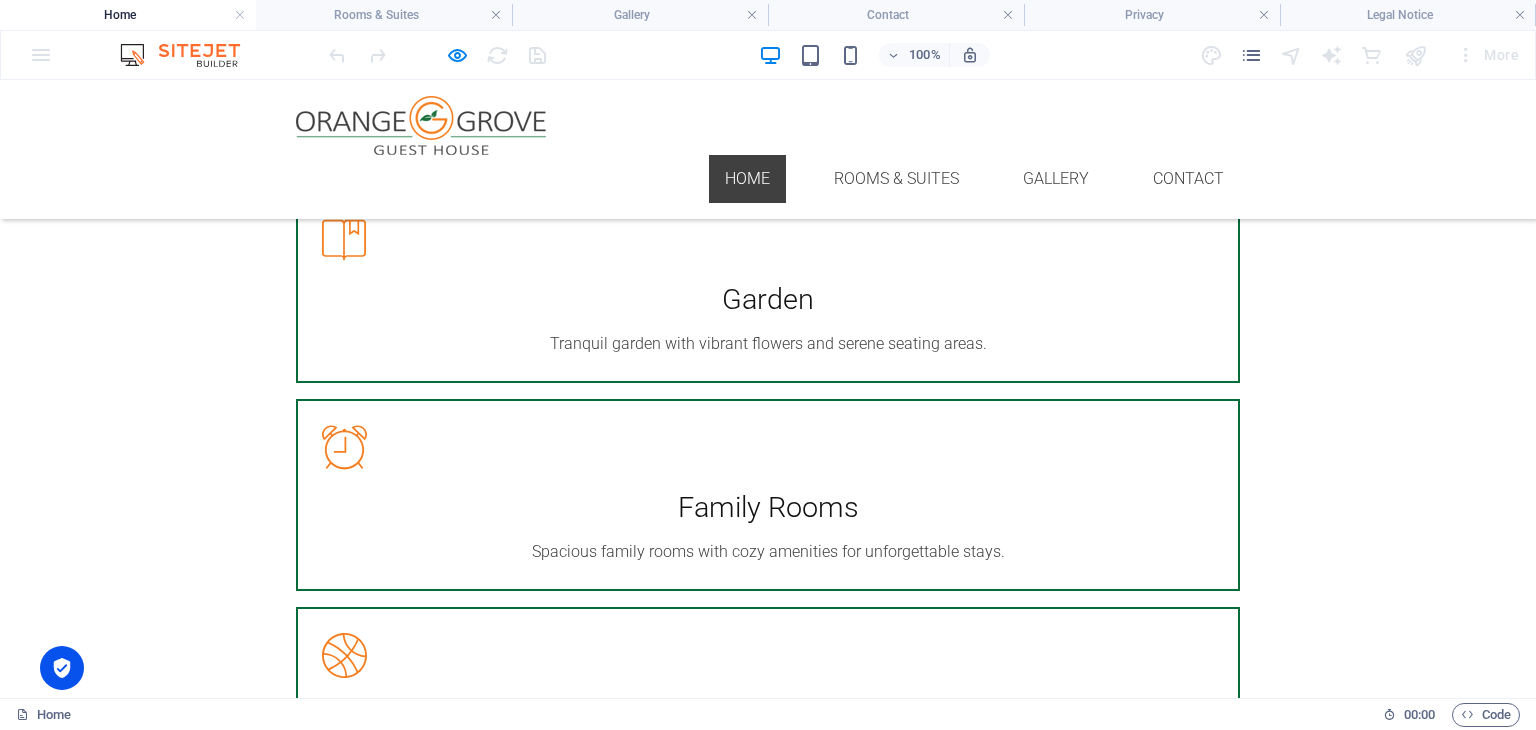click on "Privacy" at bounding box center (42, 2808) 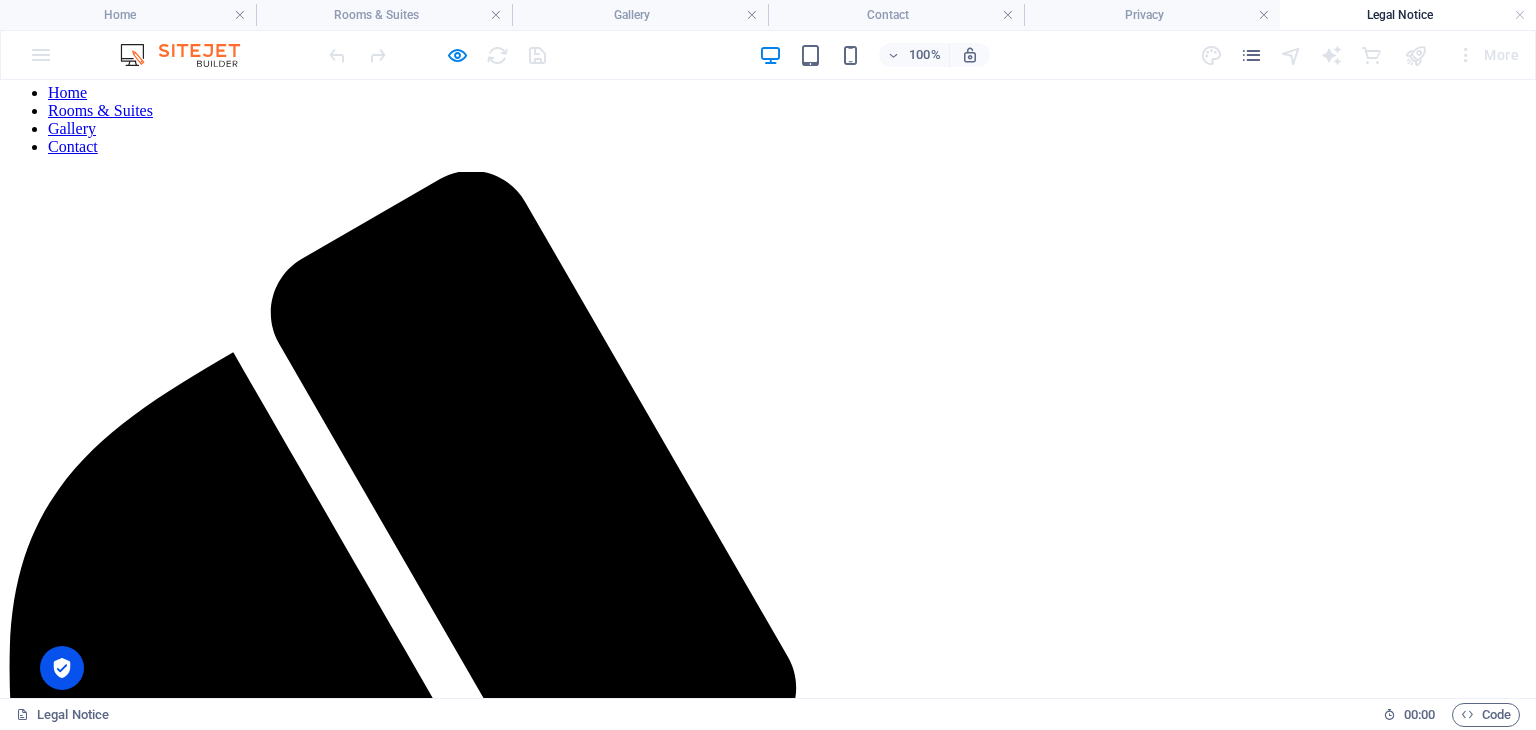 scroll, scrollTop: 200, scrollLeft: 0, axis: vertical 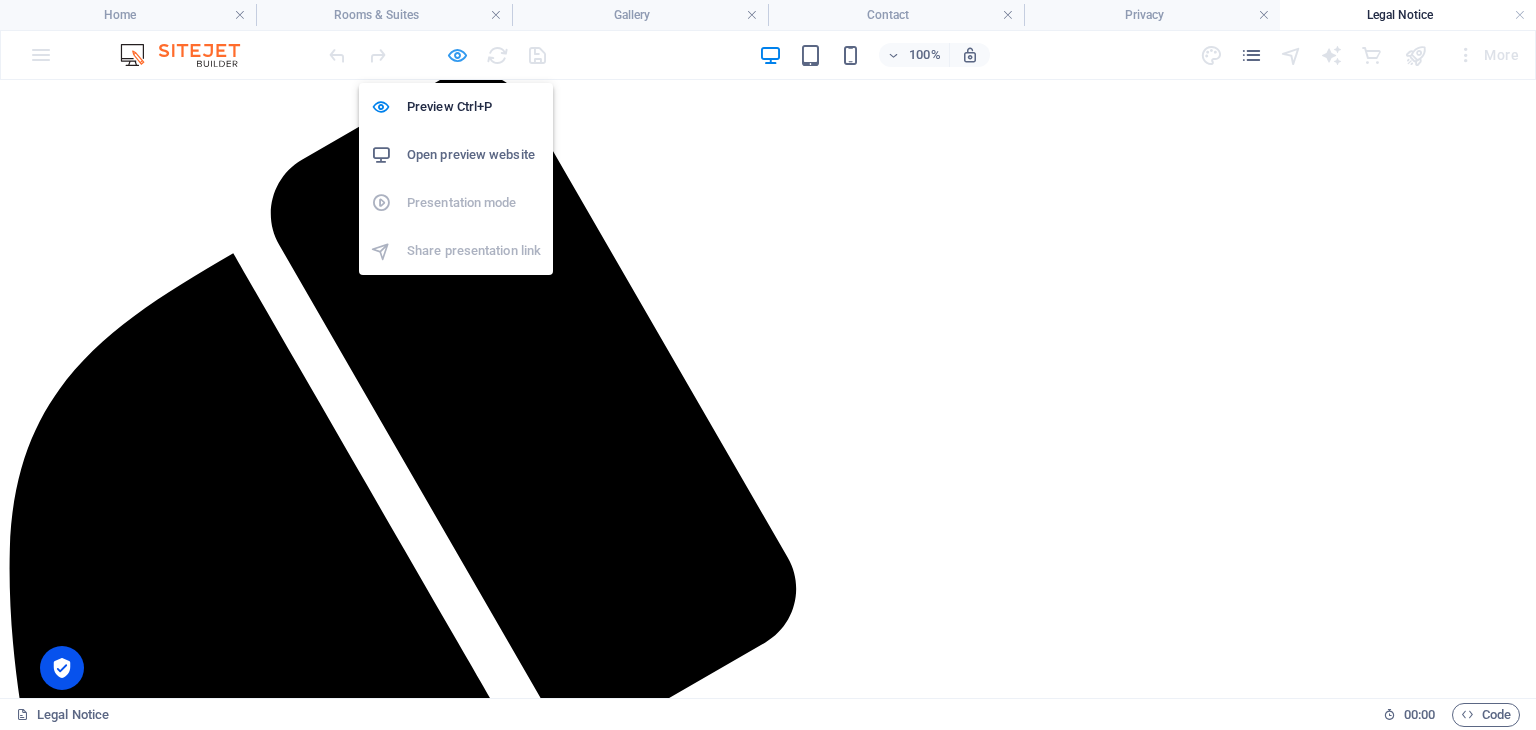 click at bounding box center (457, 55) 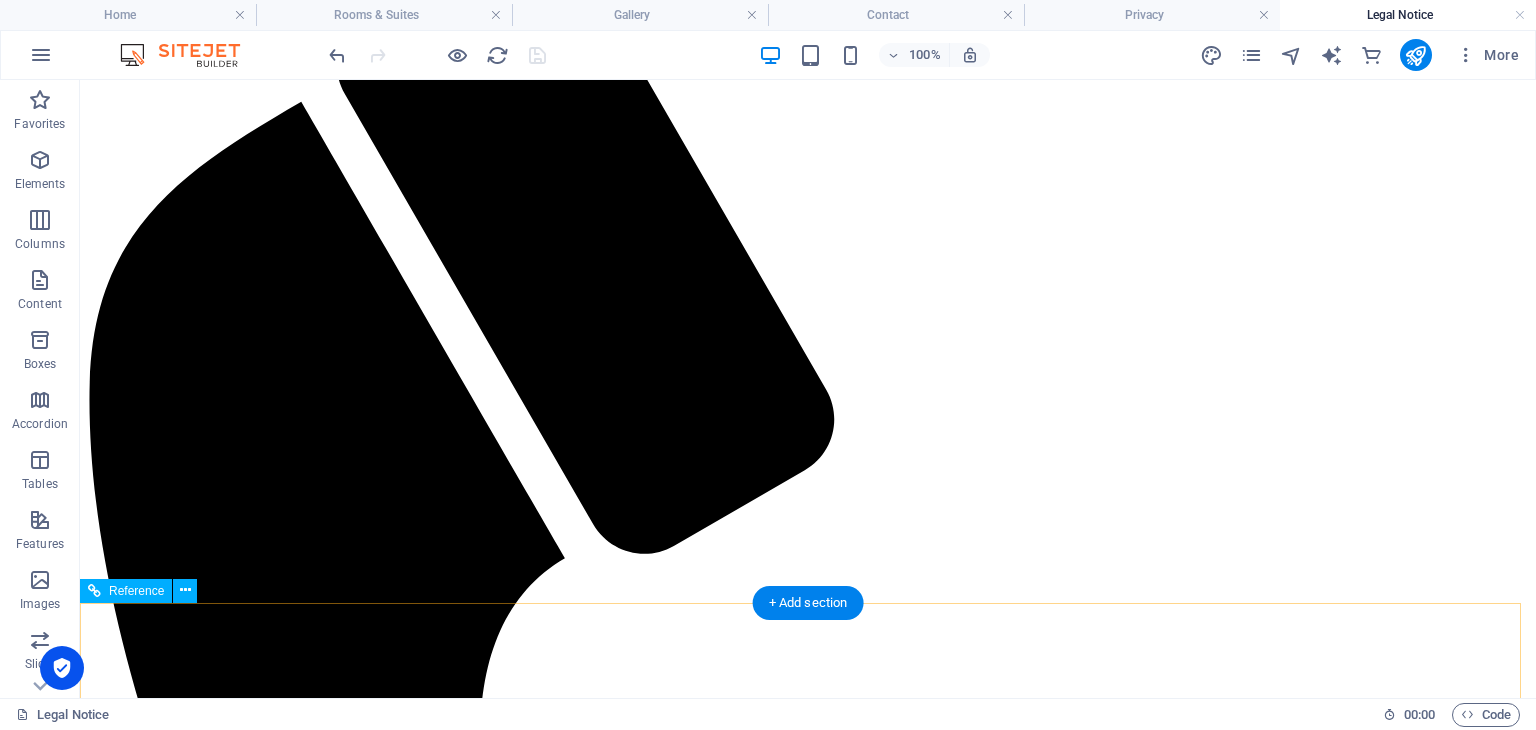 scroll, scrollTop: 500, scrollLeft: 0, axis: vertical 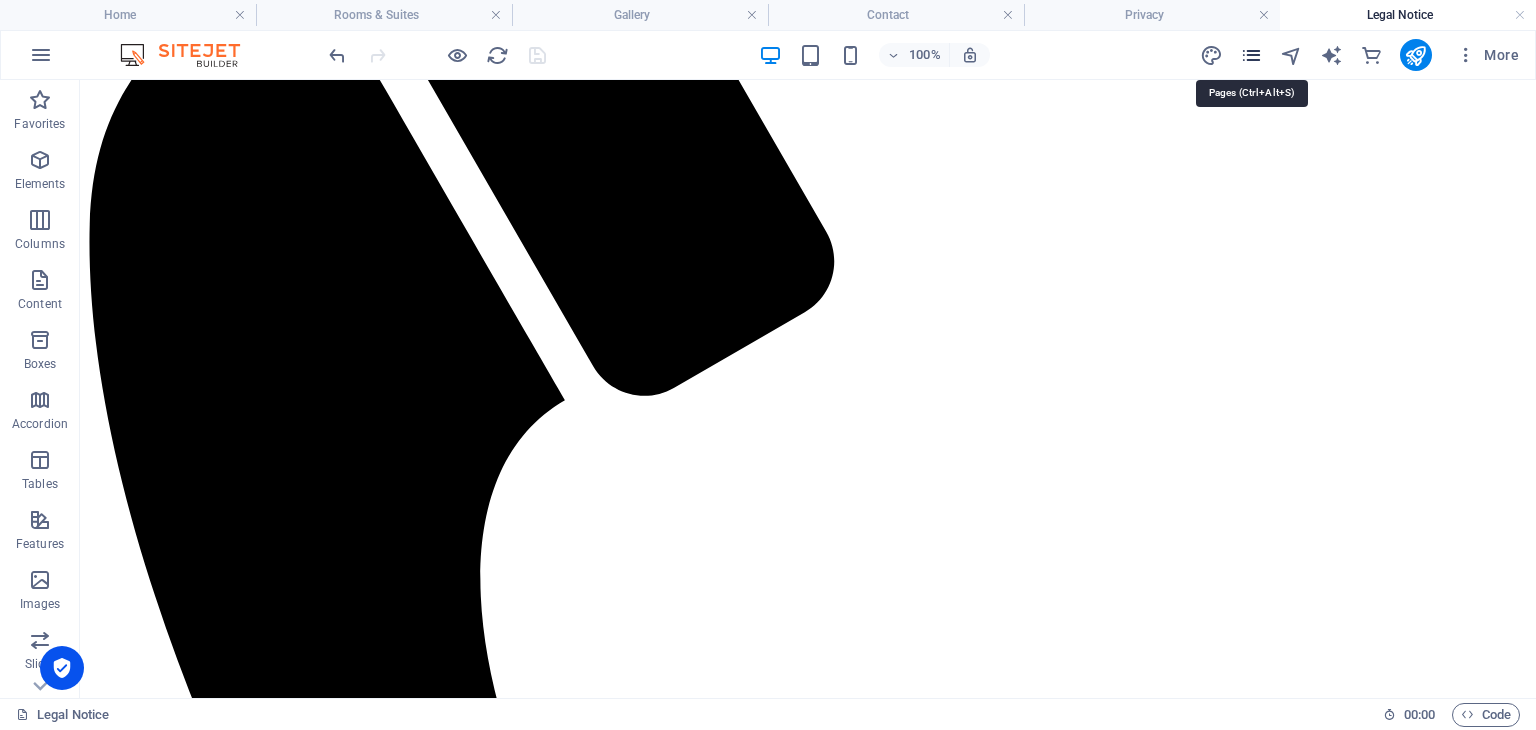 click at bounding box center (1251, 55) 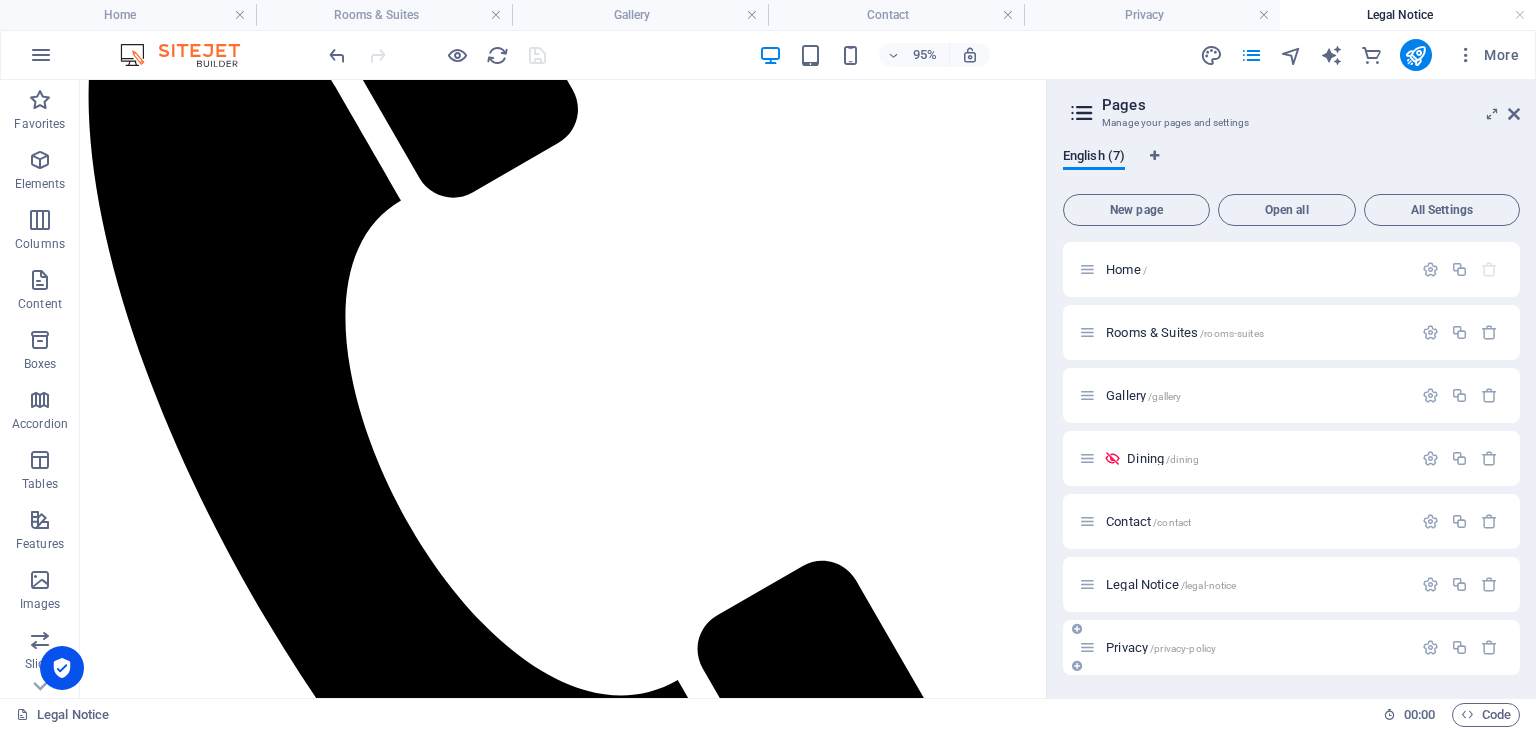 scroll, scrollTop: 0, scrollLeft: 0, axis: both 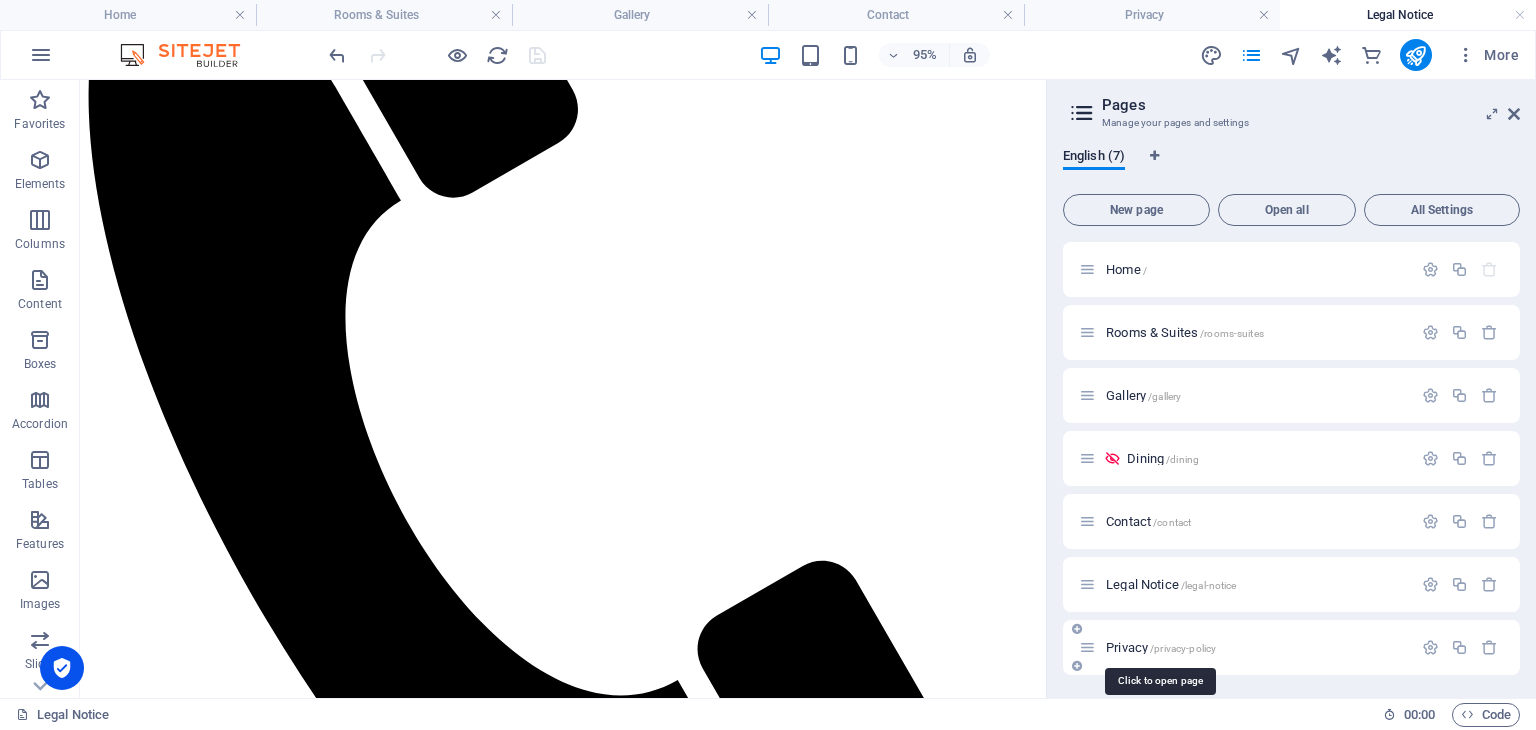 click on "Privacy /privacy-policy" at bounding box center (1161, 647) 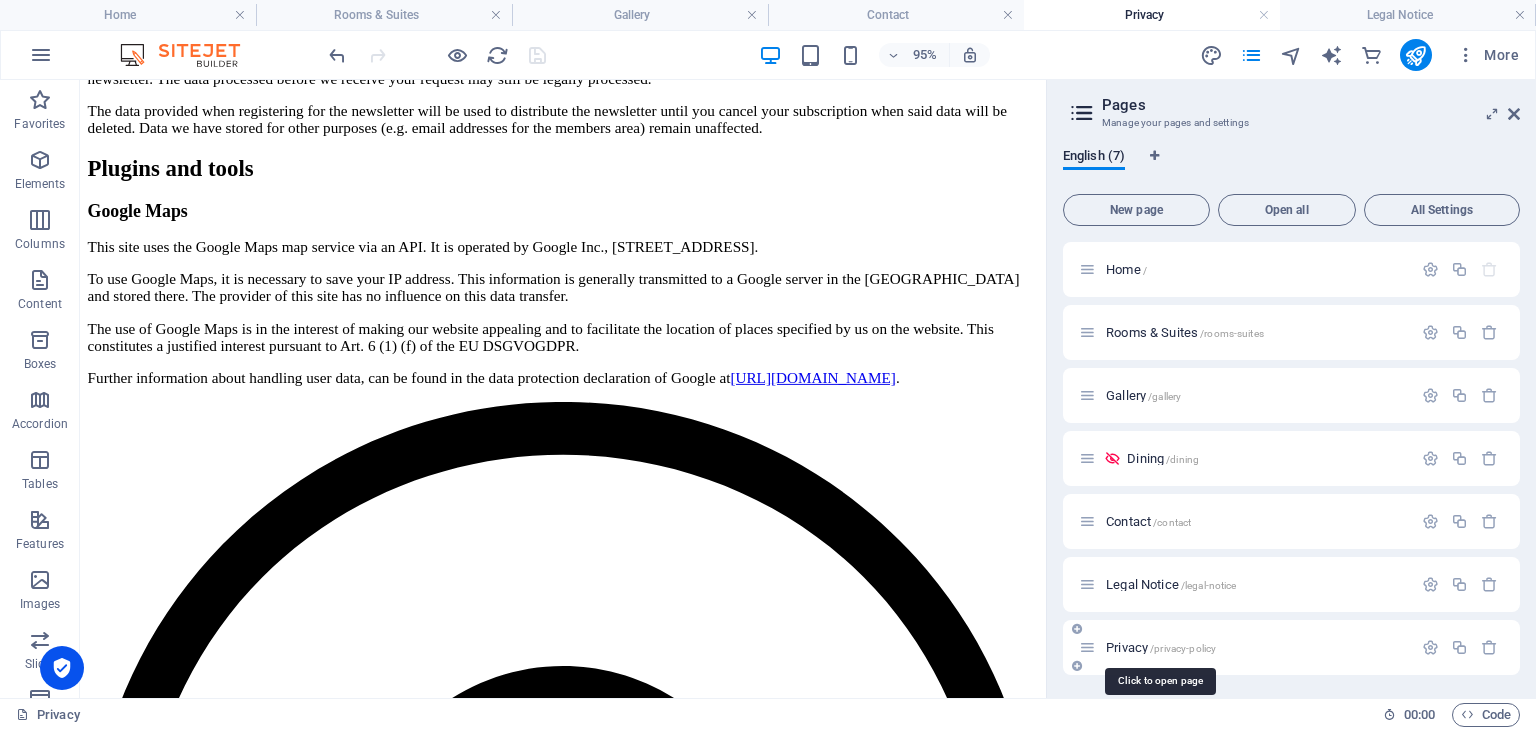 scroll, scrollTop: 0, scrollLeft: 0, axis: both 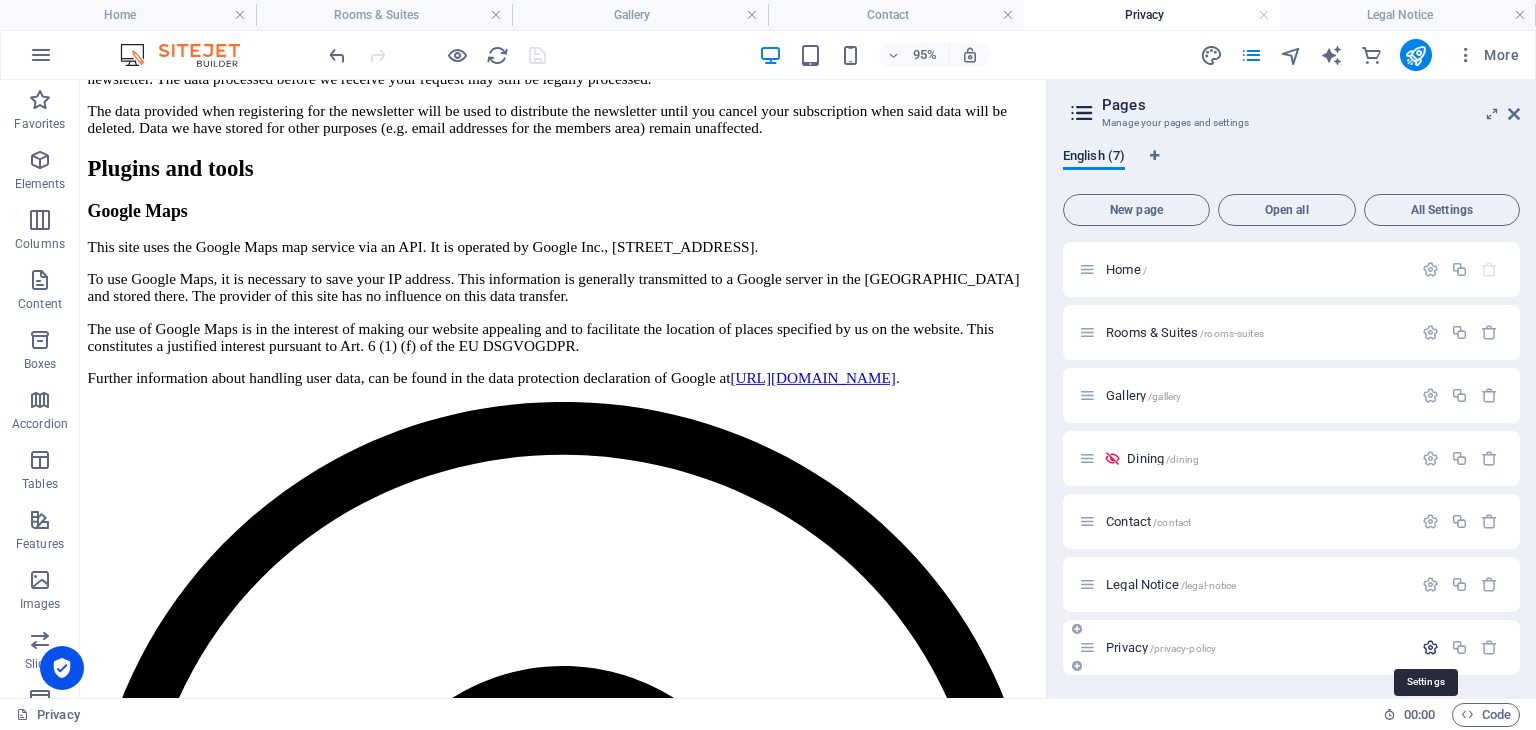 click at bounding box center [1430, 647] 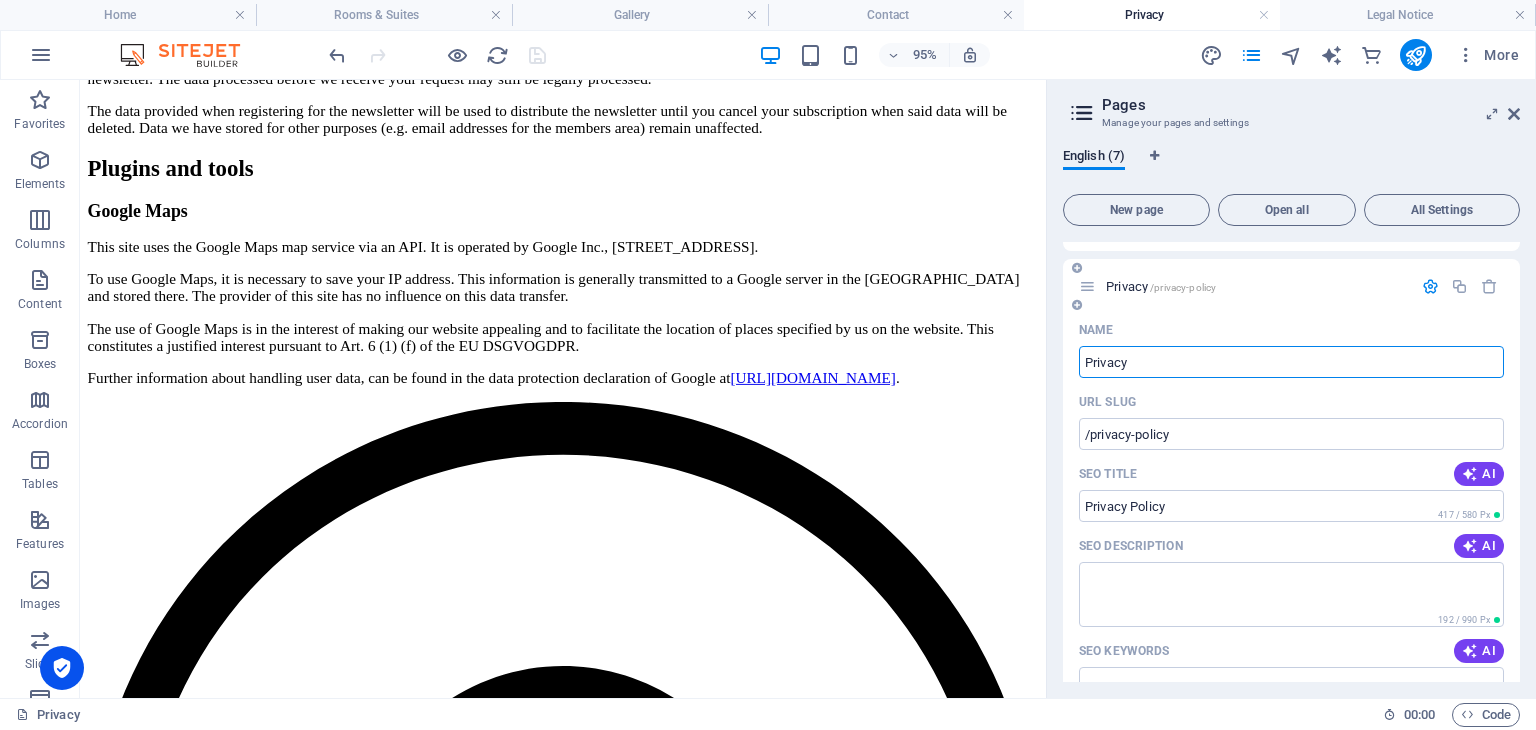 scroll, scrollTop: 461, scrollLeft: 0, axis: vertical 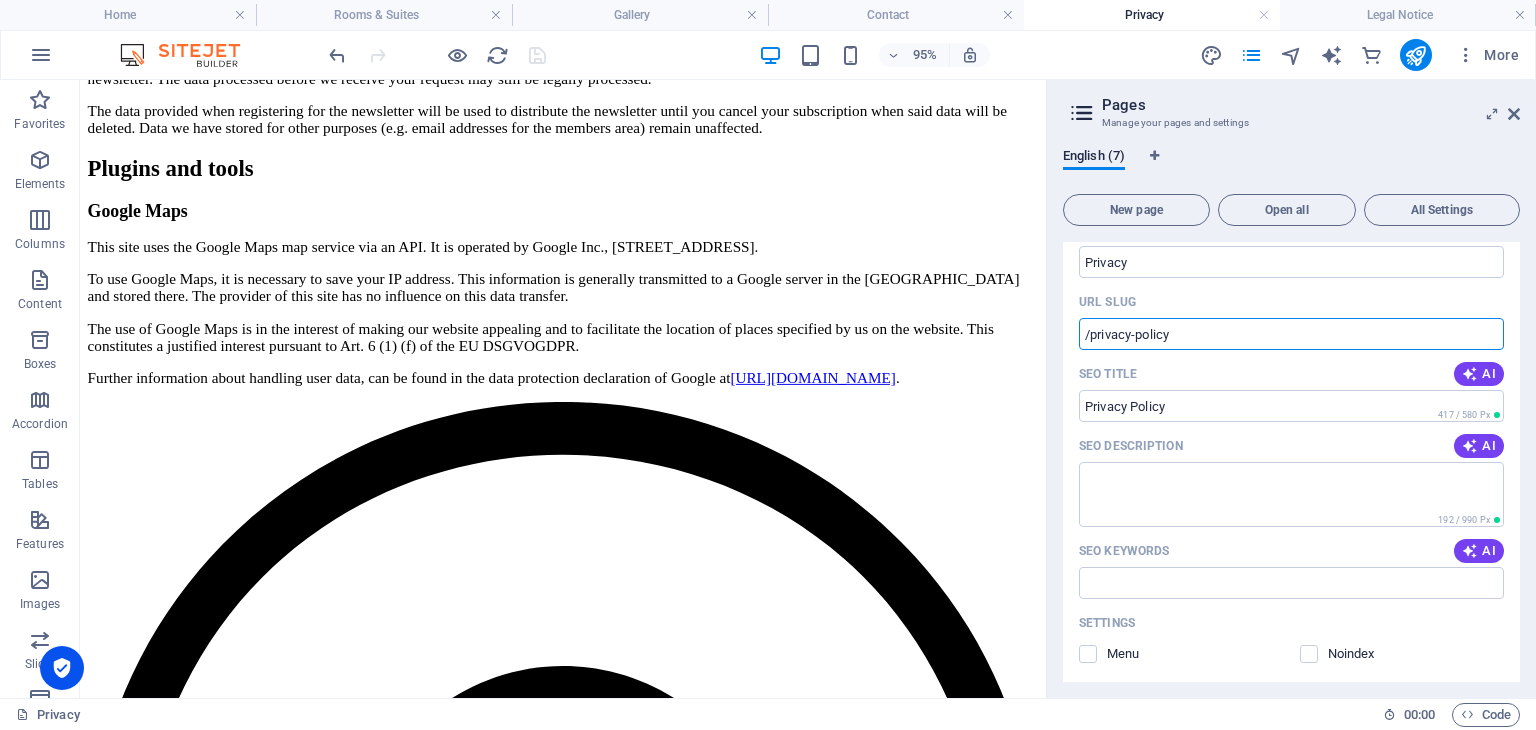 drag, startPoint x: 1184, startPoint y: 331, endPoint x: 1051, endPoint y: 339, distance: 133.24039 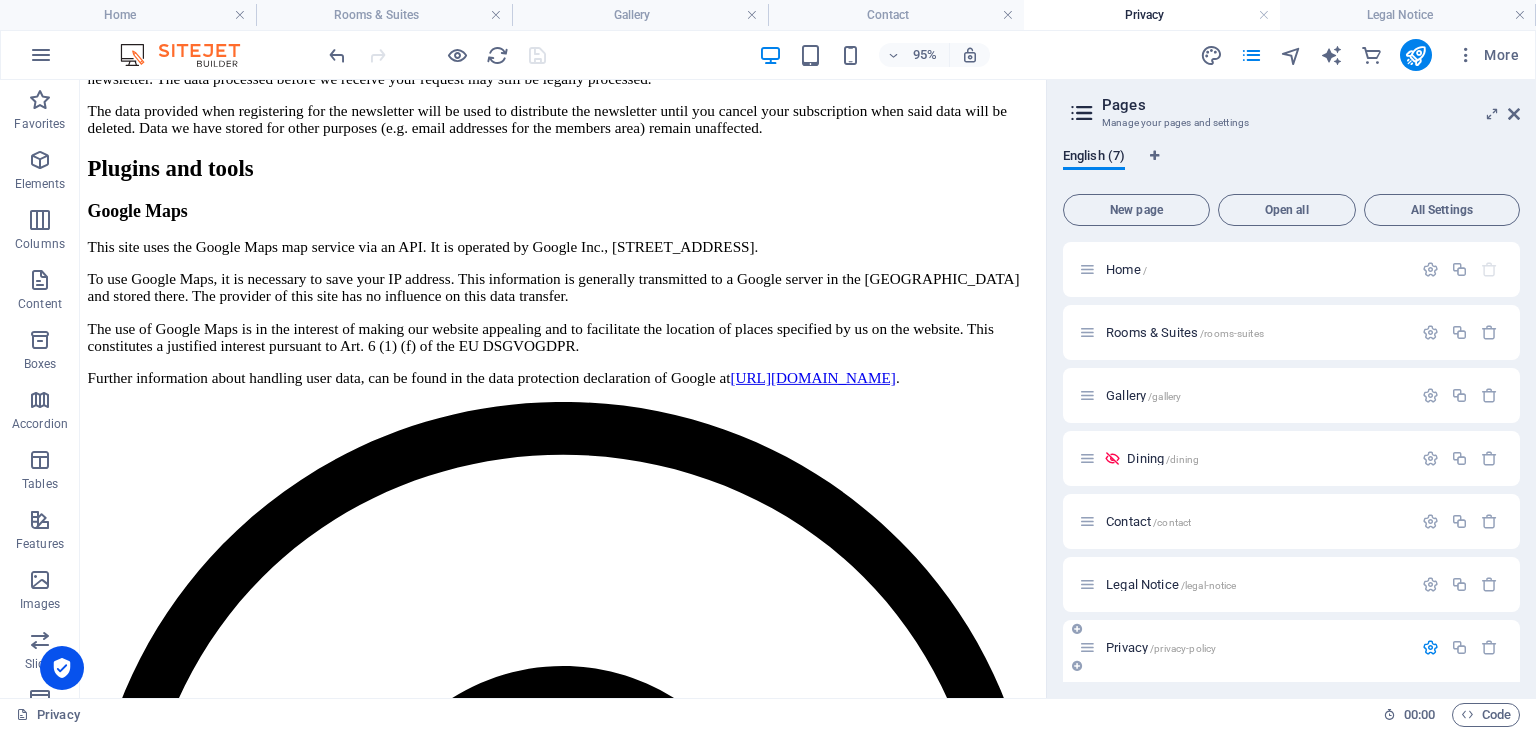 scroll, scrollTop: 0, scrollLeft: 0, axis: both 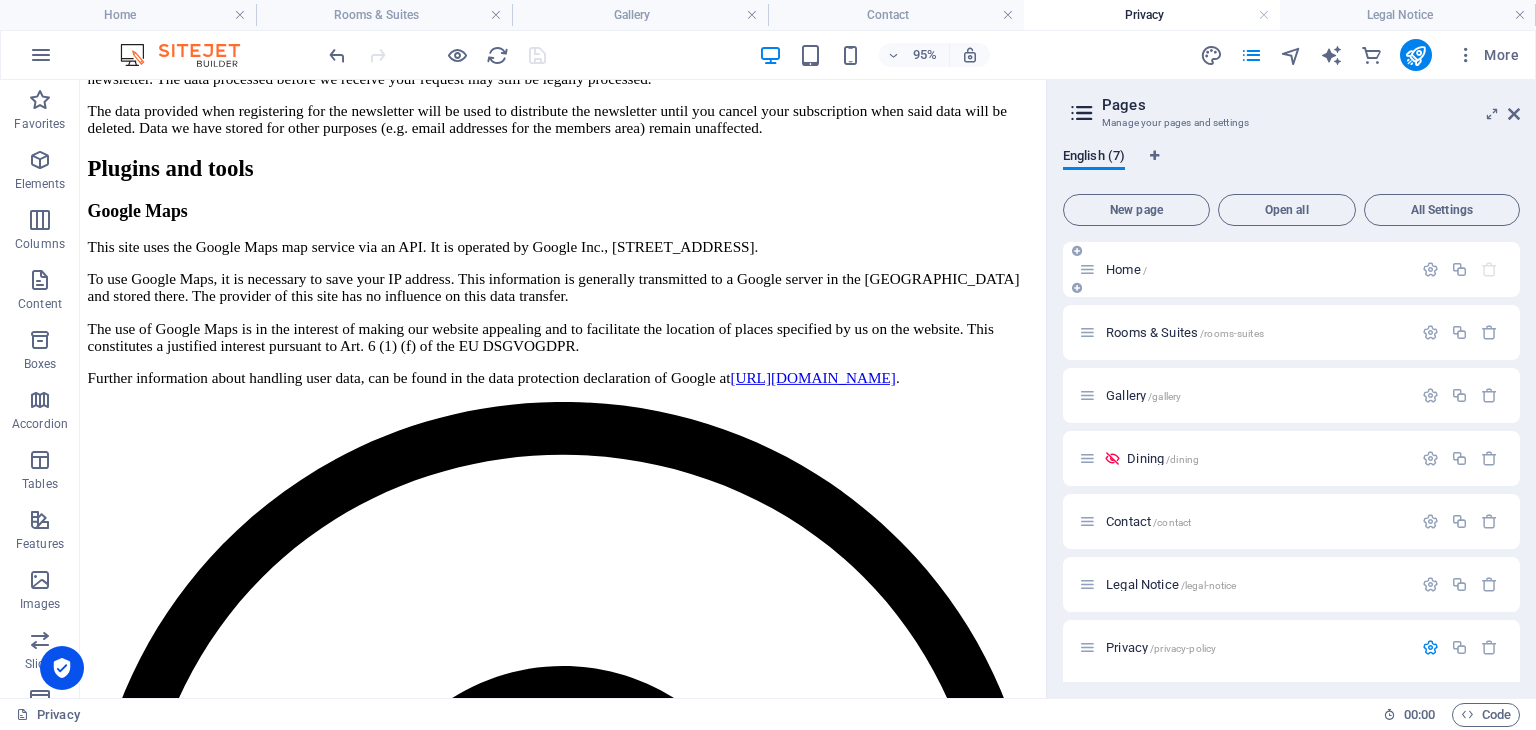 click on "Home /" at bounding box center [1126, 269] 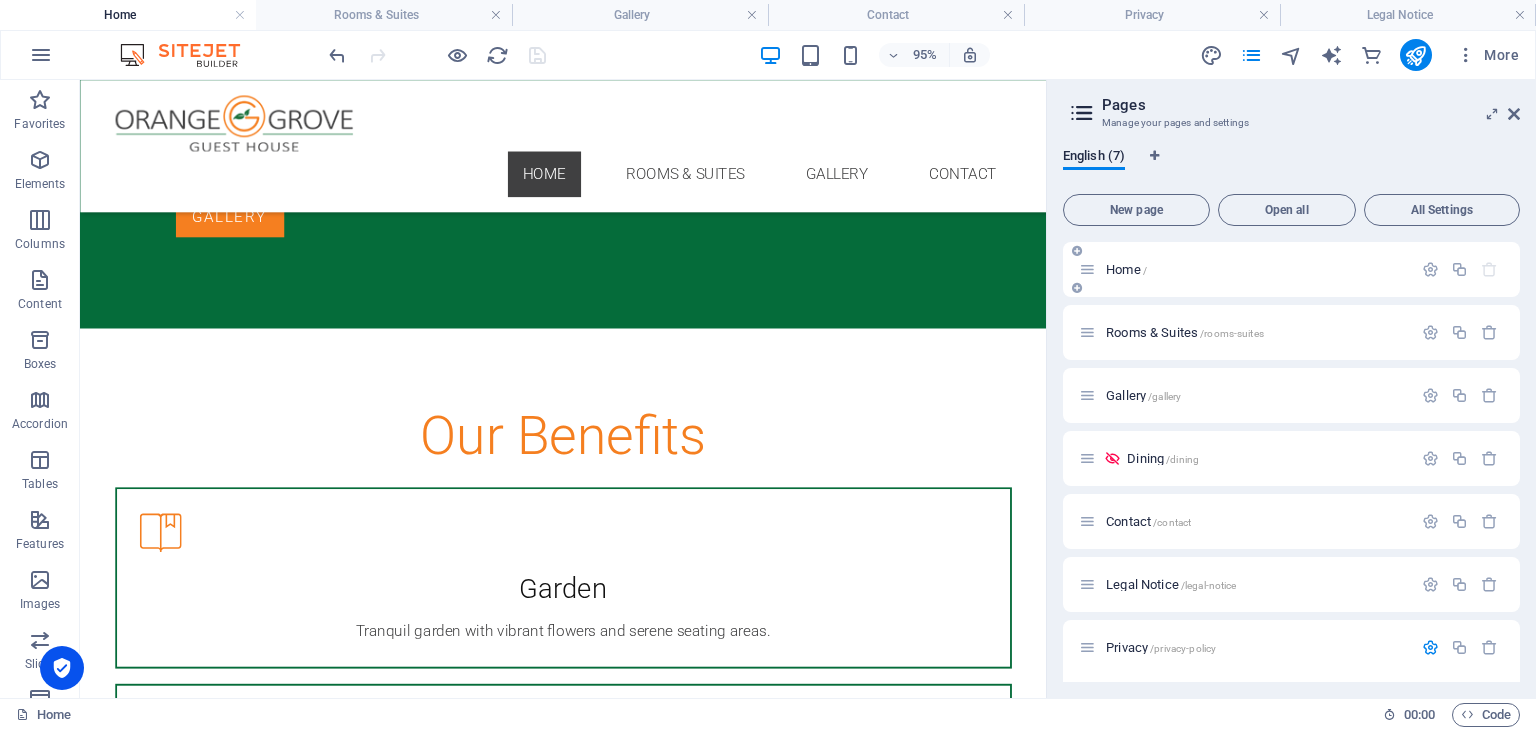 scroll, scrollTop: 0, scrollLeft: 0, axis: both 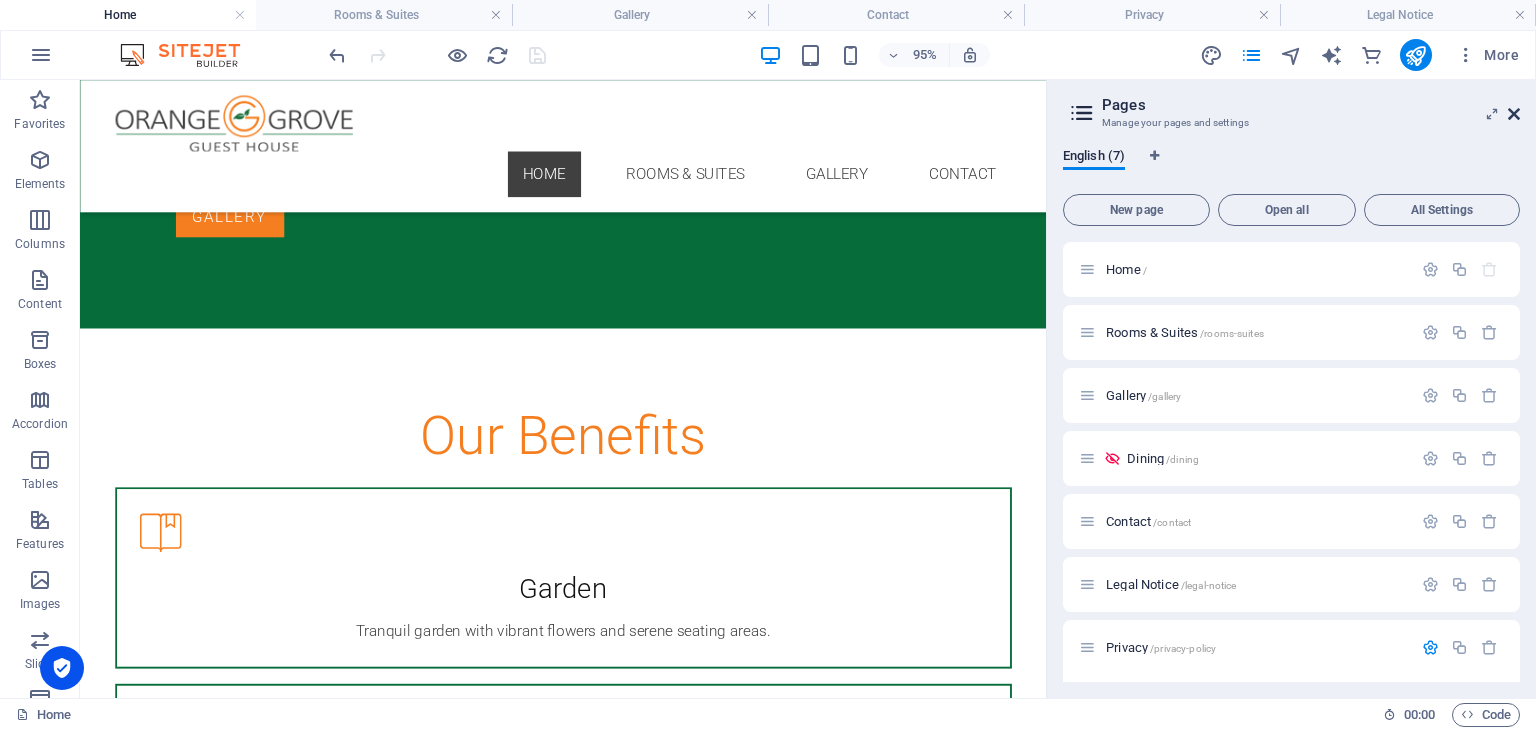 click at bounding box center (1514, 114) 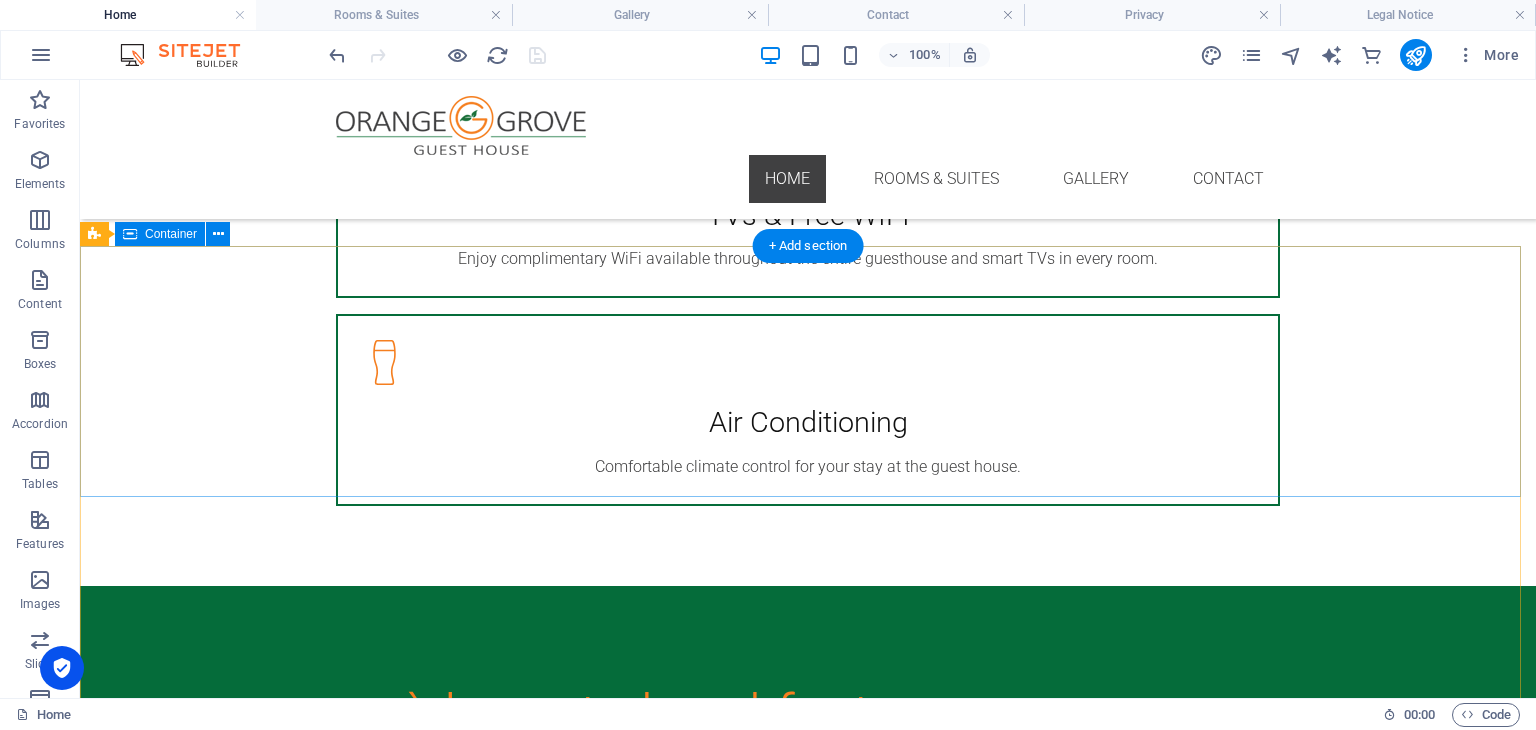 scroll, scrollTop: 4364, scrollLeft: 0, axis: vertical 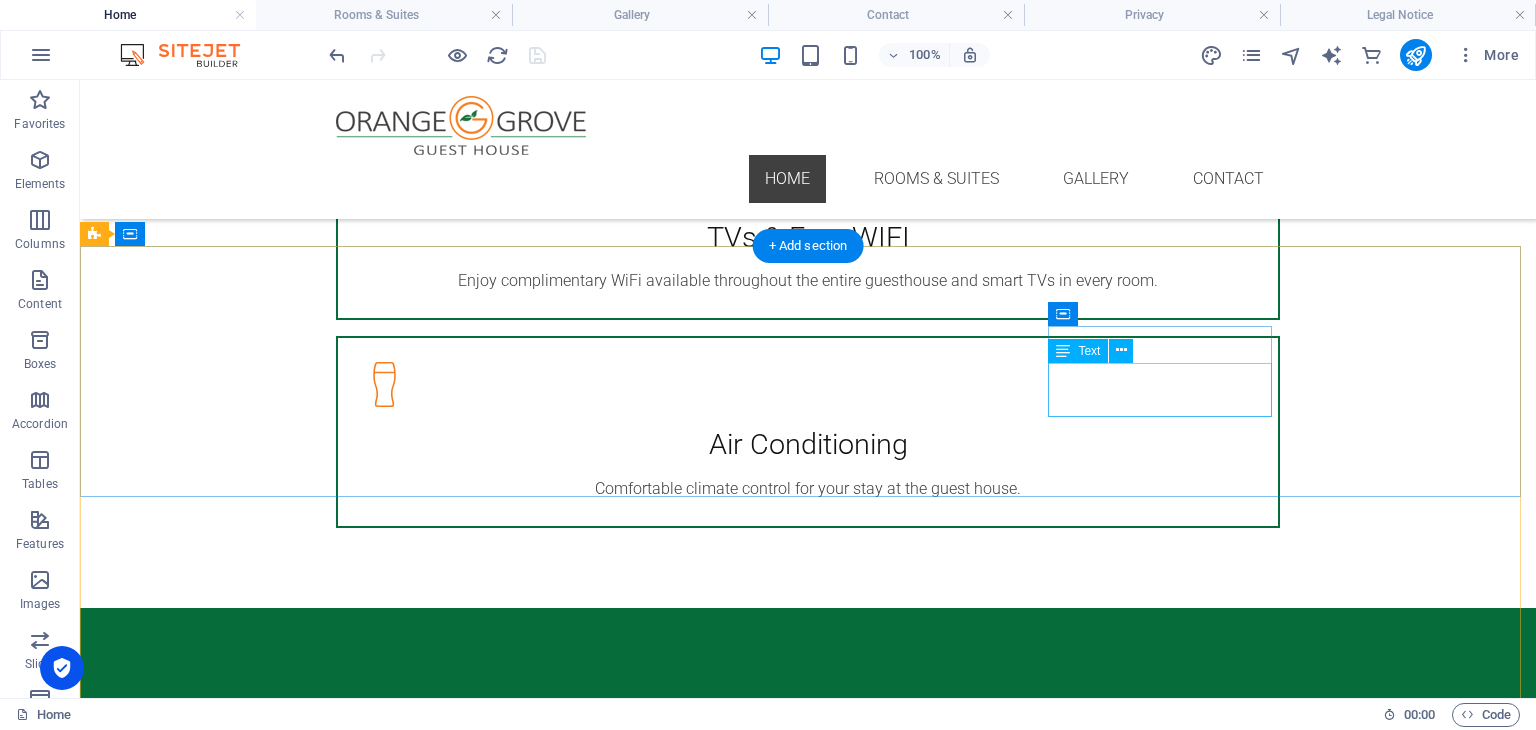 click on "info@orangegrove.co.bw Privacy  |  Legal Notice" at bounding box center (568, 3294) 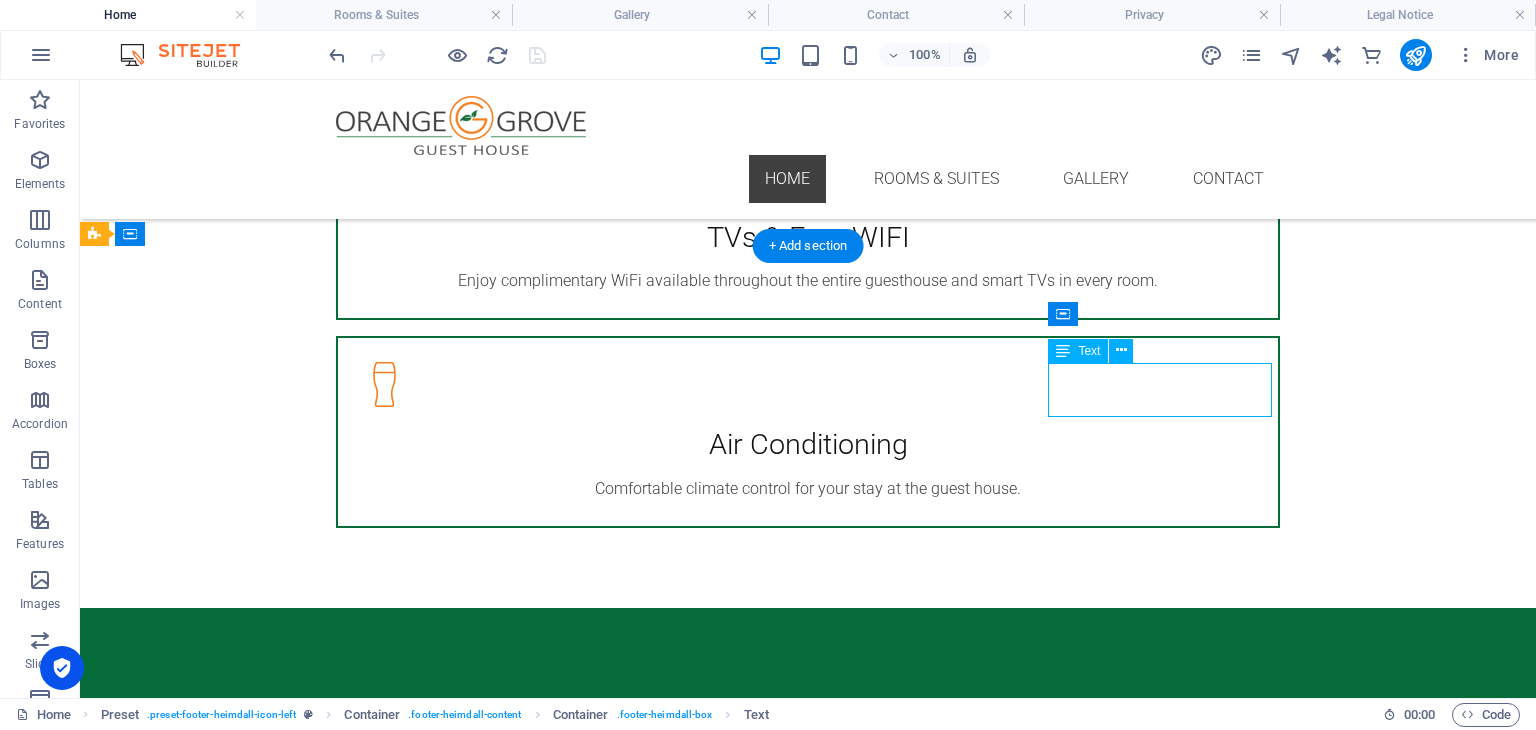 click on "info@orangegrove.co.bw Privacy  |  Legal Notice" at bounding box center [568, 3294] 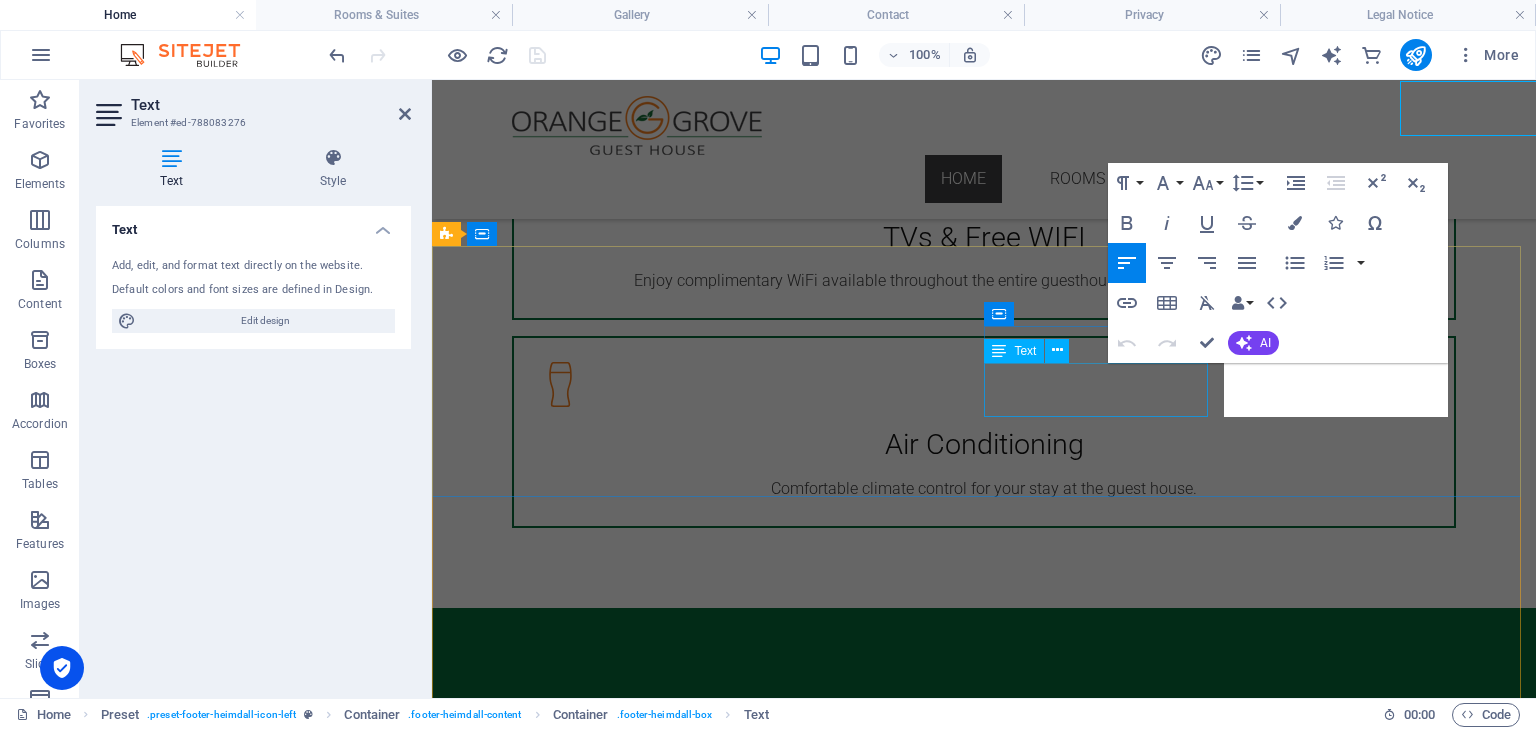 scroll, scrollTop: 4645, scrollLeft: 0, axis: vertical 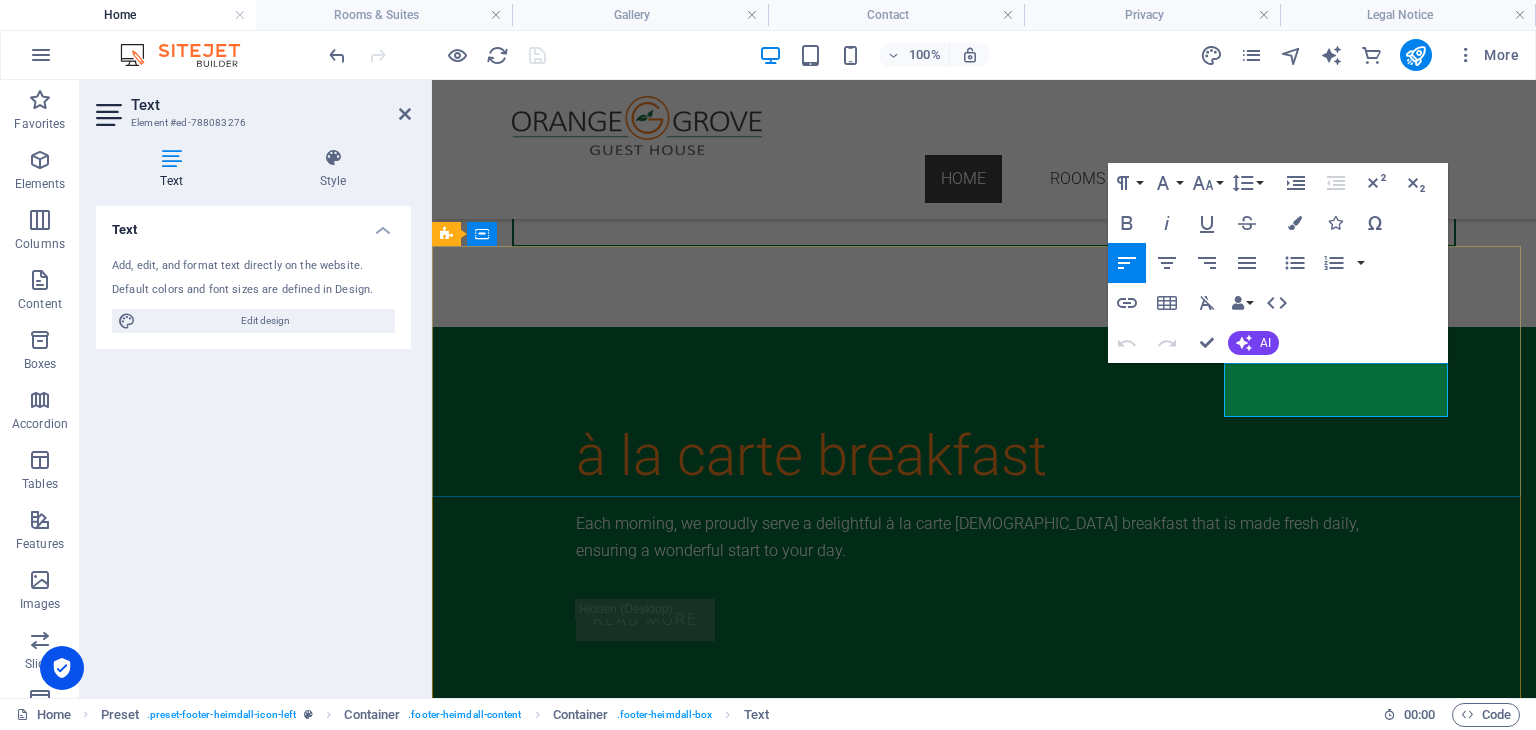 click on "Privacy" at bounding box center (474, 3026) 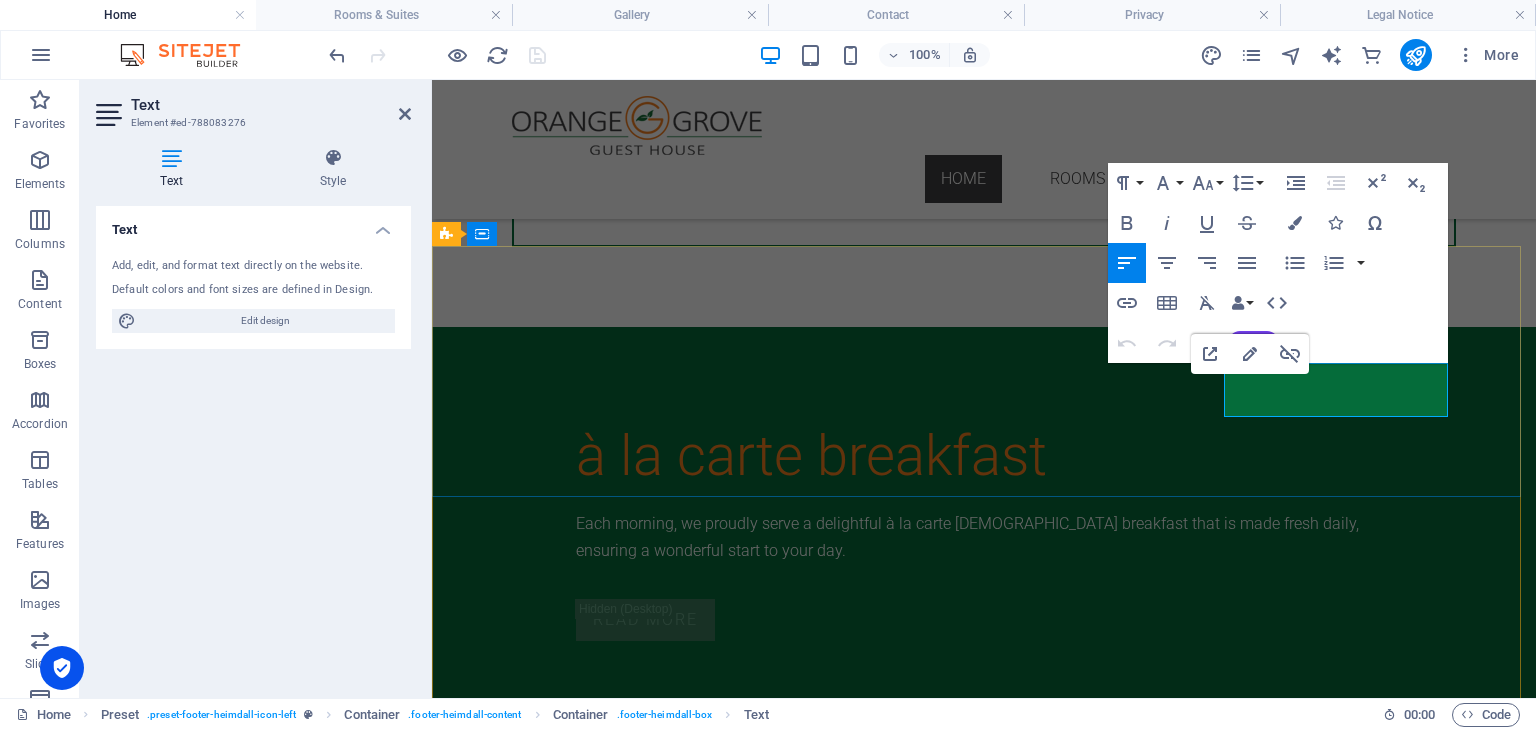 drag, startPoint x: 1273, startPoint y: 409, endPoint x: 1220, endPoint y: 411, distance: 53.037724 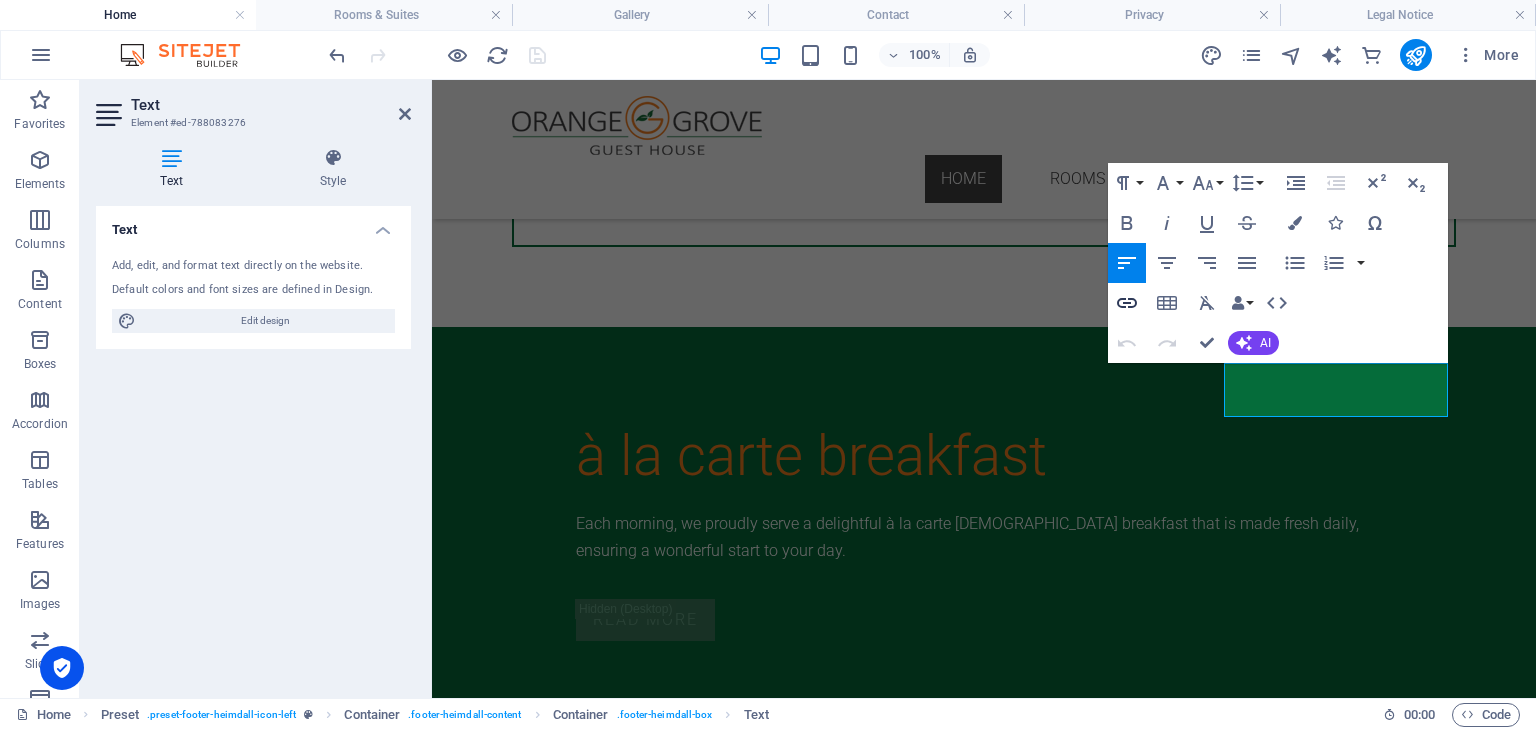 click 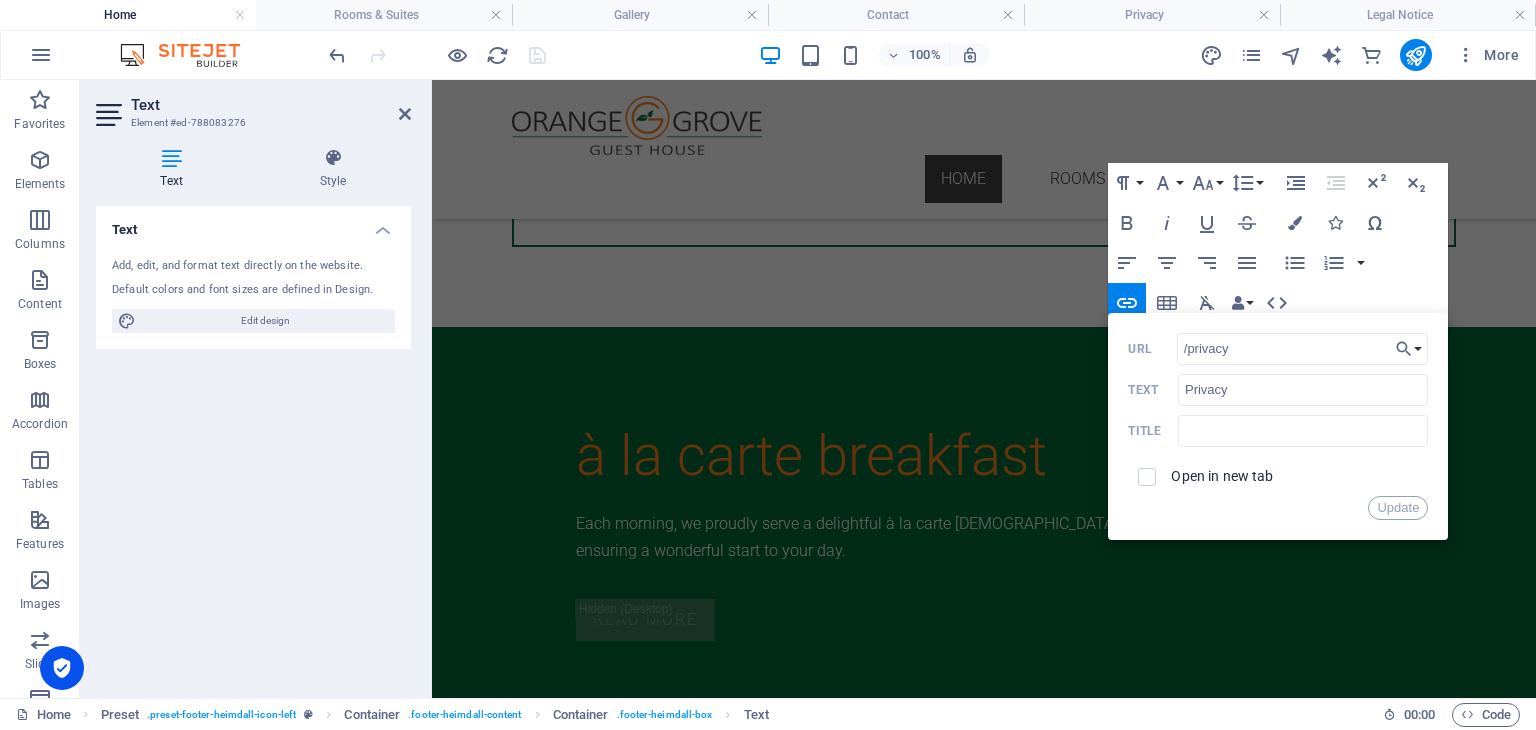 drag, startPoint x: 1236, startPoint y: 350, endPoint x: 1168, endPoint y: 354, distance: 68.117546 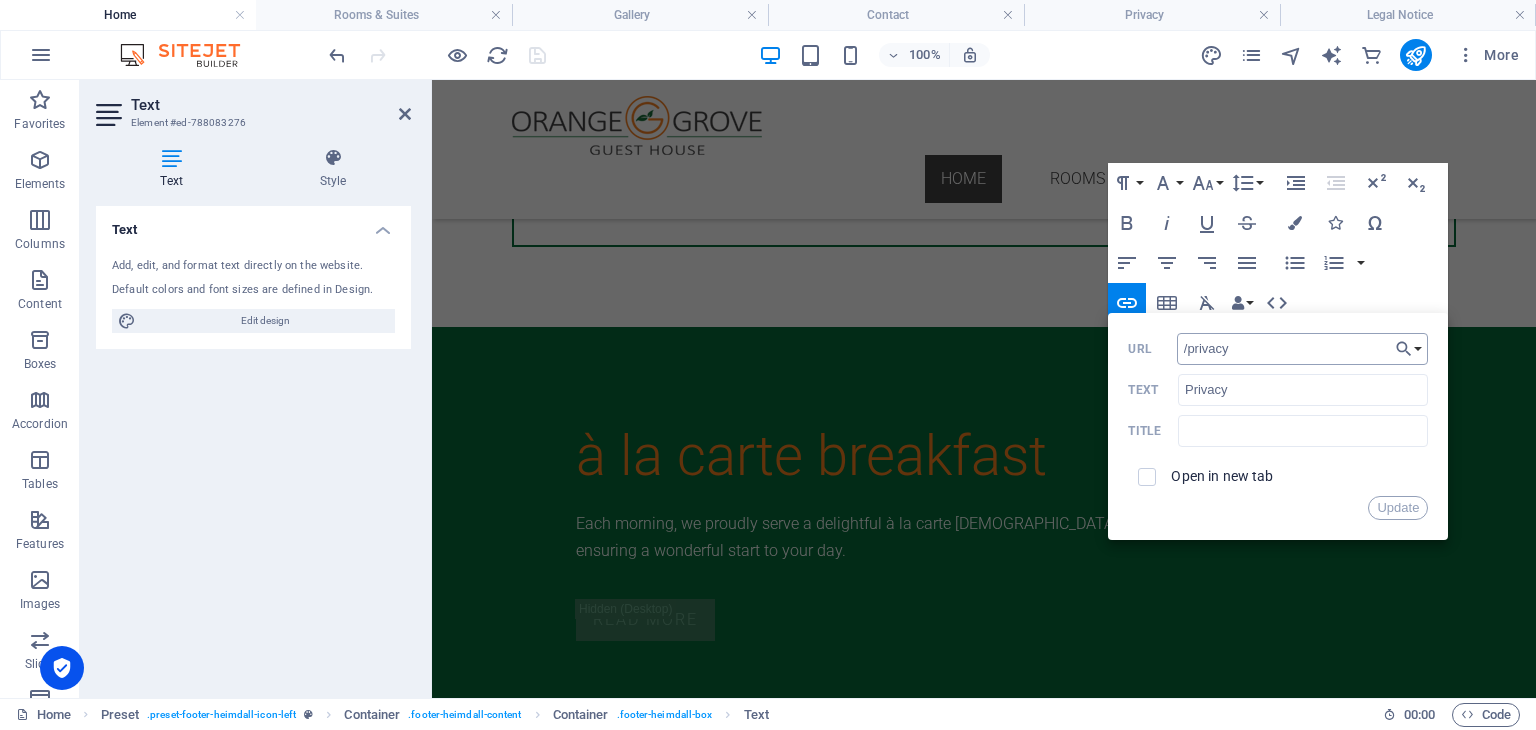 type on "/privacy-policy" 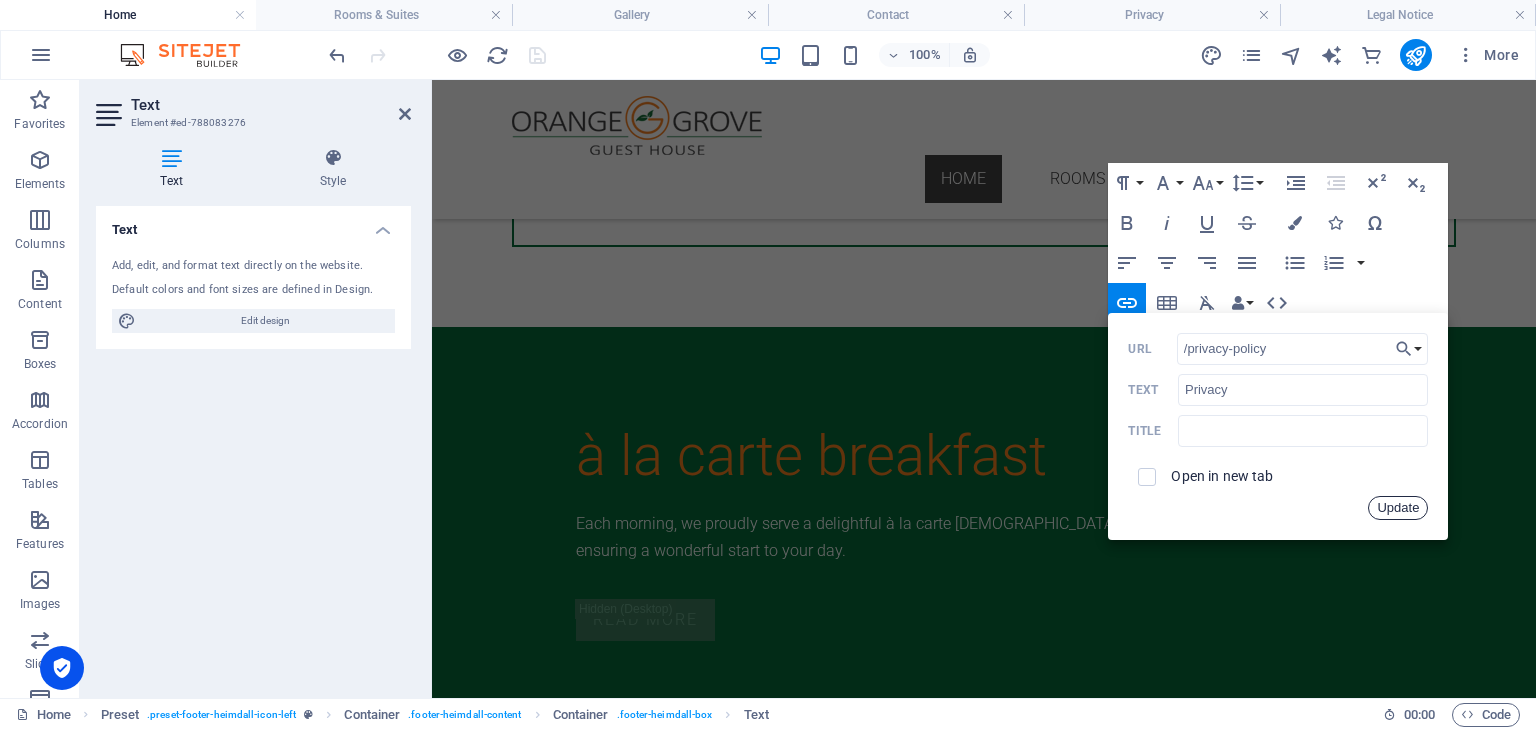 click on "Update" at bounding box center (1398, 508) 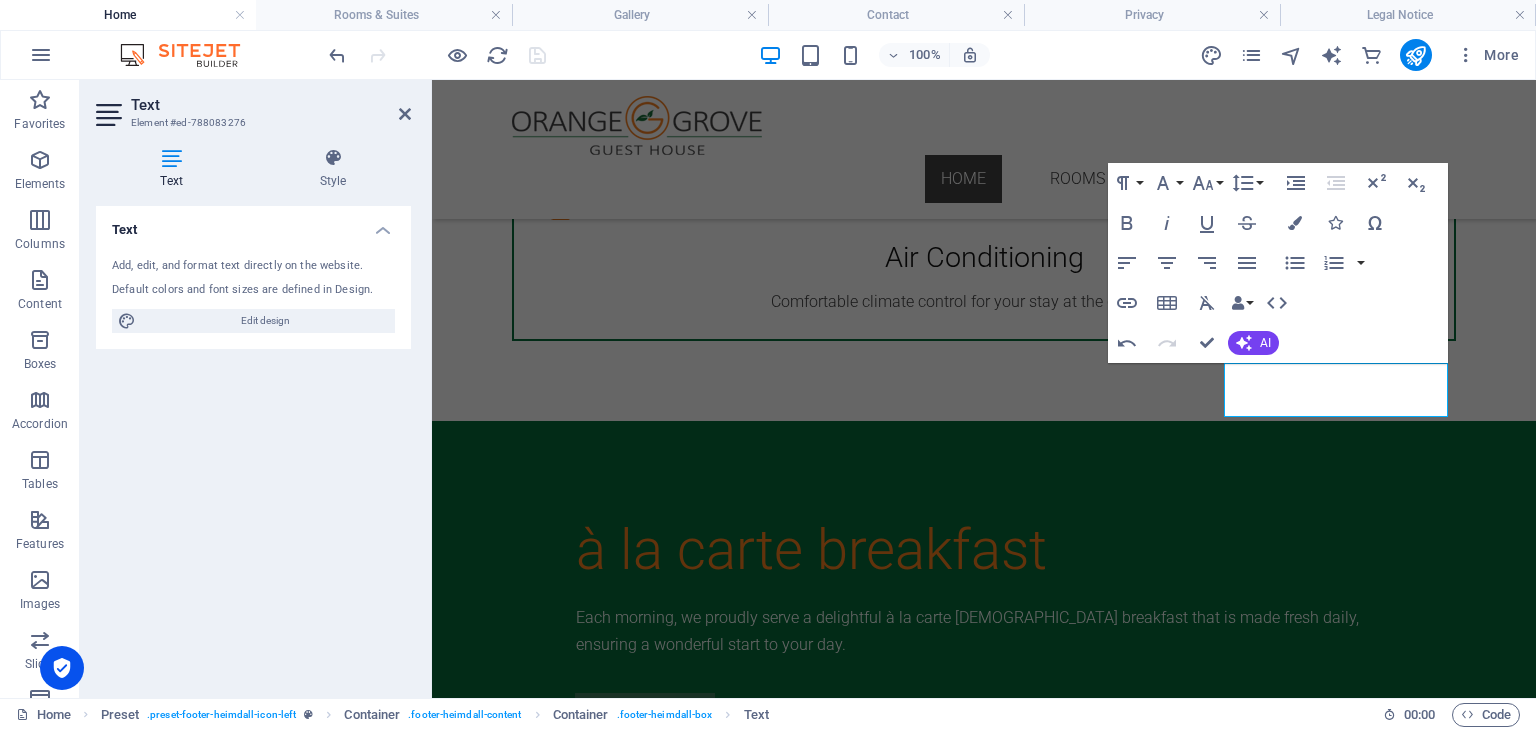 scroll, scrollTop: 4364, scrollLeft: 0, axis: vertical 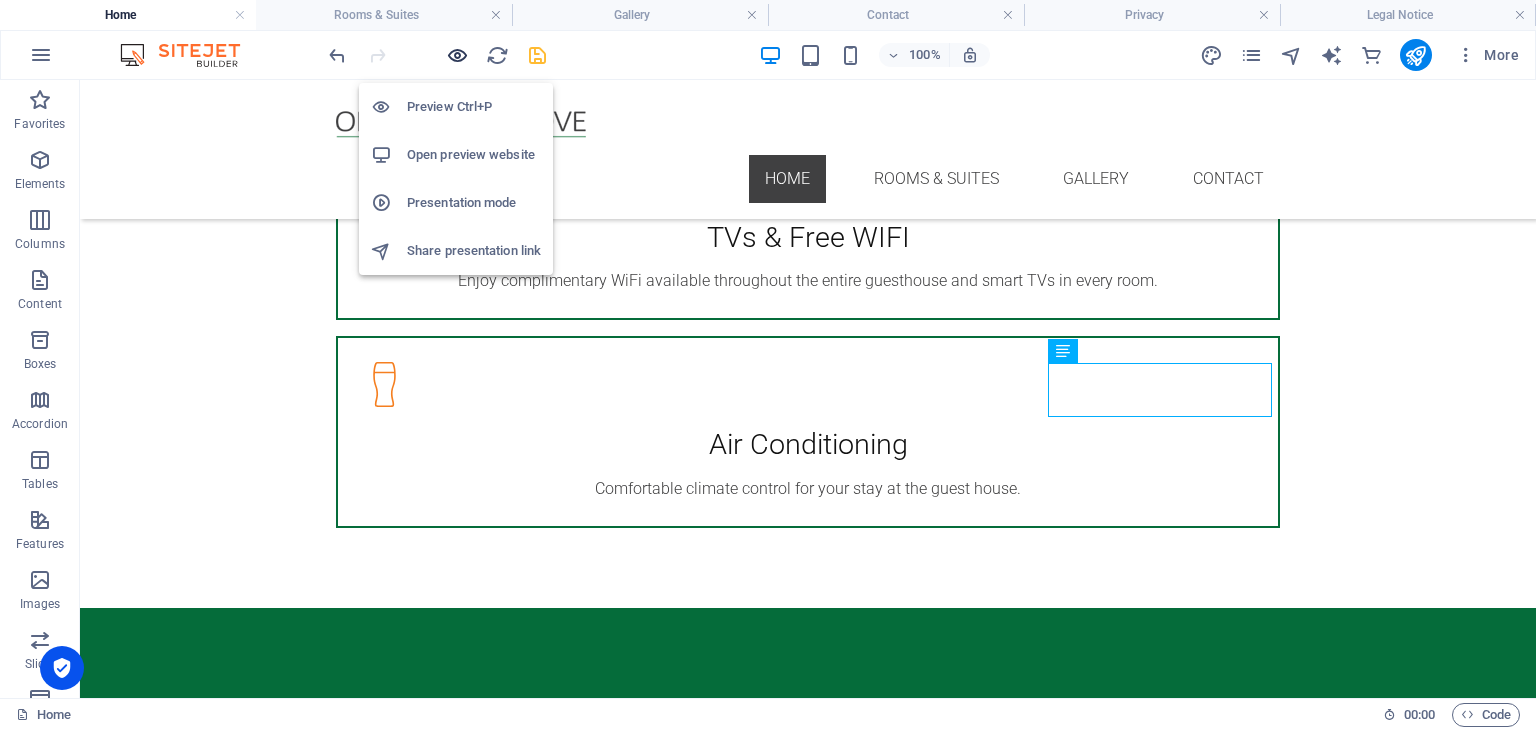 click at bounding box center [457, 55] 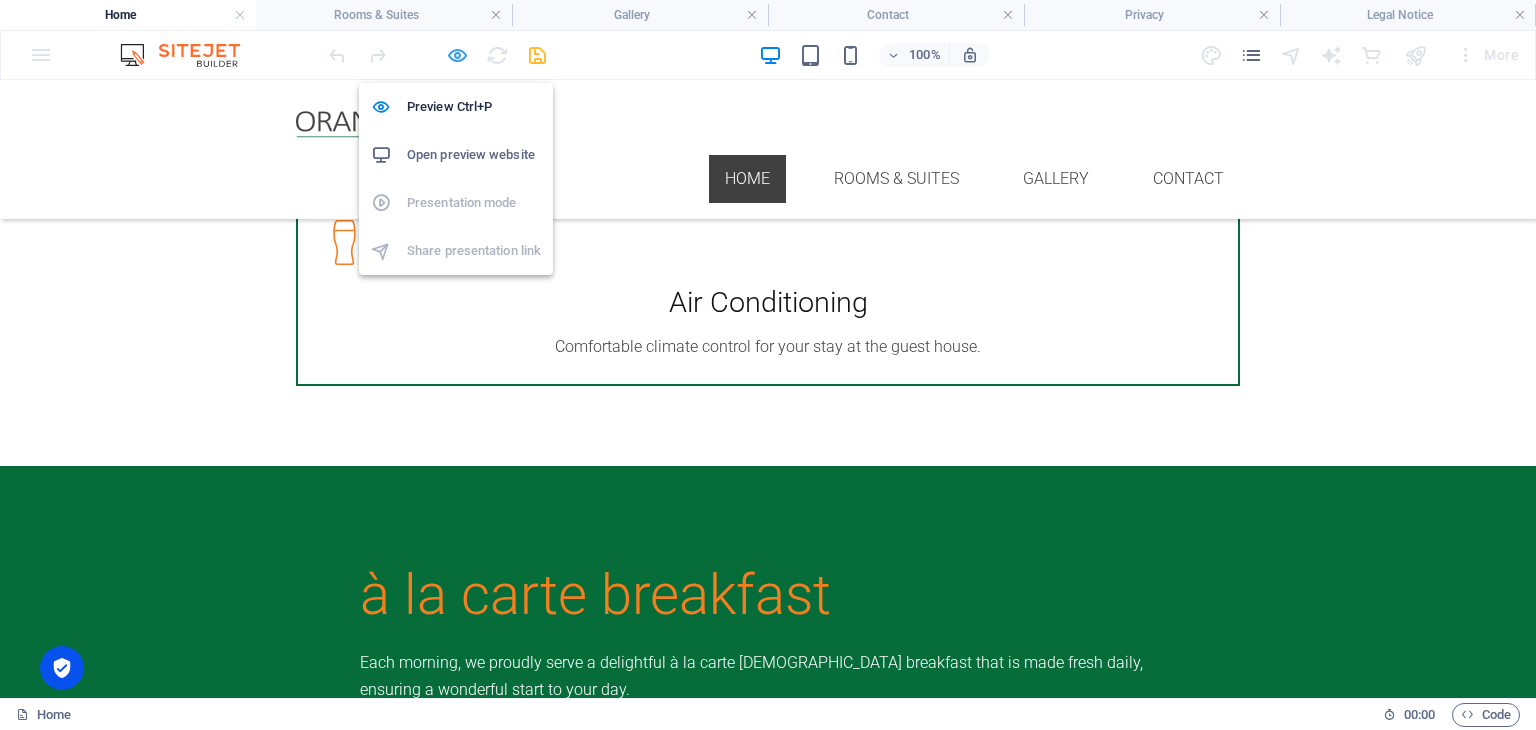 scroll, scrollTop: 3241, scrollLeft: 0, axis: vertical 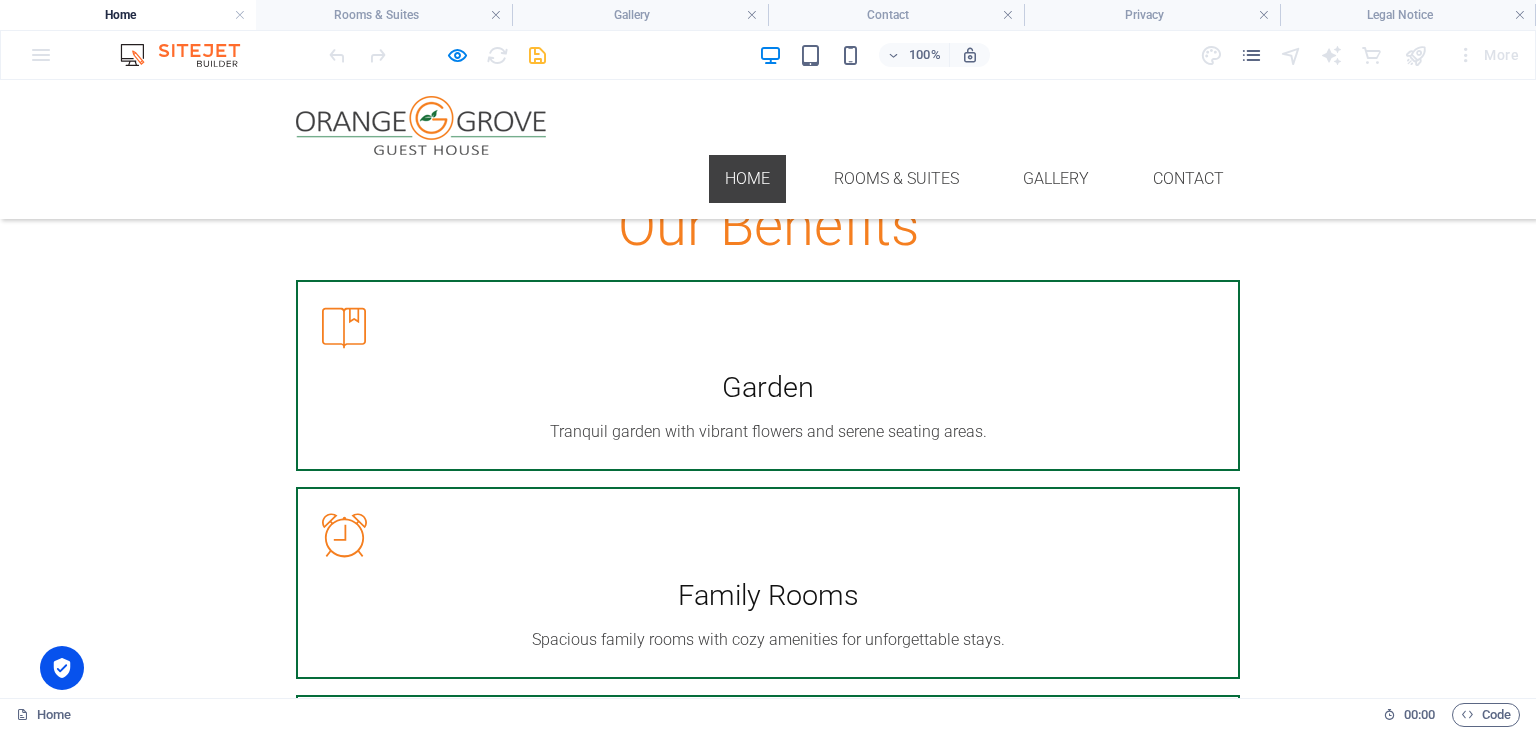 click on "Privacy" at bounding box center (42, 2896) 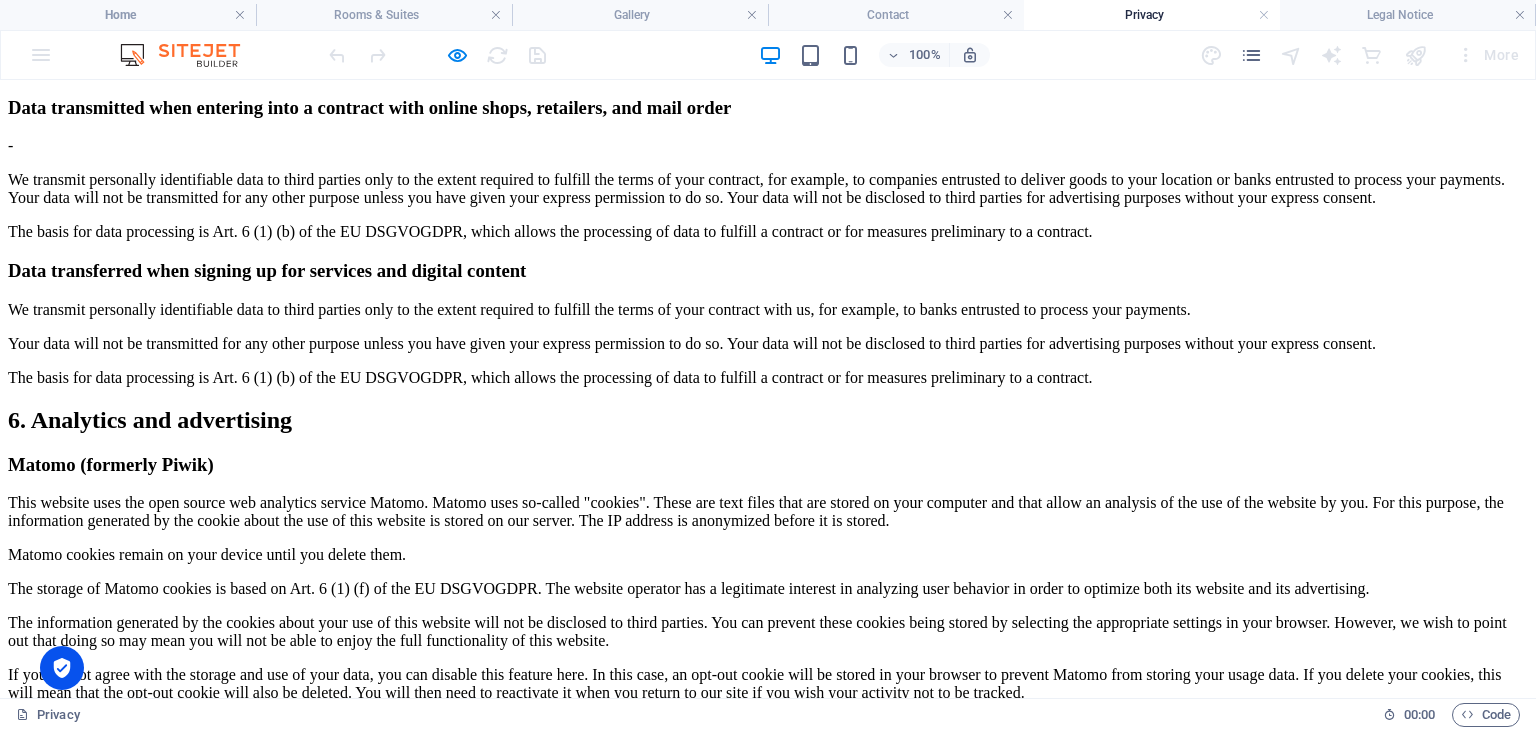 scroll, scrollTop: 4982, scrollLeft: 0, axis: vertical 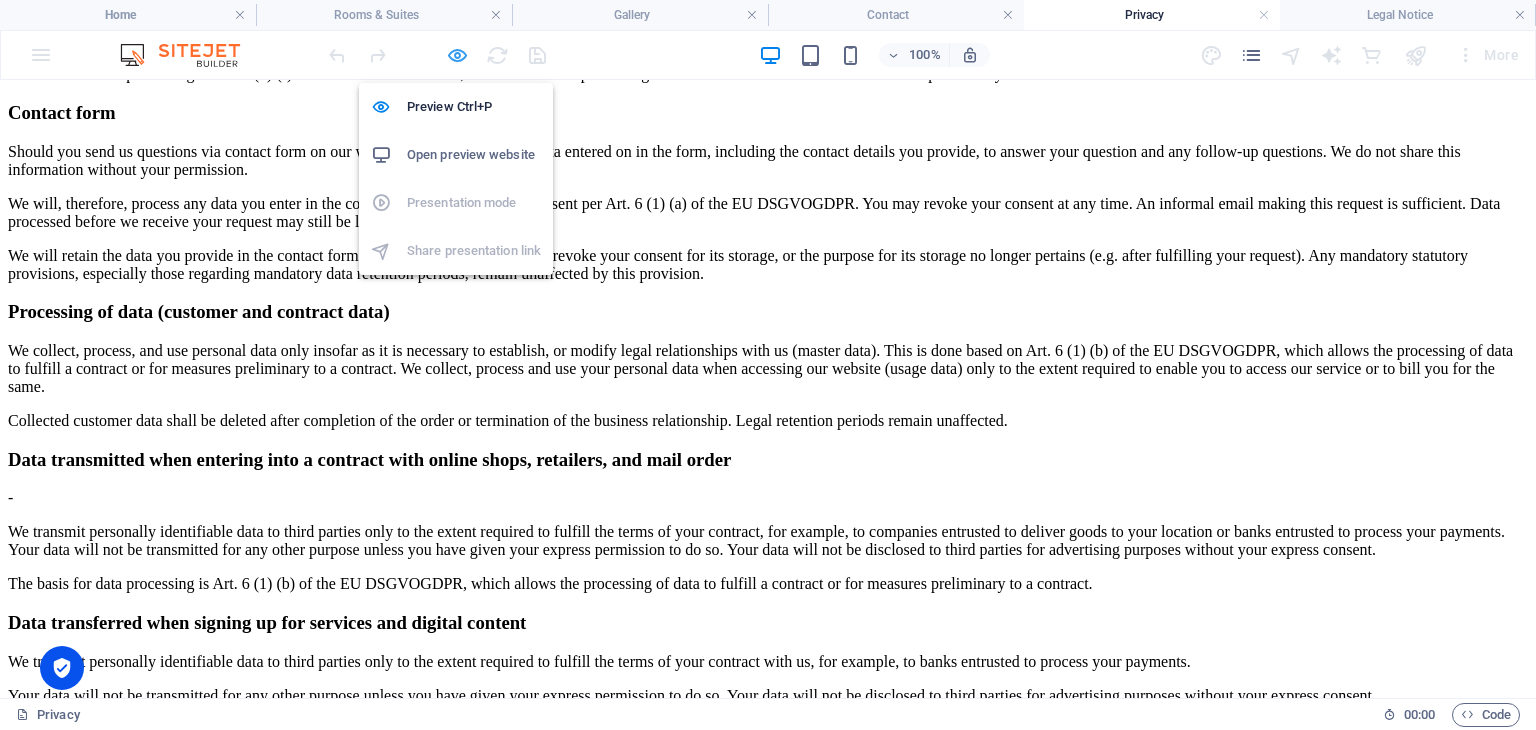 click at bounding box center (457, 55) 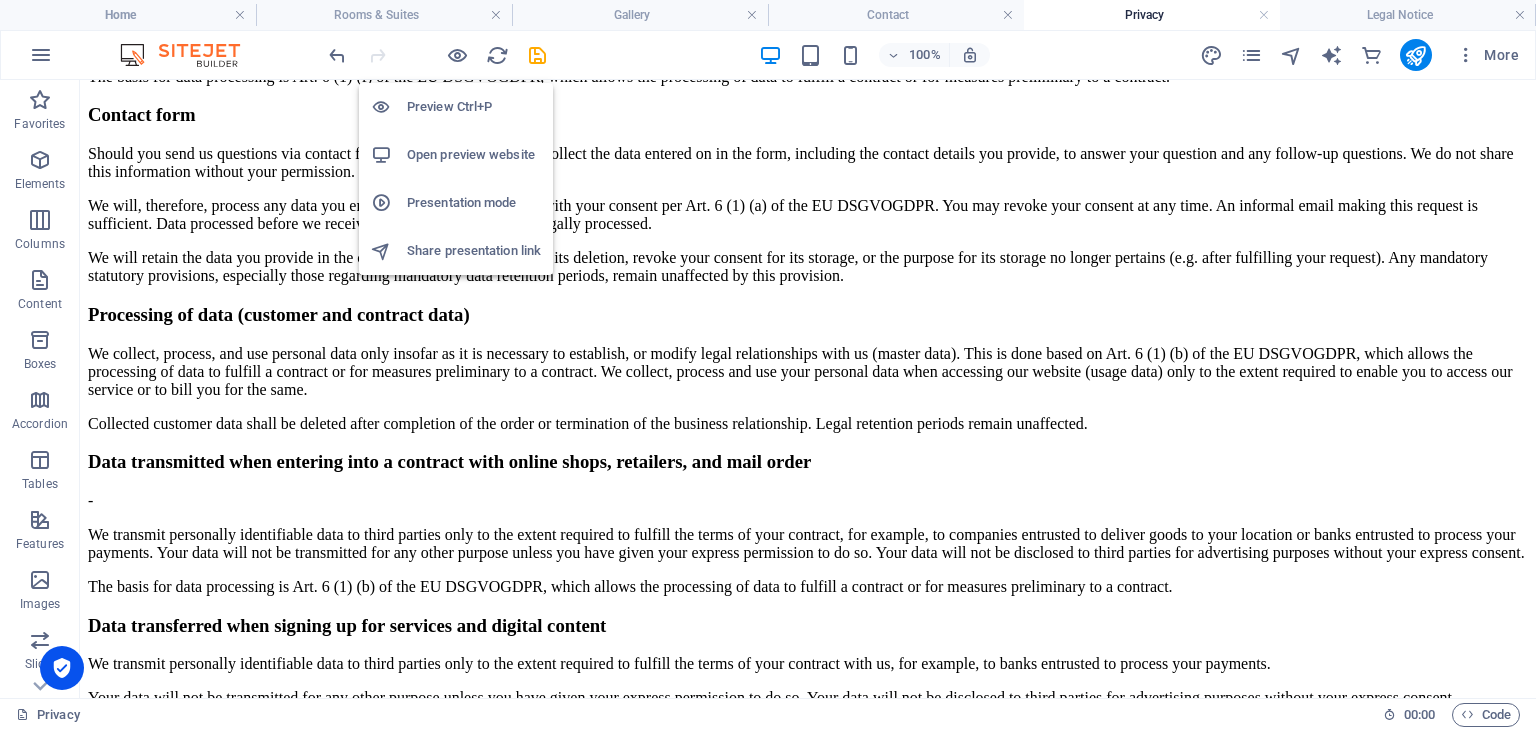 scroll, scrollTop: 5123, scrollLeft: 0, axis: vertical 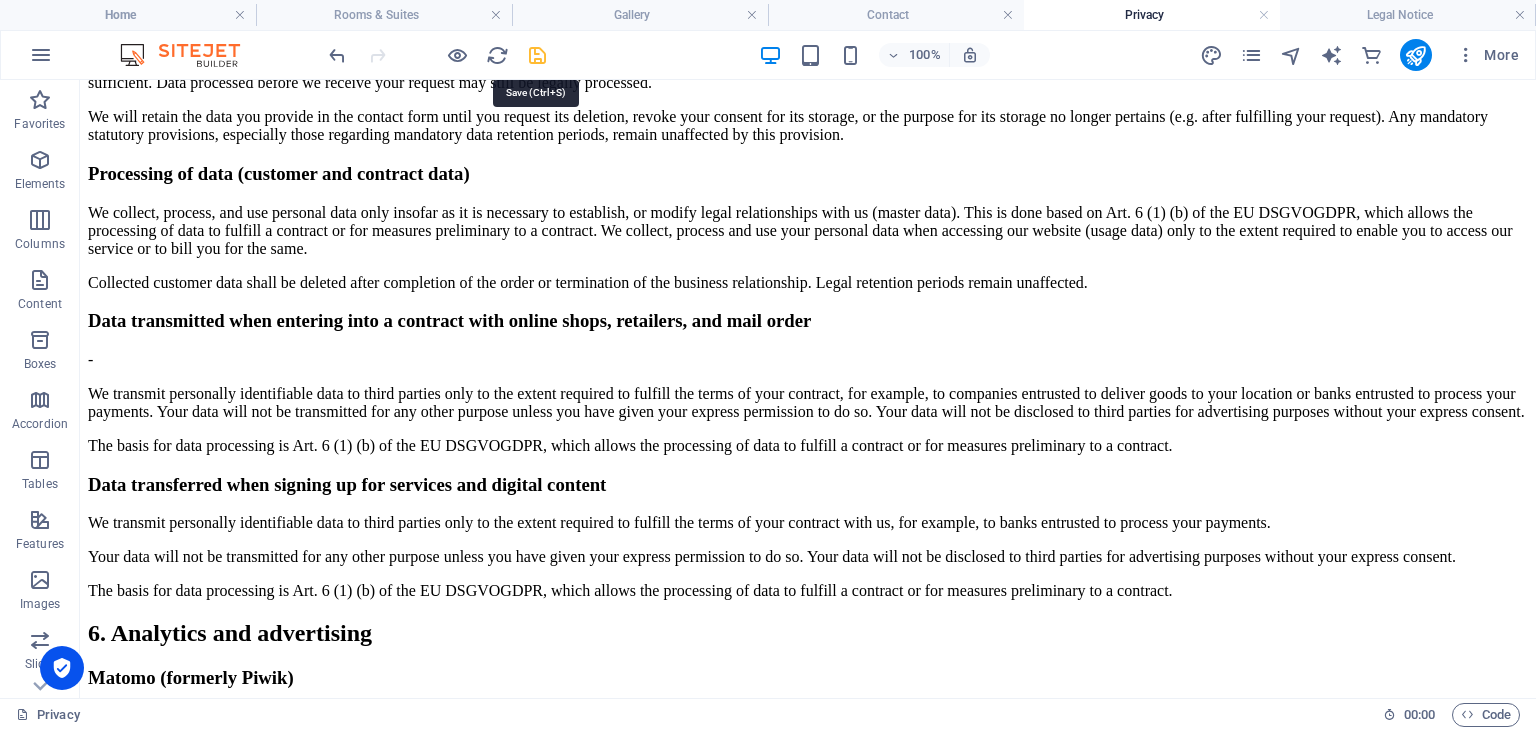 click at bounding box center [537, 55] 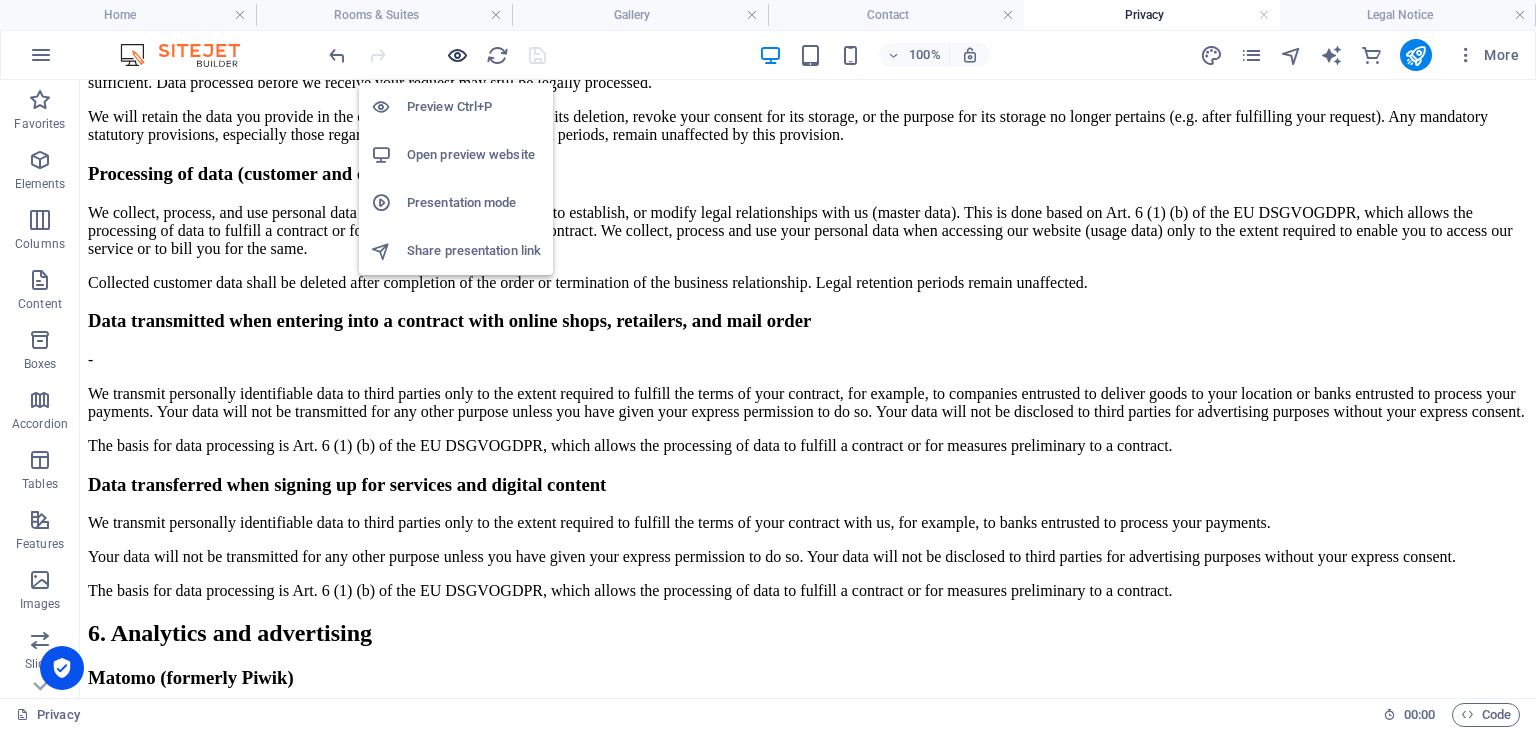 click at bounding box center (457, 55) 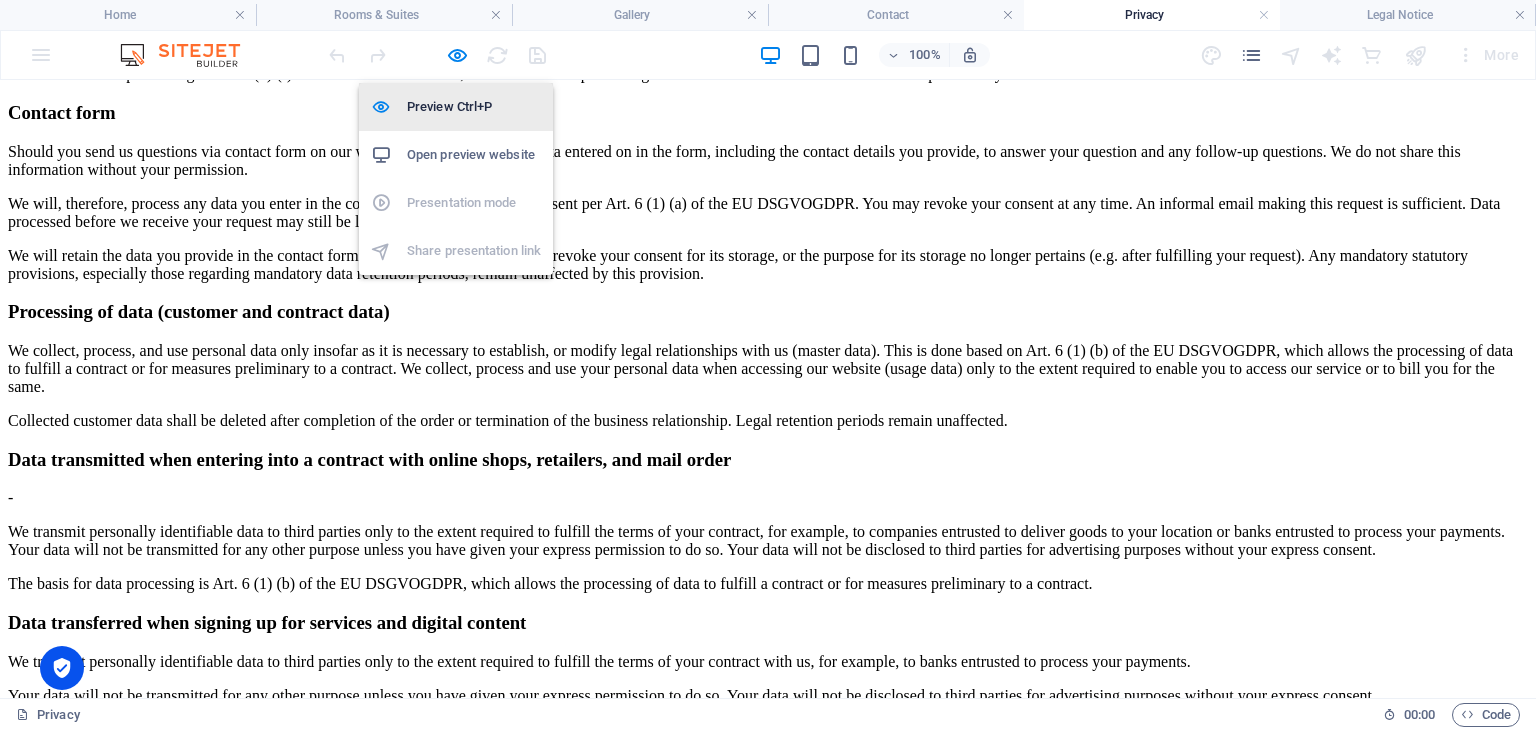 click on "Preview Ctrl+P" at bounding box center (474, 107) 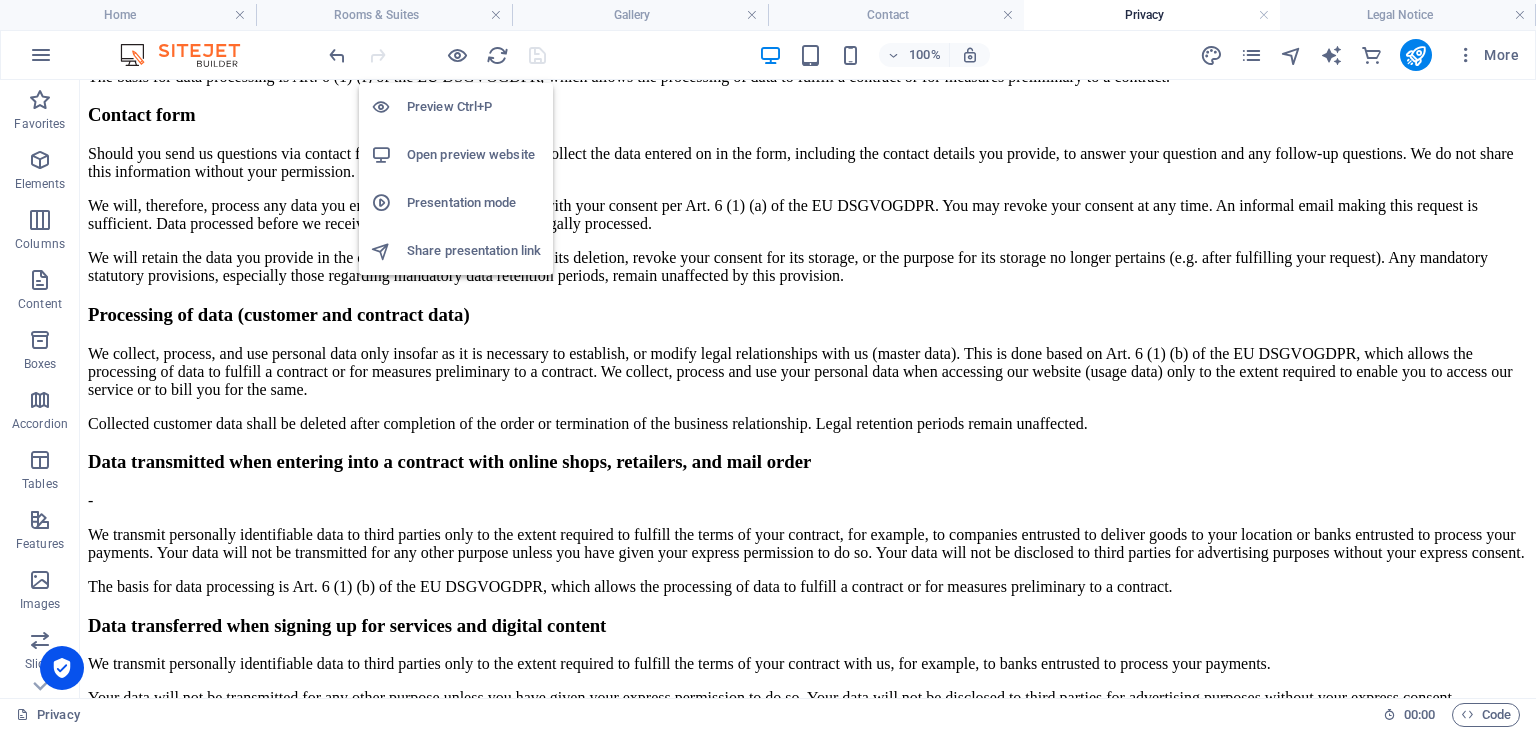 scroll, scrollTop: 5123, scrollLeft: 0, axis: vertical 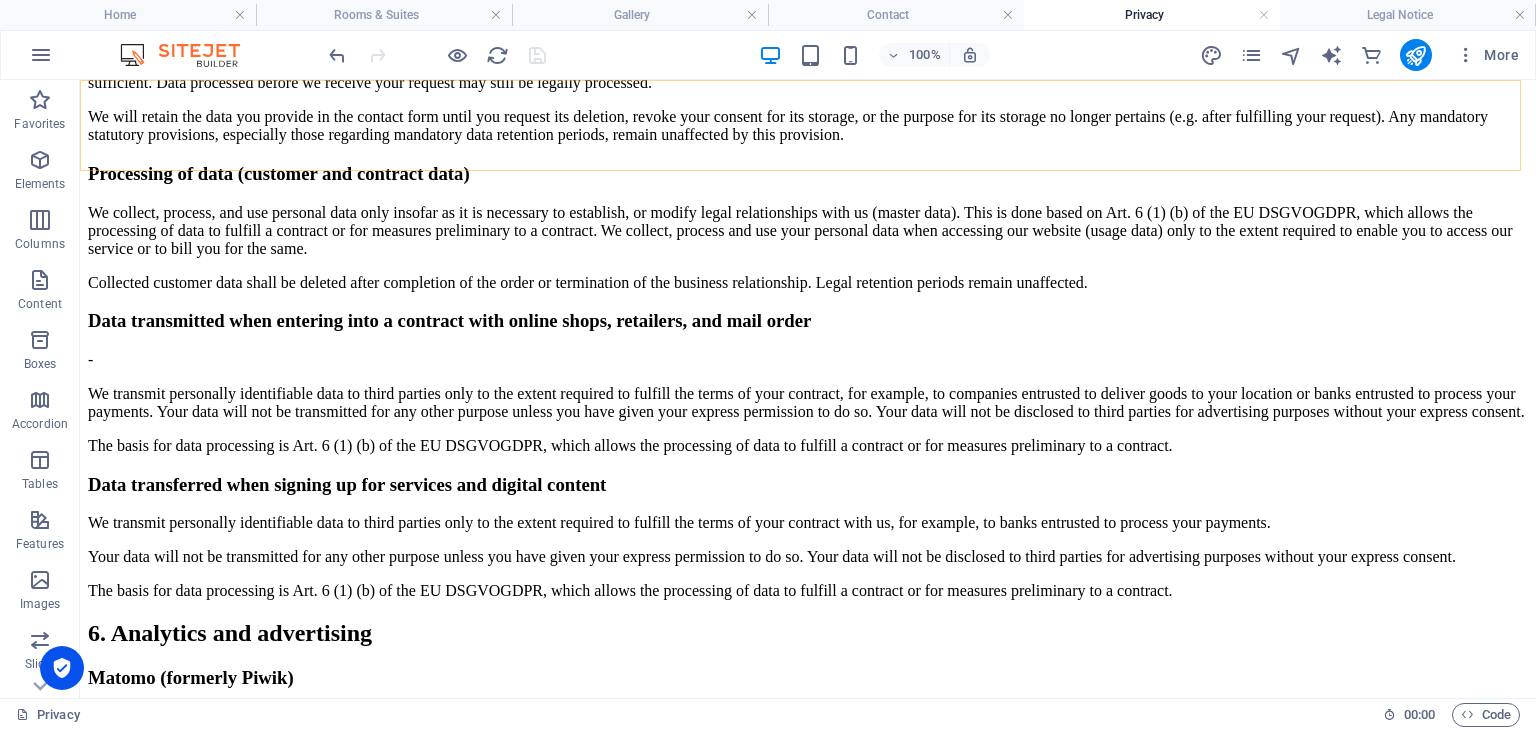 click on "Home Rooms & Suites Gallery Contact" at bounding box center [808, -4902] 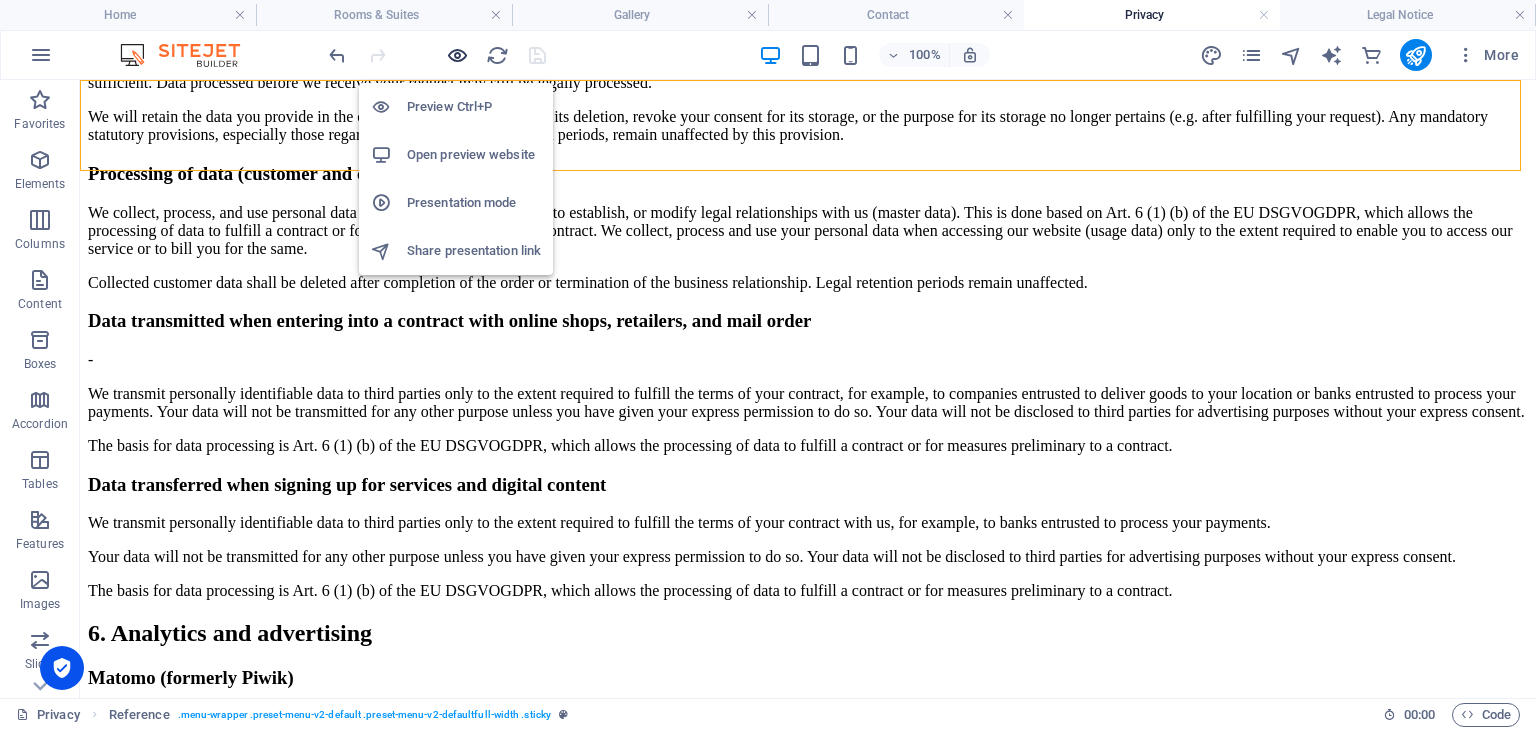 click at bounding box center [457, 55] 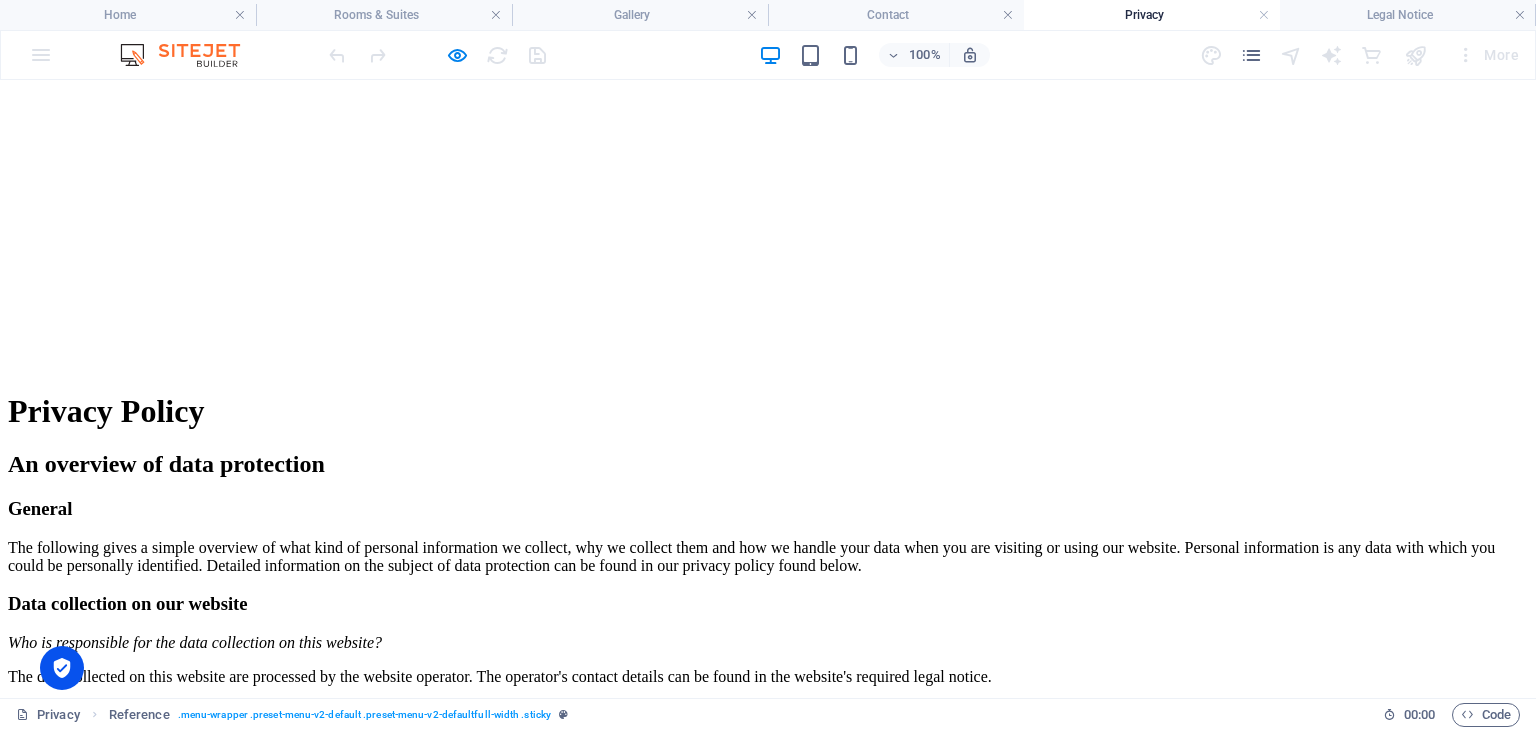 scroll, scrollTop: 1982, scrollLeft: 0, axis: vertical 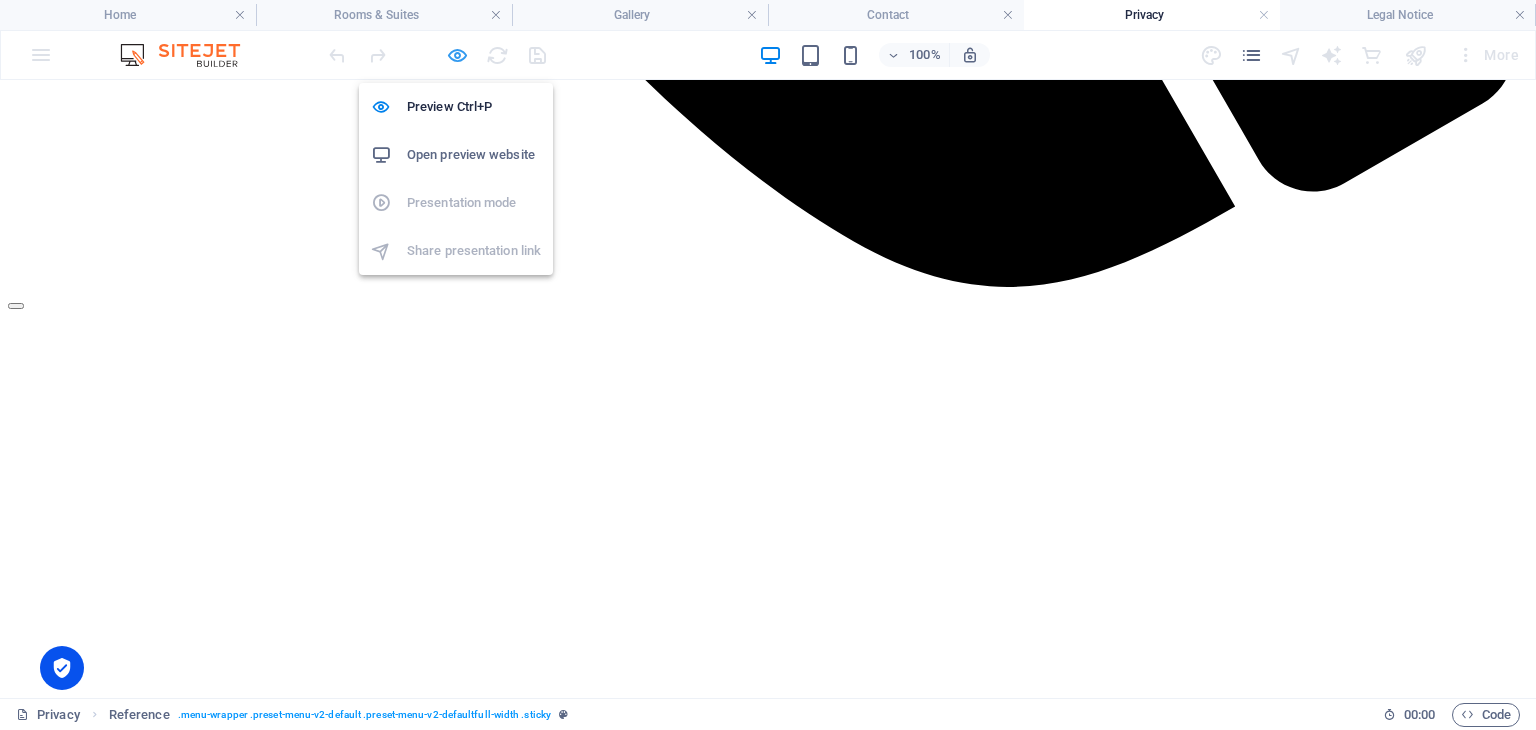 click at bounding box center (457, 55) 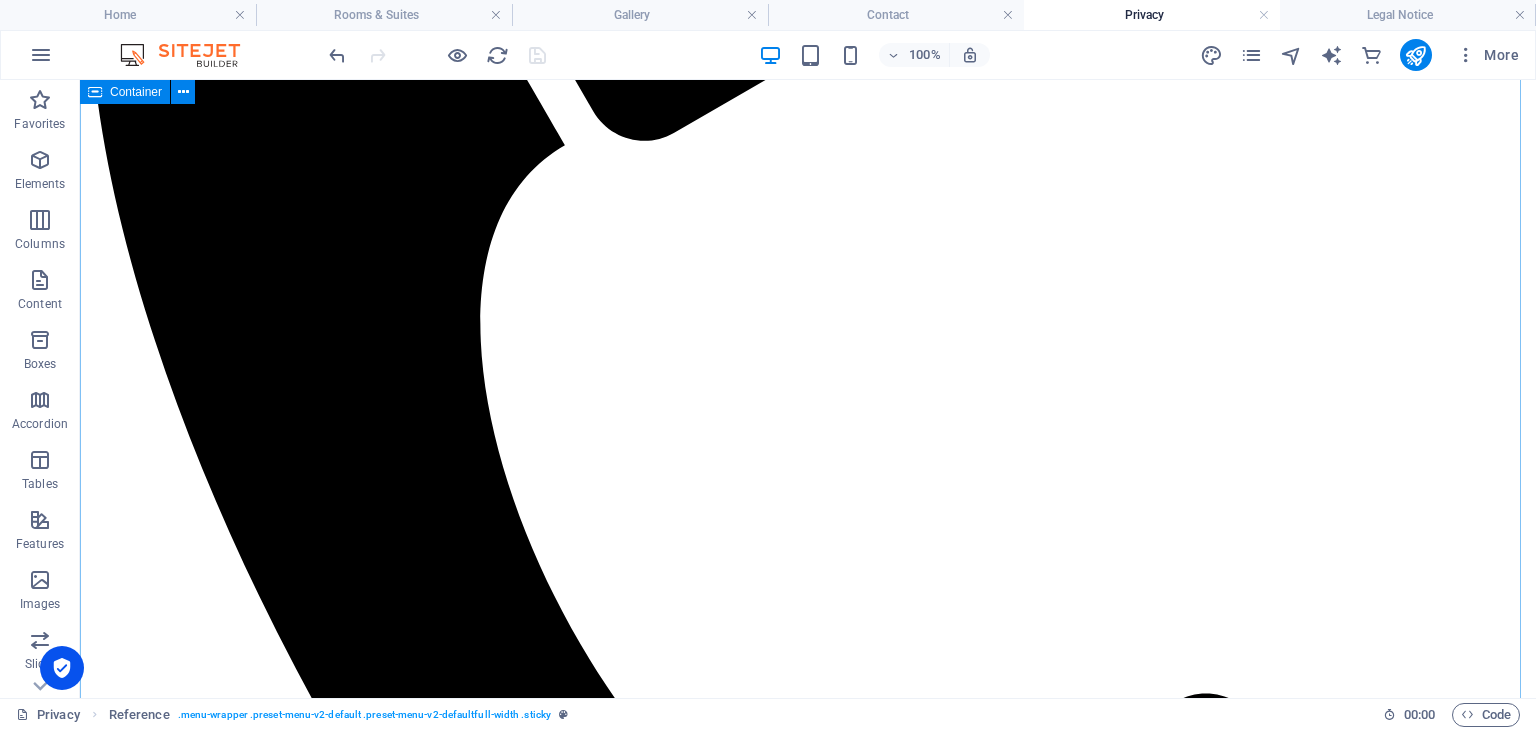 scroll, scrollTop: 723, scrollLeft: 0, axis: vertical 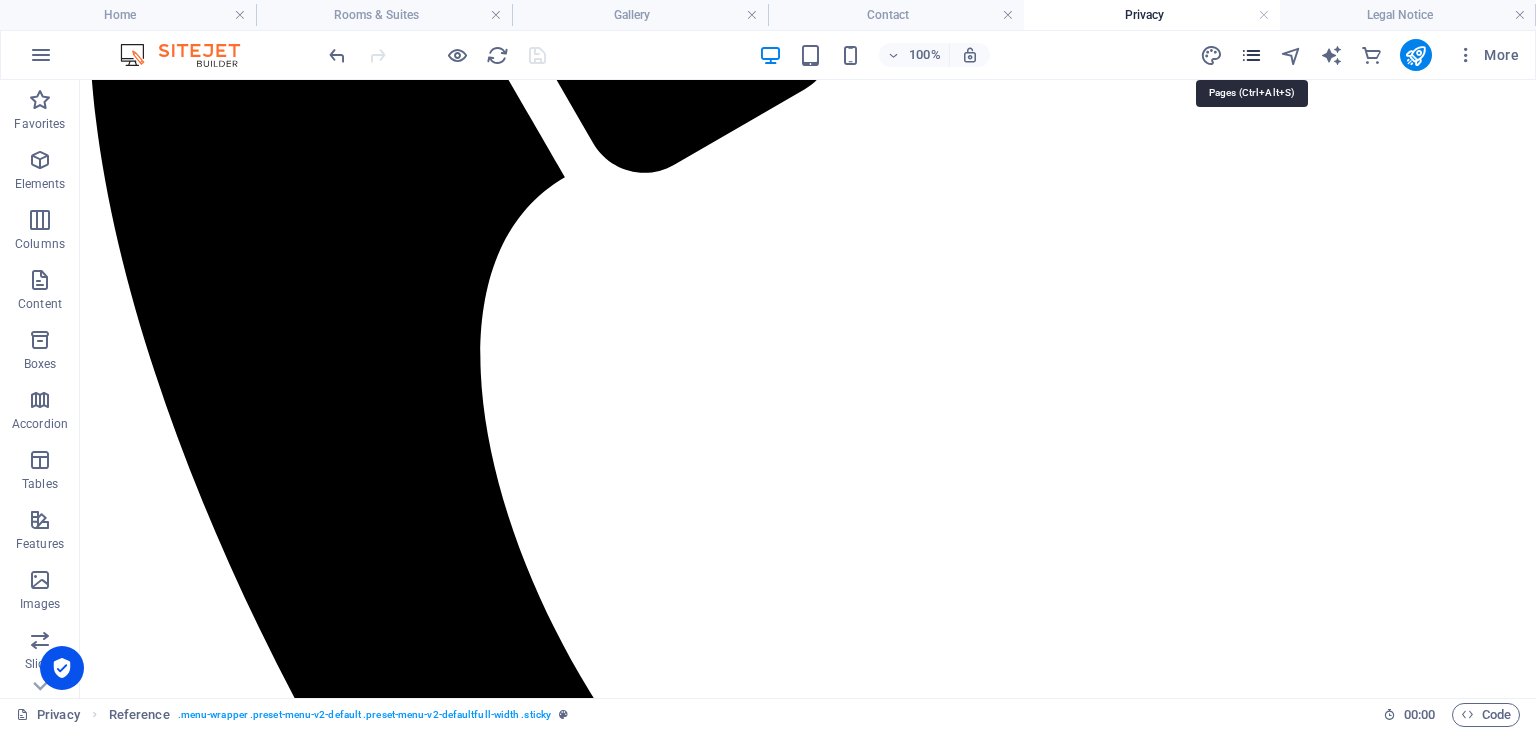 click at bounding box center [1251, 55] 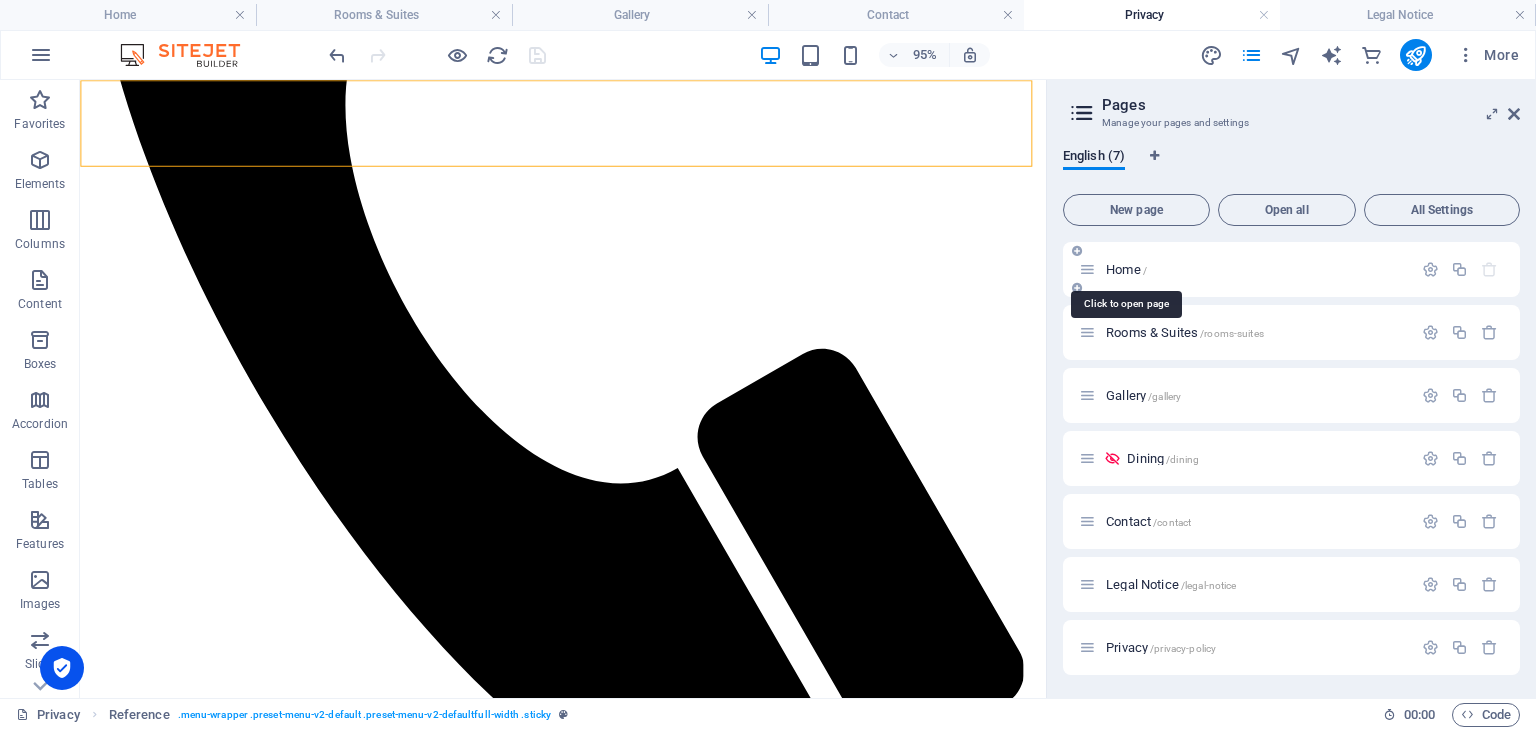 click on "Home /" at bounding box center [1126, 269] 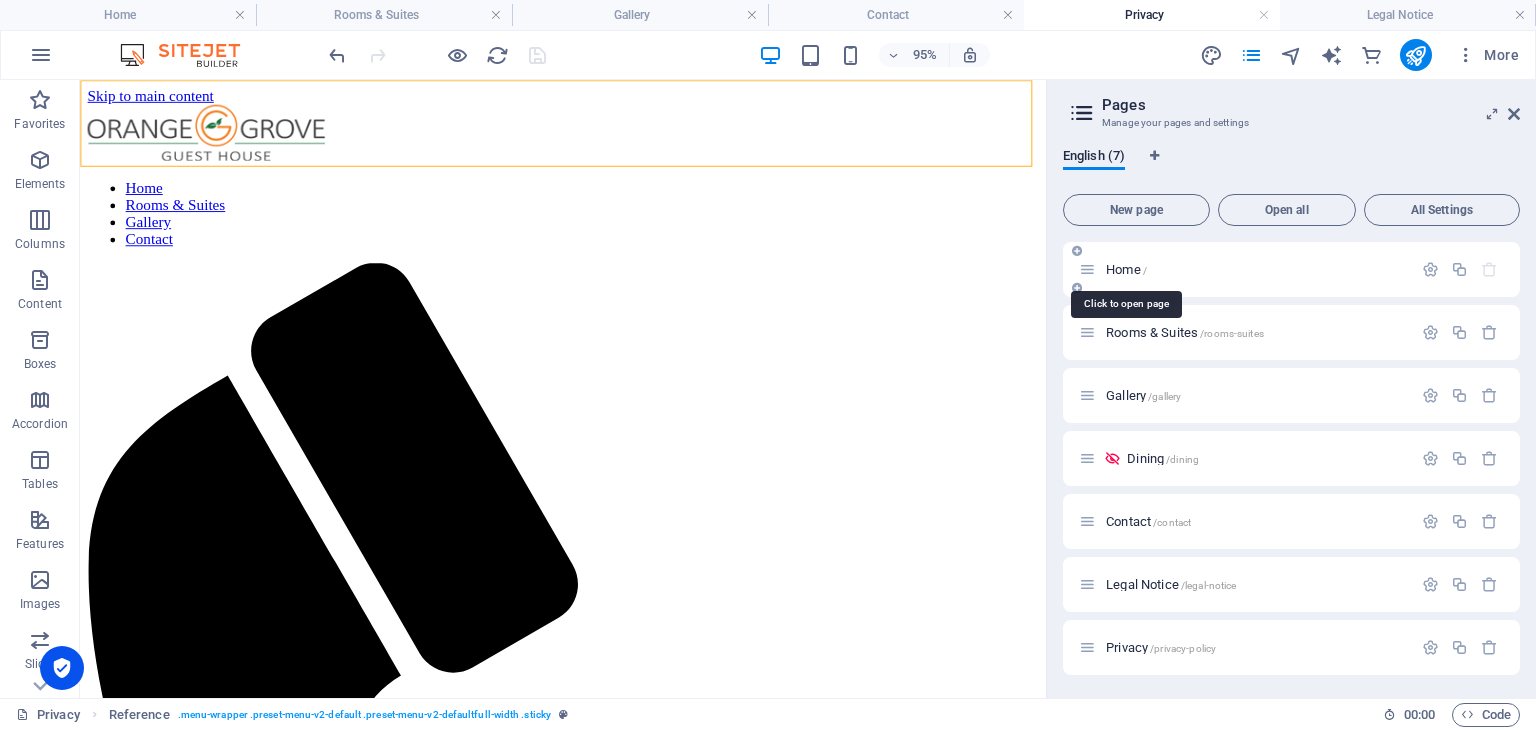scroll, scrollTop: 3241, scrollLeft: 0, axis: vertical 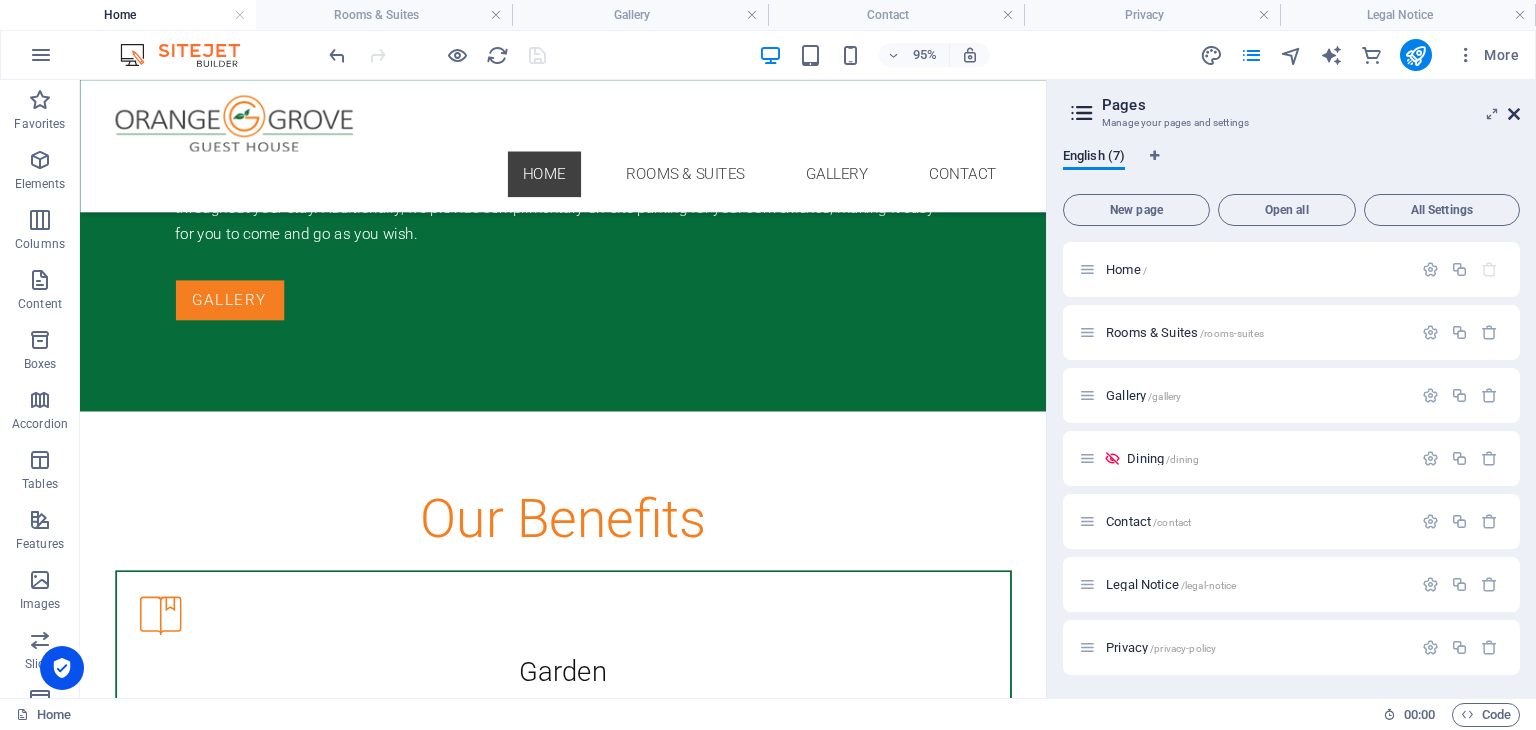 click at bounding box center [1514, 114] 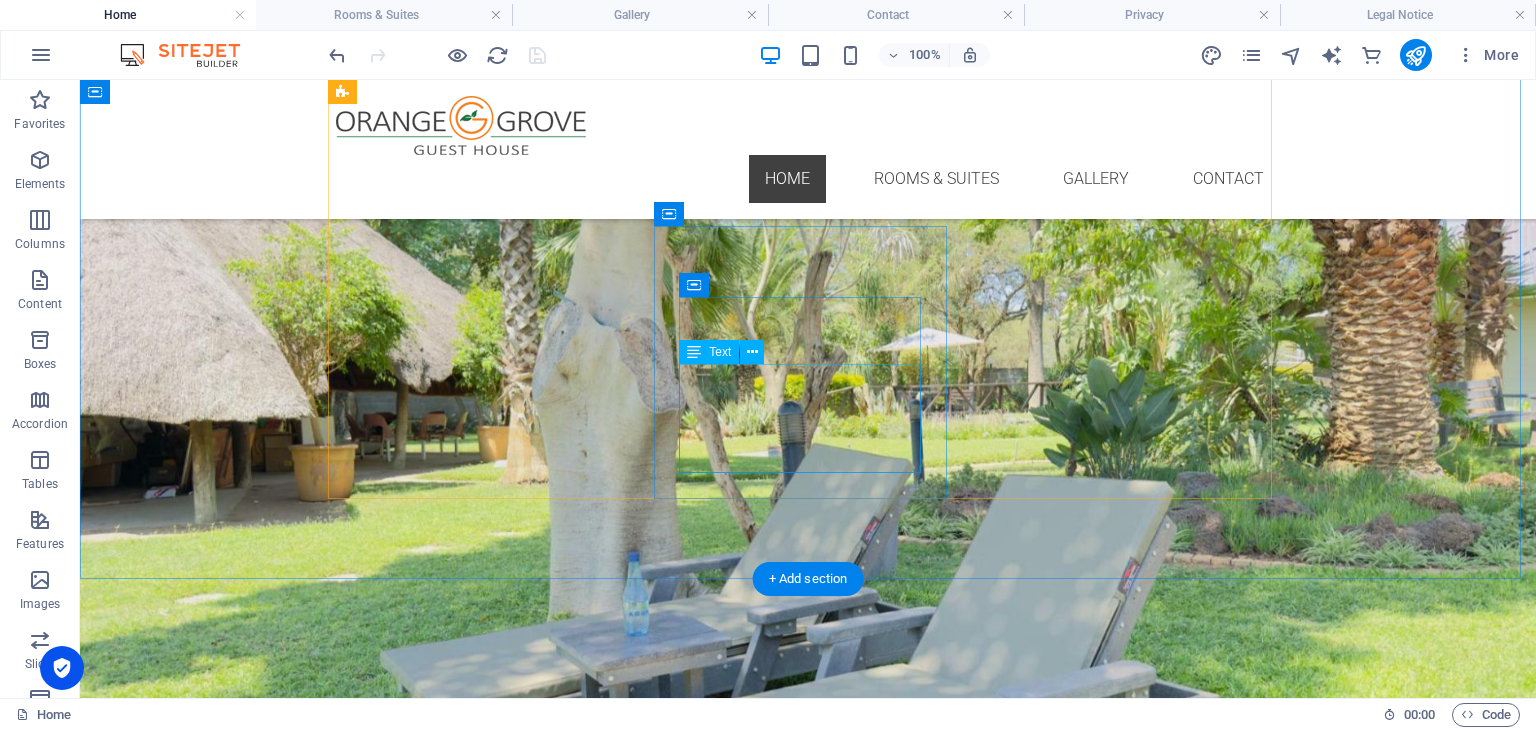 scroll, scrollTop: 2158, scrollLeft: 0, axis: vertical 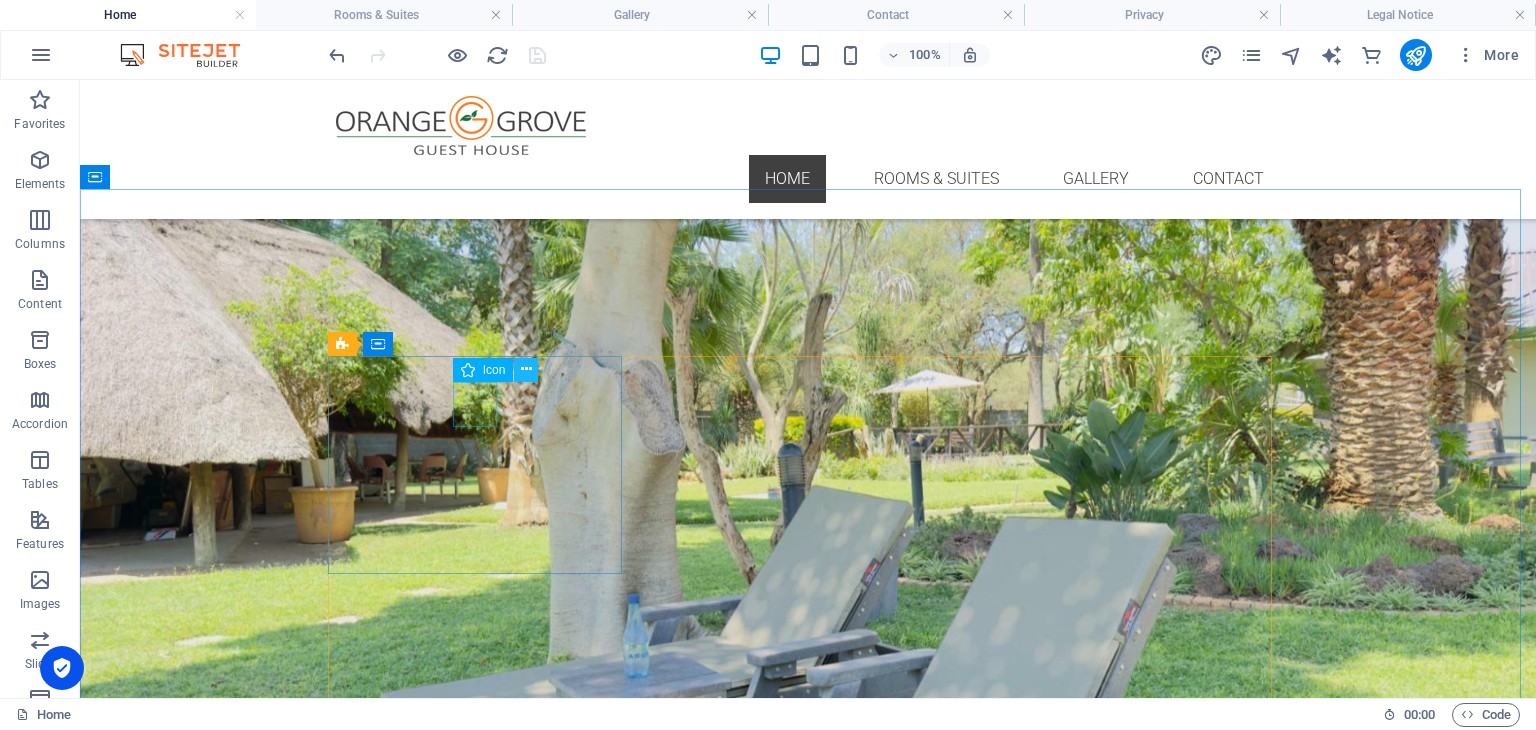 click at bounding box center [526, 369] 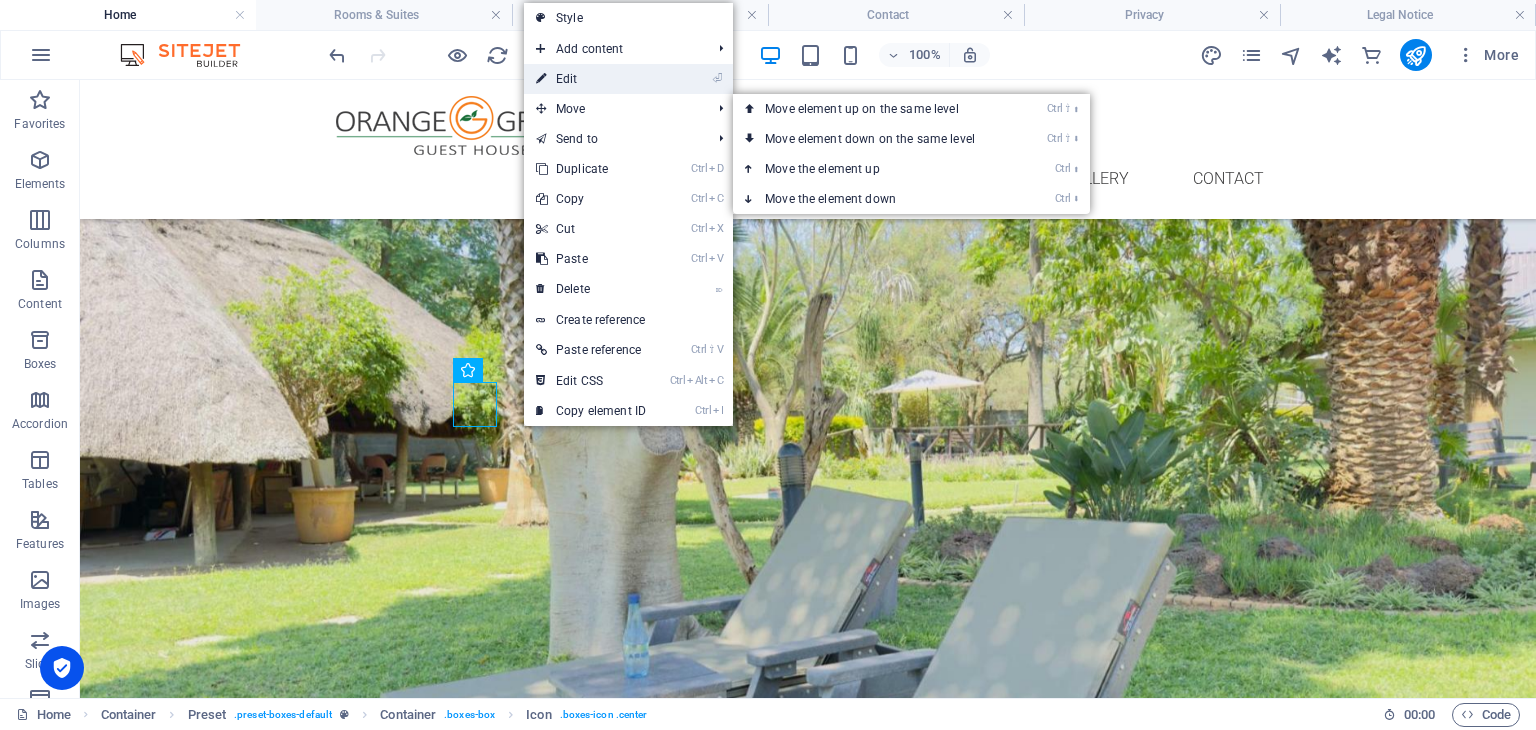 drag, startPoint x: 588, startPoint y: 86, endPoint x: 267, endPoint y: 280, distance: 375.06934 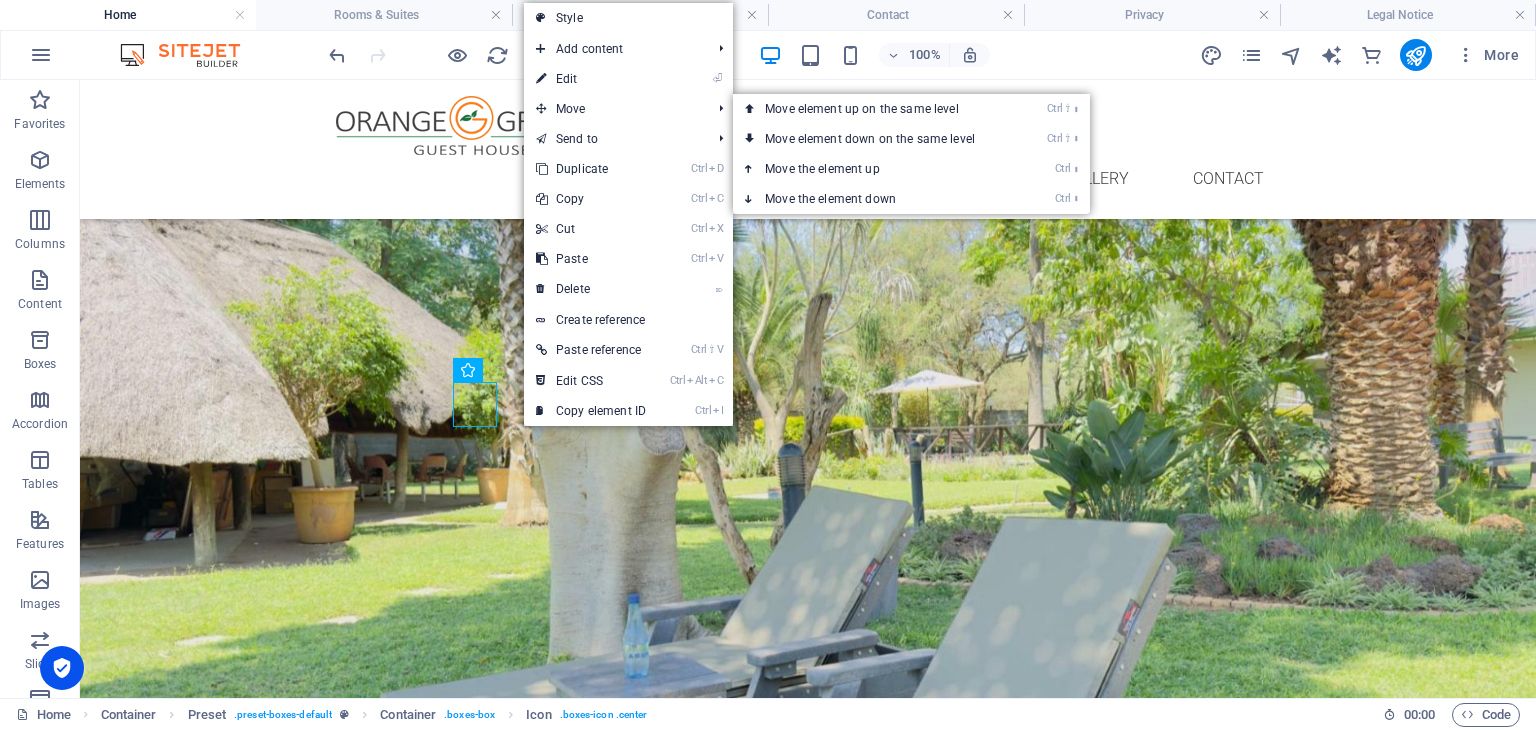 select on "xMidYMid" 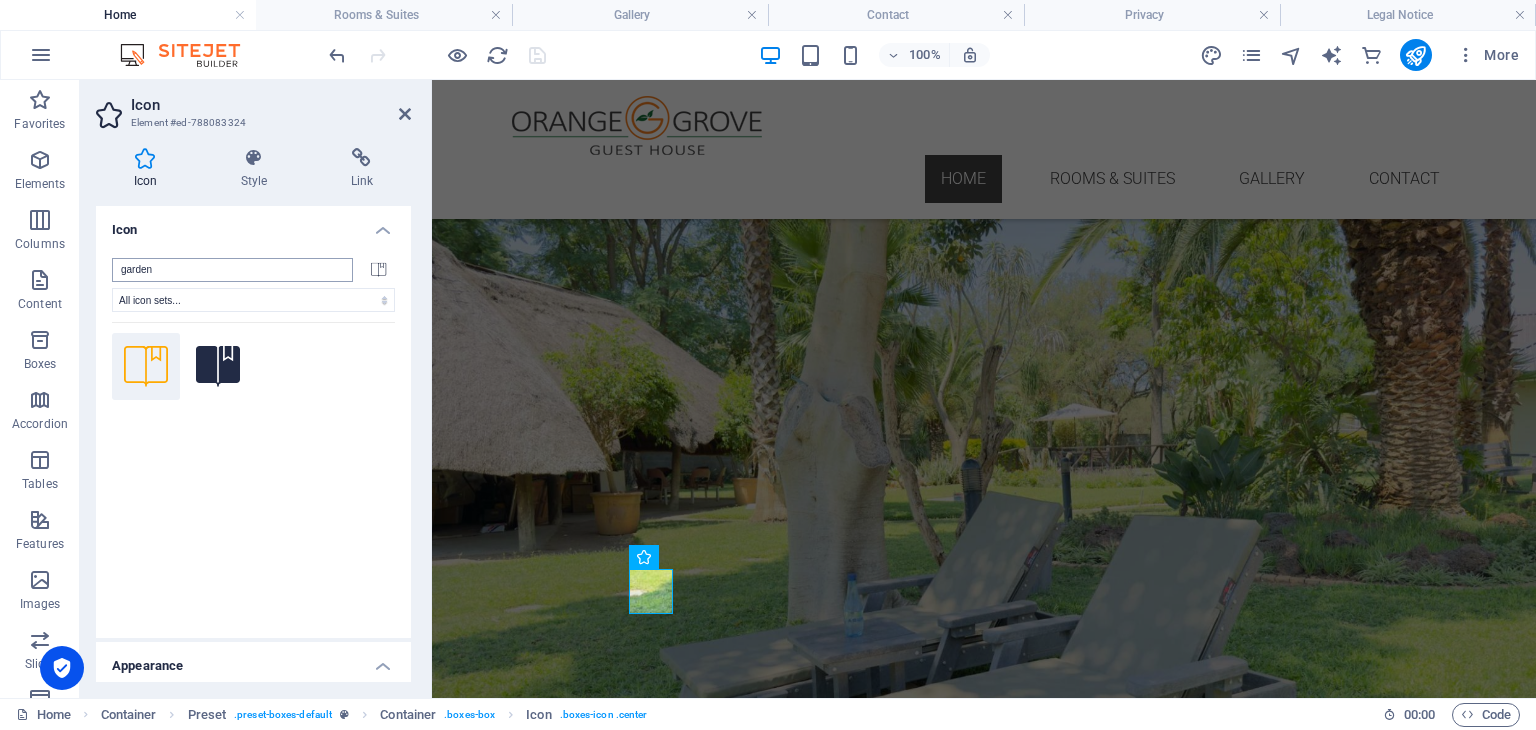 click on "garden" at bounding box center [232, 270] 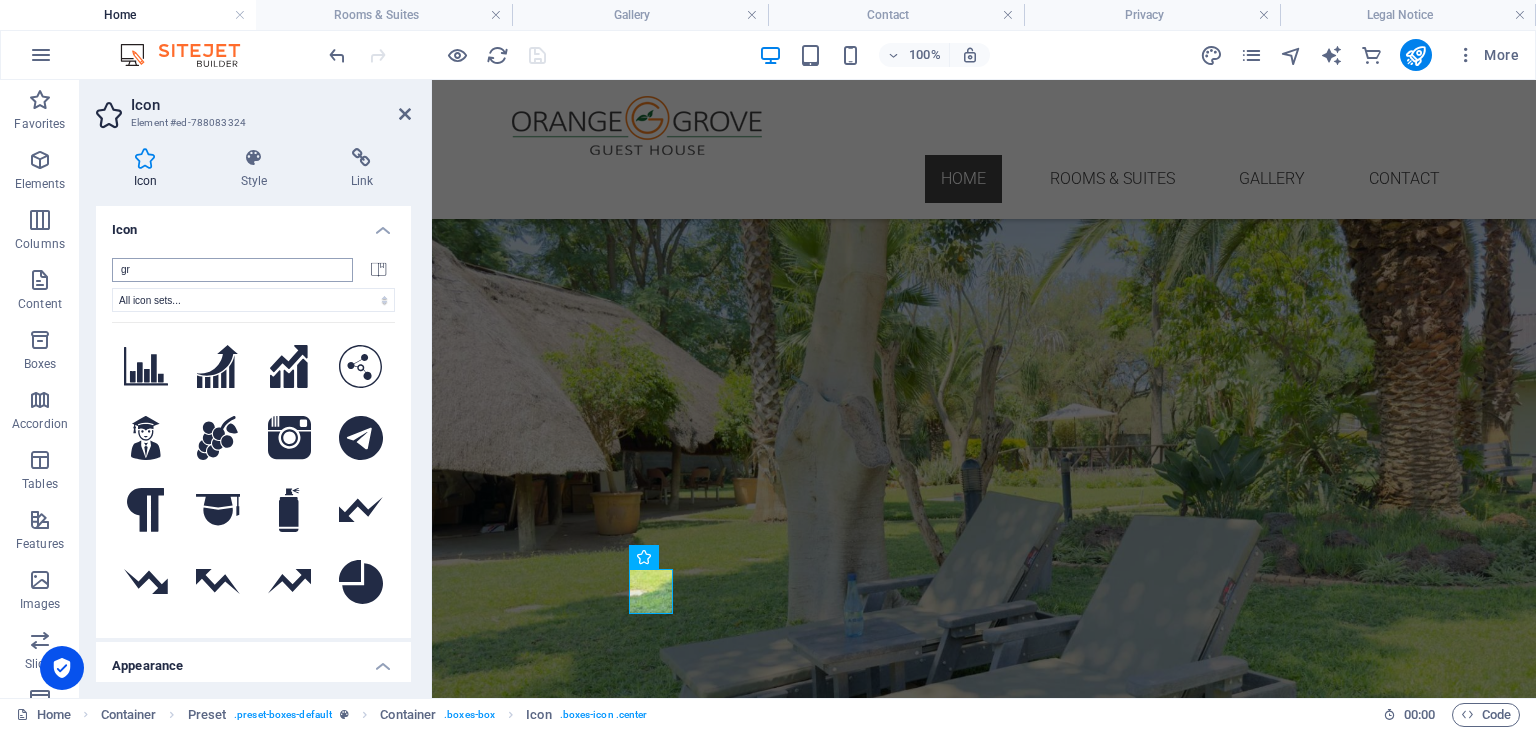 type on "g" 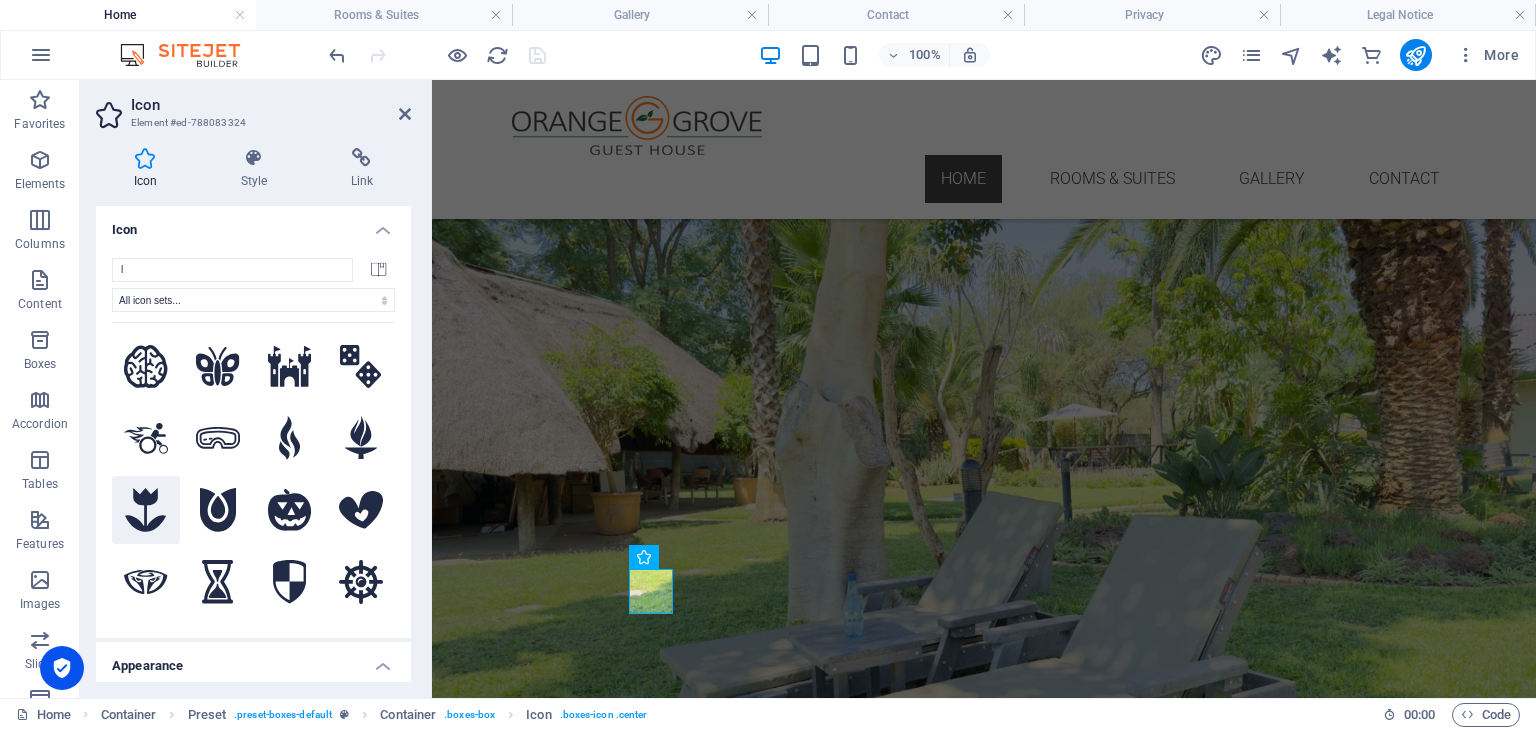 type on "l" 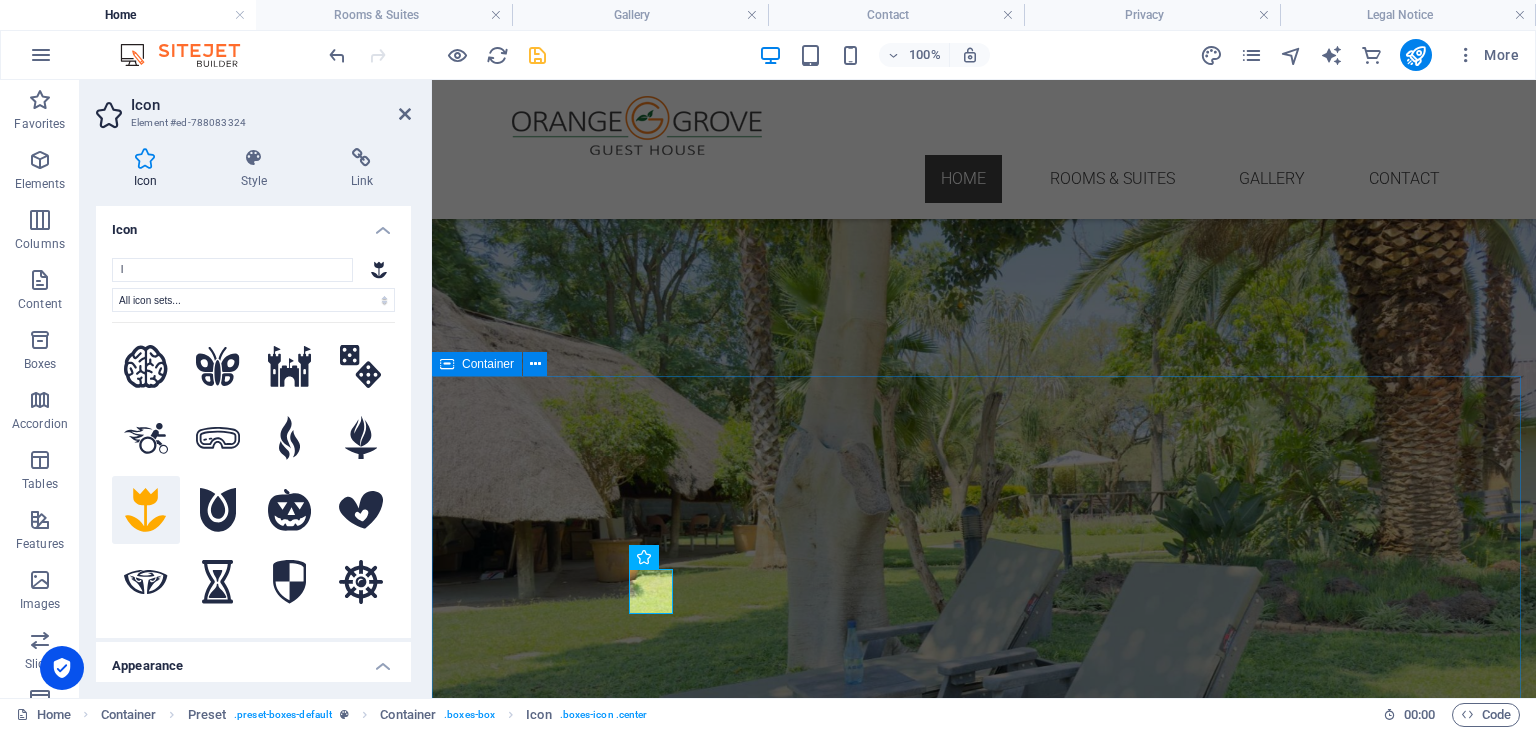click on "Our Benefits Garden Tranquil garden with vibrant flowers and serene seating areas. Family Rooms Spacious family rooms with cozy amenities for unforgettable stays. Swimming Pool Relax by our inviting guest house swimming pool area. Spacious Parking Ample parking available for your convenience and comfort. TVs & Free WIFI Enjoy complimentary WiFi available throughout the entire guesthouse and smart TVs in every room. Air Conditioning Comfortable climate control for your stay at the guest house." at bounding box center (984, 2170) 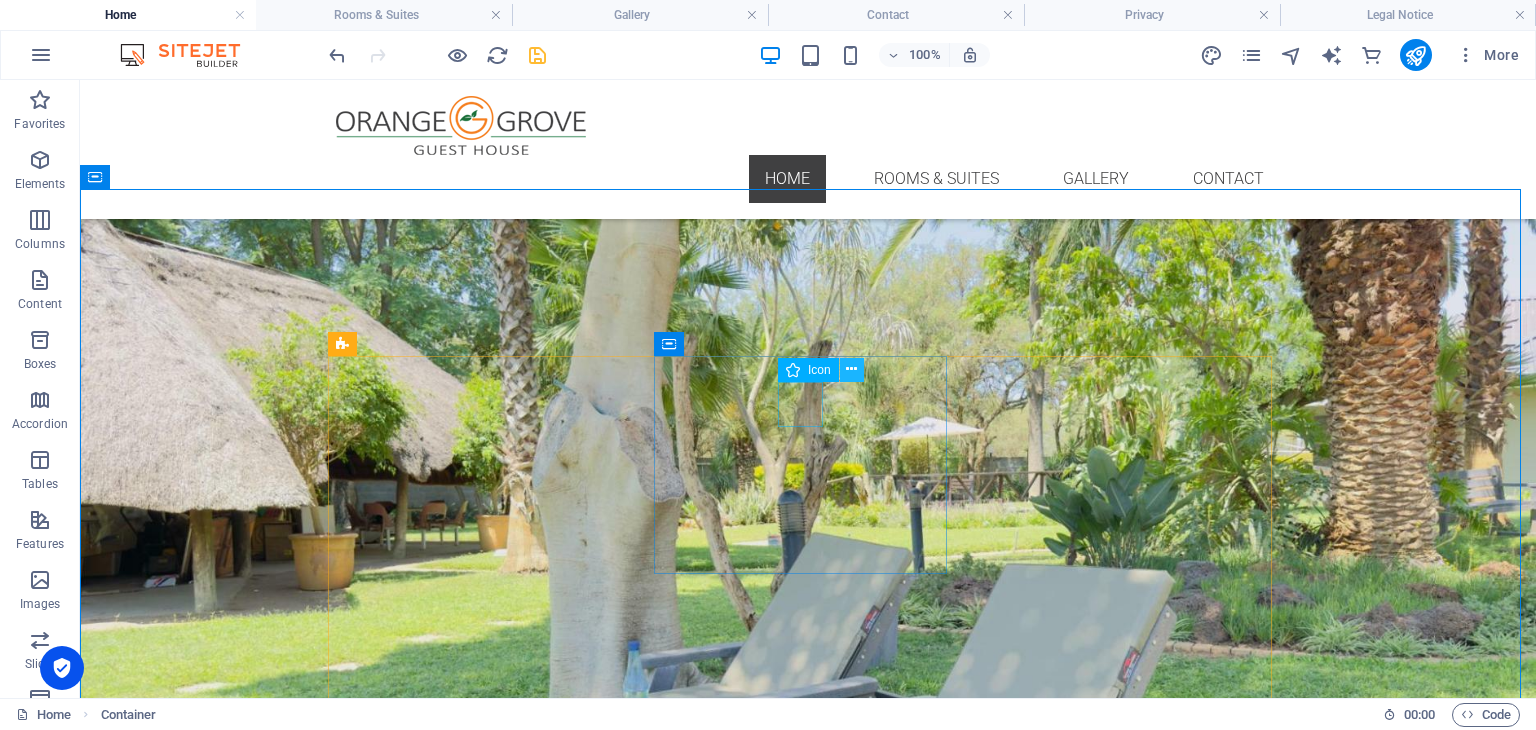 click at bounding box center [851, 369] 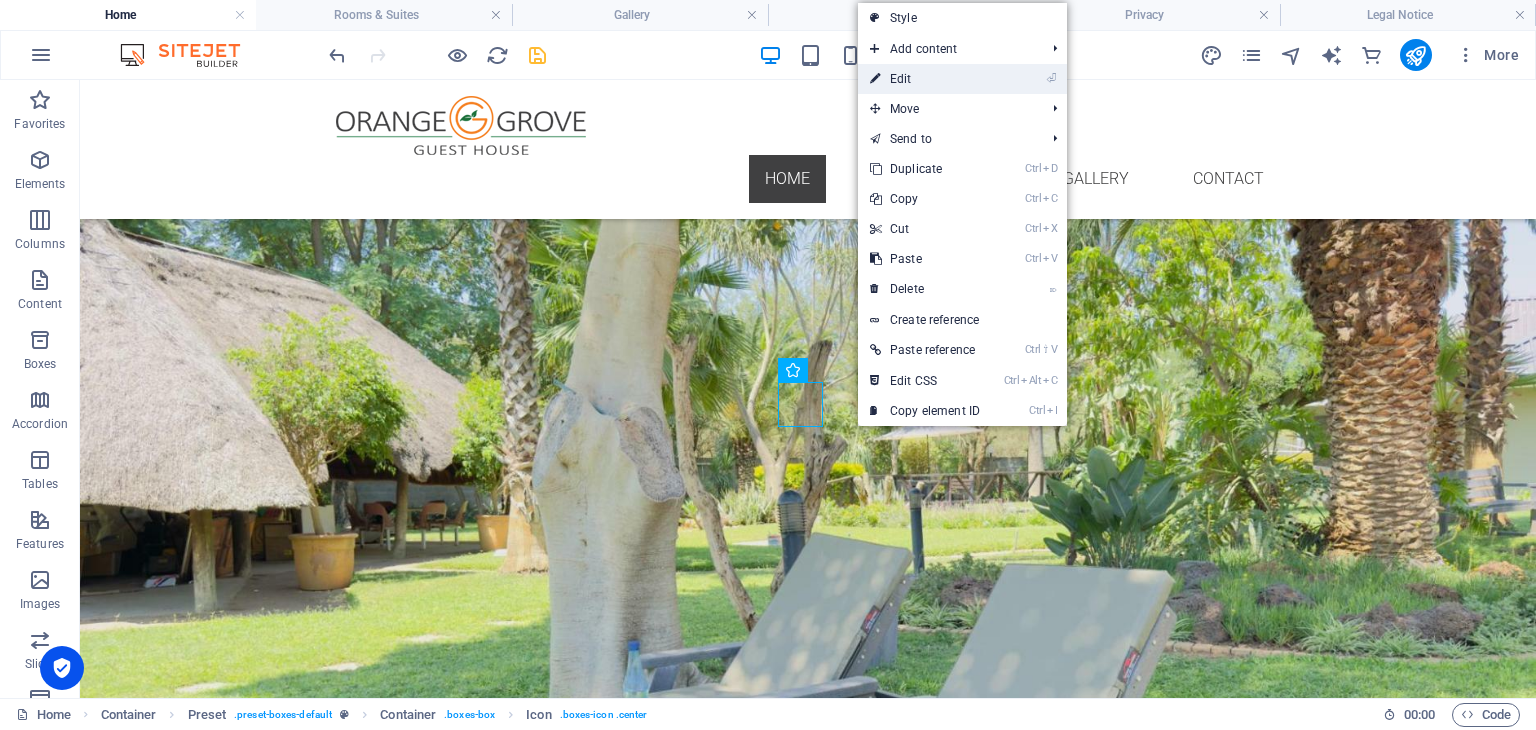 click on "⏎  Edit" at bounding box center (925, 79) 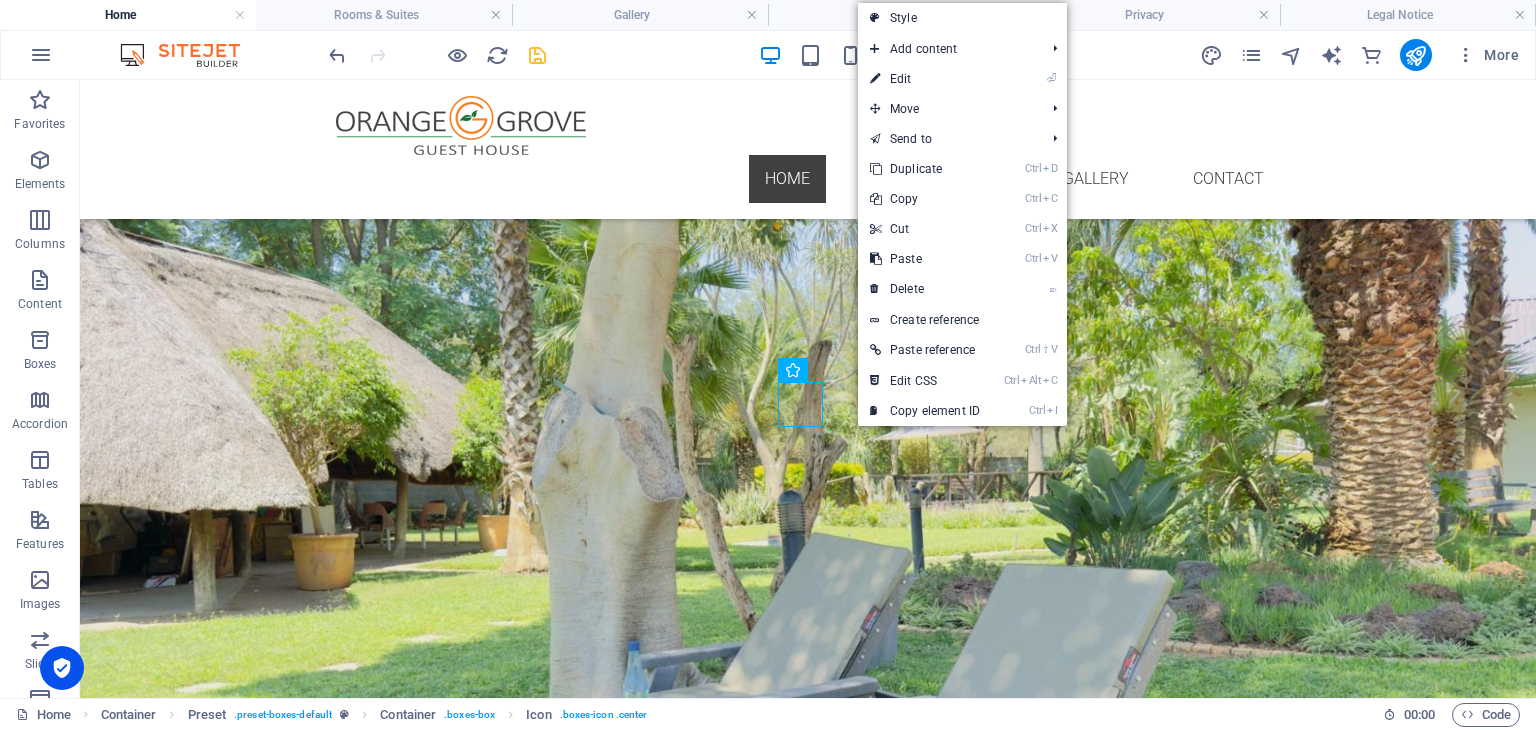 select on "xMidYMid" 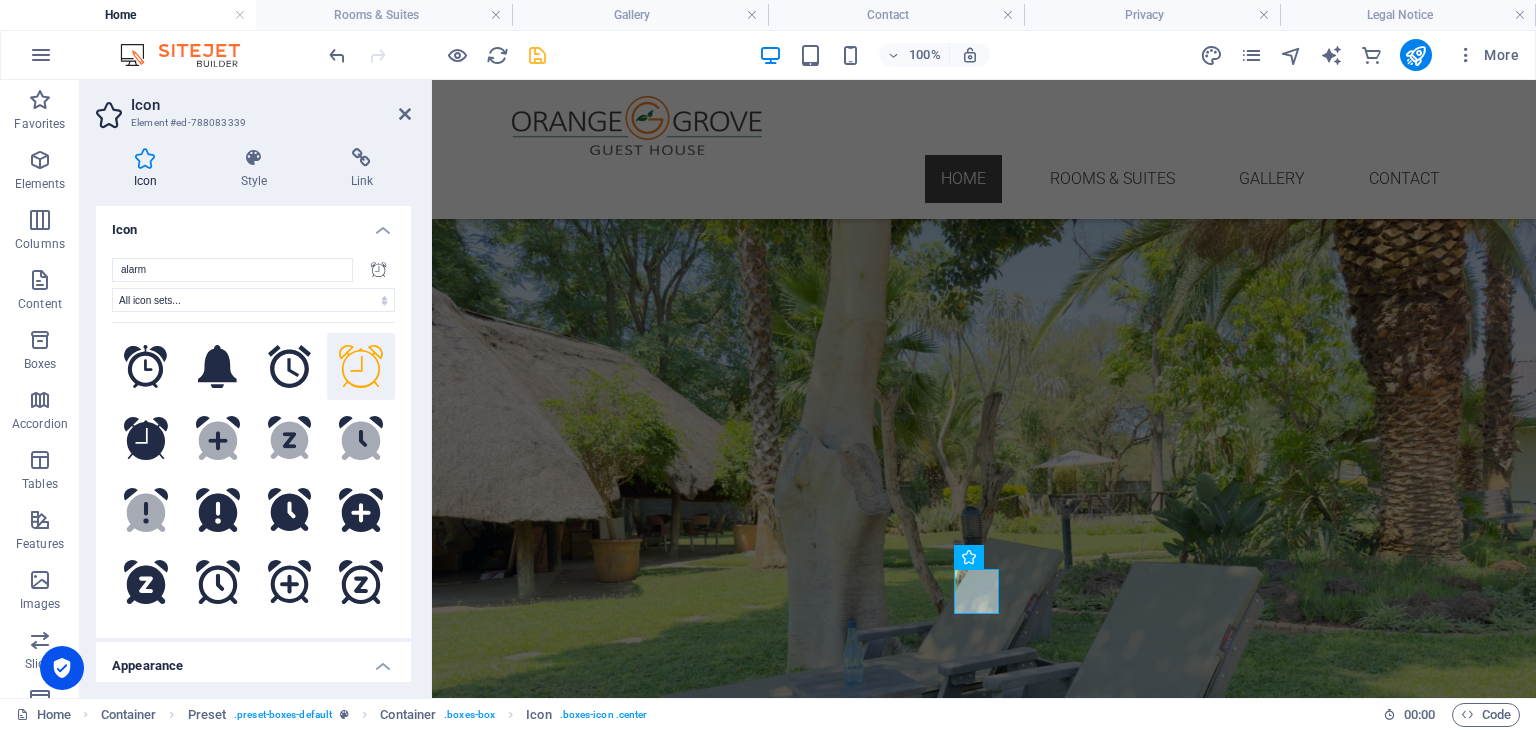 type on "r" 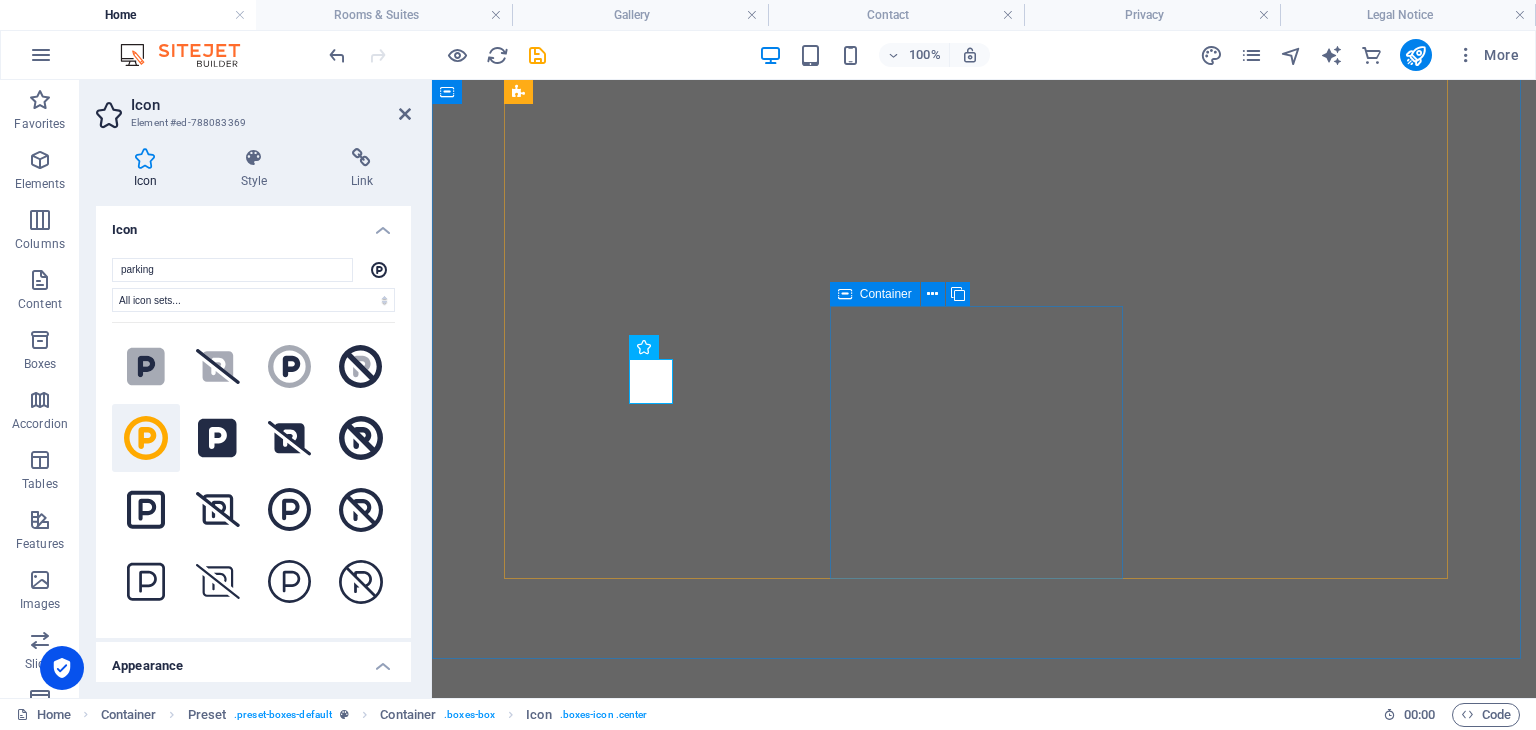 select on "xMidYMid" 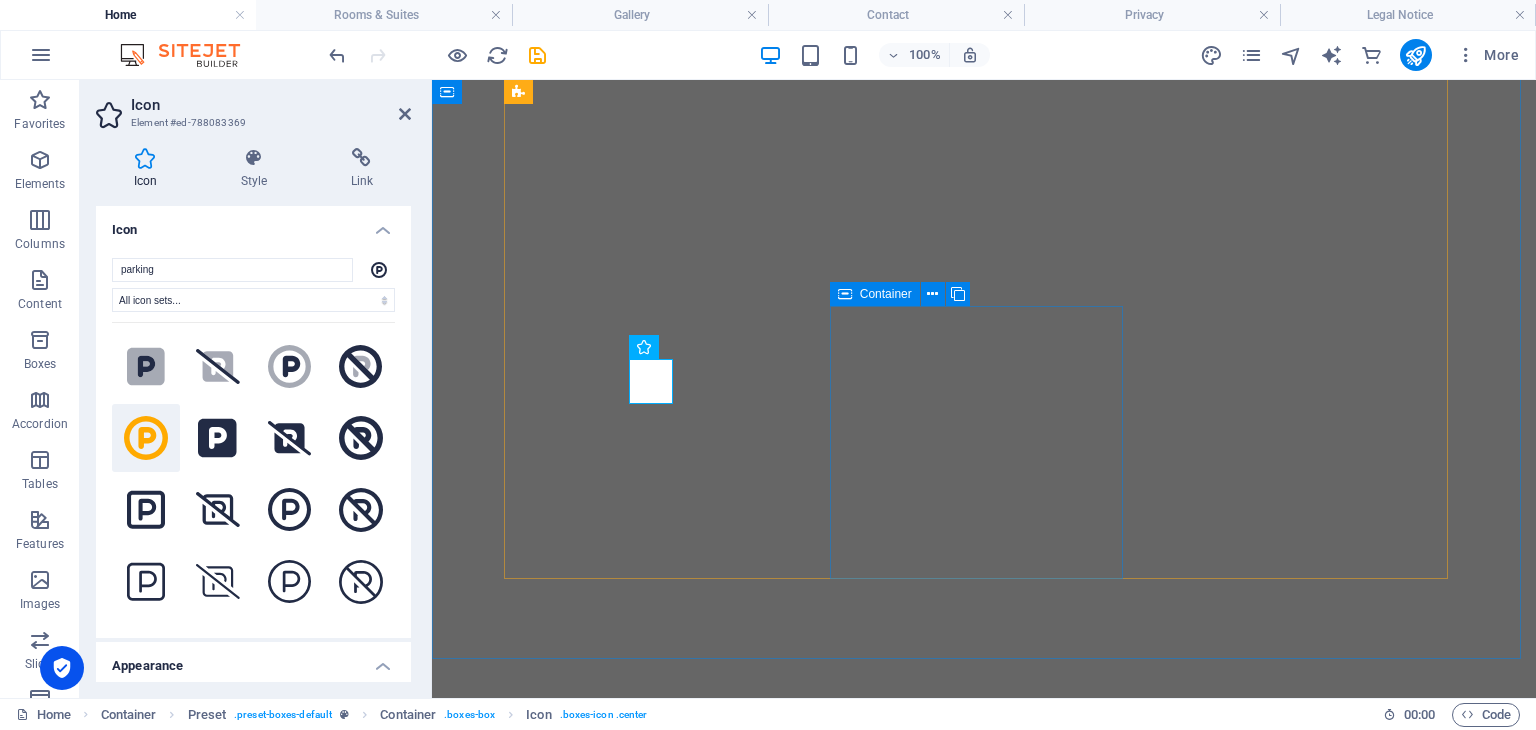 scroll, scrollTop: 0, scrollLeft: 0, axis: both 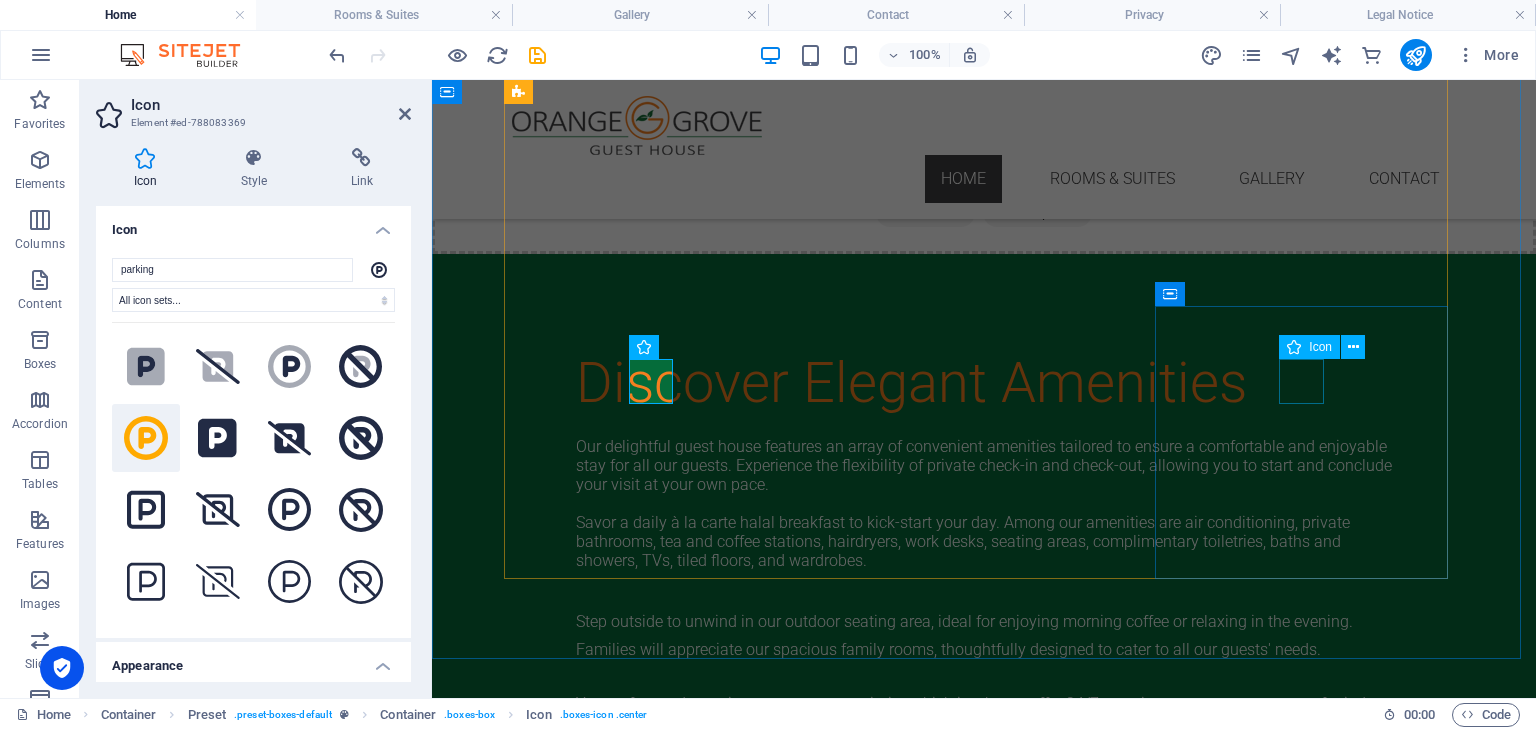 click at bounding box center [984, 2197] 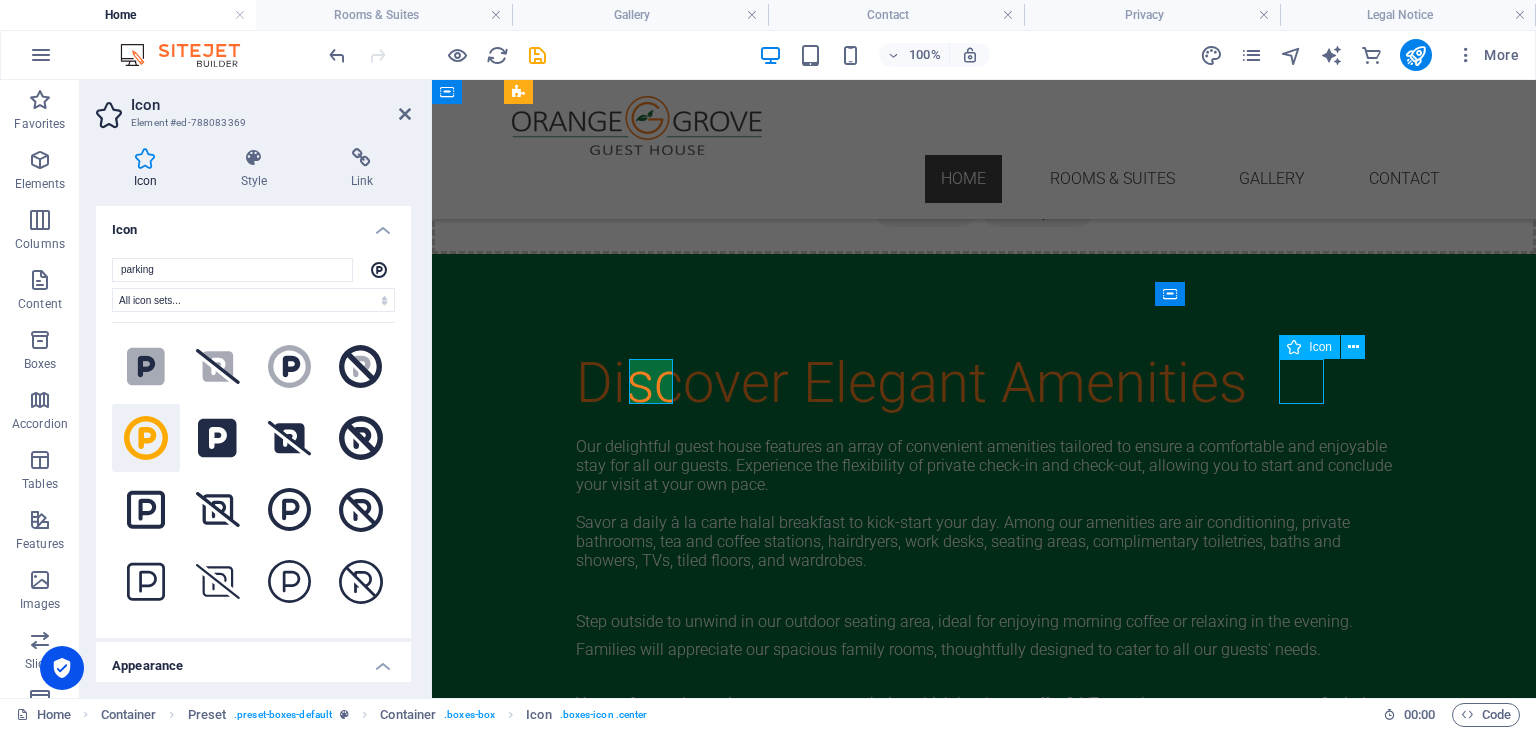 scroll, scrollTop: 2458, scrollLeft: 0, axis: vertical 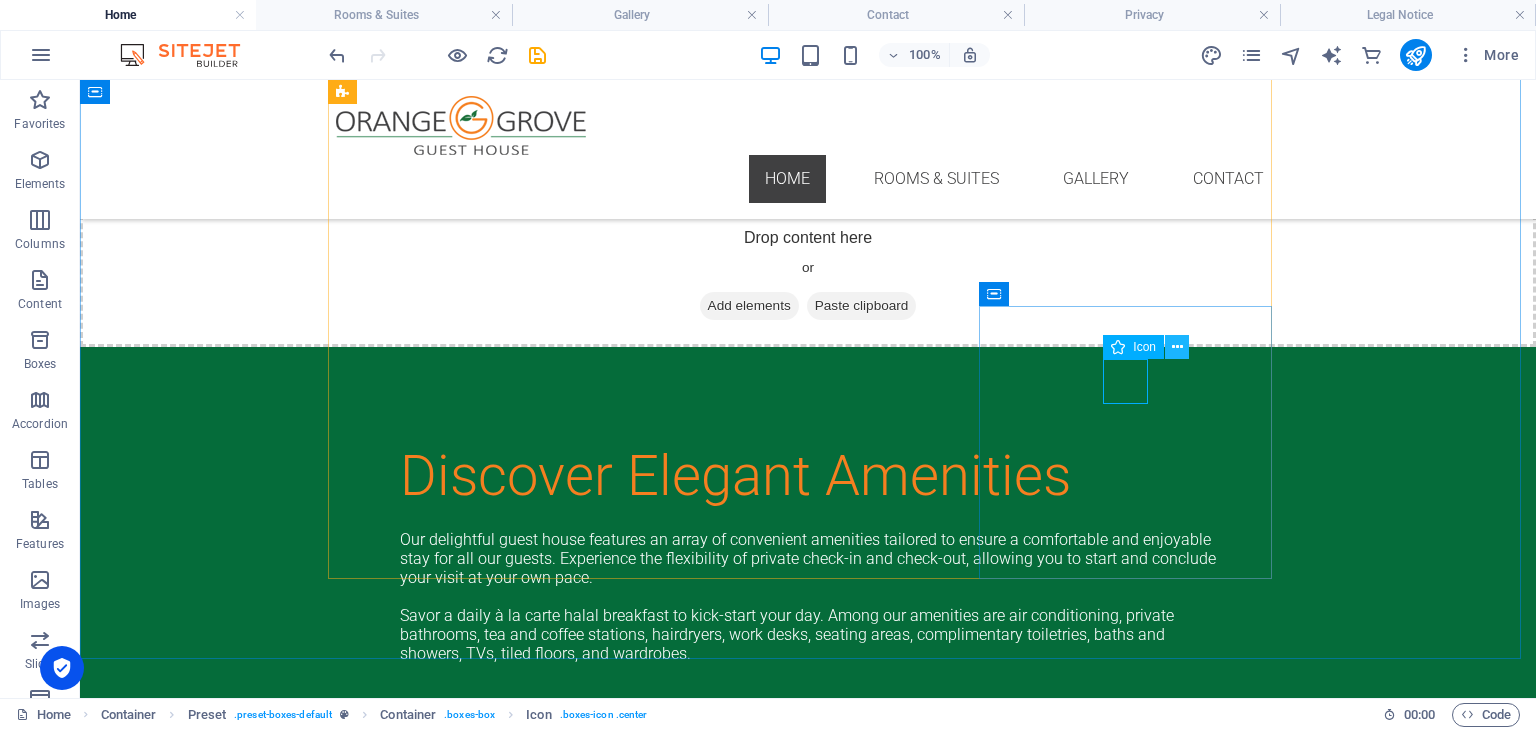 click at bounding box center [1177, 347] 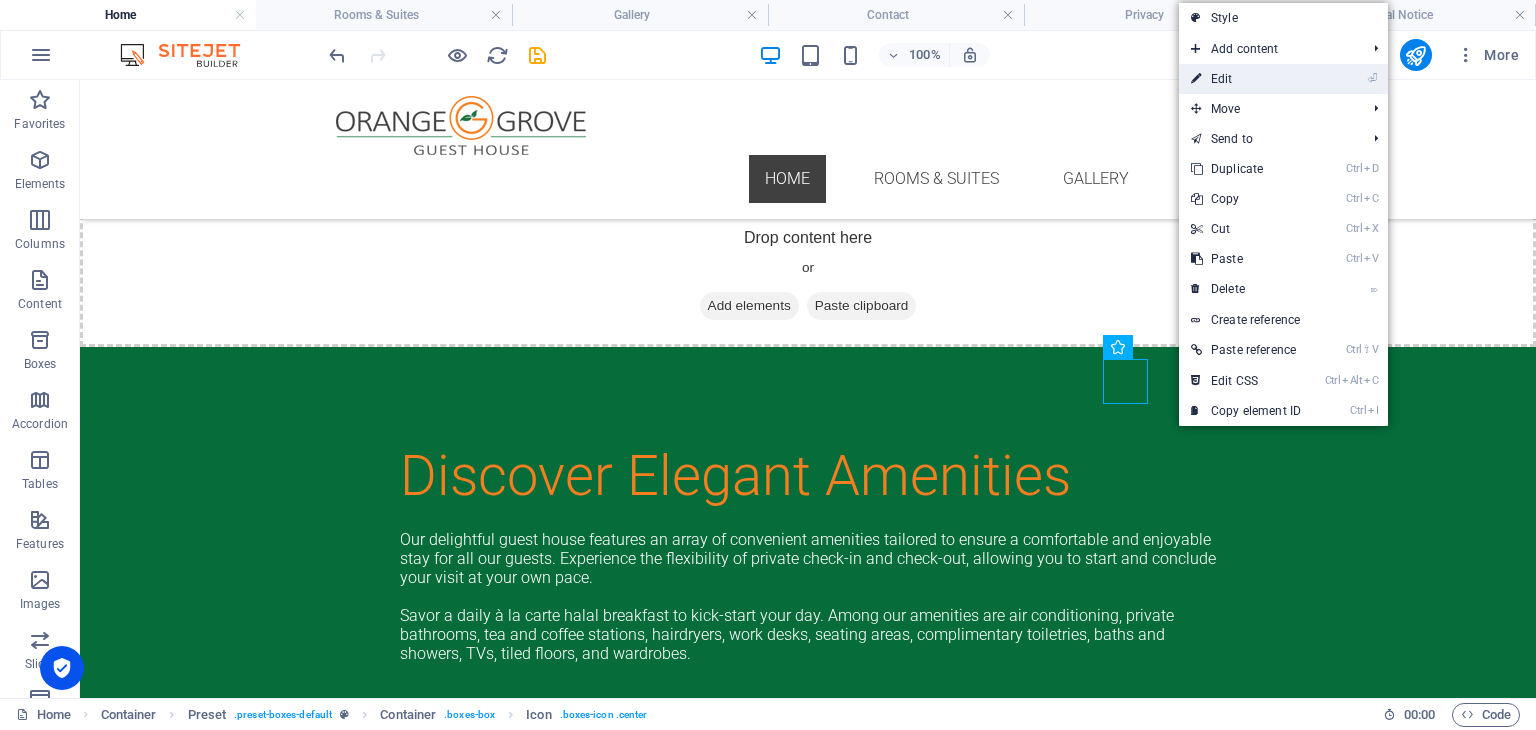 click on "⏎  Edit" at bounding box center (1246, 79) 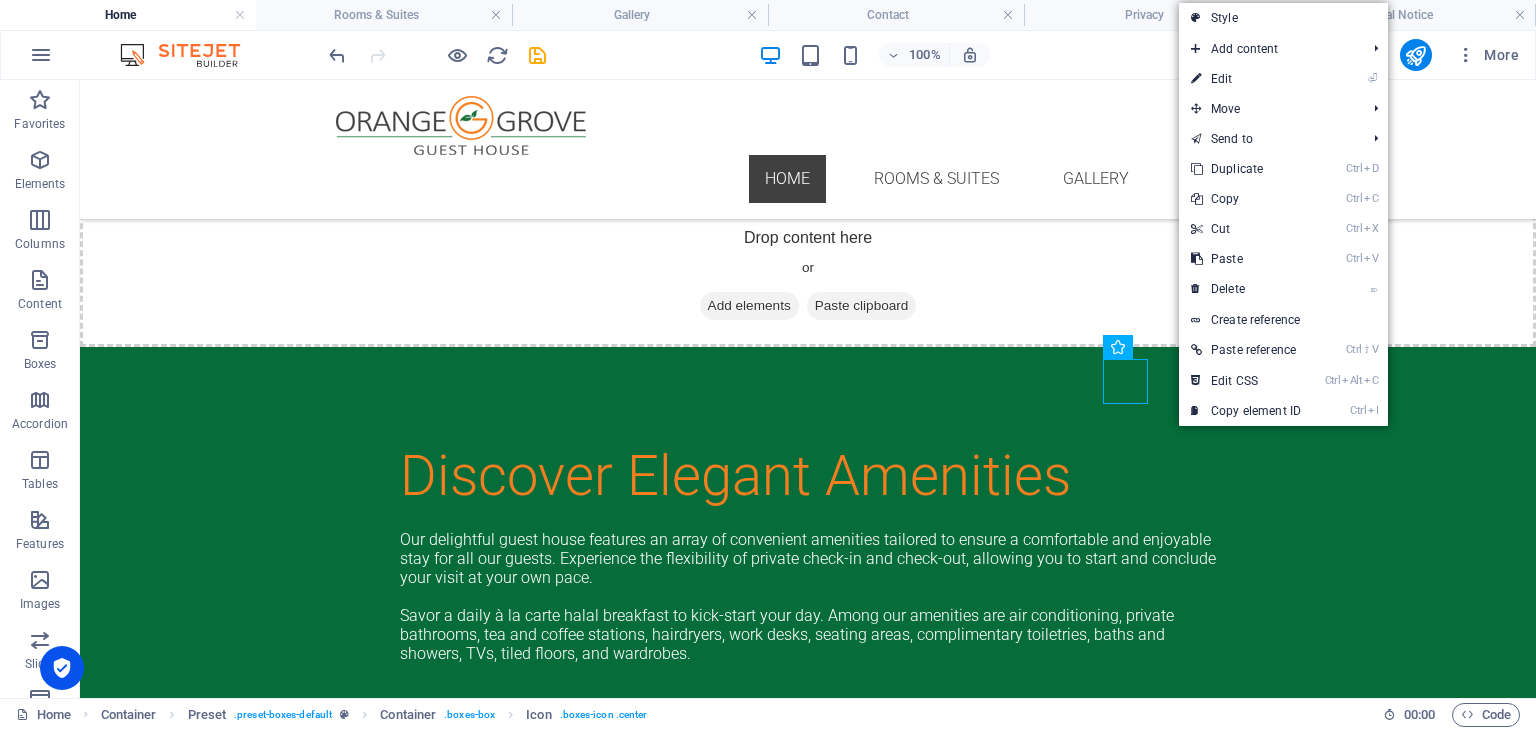 scroll, scrollTop: 2645, scrollLeft: 0, axis: vertical 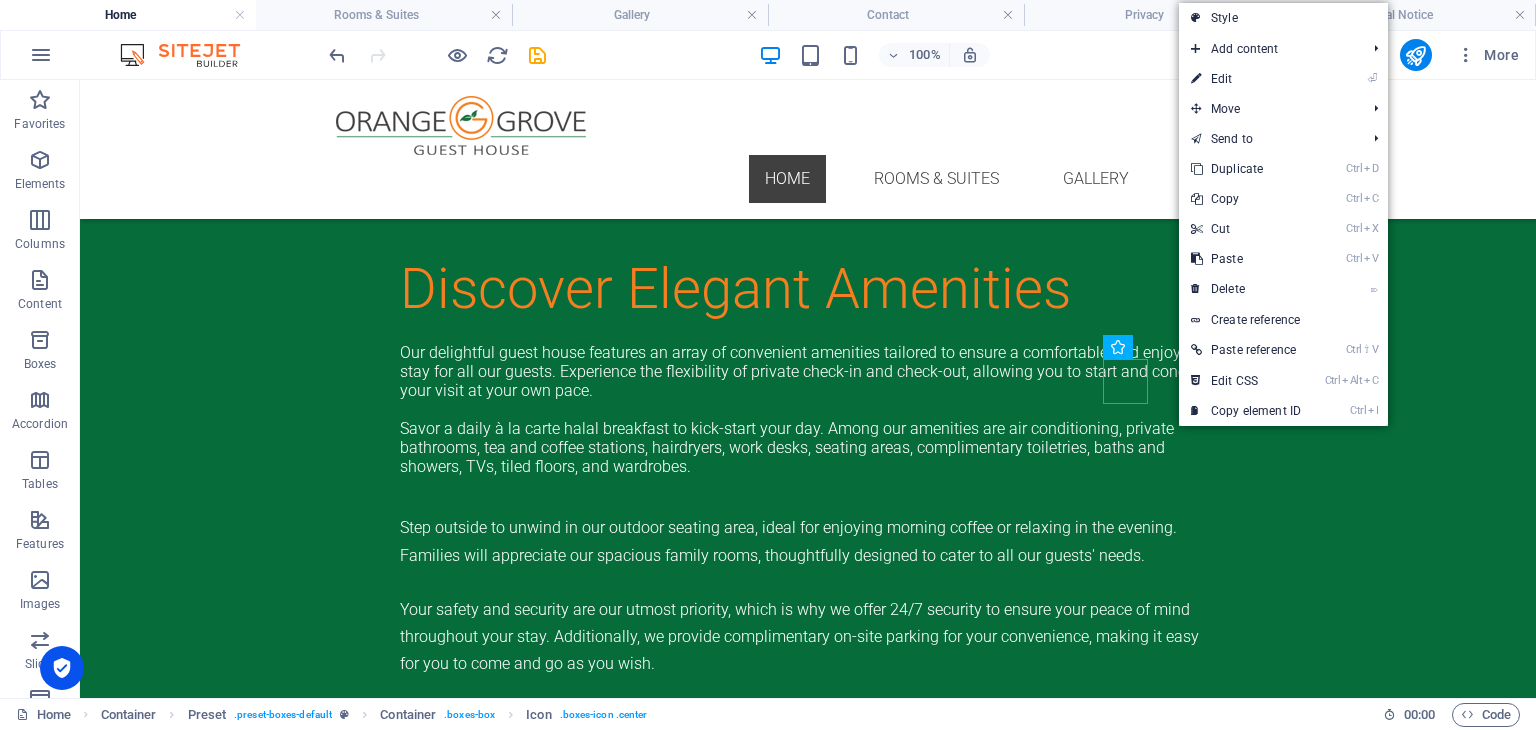select on "xMidYMid" 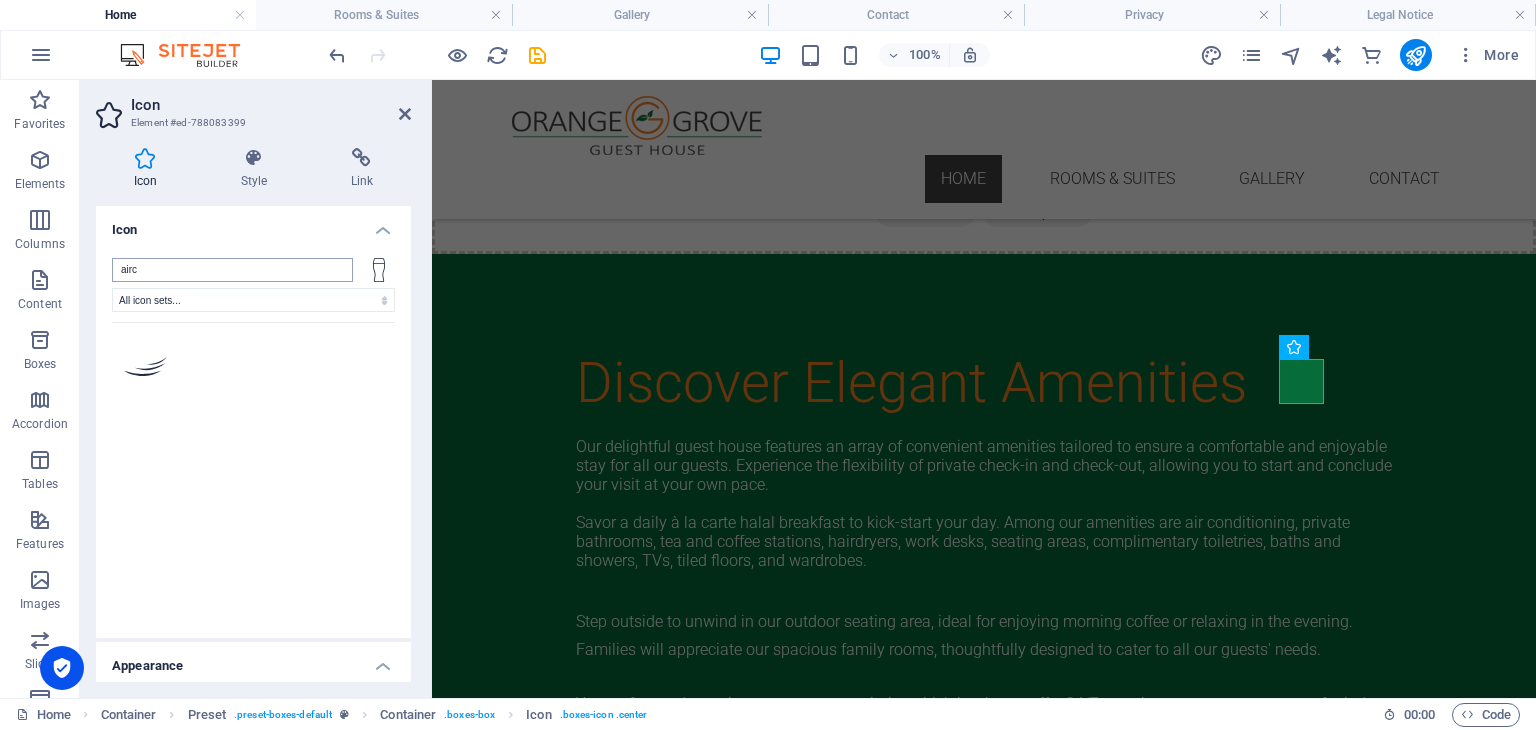 click on "airc" at bounding box center [232, 270] 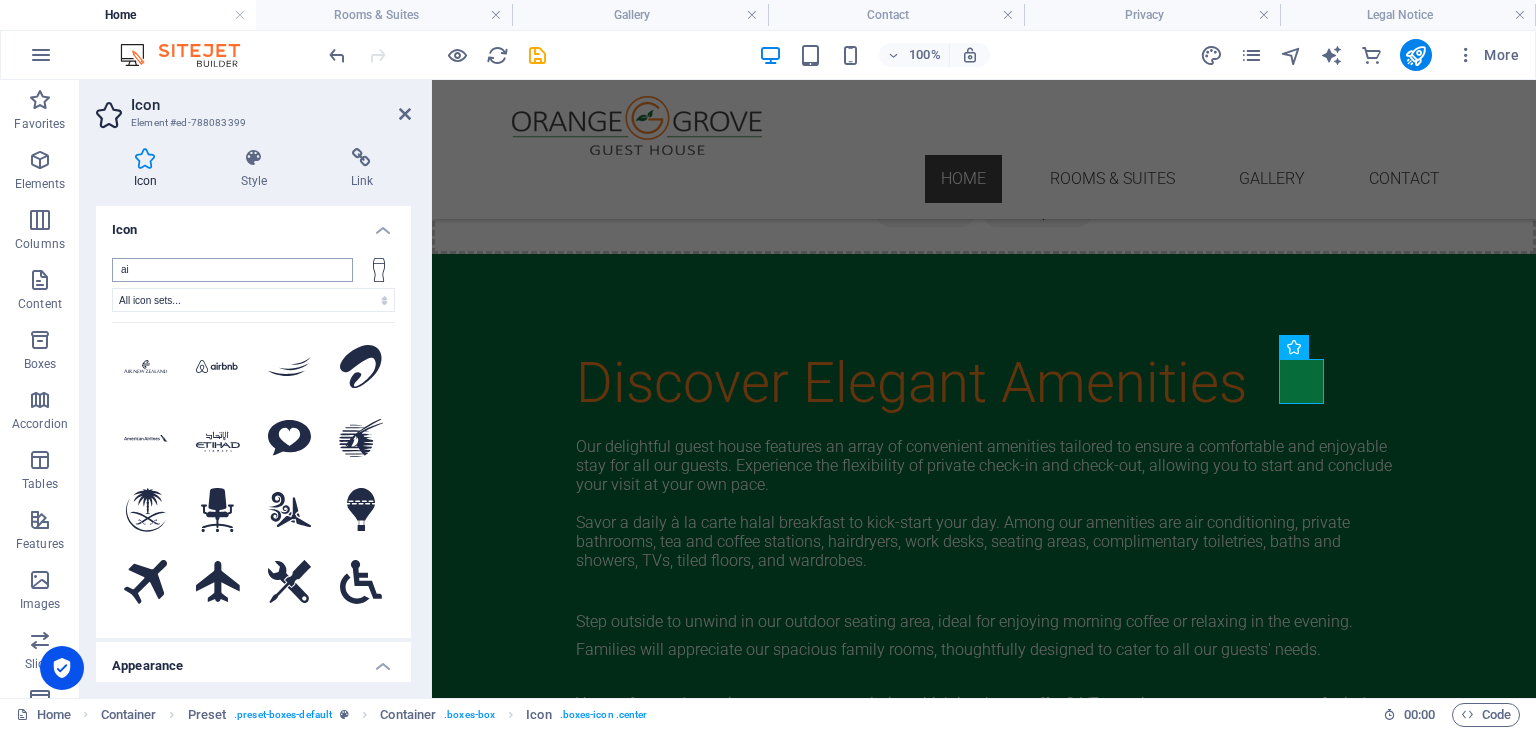 type on "a" 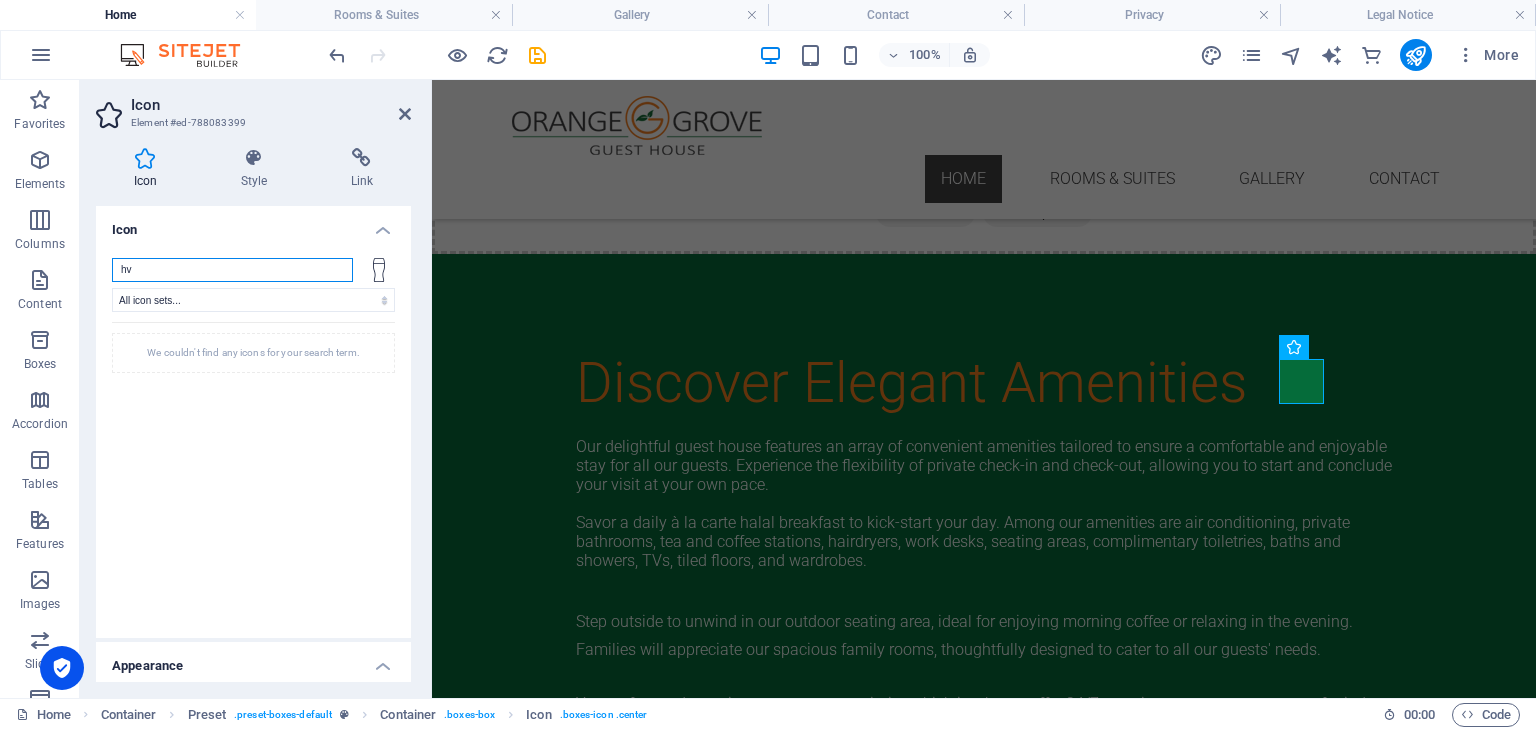 type on "h" 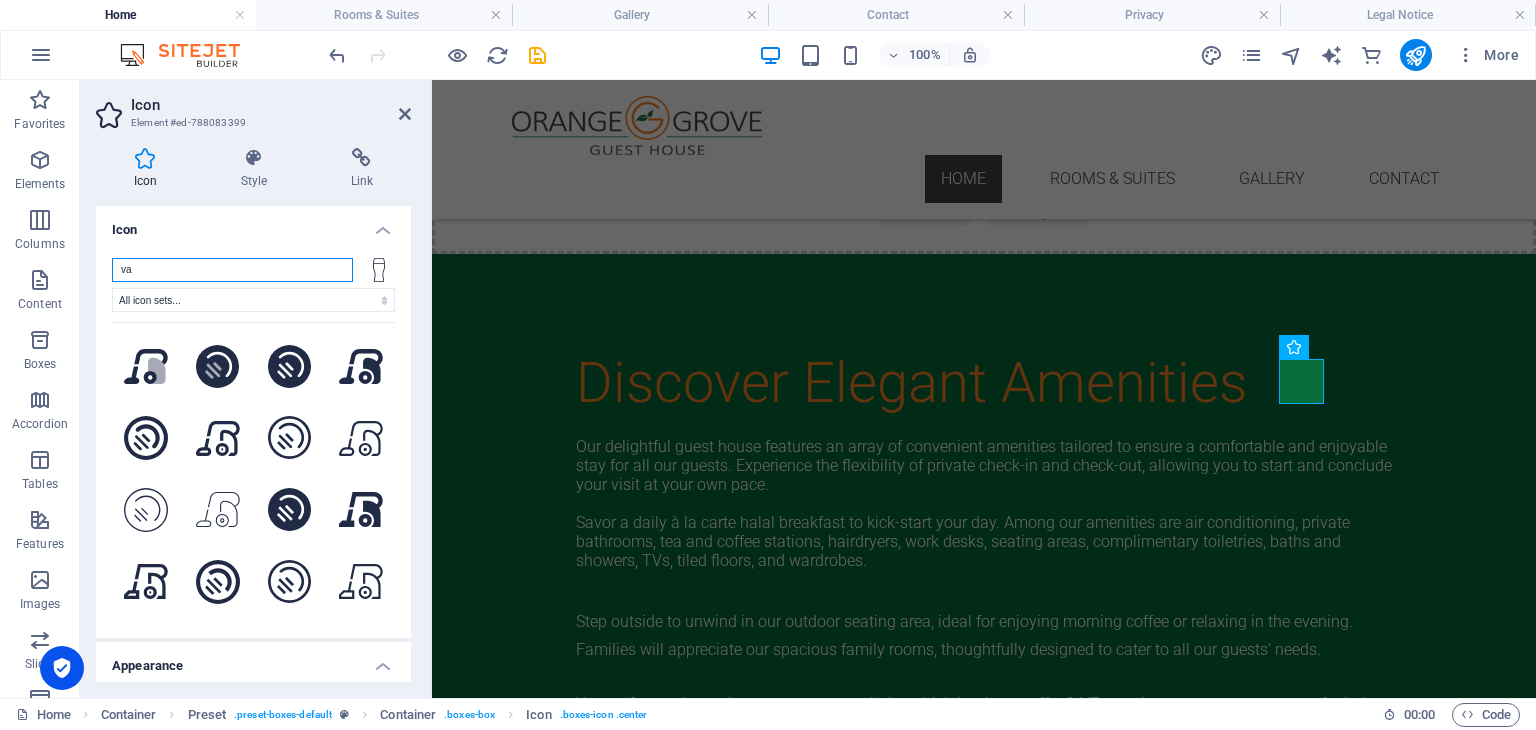 type on "v" 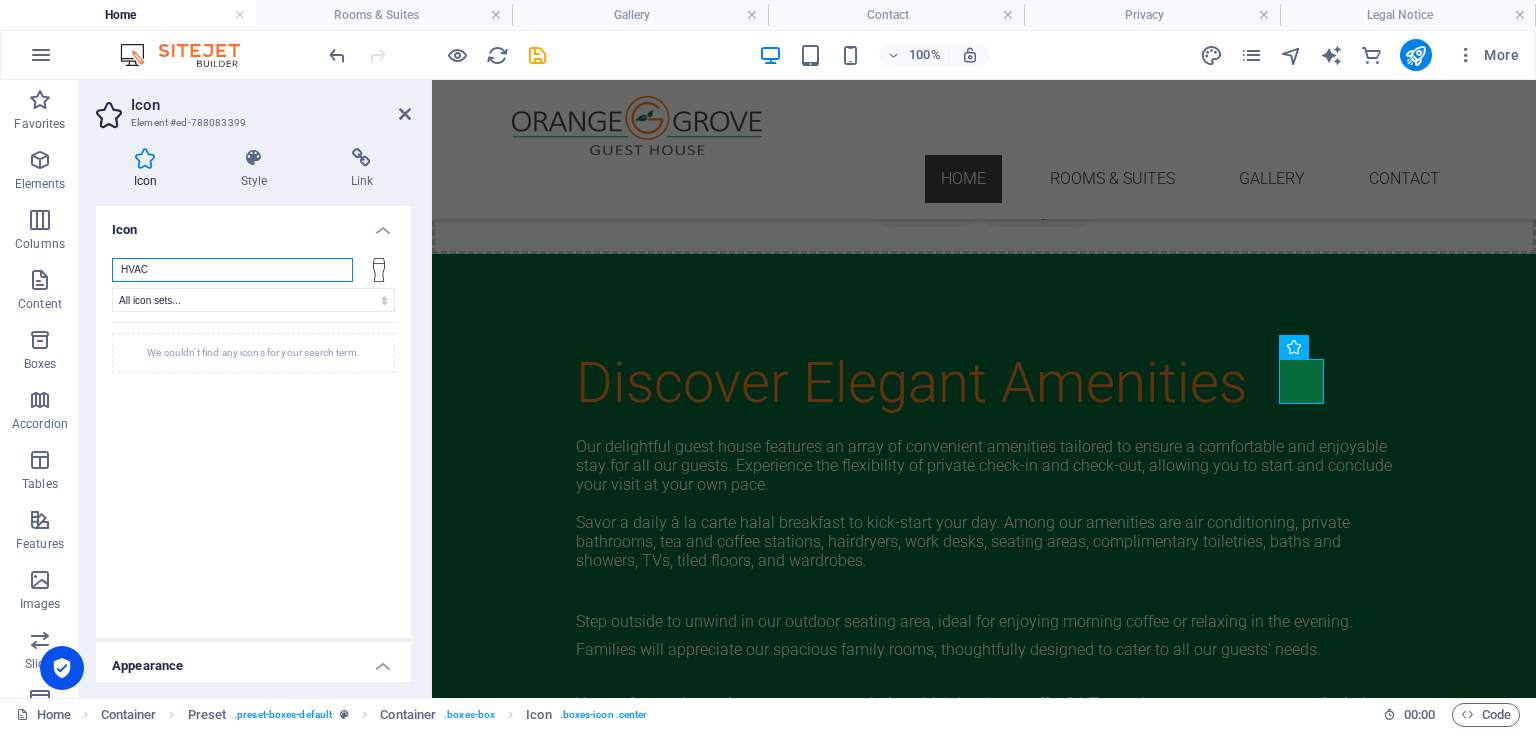 drag, startPoint x: 184, startPoint y: 268, endPoint x: 99, endPoint y: 273, distance: 85.146935 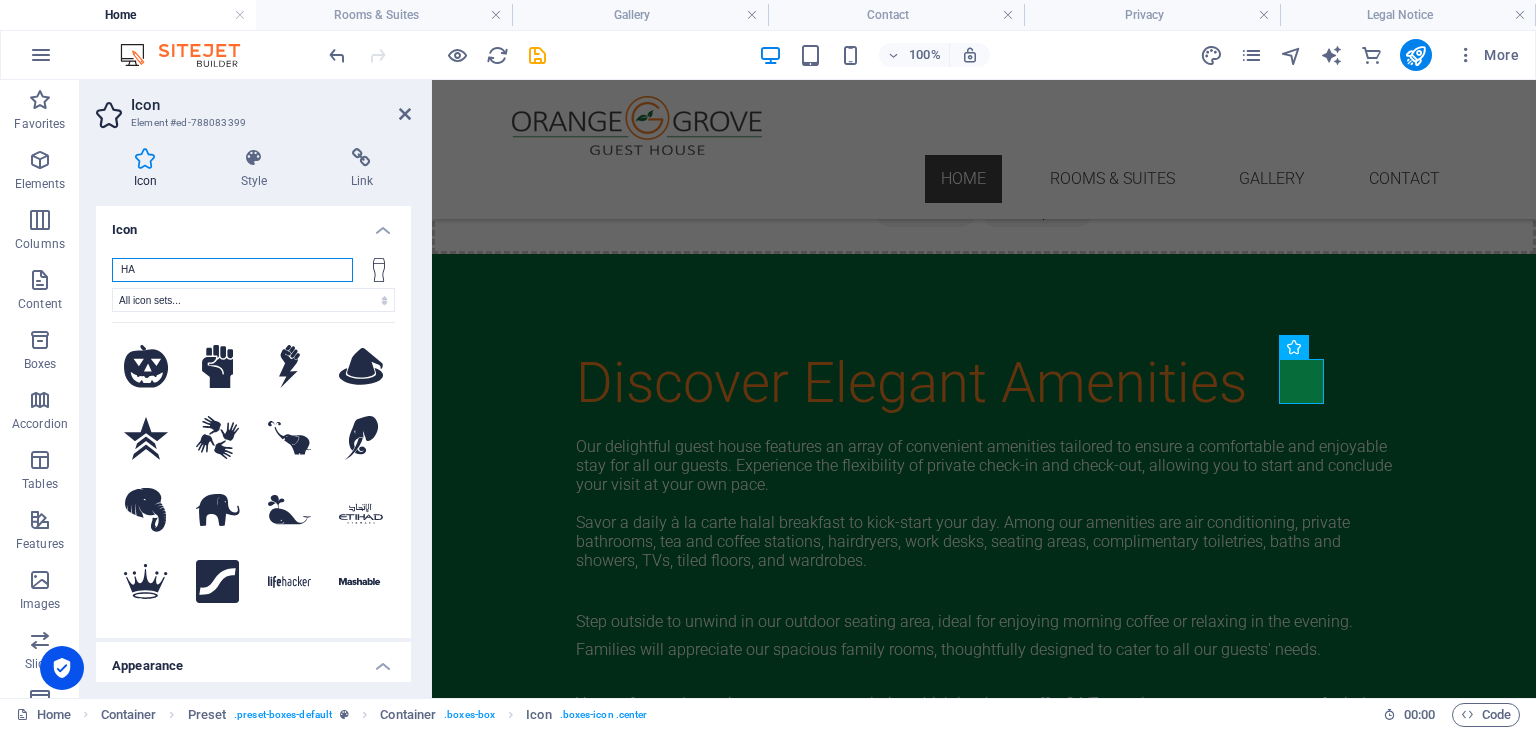 type on "H" 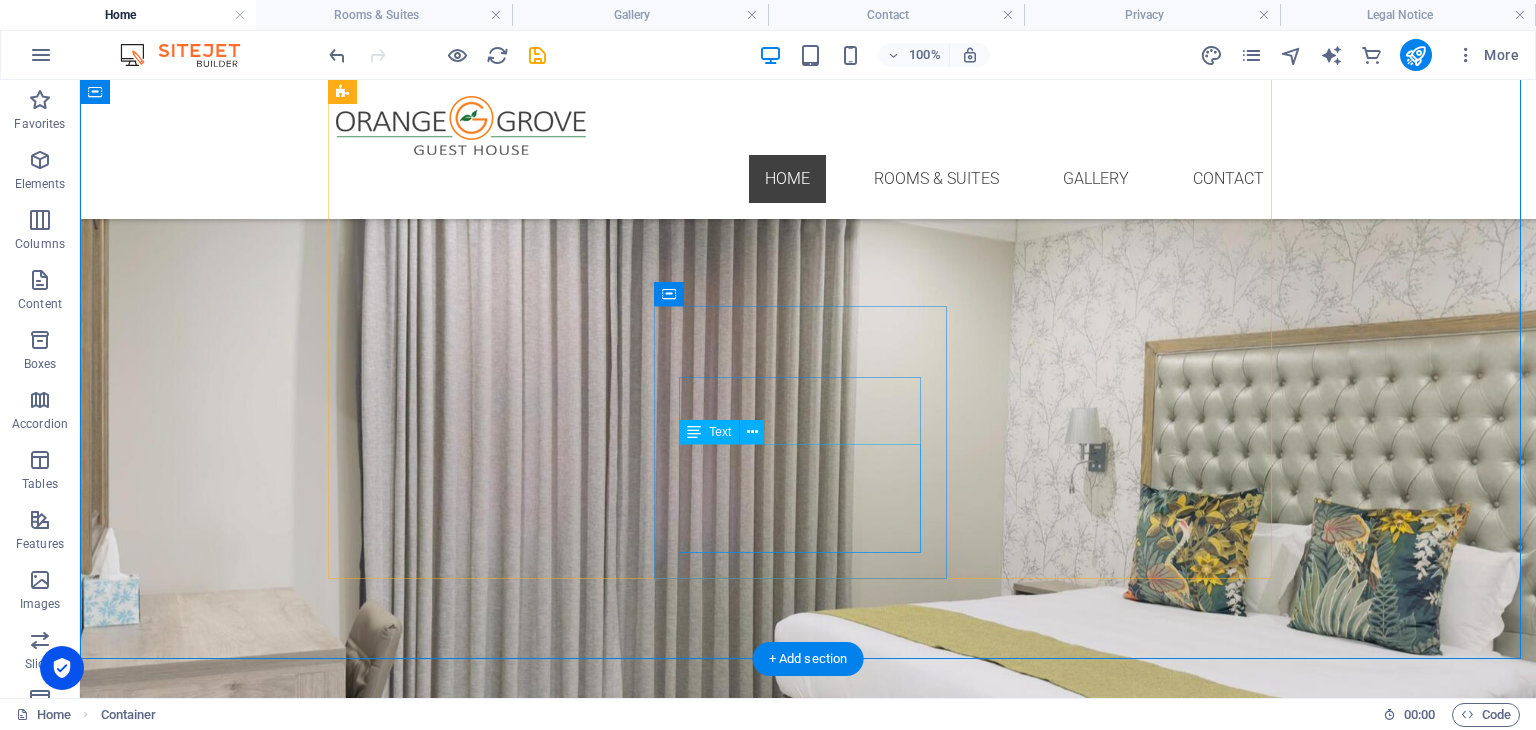 scroll, scrollTop: 2458, scrollLeft: 0, axis: vertical 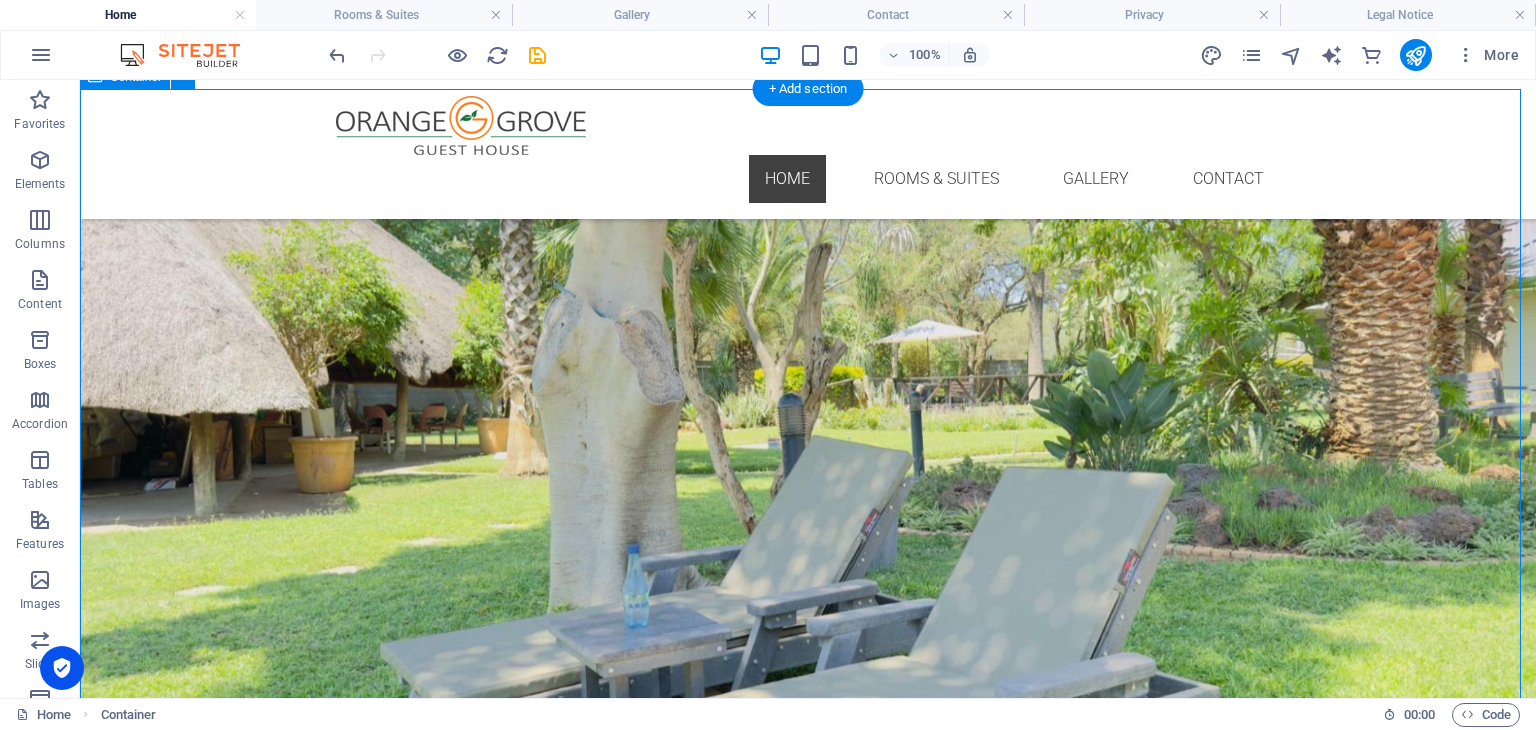 click on "Our Benefits Garden Tranquil garden with vibrant flowers and serene seating areas. Family Rooms Spacious family rooms with cozy amenities for unforgettable stays. Swimming Pool Relax by our inviting guest house swimming pool area. Spacious Parking Ample parking available for your convenience and comfort. TVs & Free WIFI Enjoy complimentary WiFi available throughout the entire guesthouse and smart TVs in every room. Air Conditioning Comfortable climate control for your stay at the guest house." at bounding box center (808, 1976) 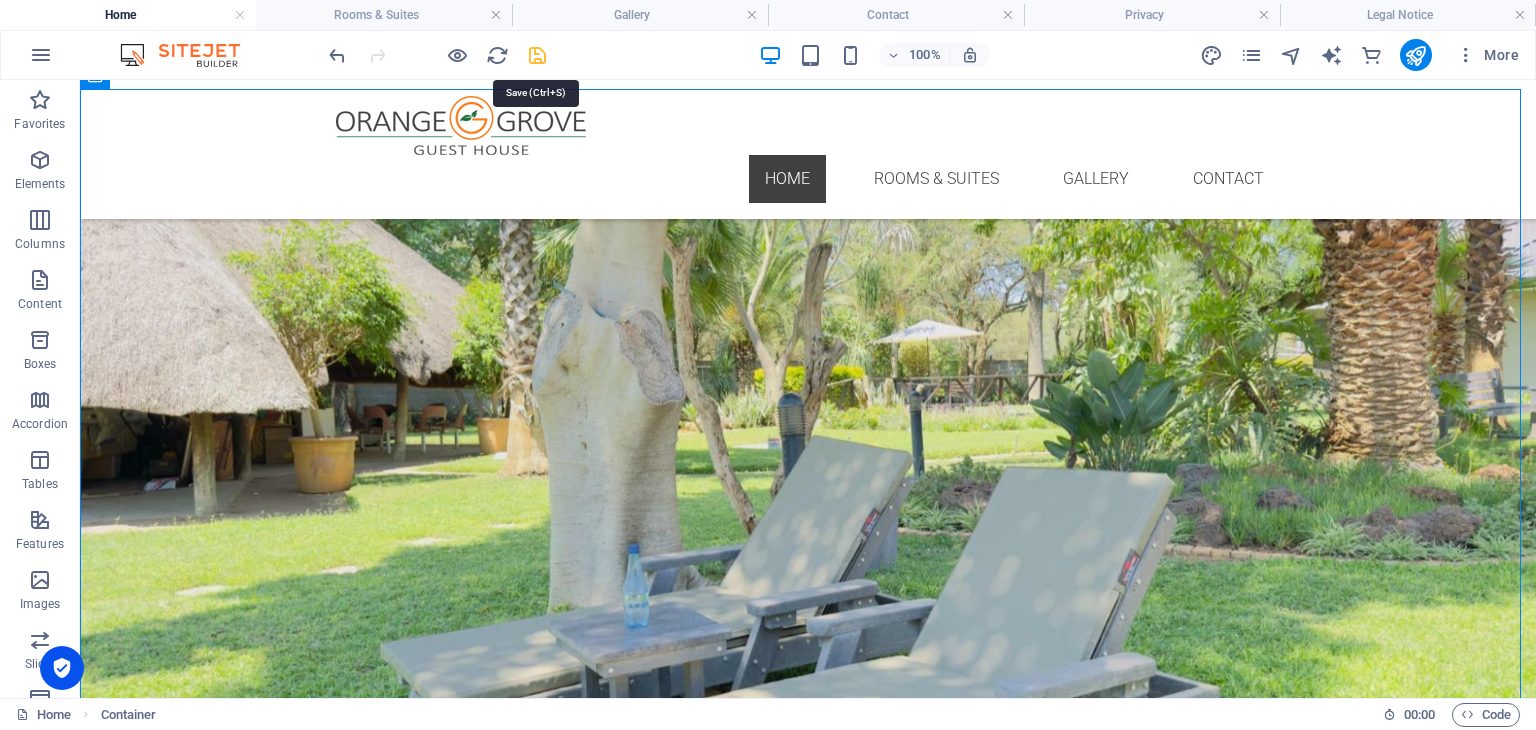 click at bounding box center (537, 55) 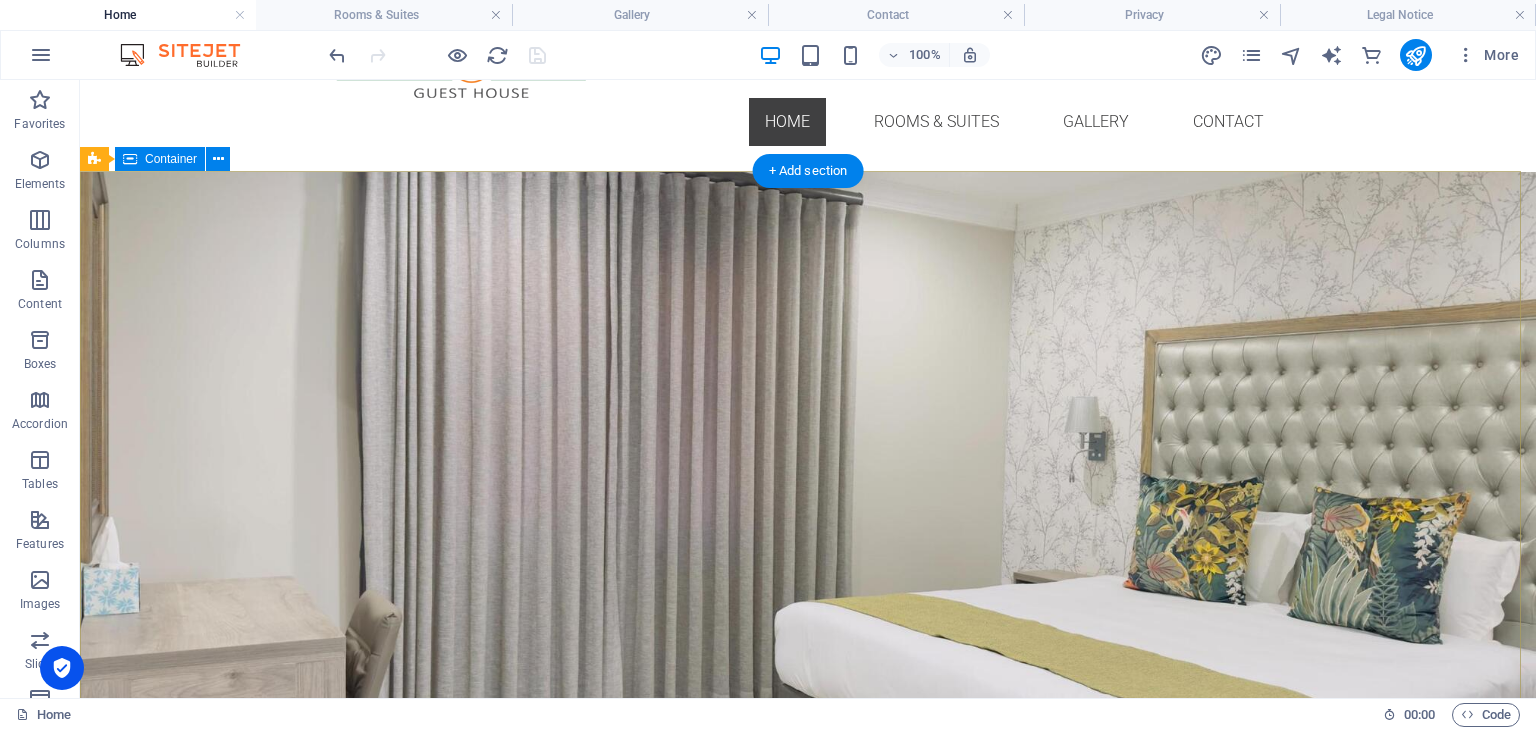 scroll, scrollTop: 0, scrollLeft: 0, axis: both 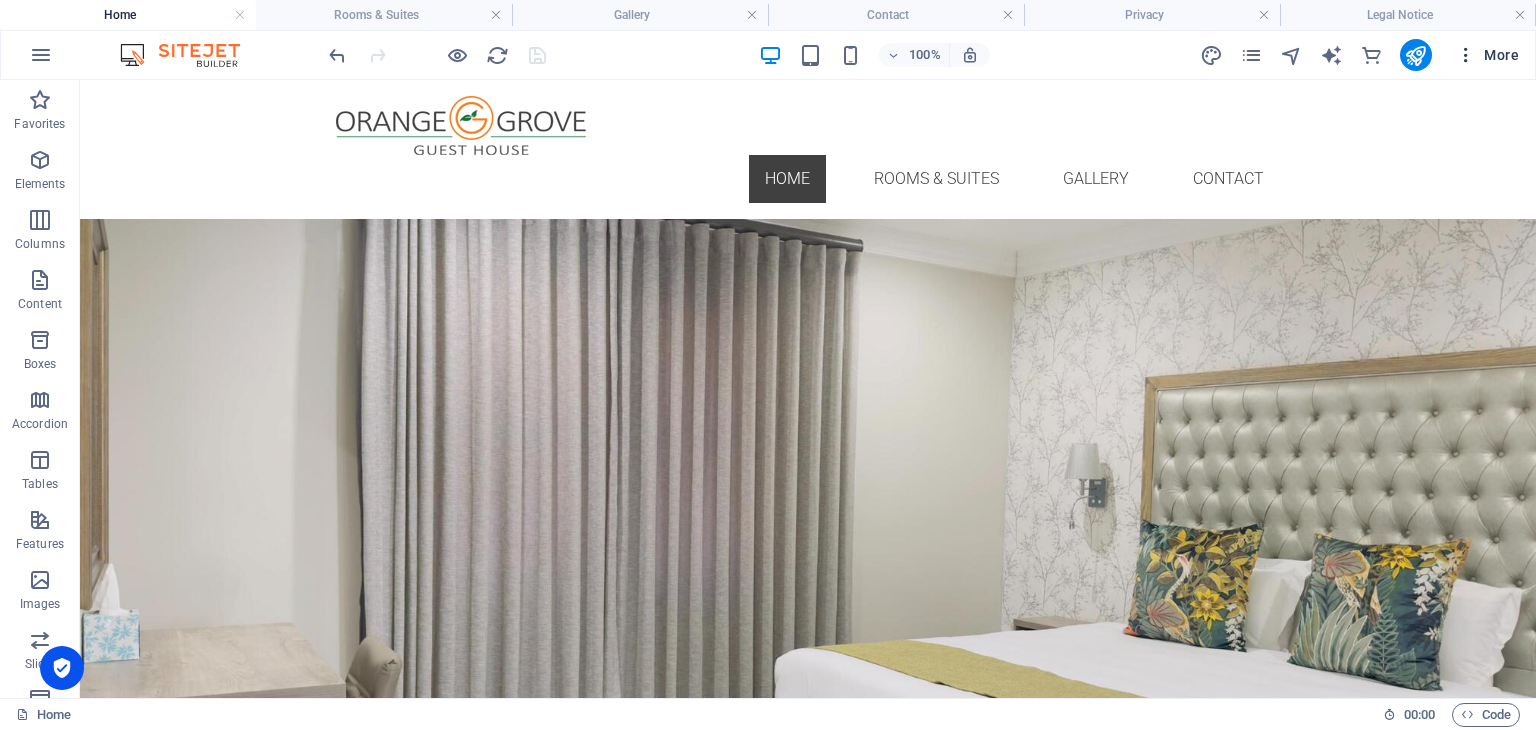 click at bounding box center [1466, 55] 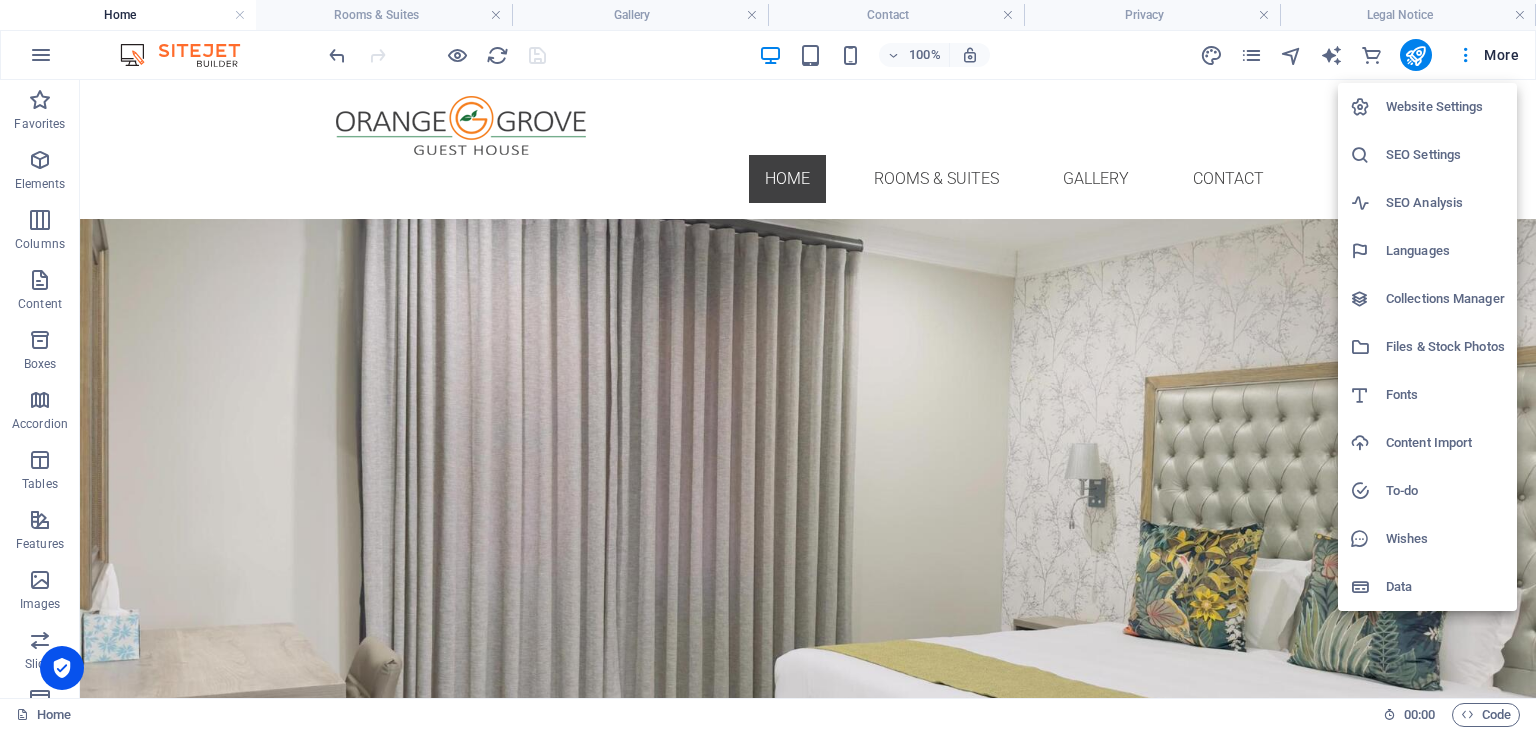 click at bounding box center (768, 365) 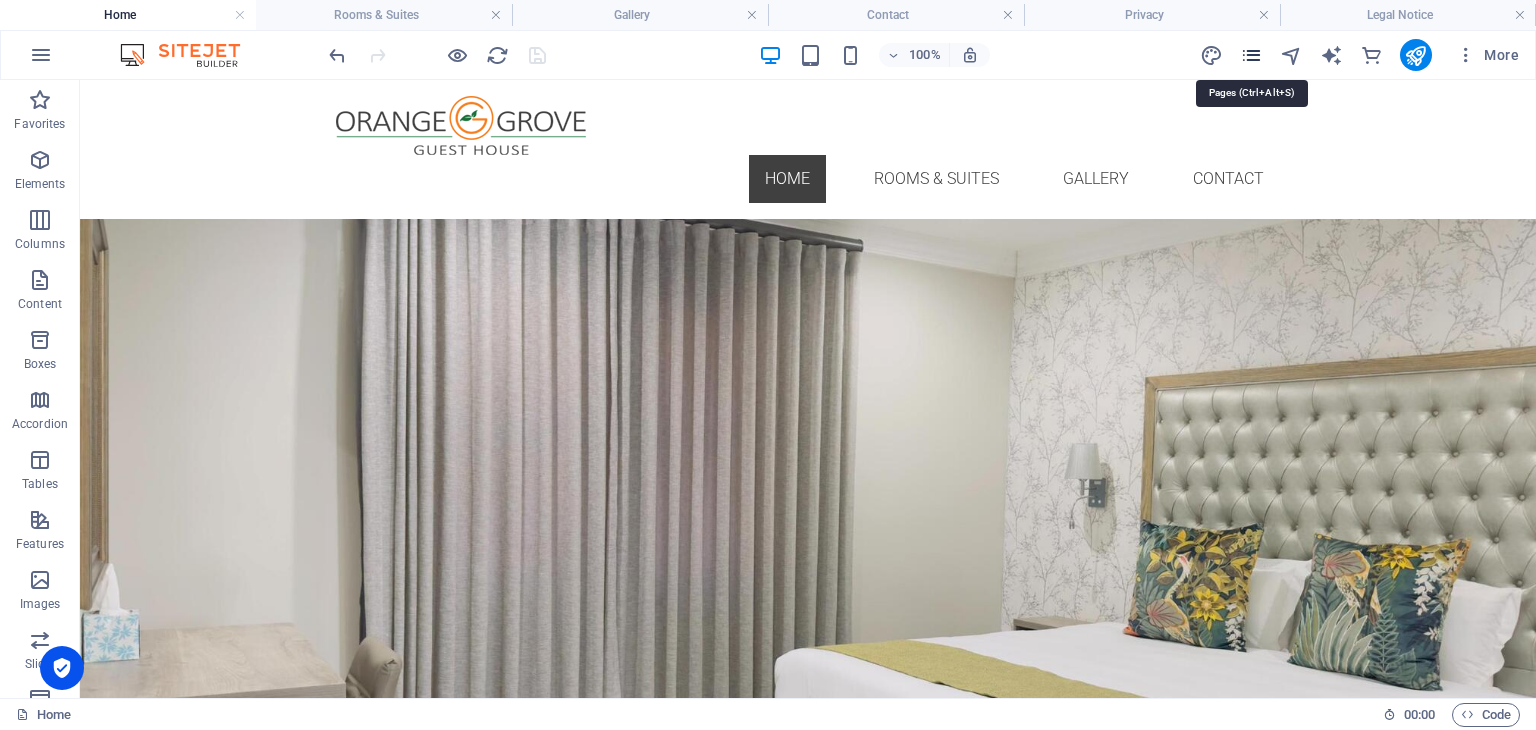 click at bounding box center (1251, 55) 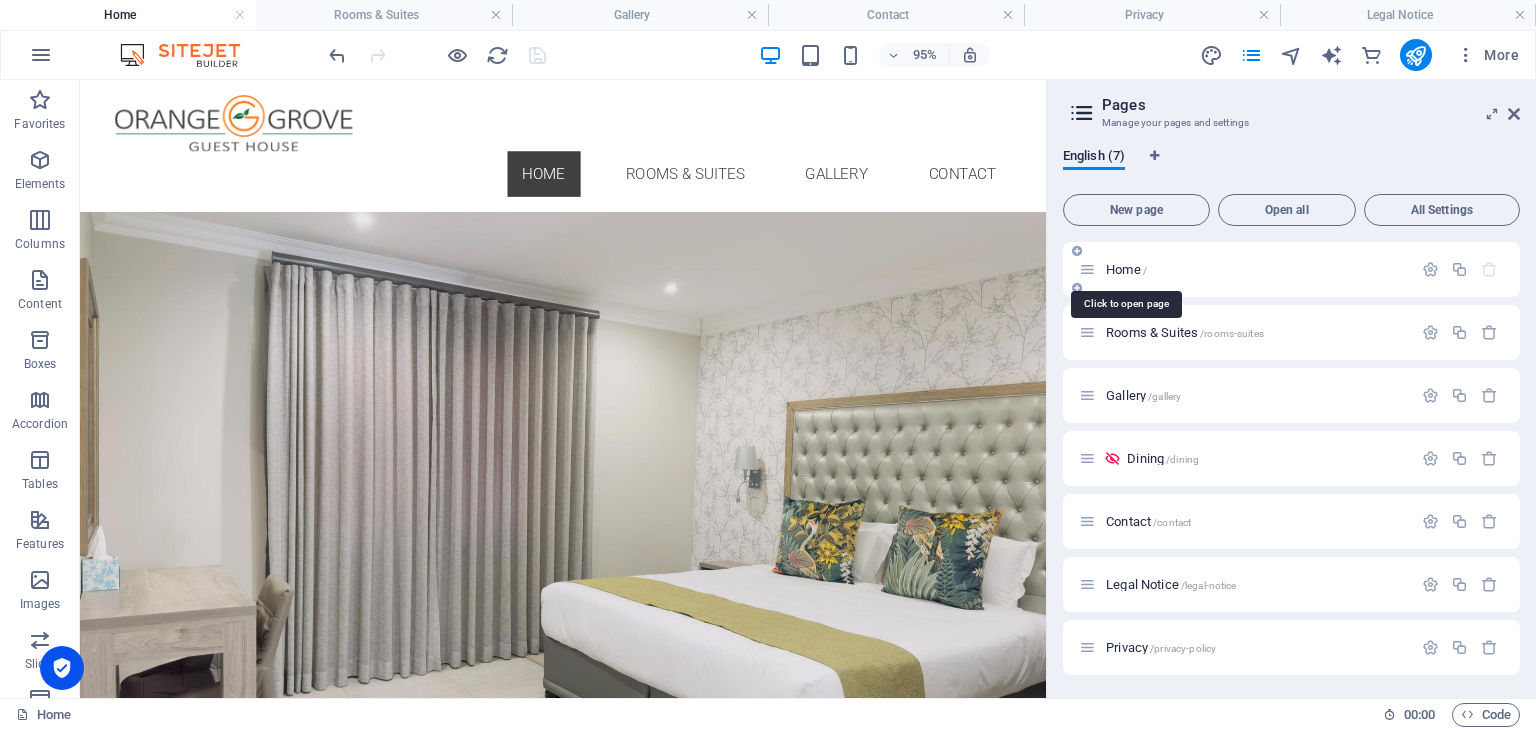 click on "Home /" at bounding box center (1126, 269) 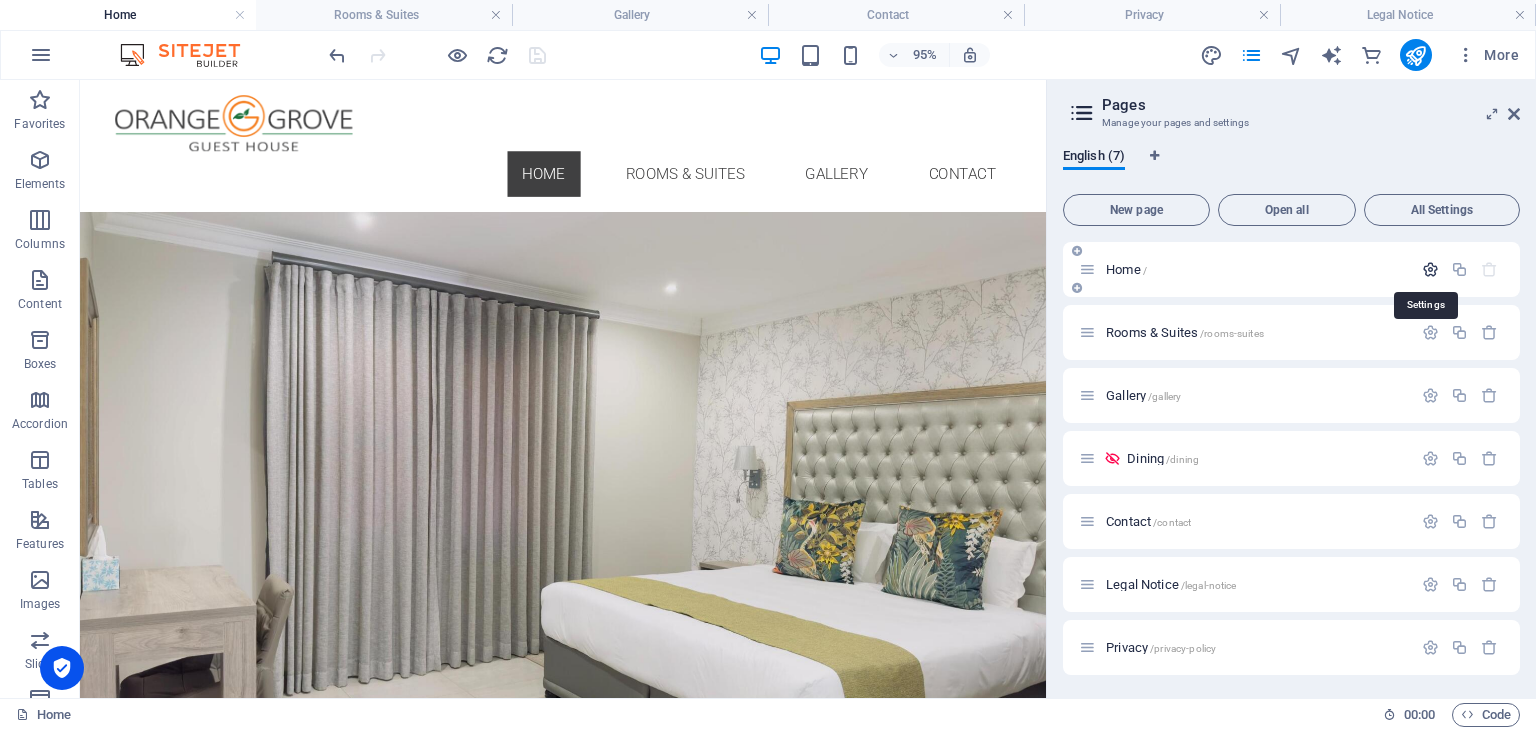 click at bounding box center (1430, 269) 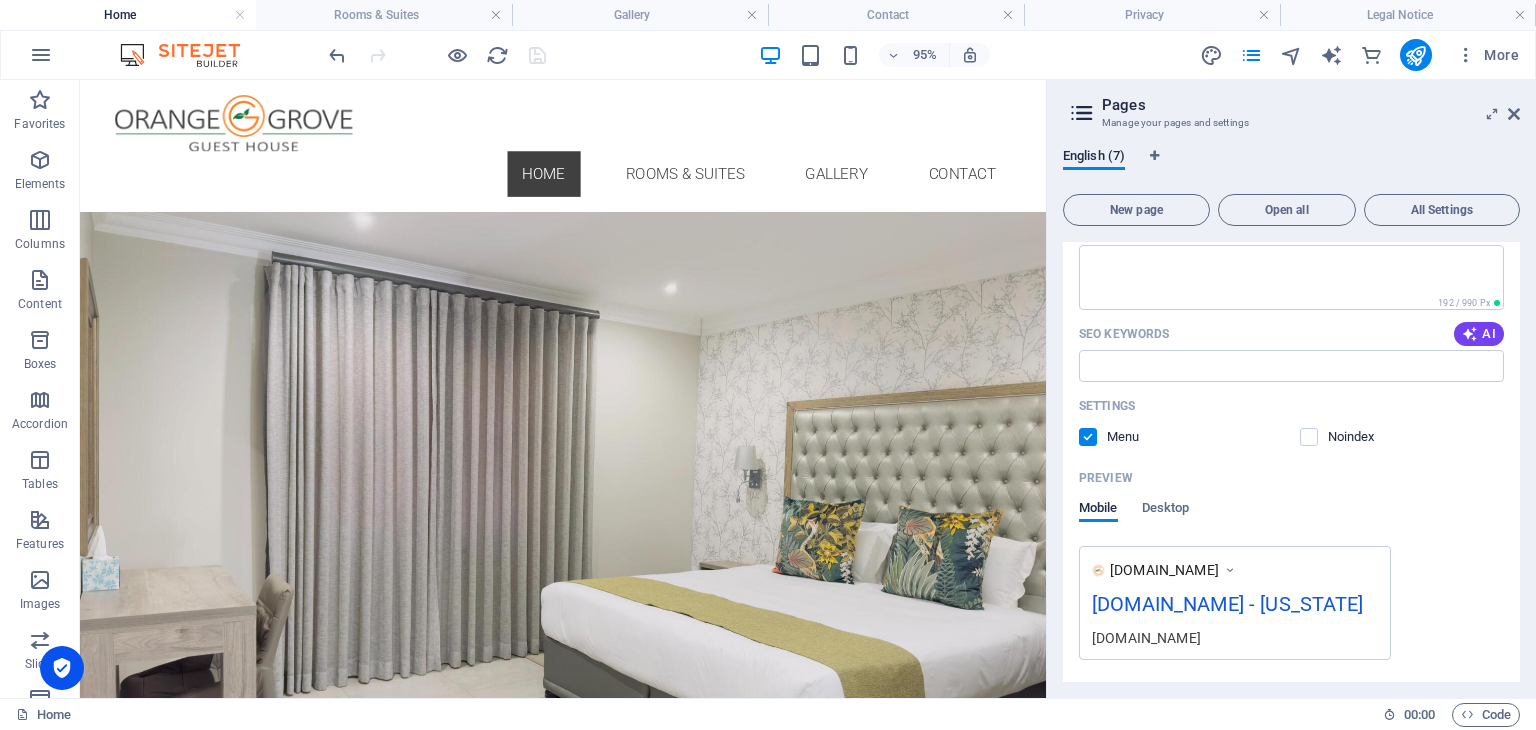 scroll, scrollTop: 100, scrollLeft: 0, axis: vertical 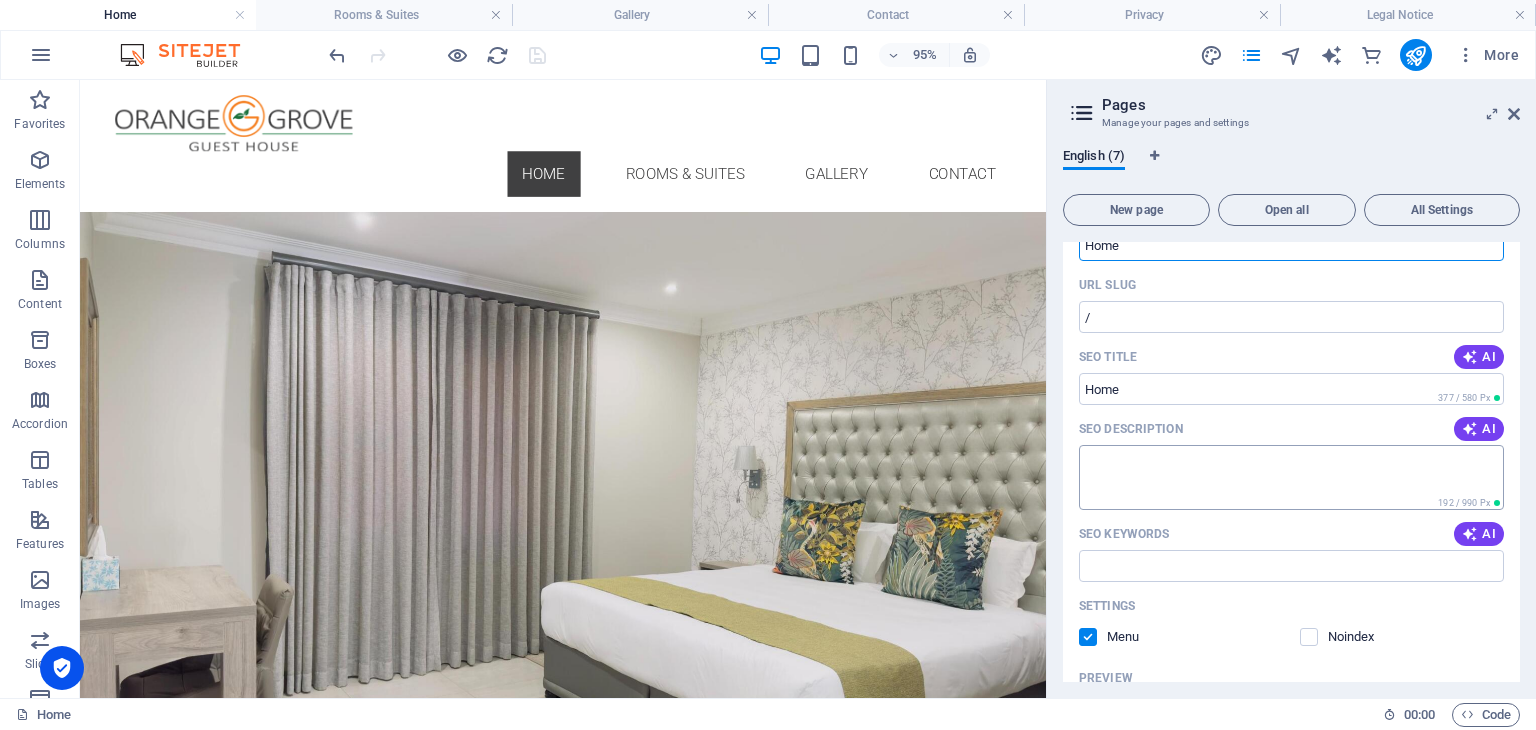 click on "SEO Description" at bounding box center (1291, 477) 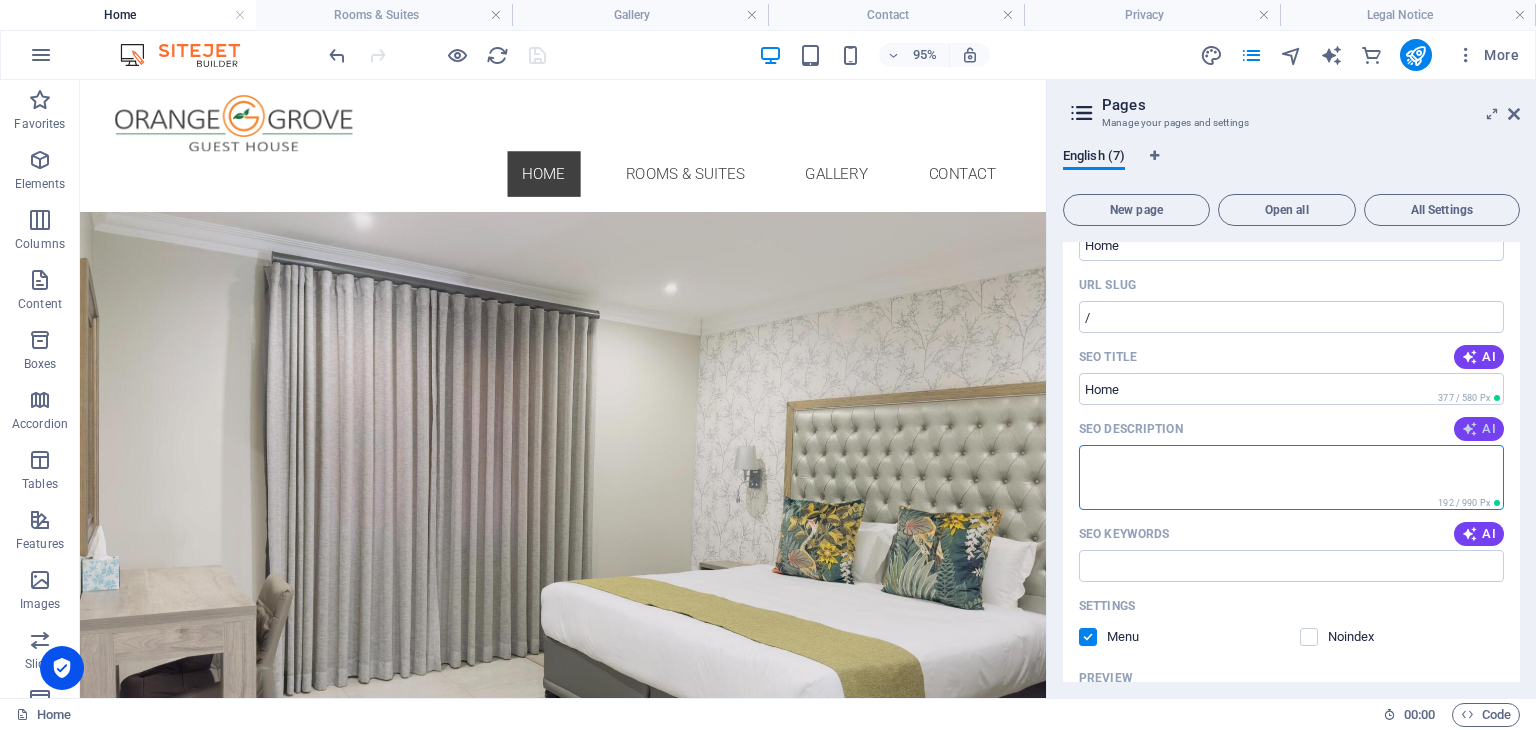 click on "AI" at bounding box center (1479, 429) 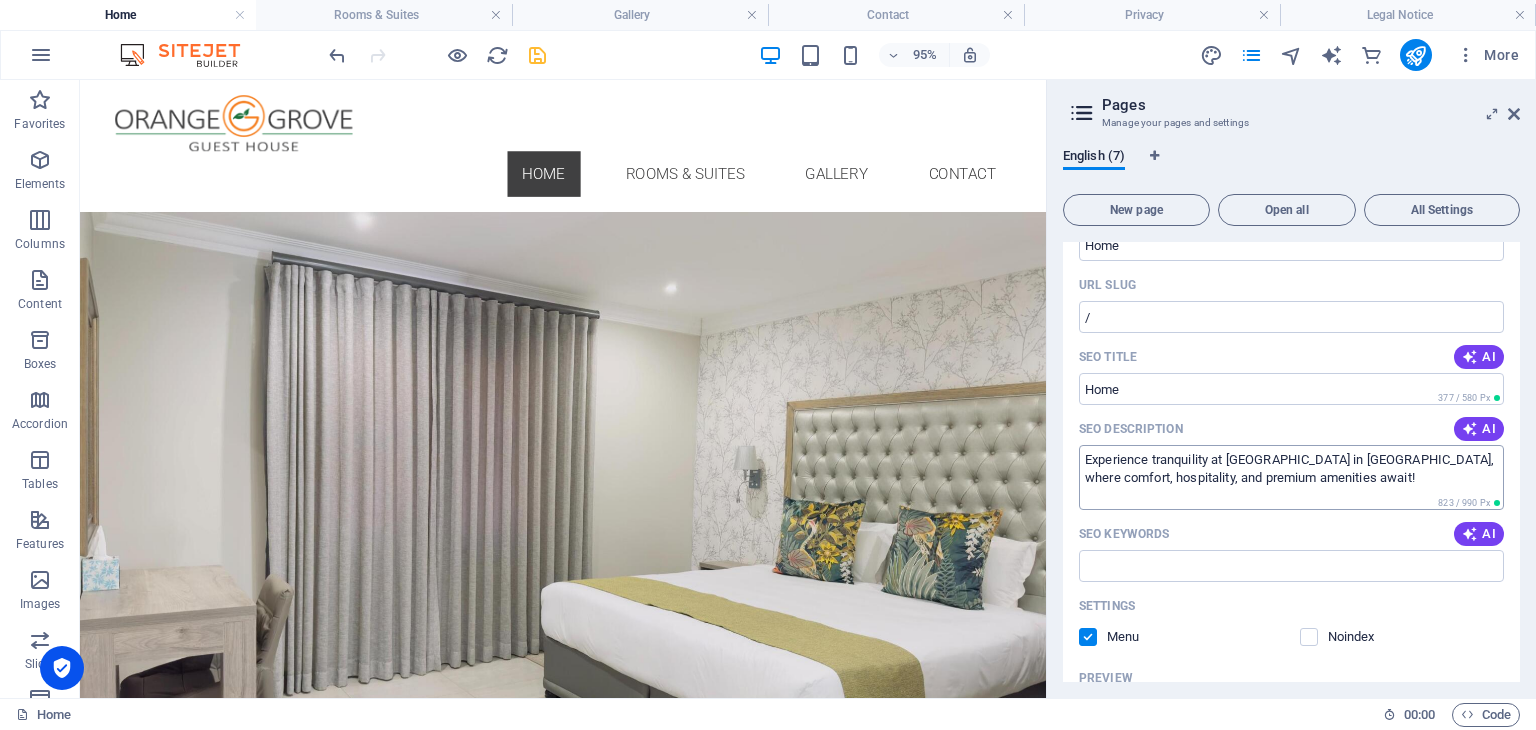 type on "Experience tranquility at Orange Grove Guest House in Gaborone North, where comfort, hospitality, and premium amenities await!" 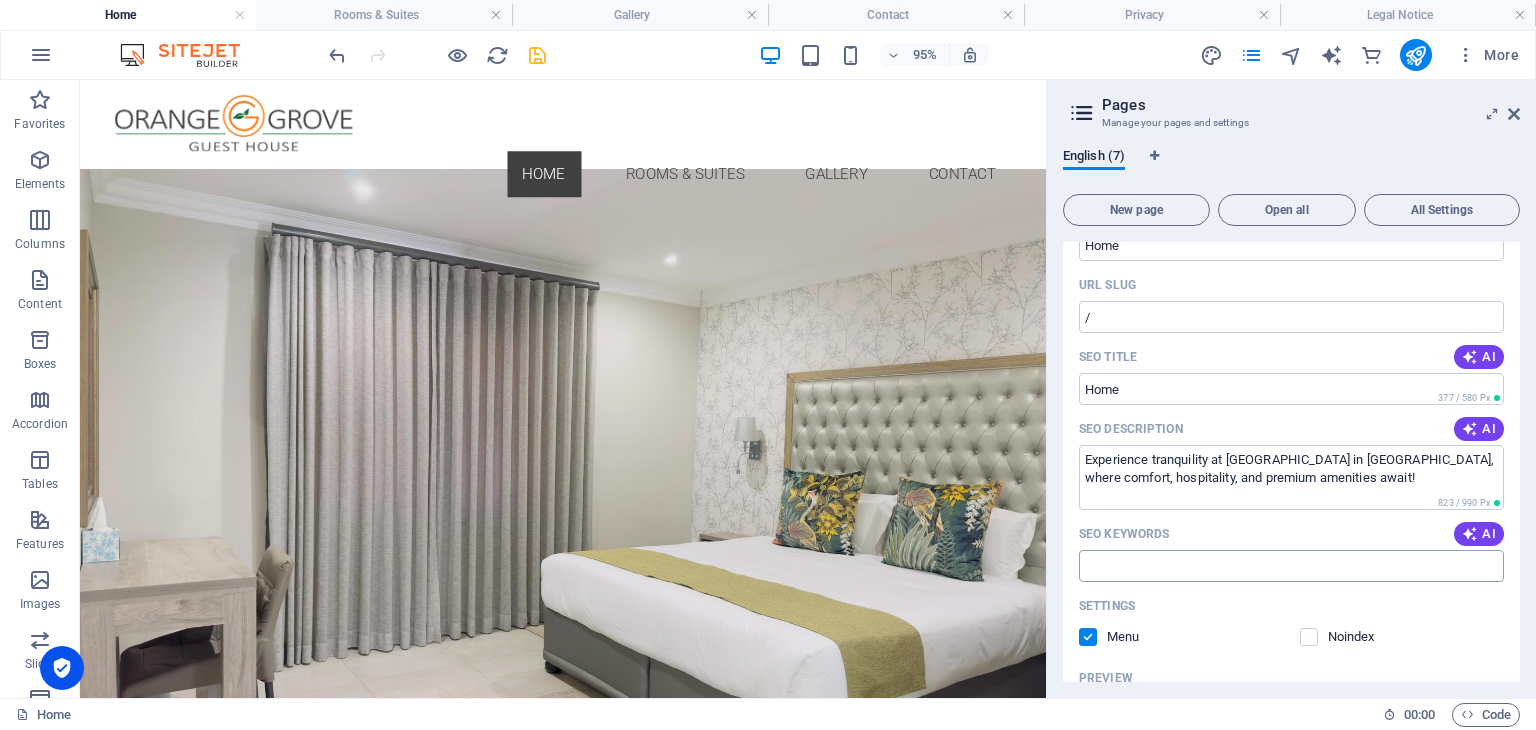 click on "SEO Keywords" at bounding box center [1291, 566] 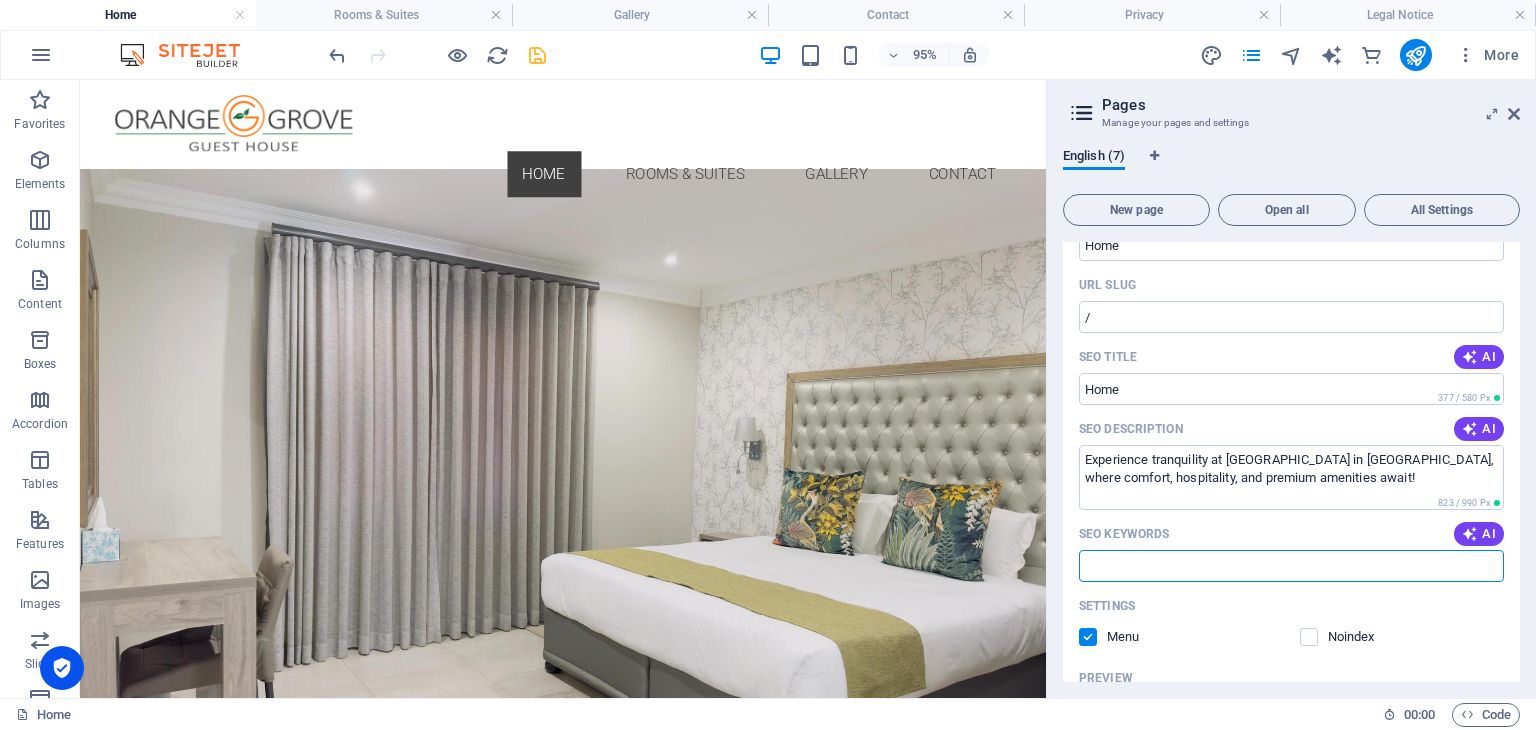 click on "SEO Keywords" at bounding box center [1291, 566] 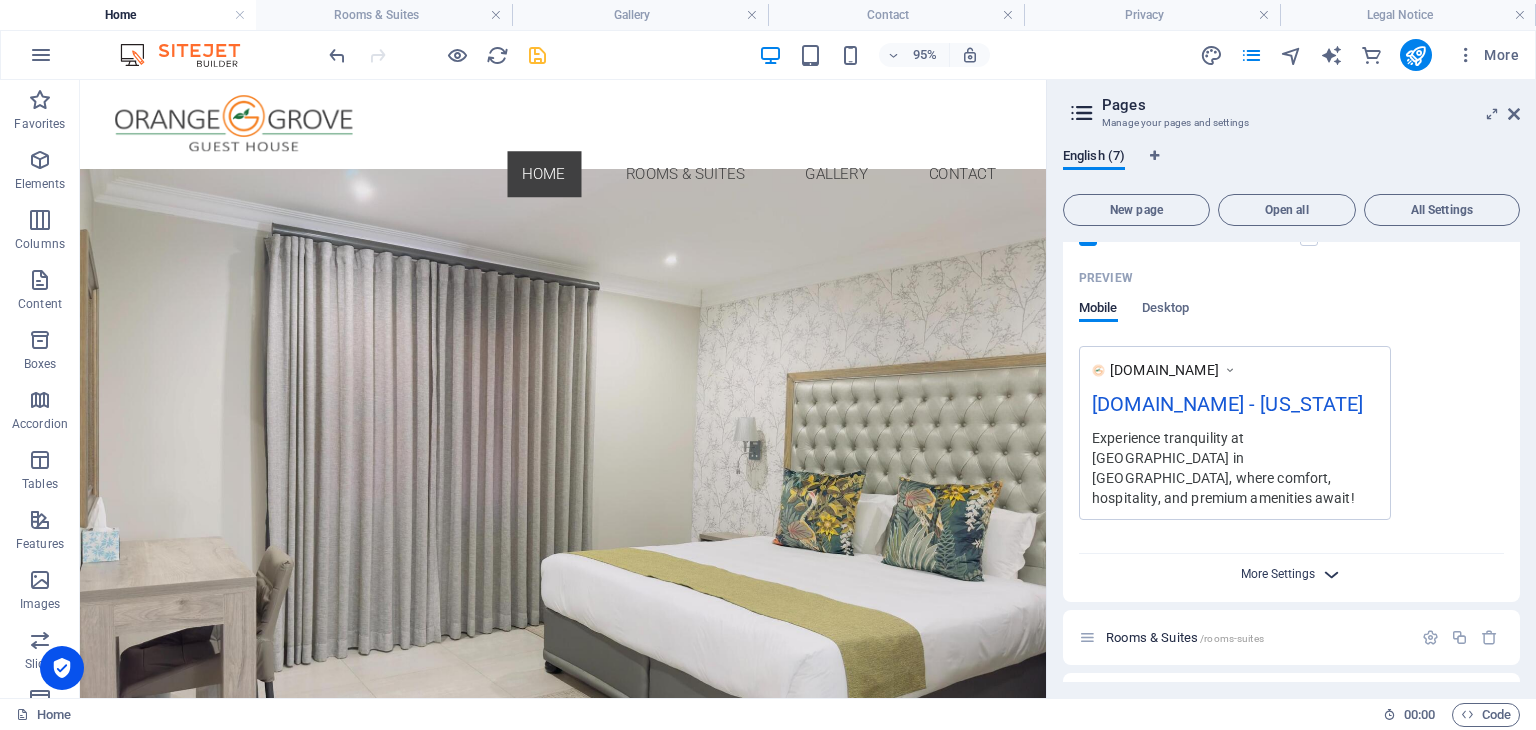 scroll, scrollTop: 800, scrollLeft: 0, axis: vertical 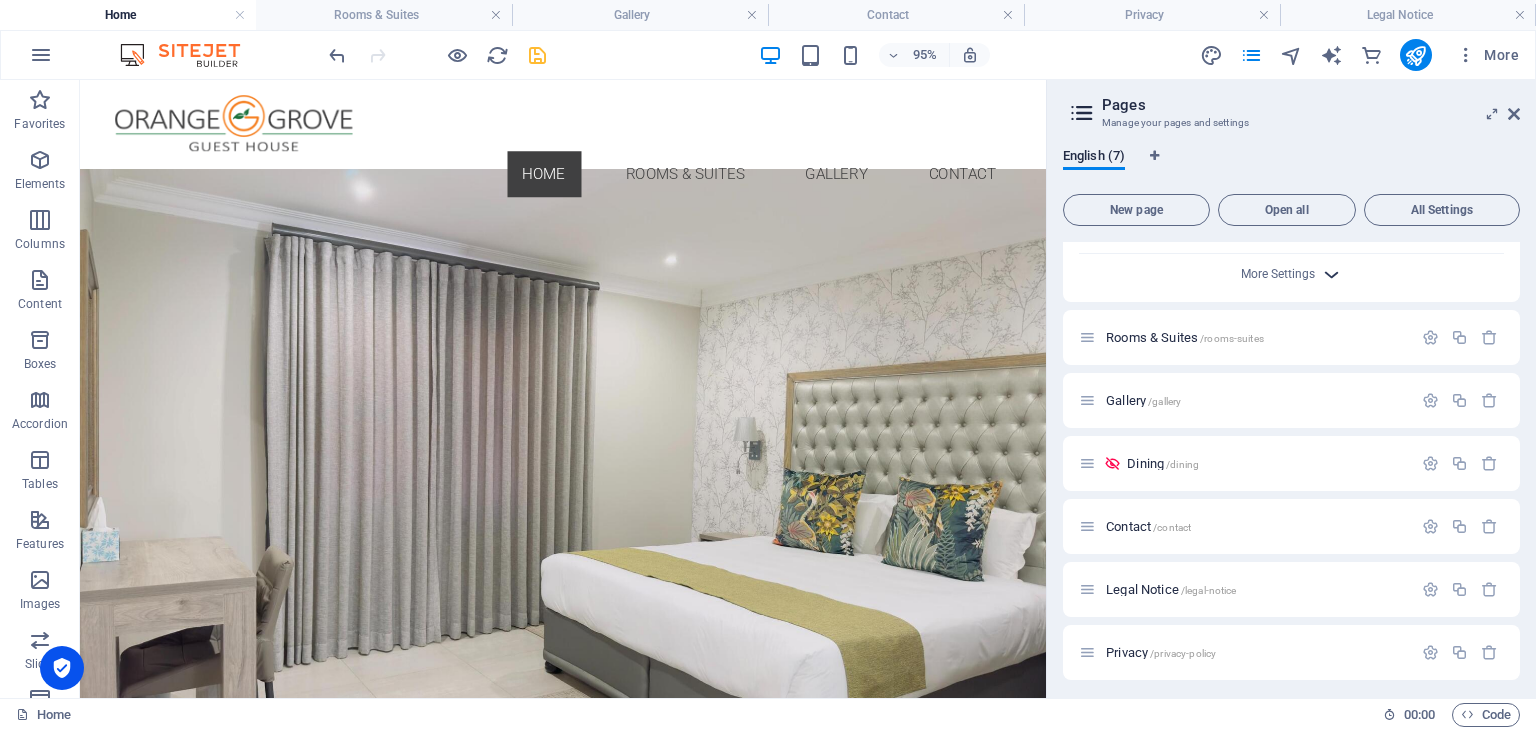 type on "GUEST HOUSE, ORANGE GROVE, GABORONE NORTH" 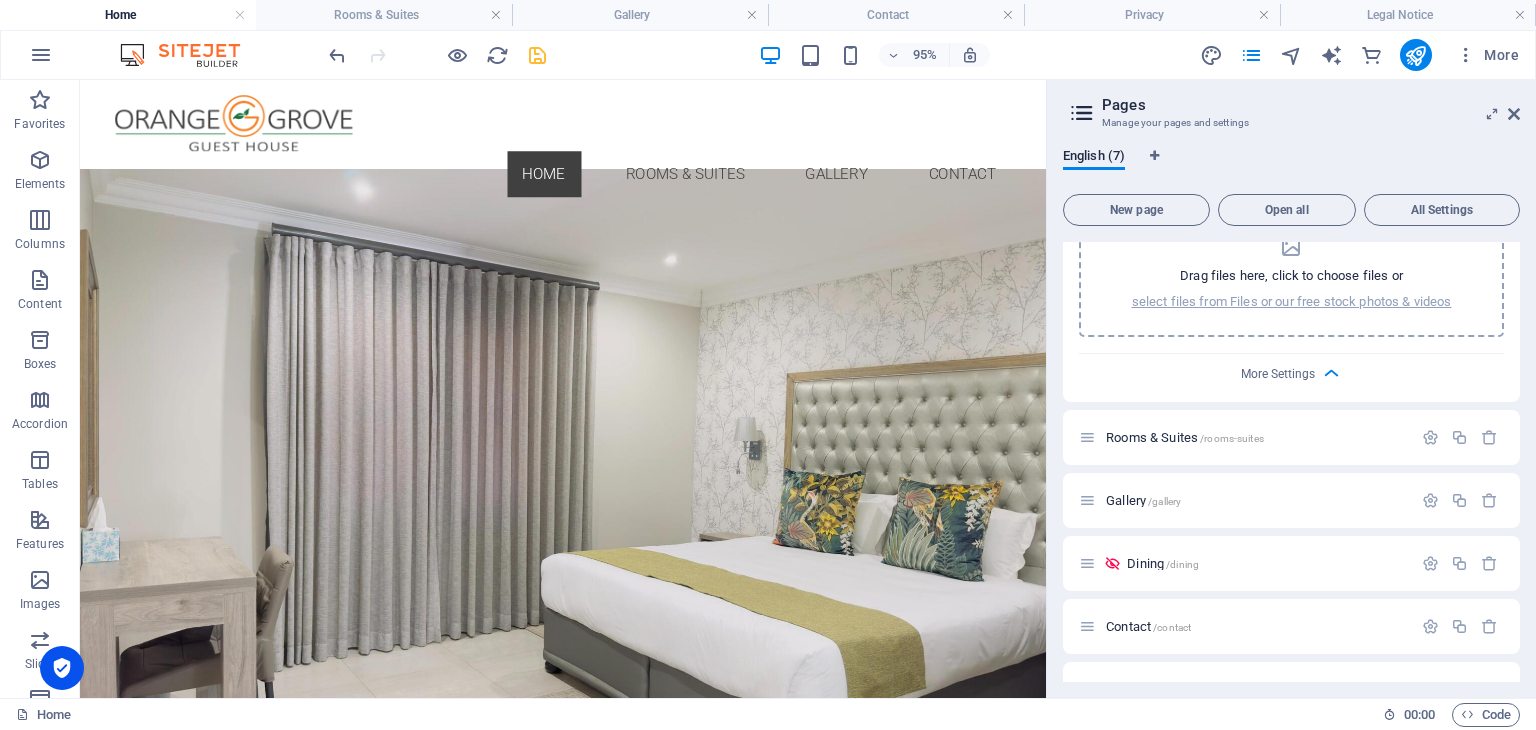 scroll, scrollTop: 1000, scrollLeft: 0, axis: vertical 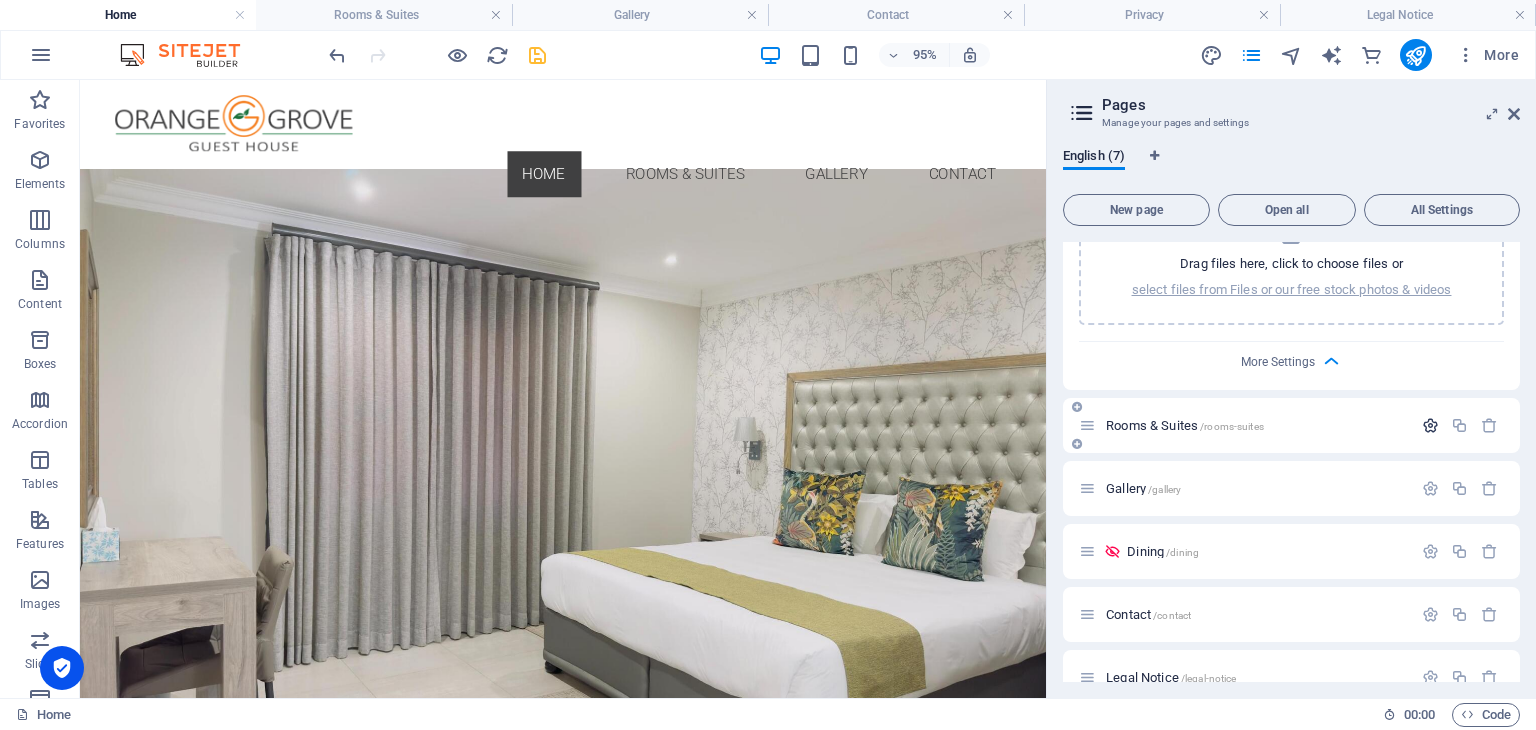 click at bounding box center [1430, 425] 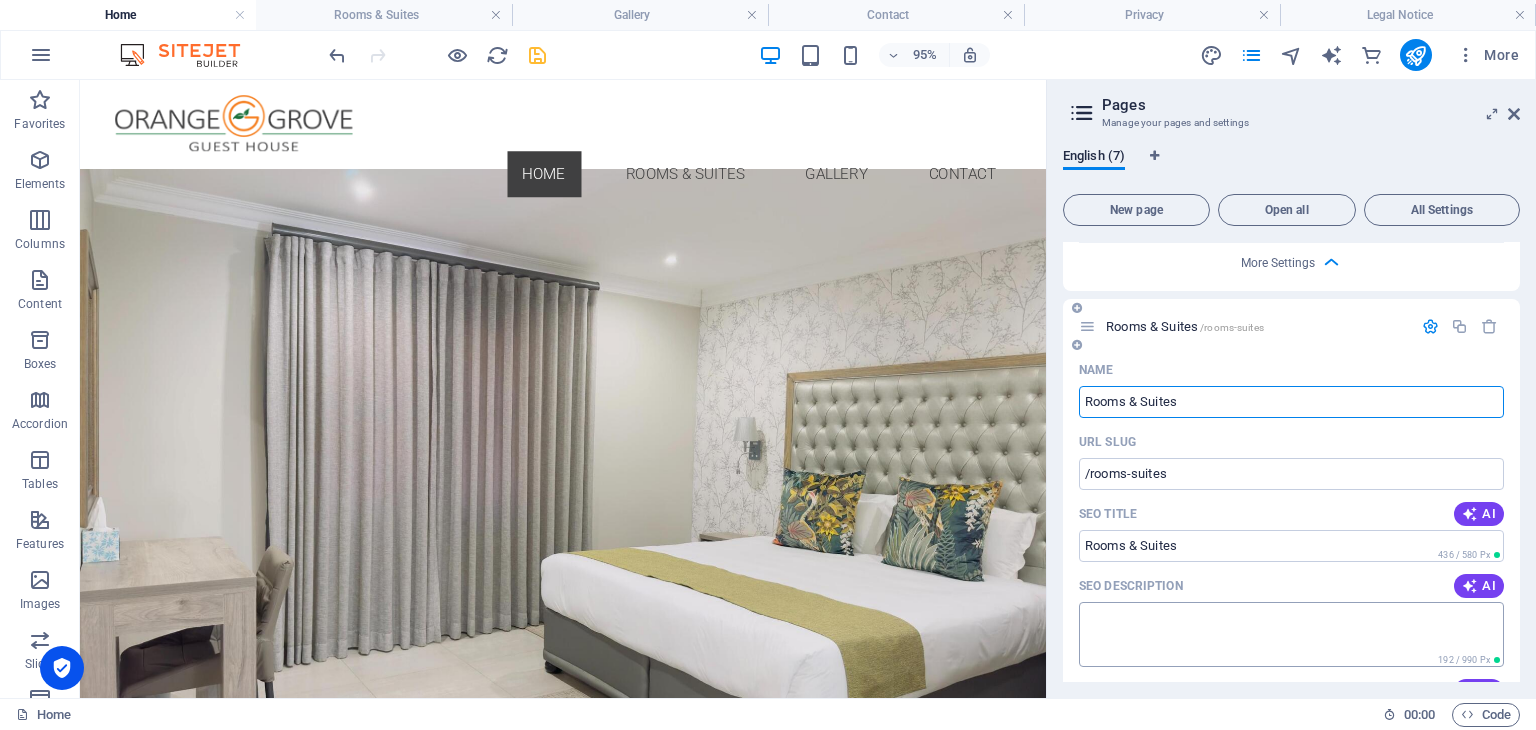 scroll, scrollTop: 1200, scrollLeft: 0, axis: vertical 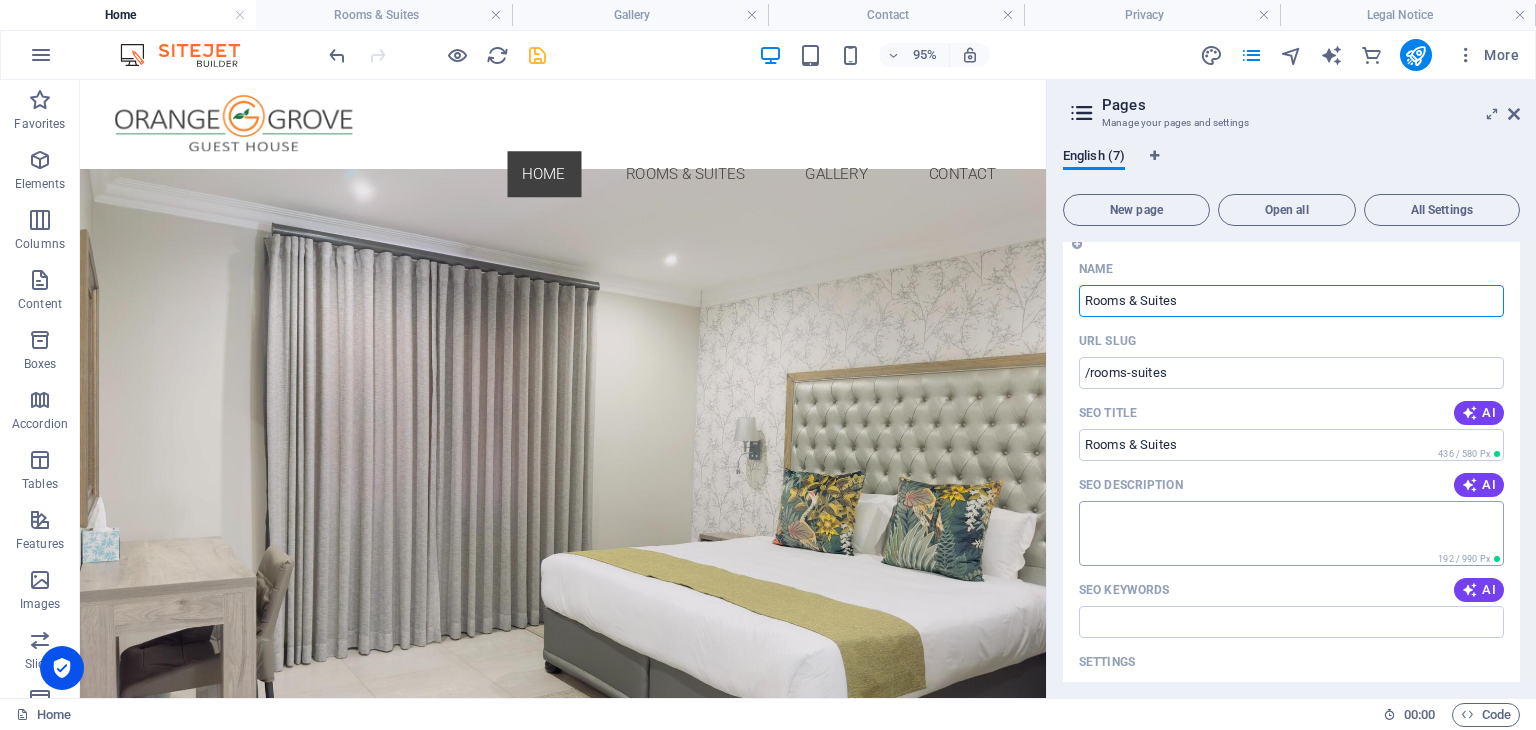 click on "SEO Description" at bounding box center (1291, 533) 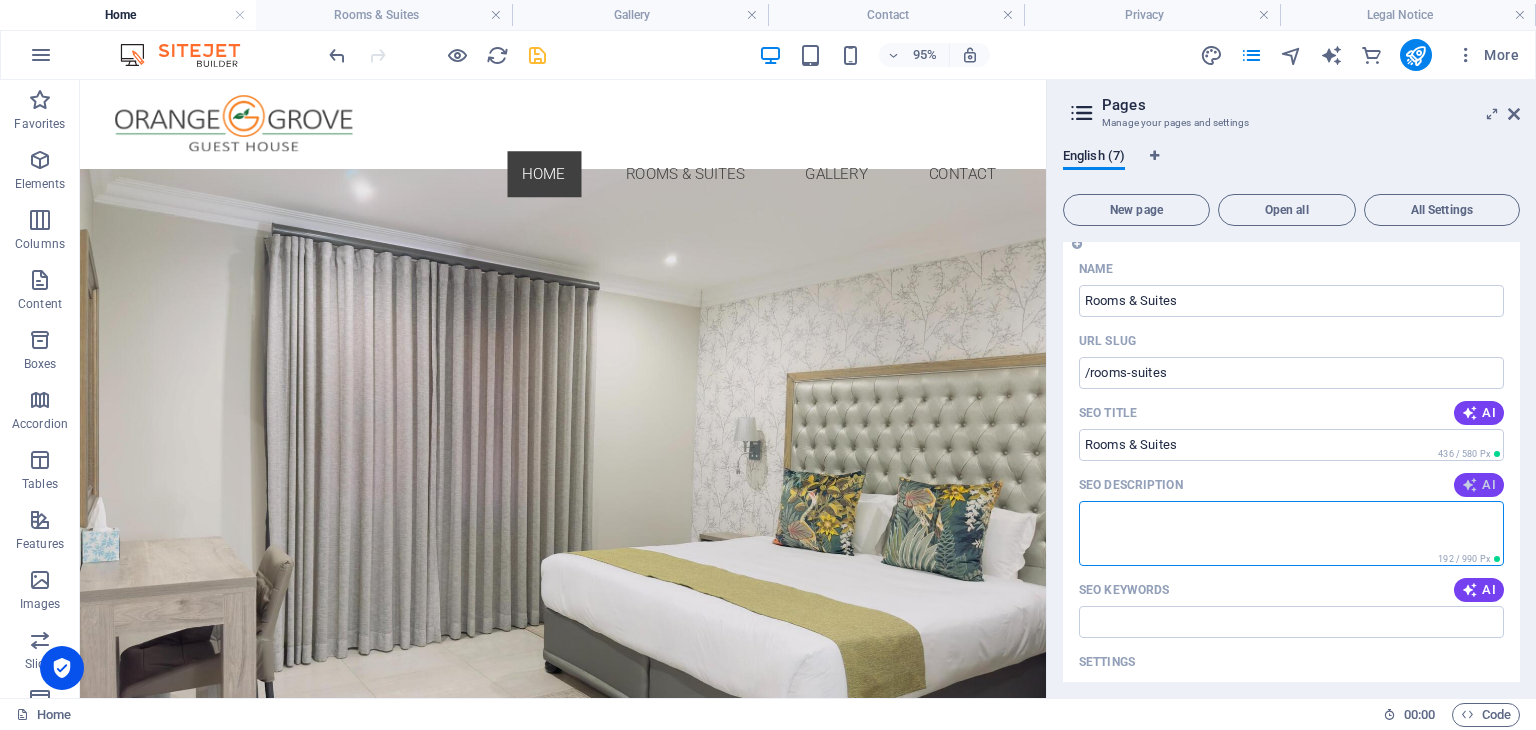 click on "AI" at bounding box center (1479, 485) 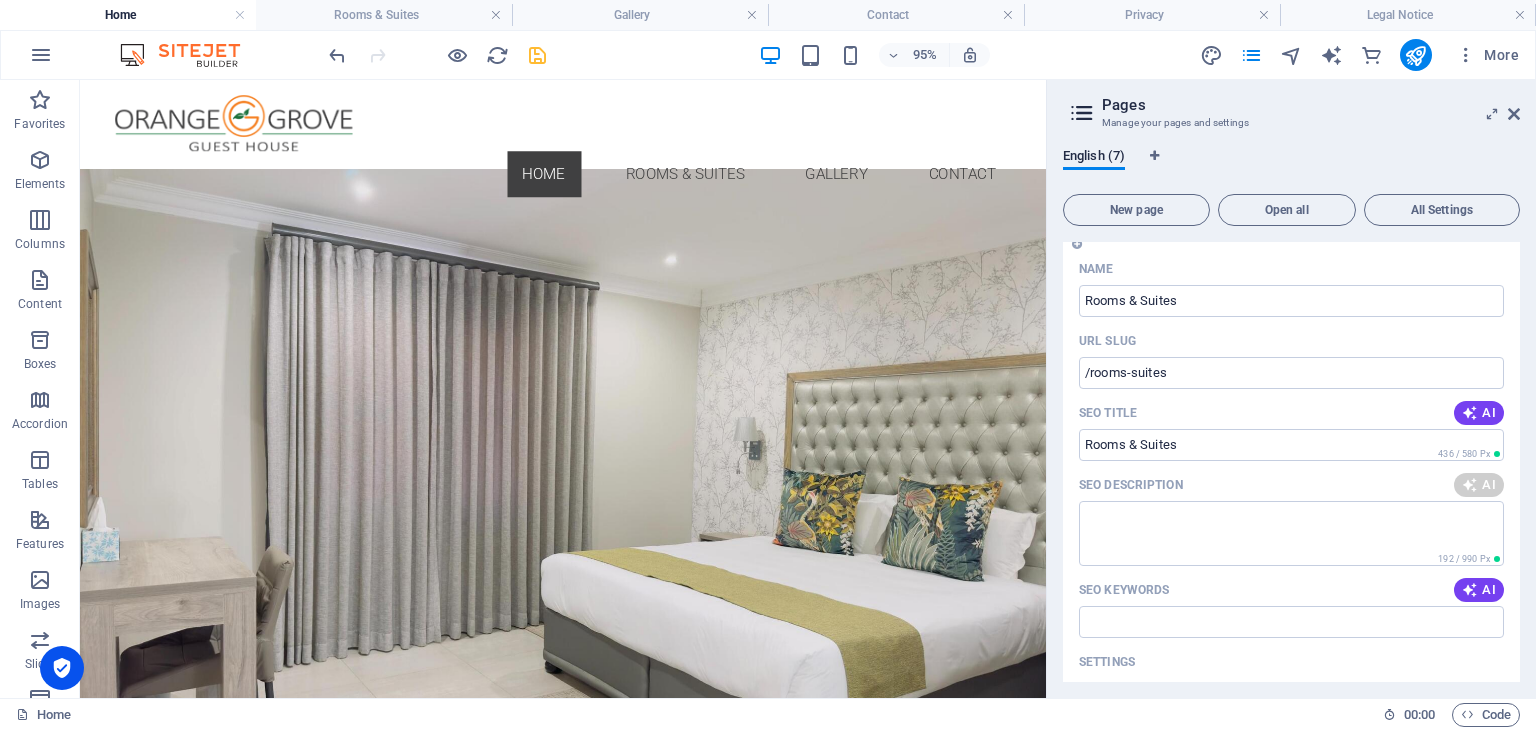 type on "Discover comfort in our stylish rooms & suites, perfect for couples or families. Enjoy modern amenities and breakfast included!" 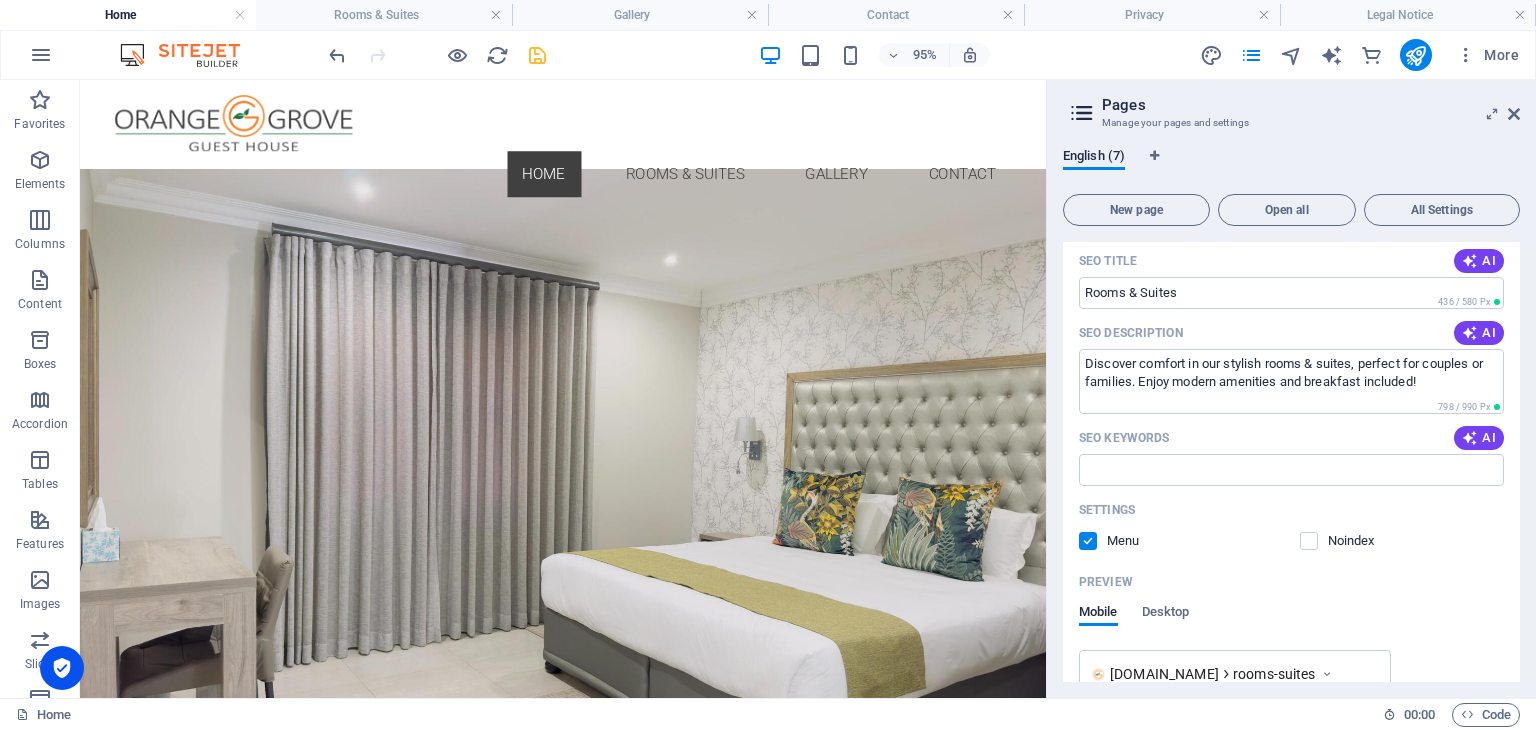 scroll, scrollTop: 1400, scrollLeft: 0, axis: vertical 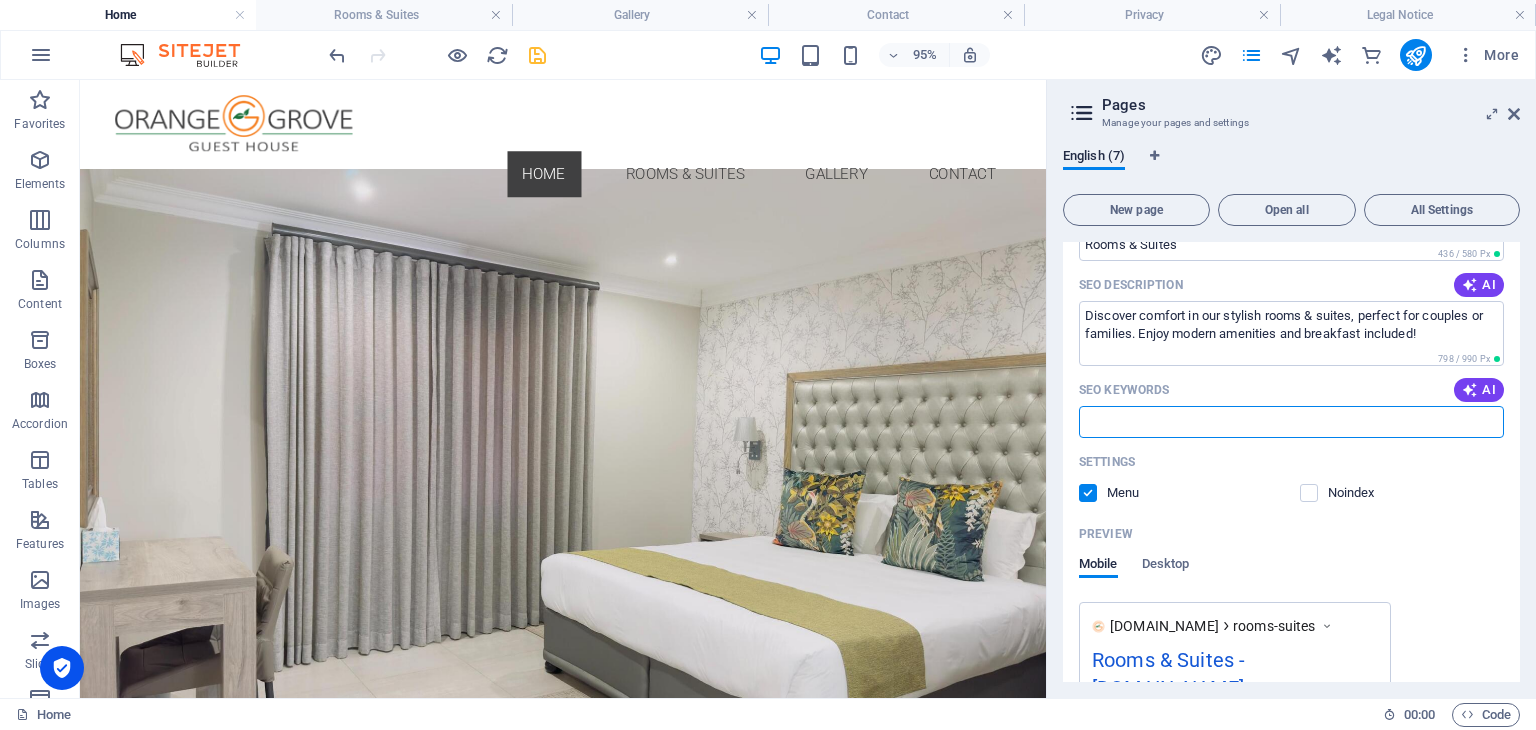 click on "SEO Keywords" at bounding box center (1291, 422) 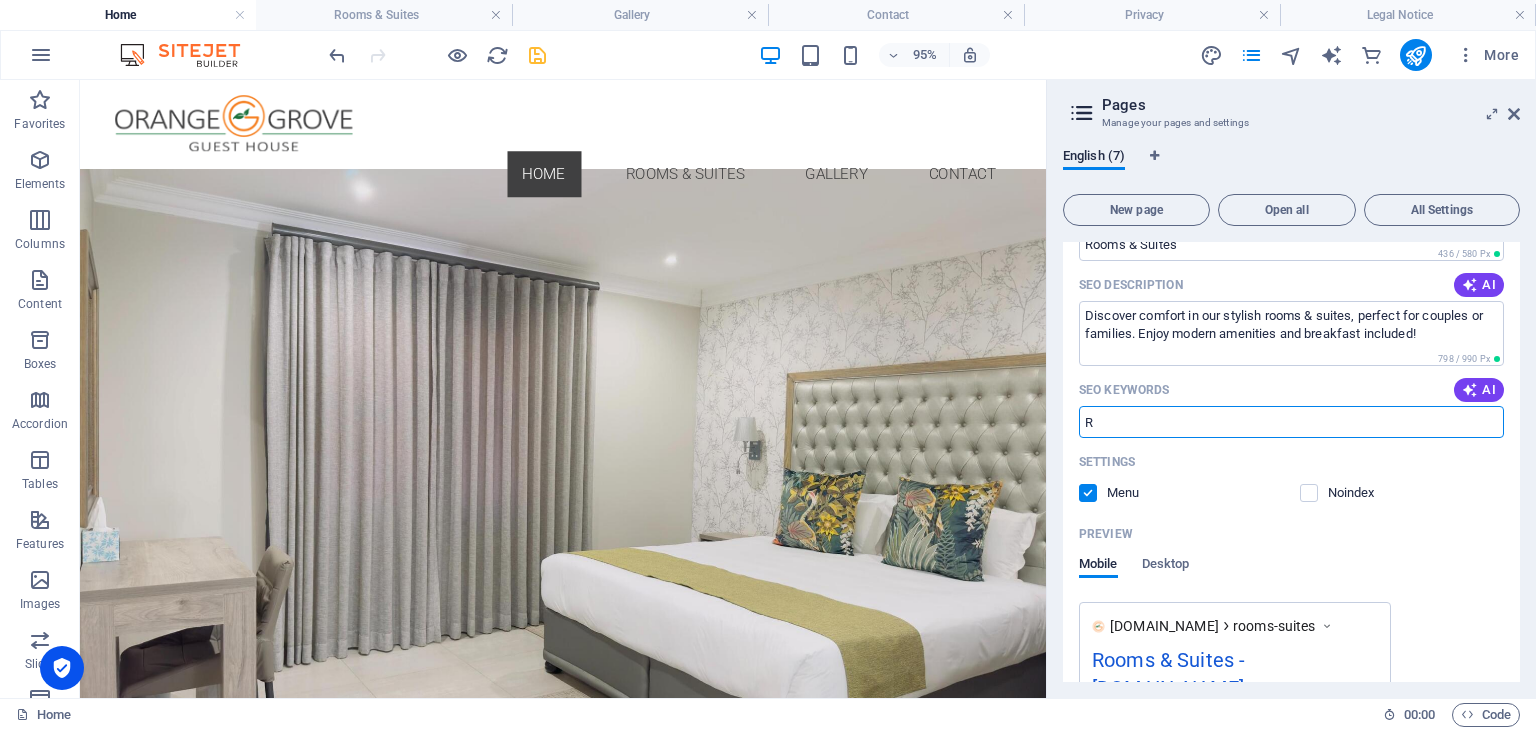 type on "R" 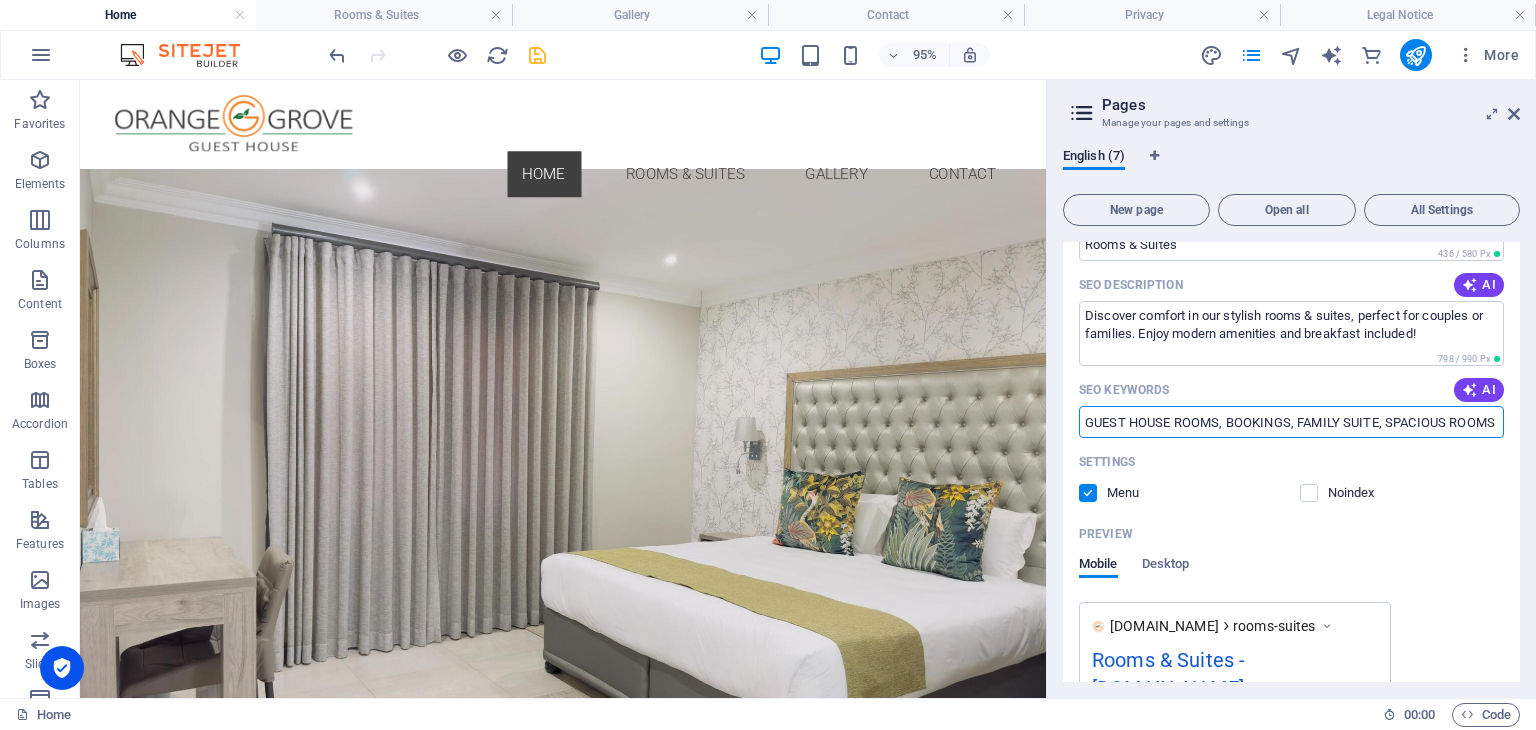 scroll, scrollTop: 0, scrollLeft: 0, axis: both 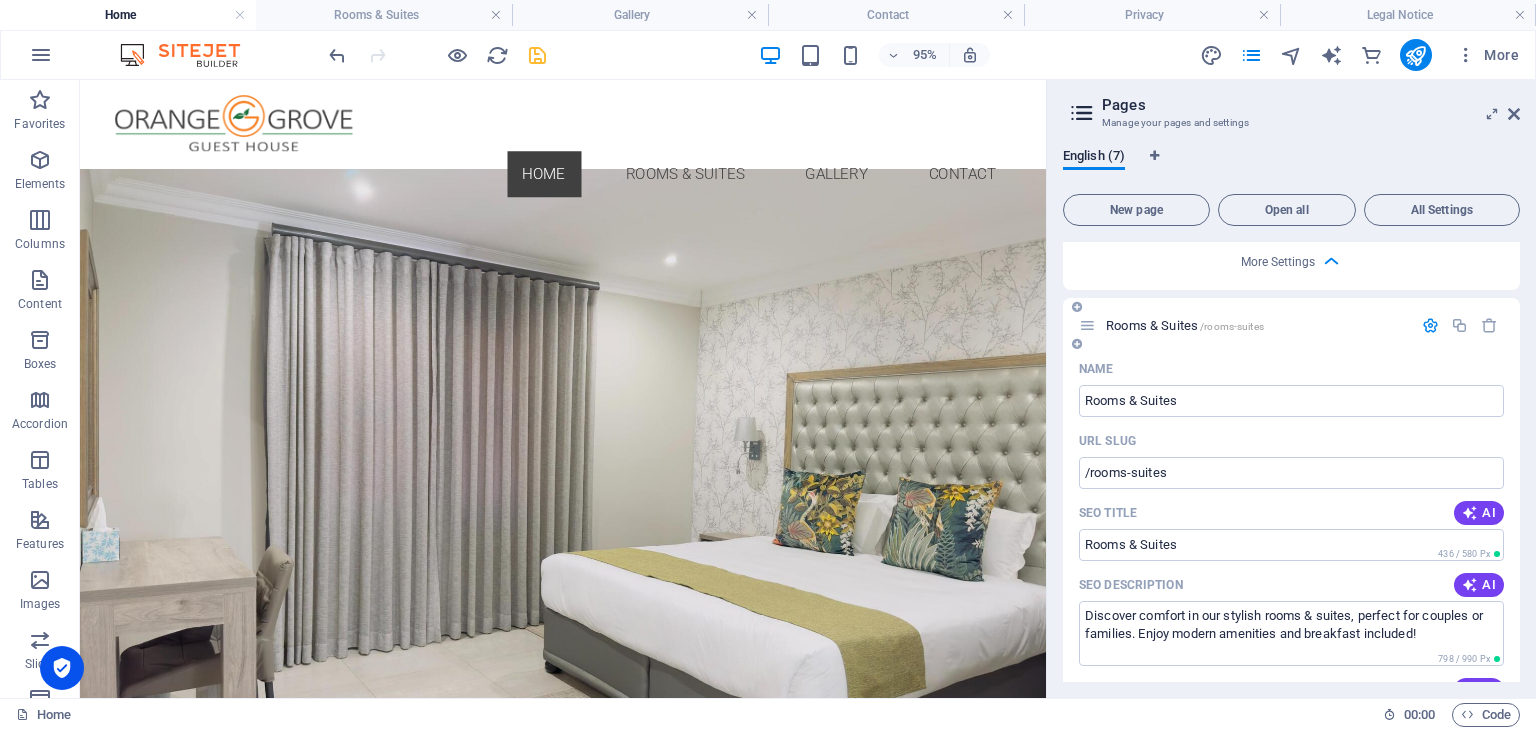 type on "GUEST HOUSE ROOMS, BOOKINGS, FAMILY SUITE, SPACIOUS ROOMS" 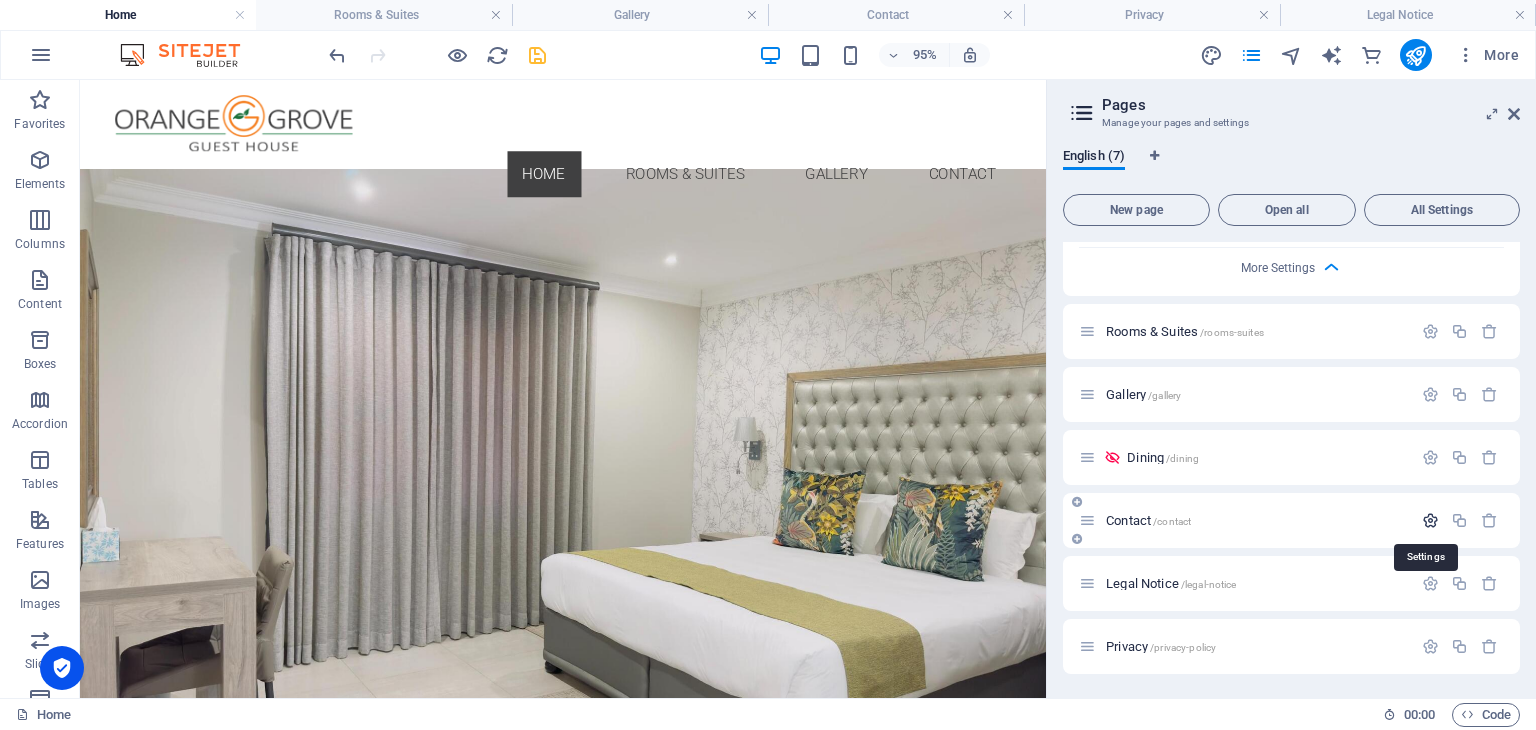 click at bounding box center (1430, 520) 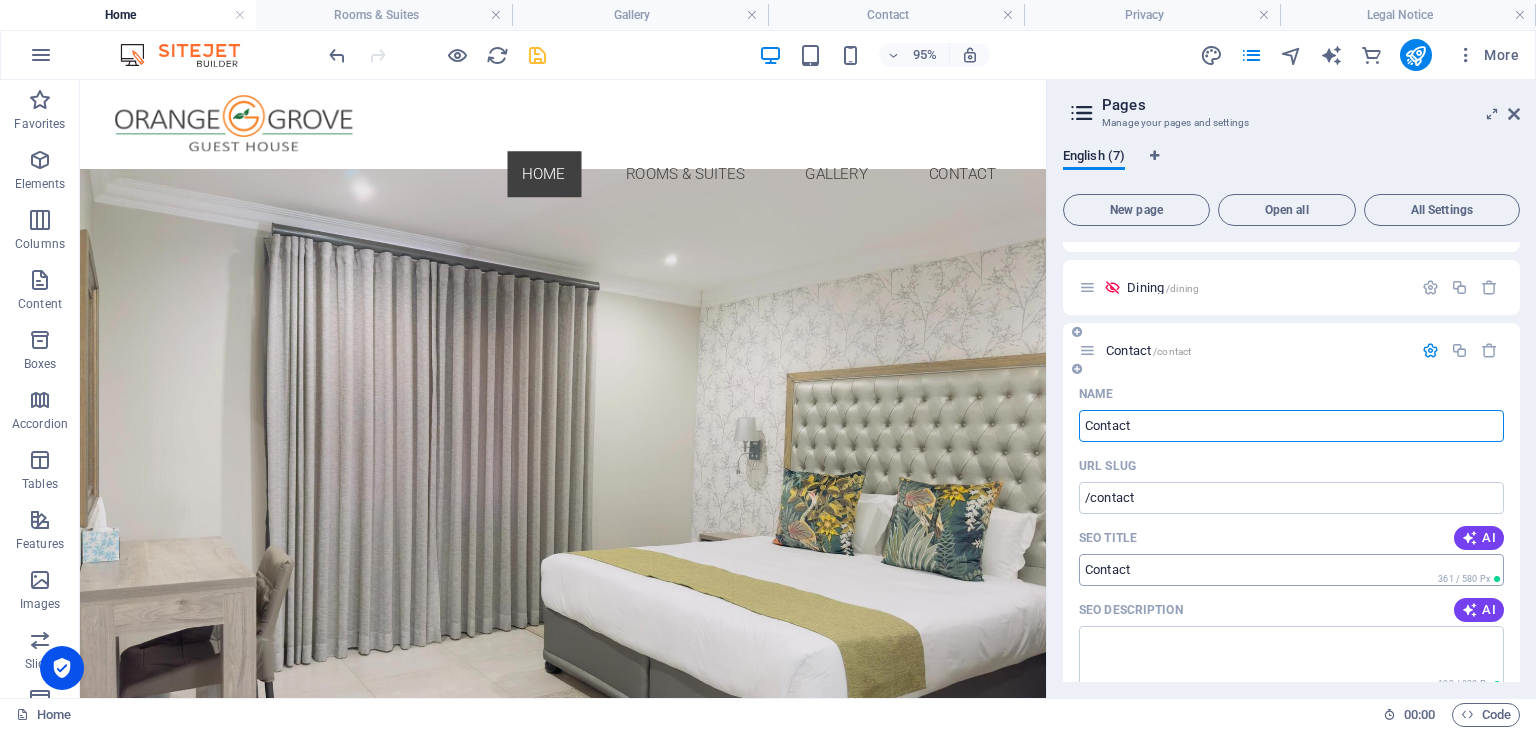 scroll, scrollTop: 1300, scrollLeft: 0, axis: vertical 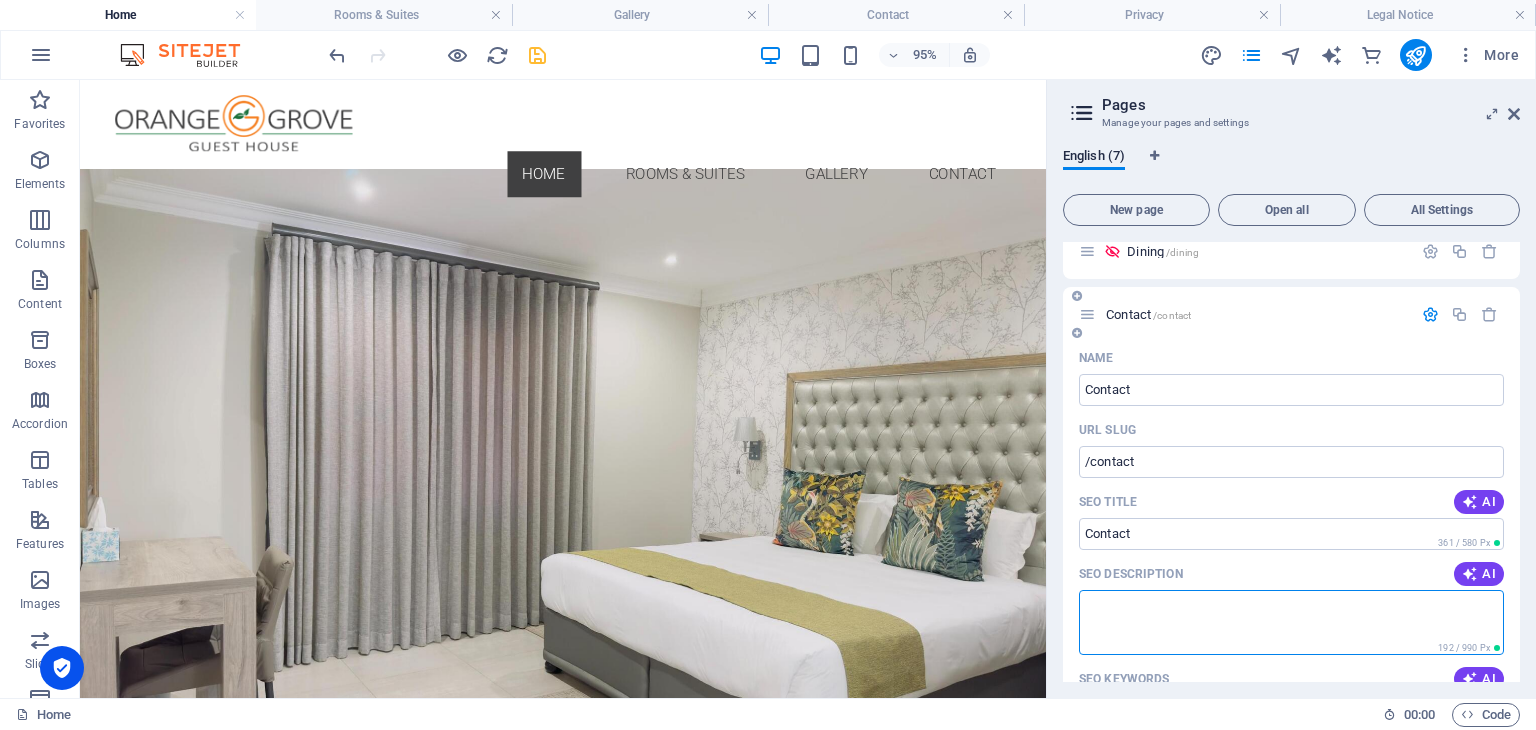 click on "SEO Description" at bounding box center [1291, 622] 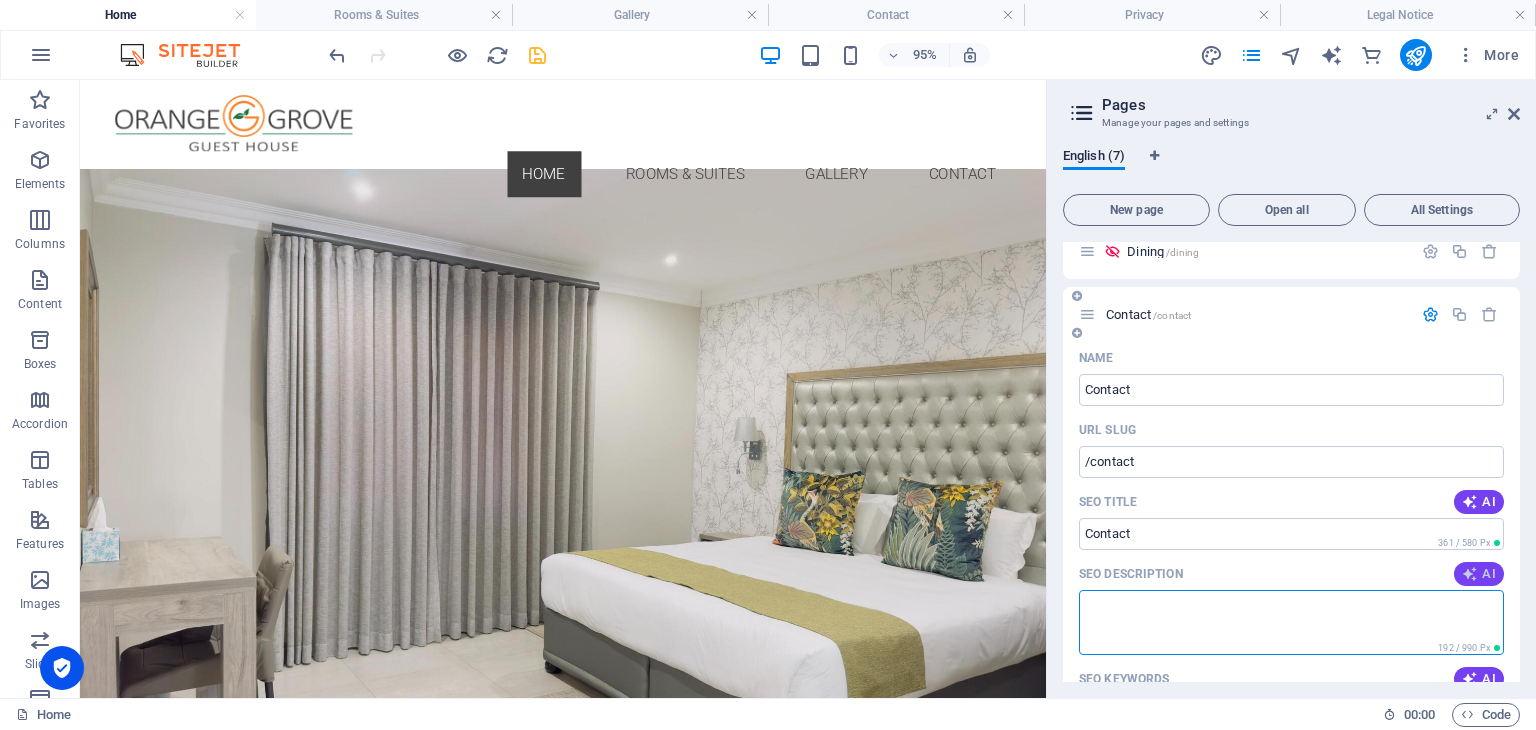 click at bounding box center (1470, 574) 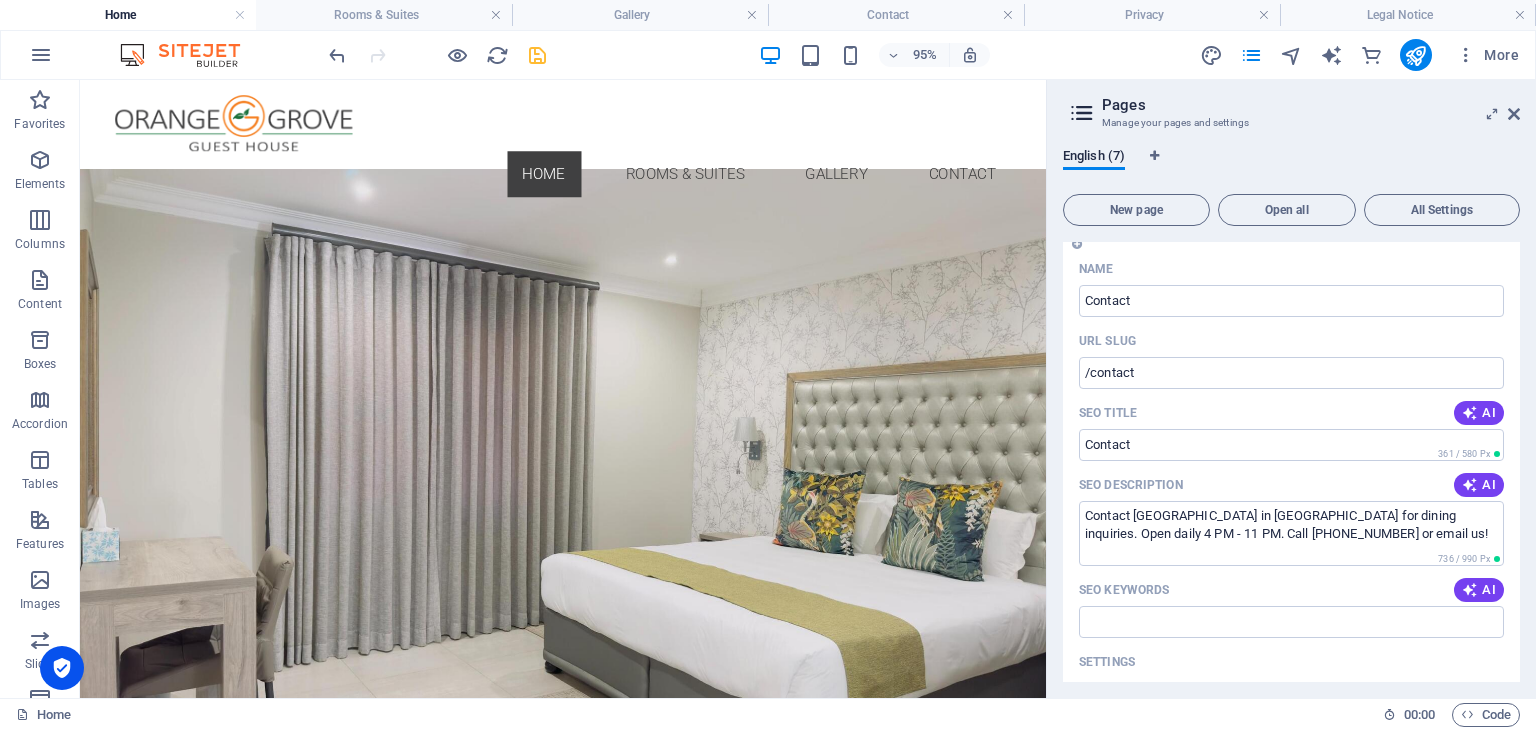 scroll, scrollTop: 1400, scrollLeft: 0, axis: vertical 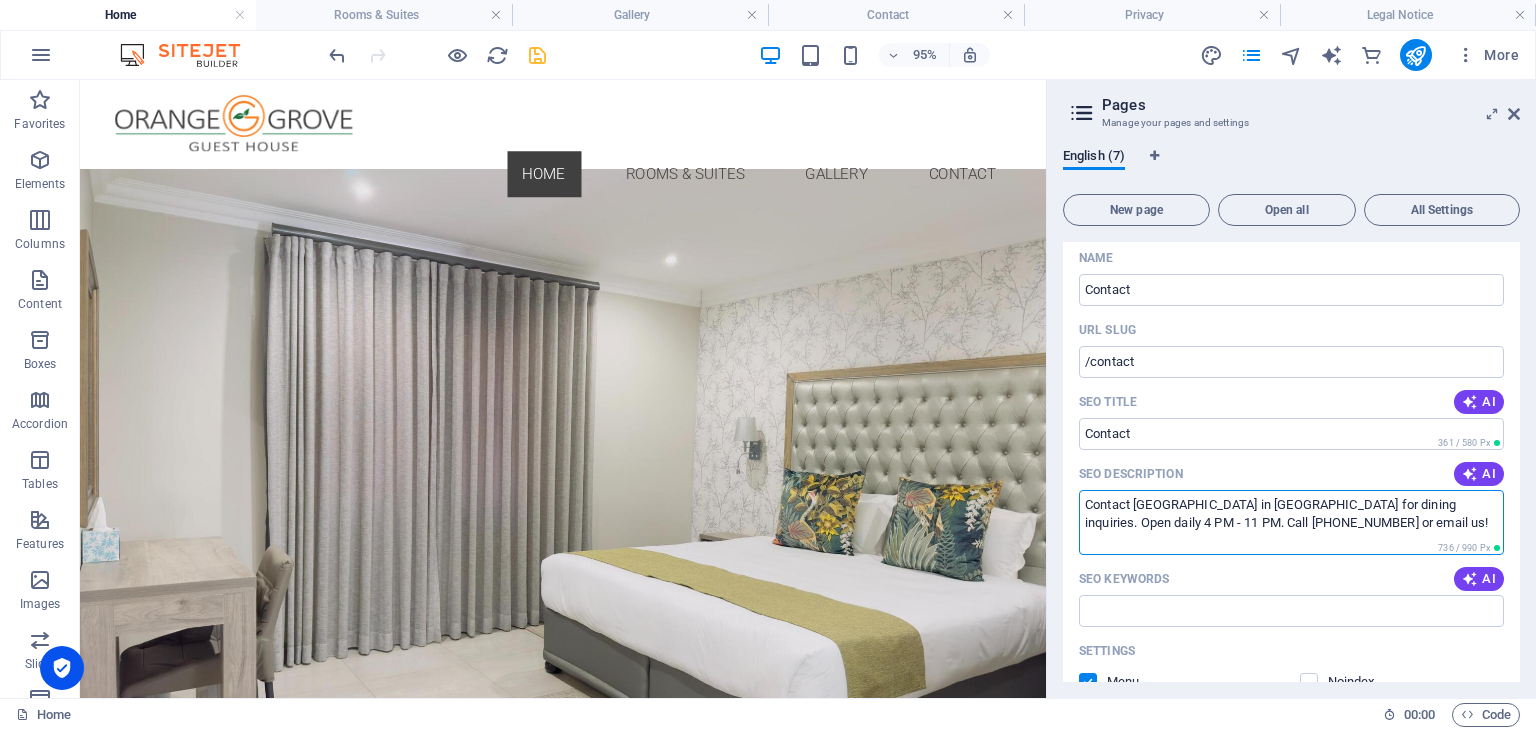 drag, startPoint x: 1356, startPoint y: 512, endPoint x: 1315, endPoint y: 513, distance: 41.01219 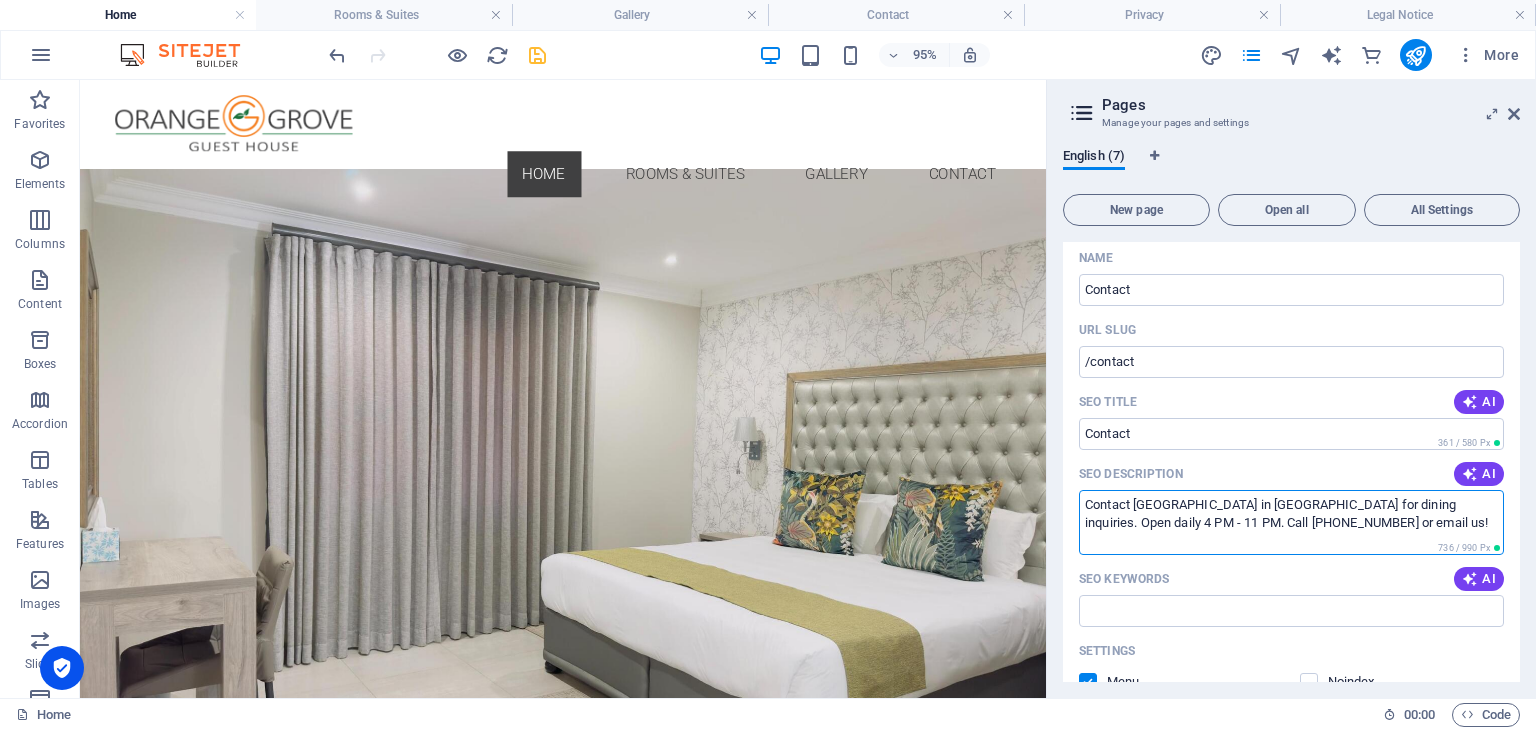 click on "Contact Orange Grove in Gaborone for dining inquiries. Open daily 4 PM - 11 PM. Call +267 77 415 699 or email us!" at bounding box center [1291, 522] 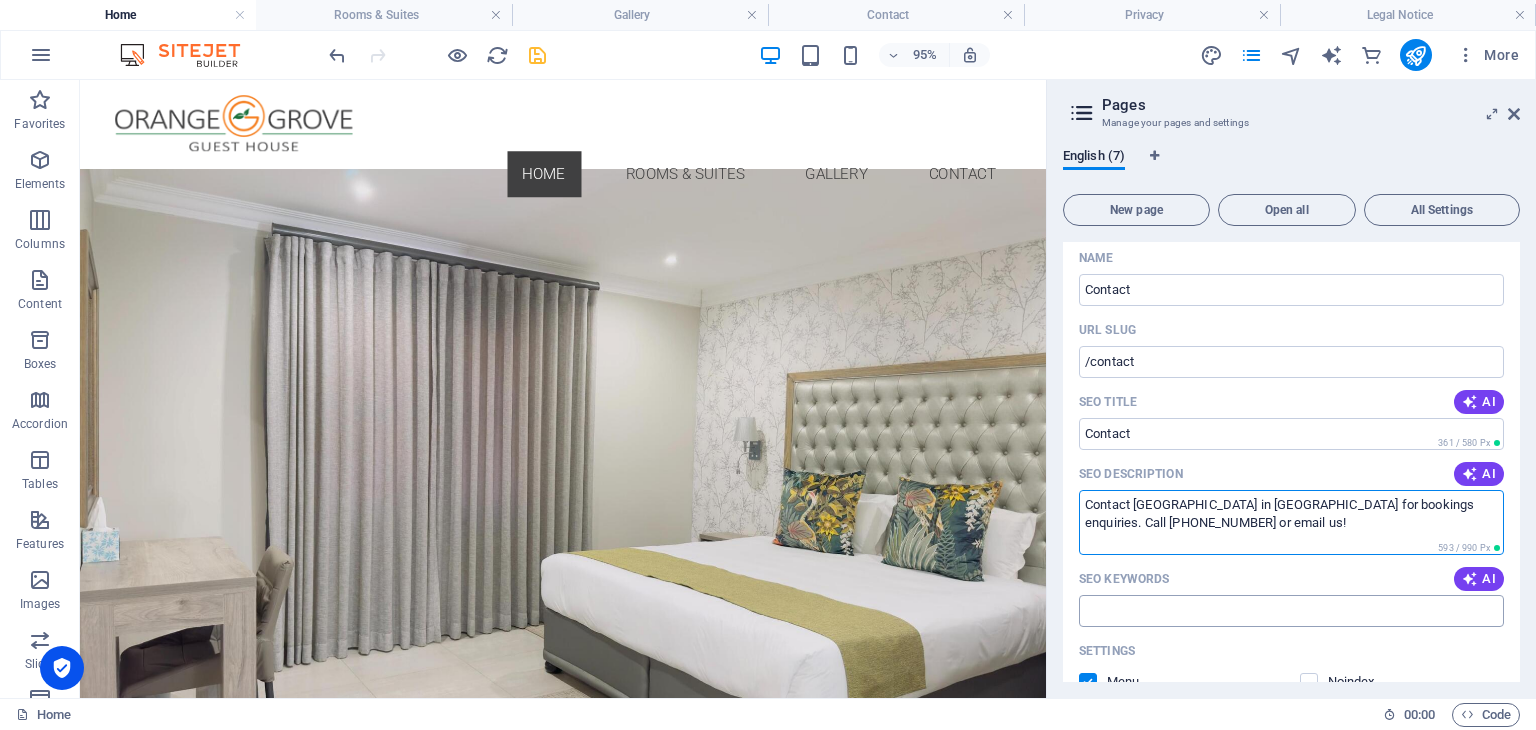 type on "Contact Orange Grove in Gaborone for bookings enquiries. Call +267 77 415 699 or email us!" 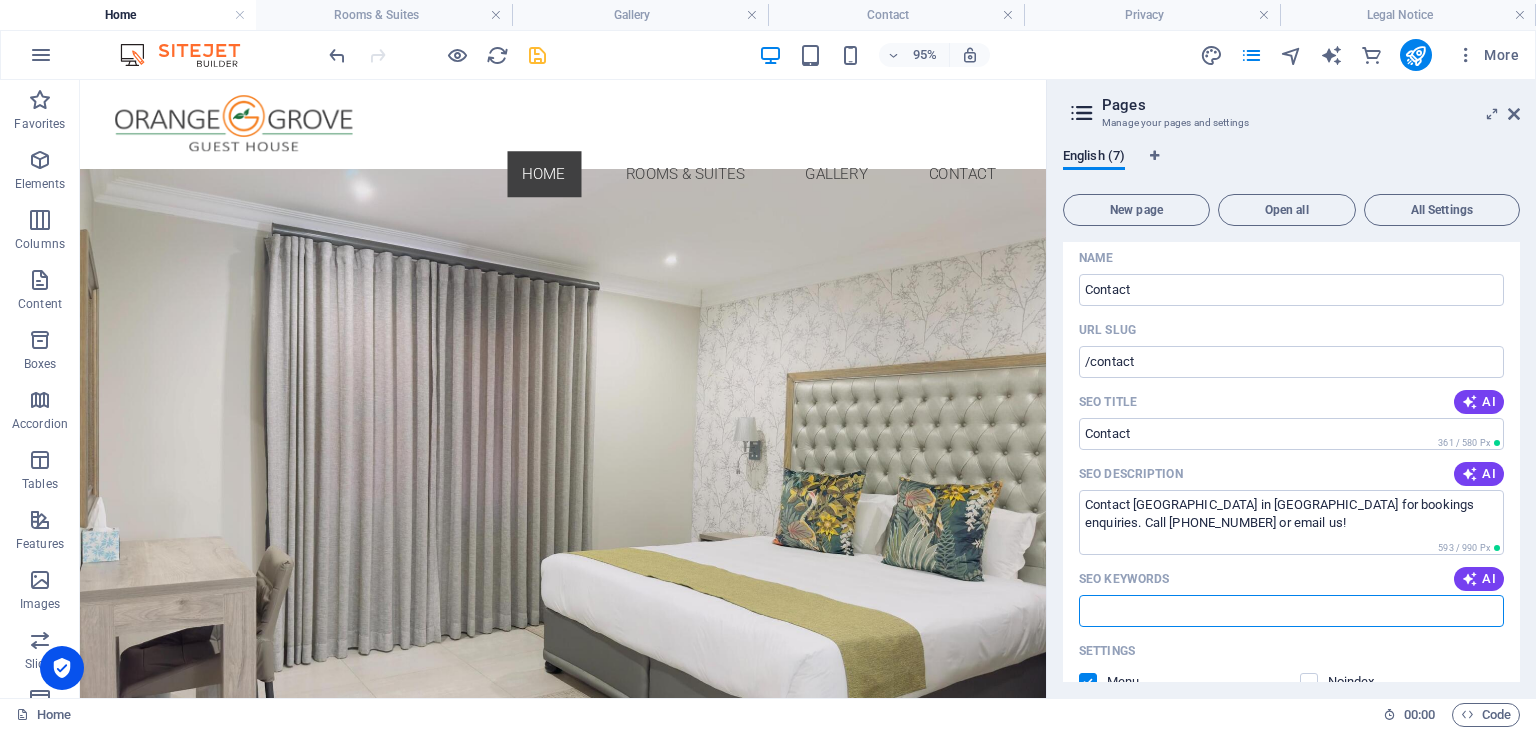 click on "SEO Keywords" at bounding box center [1291, 611] 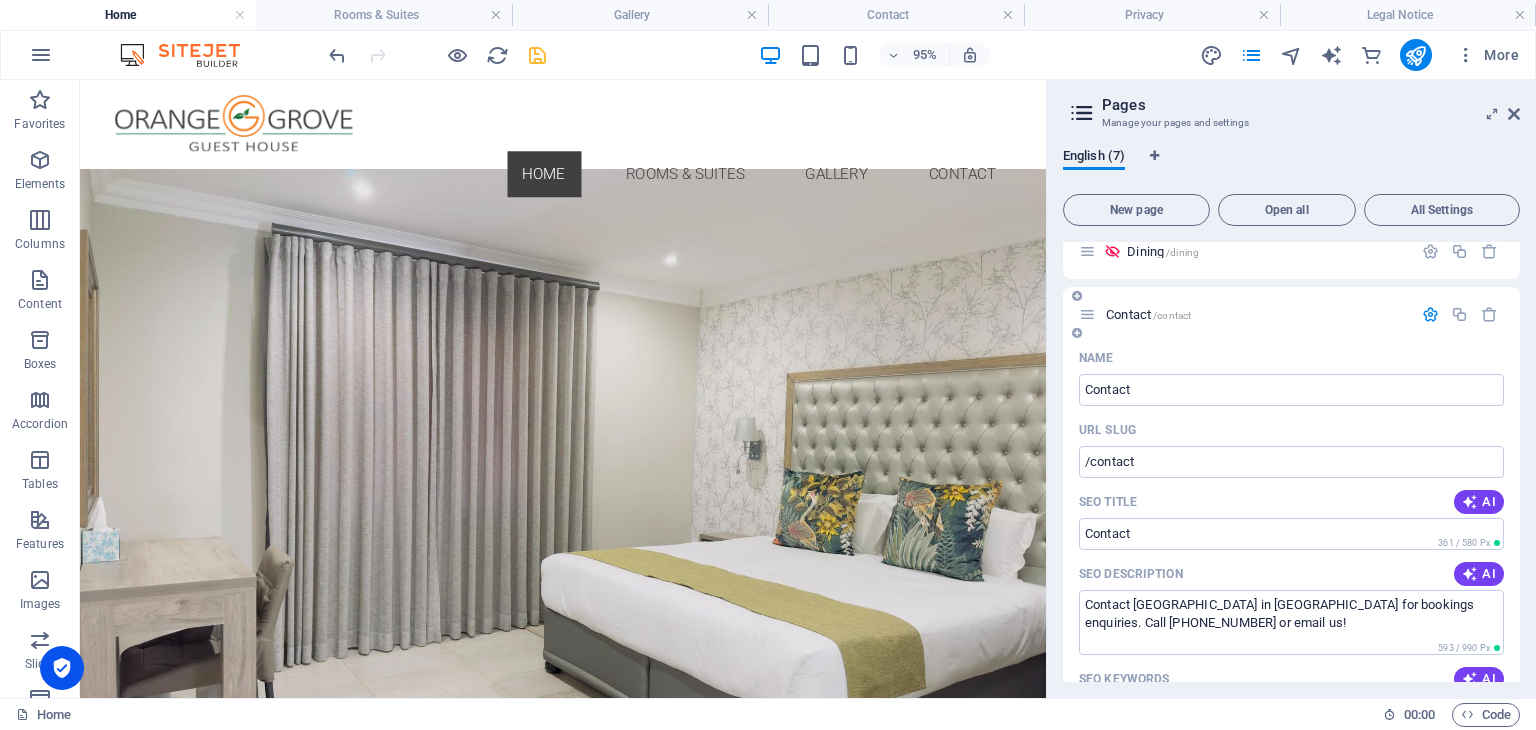 scroll, scrollTop: 1100, scrollLeft: 0, axis: vertical 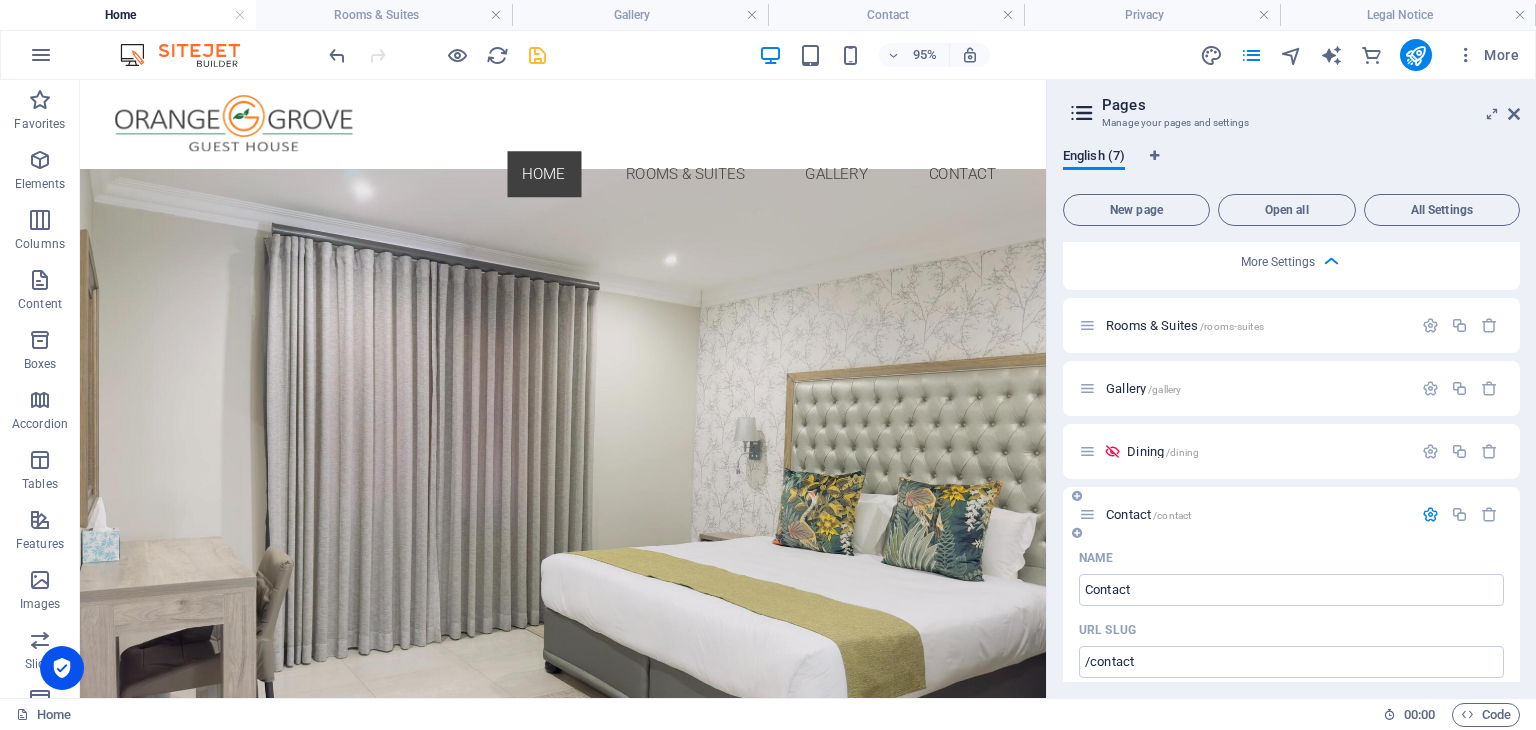 type on "contact orange grove guest hous" 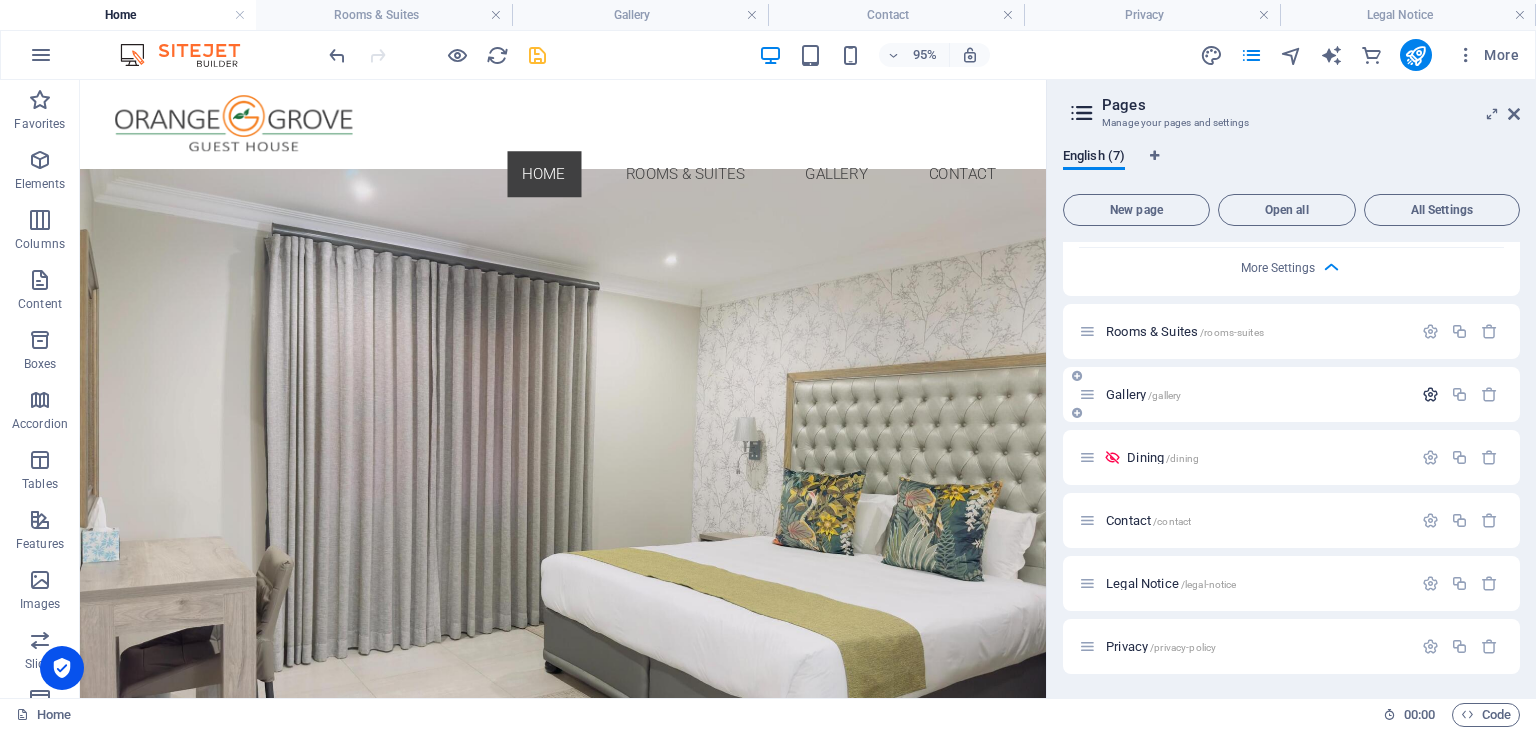 click at bounding box center [1430, 394] 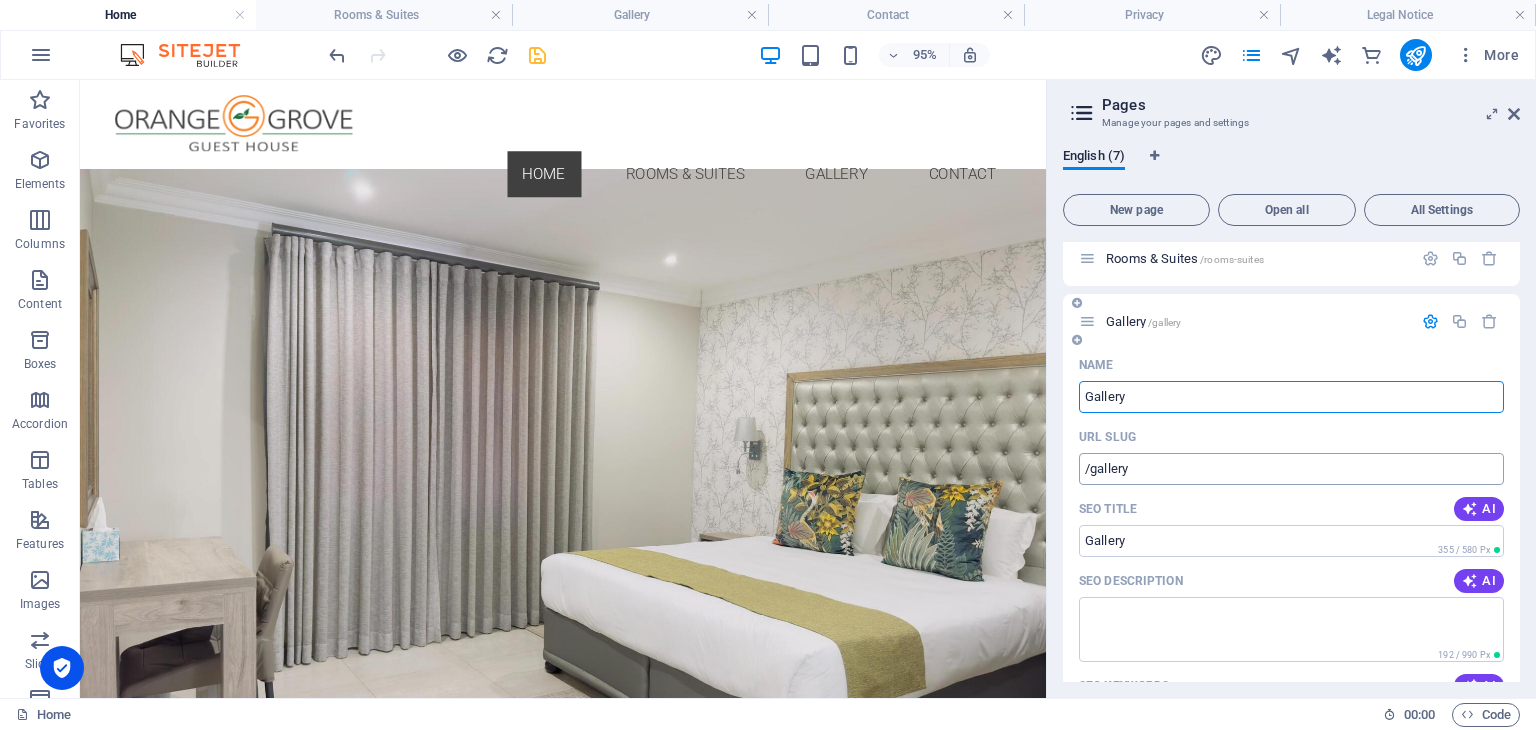 scroll, scrollTop: 1200, scrollLeft: 0, axis: vertical 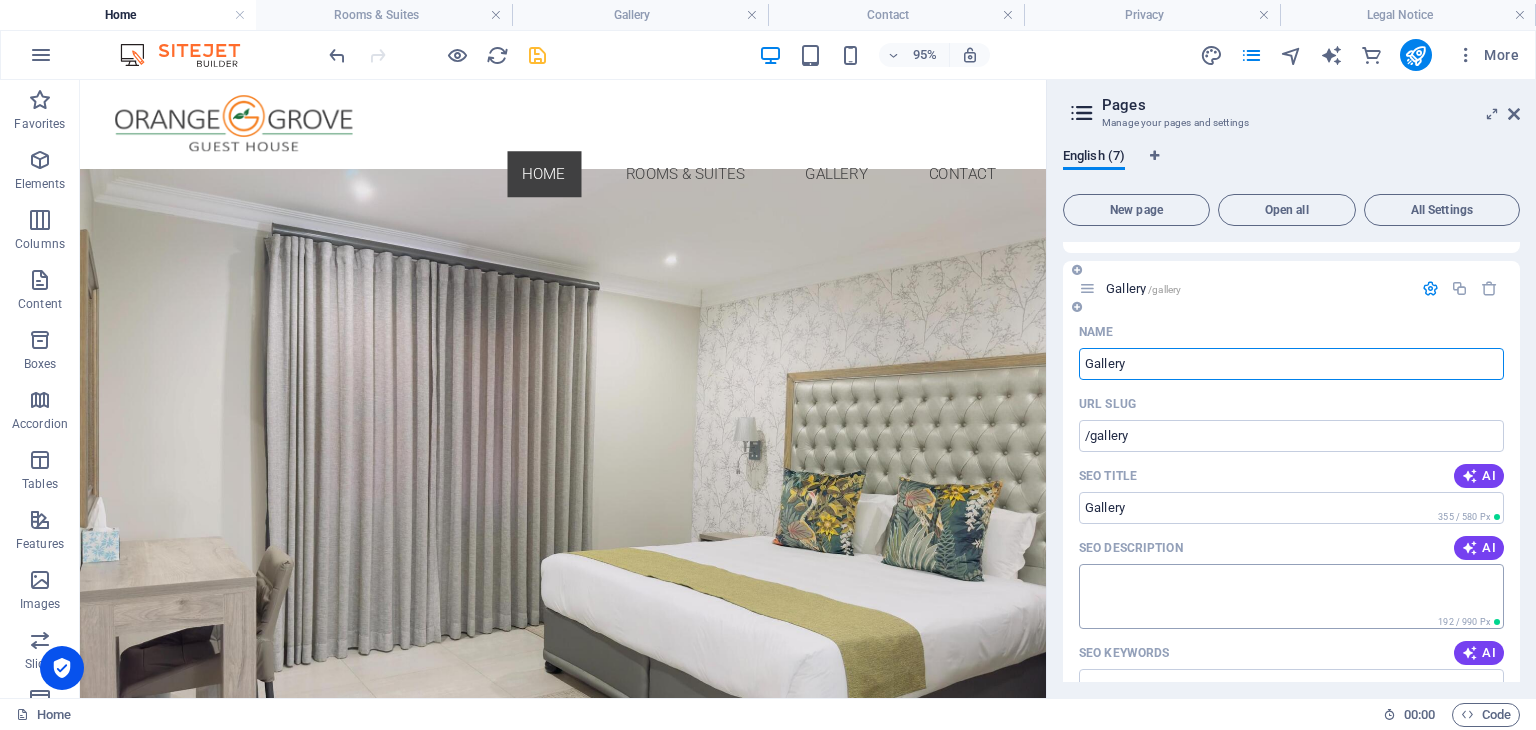 click on "SEO Description" at bounding box center (1291, 596) 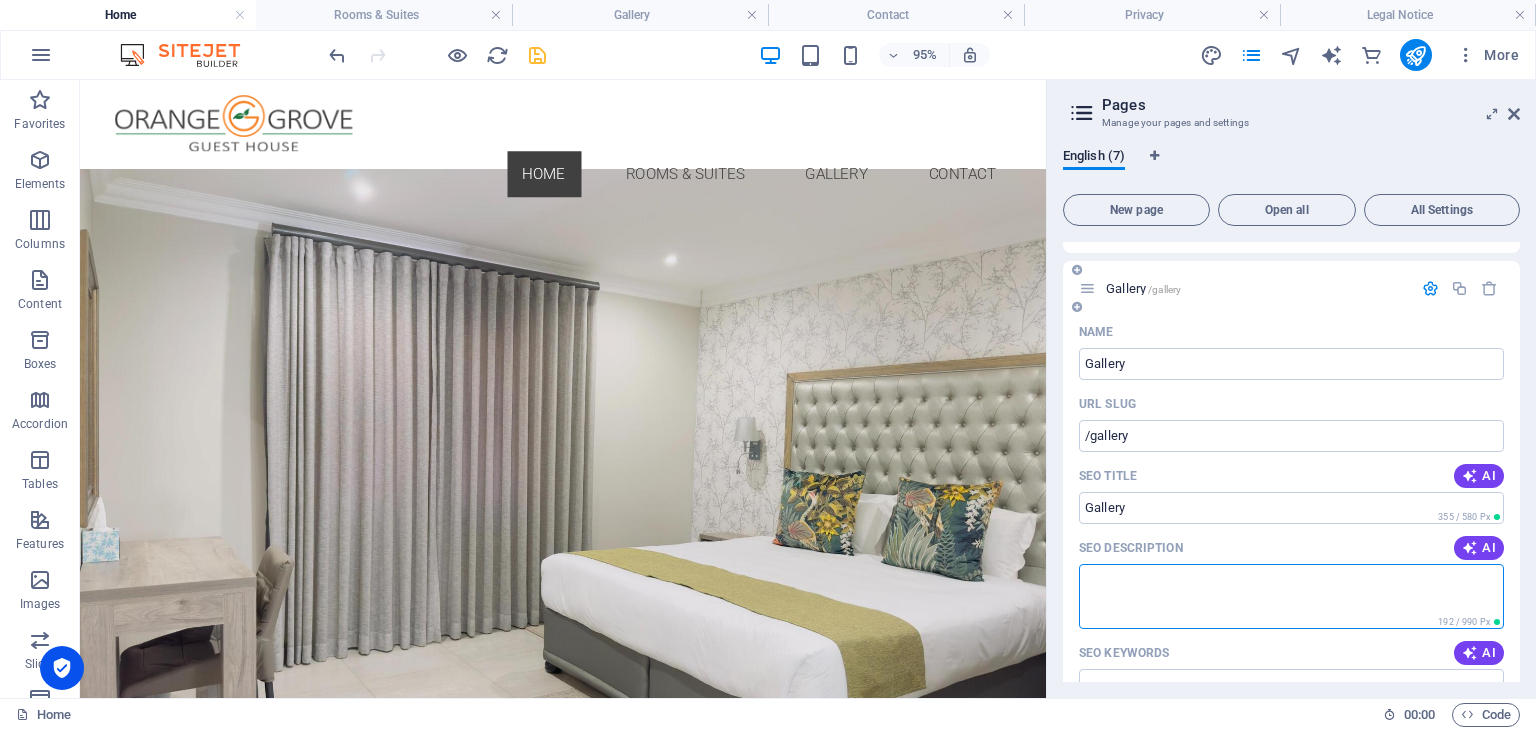 drag, startPoint x: 1460, startPoint y: 547, endPoint x: 1445, endPoint y: 551, distance: 15.524175 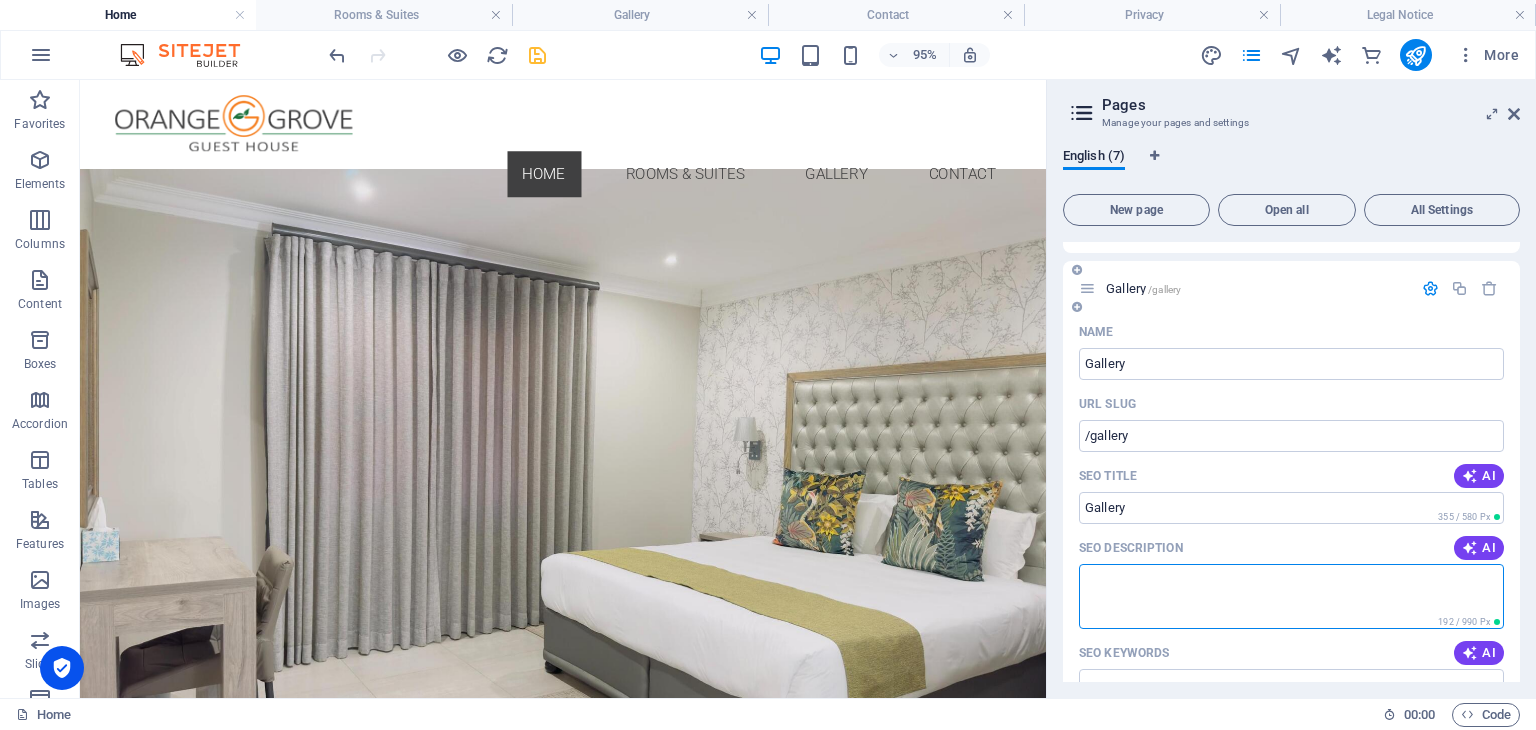 click at bounding box center (1470, 548) 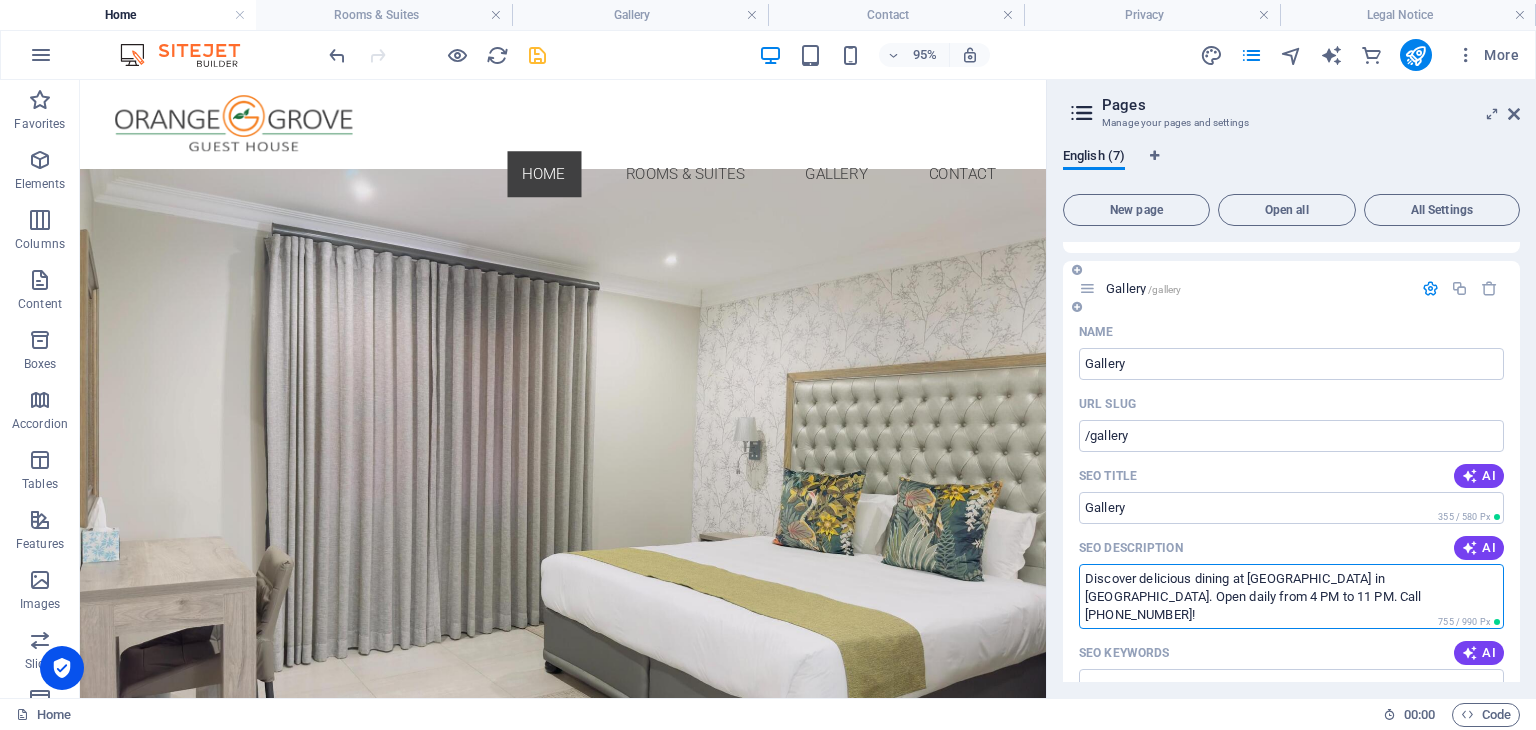 drag, startPoint x: 1196, startPoint y: 589, endPoint x: 1245, endPoint y: 585, distance: 49.162994 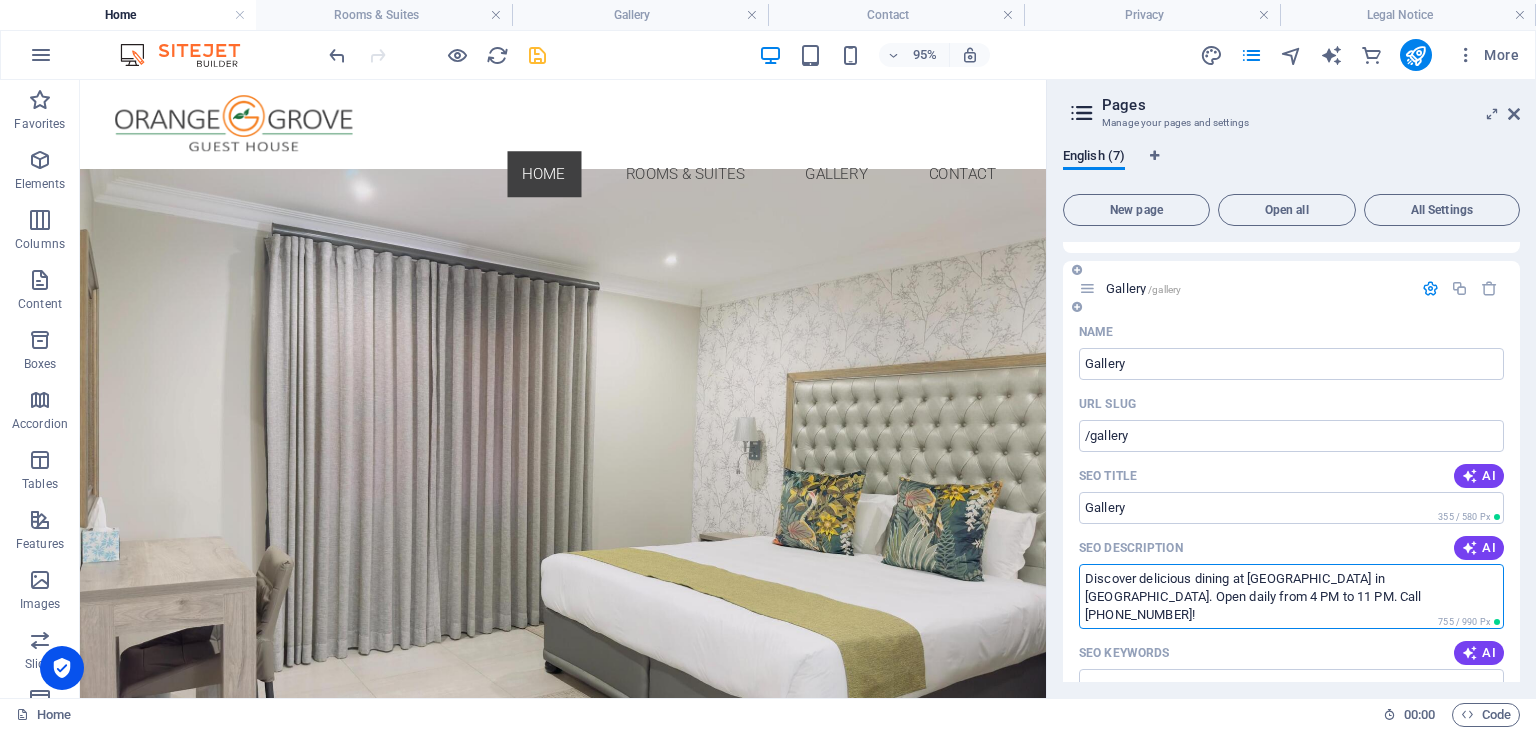 click on "Discover delicious dining at Orange Grove Gallery in Gaborone. Open daily from 4 PM to 11 PM. Call +267 77 415 699!" at bounding box center (1291, 596) 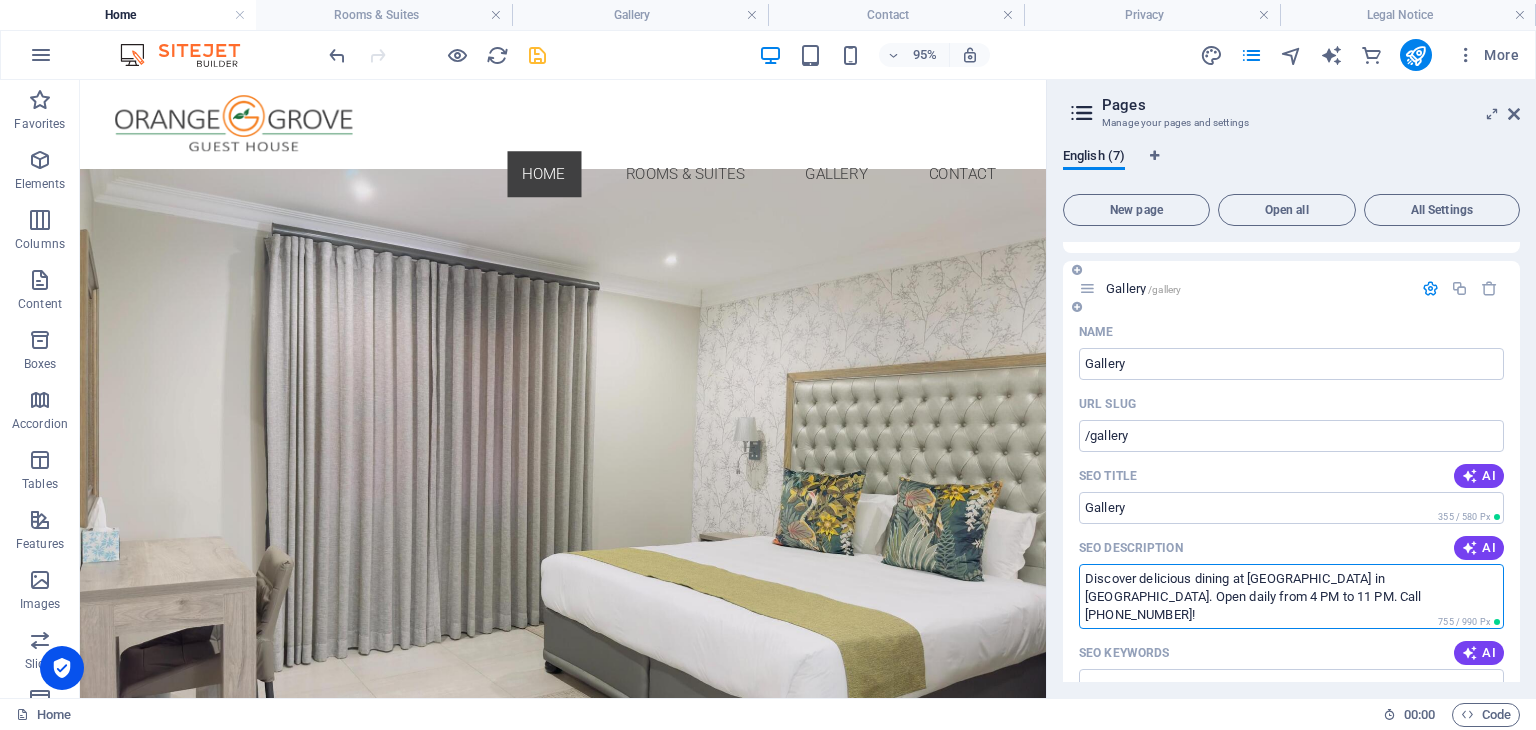 drag, startPoint x: 1245, startPoint y: 585, endPoint x: 1141, endPoint y: 589, distance: 104.0769 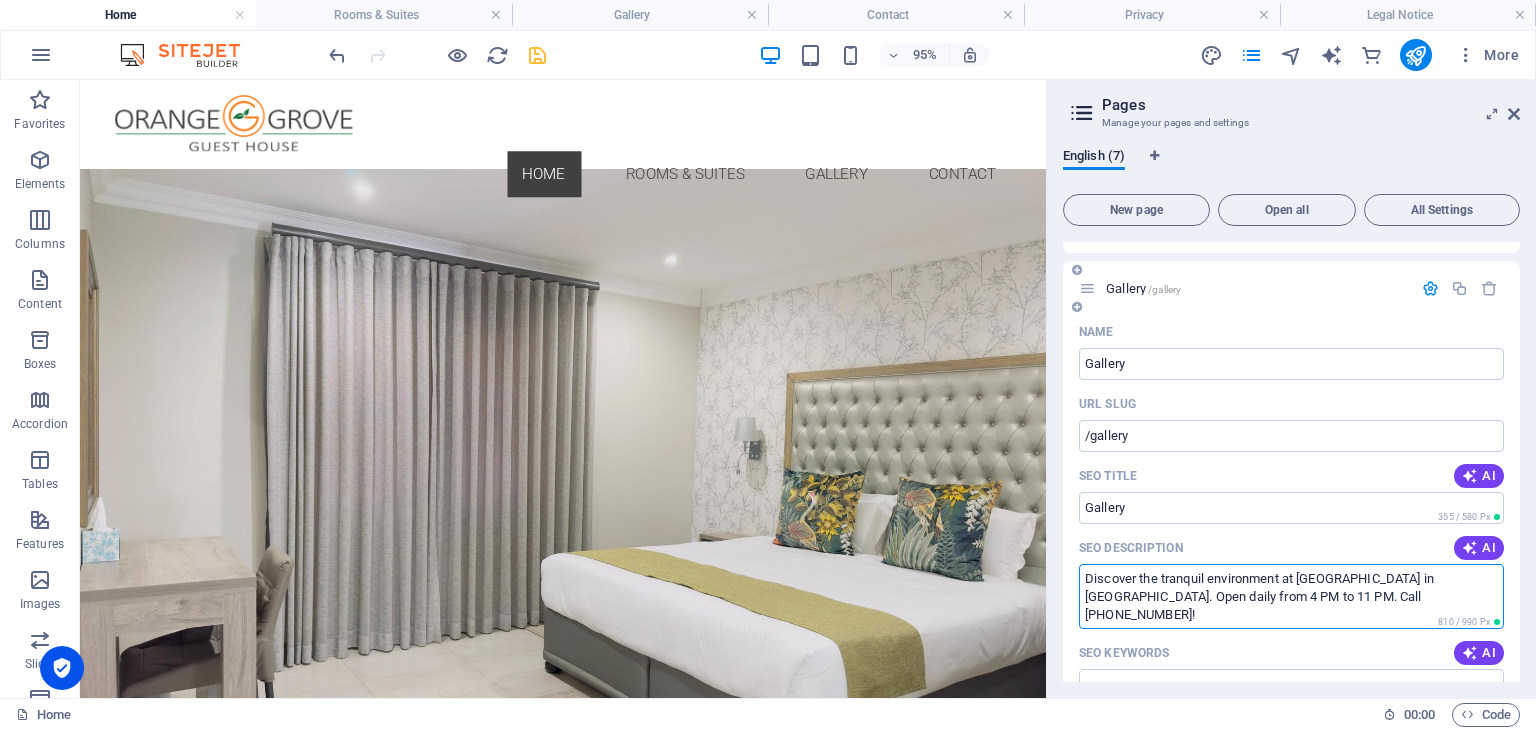 click on "Discover the tranquil environment at Orange Grove Gallery in Gaborone. Open daily from 4 PM to 11 PM. Call +267 77 415 699!" at bounding box center [1291, 596] 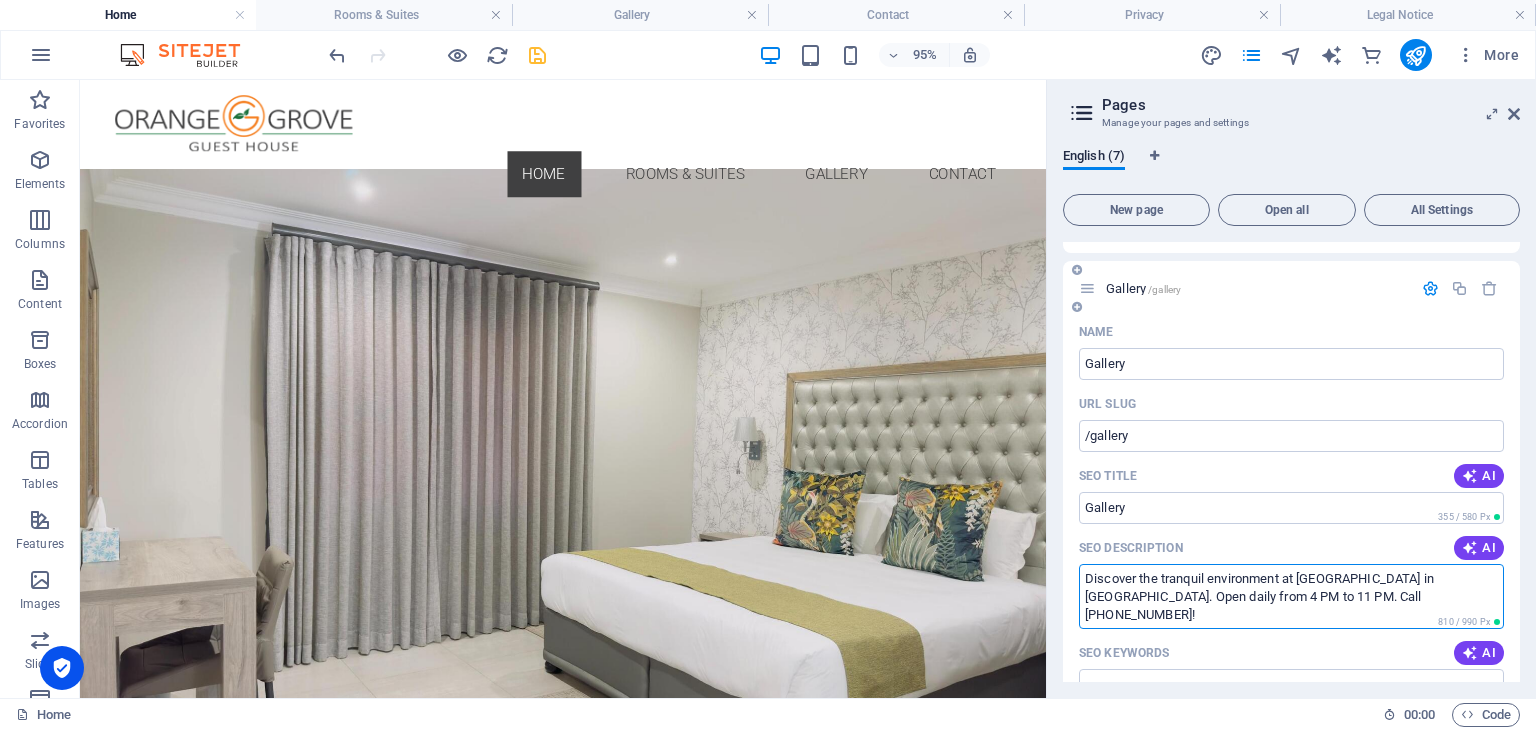 click on "Discover the tranquil environment at Orange Grove Gallery in Gaborone. Open daily from 4 PM to 11 PM. Call +267 77 415 699!" at bounding box center (1291, 596) 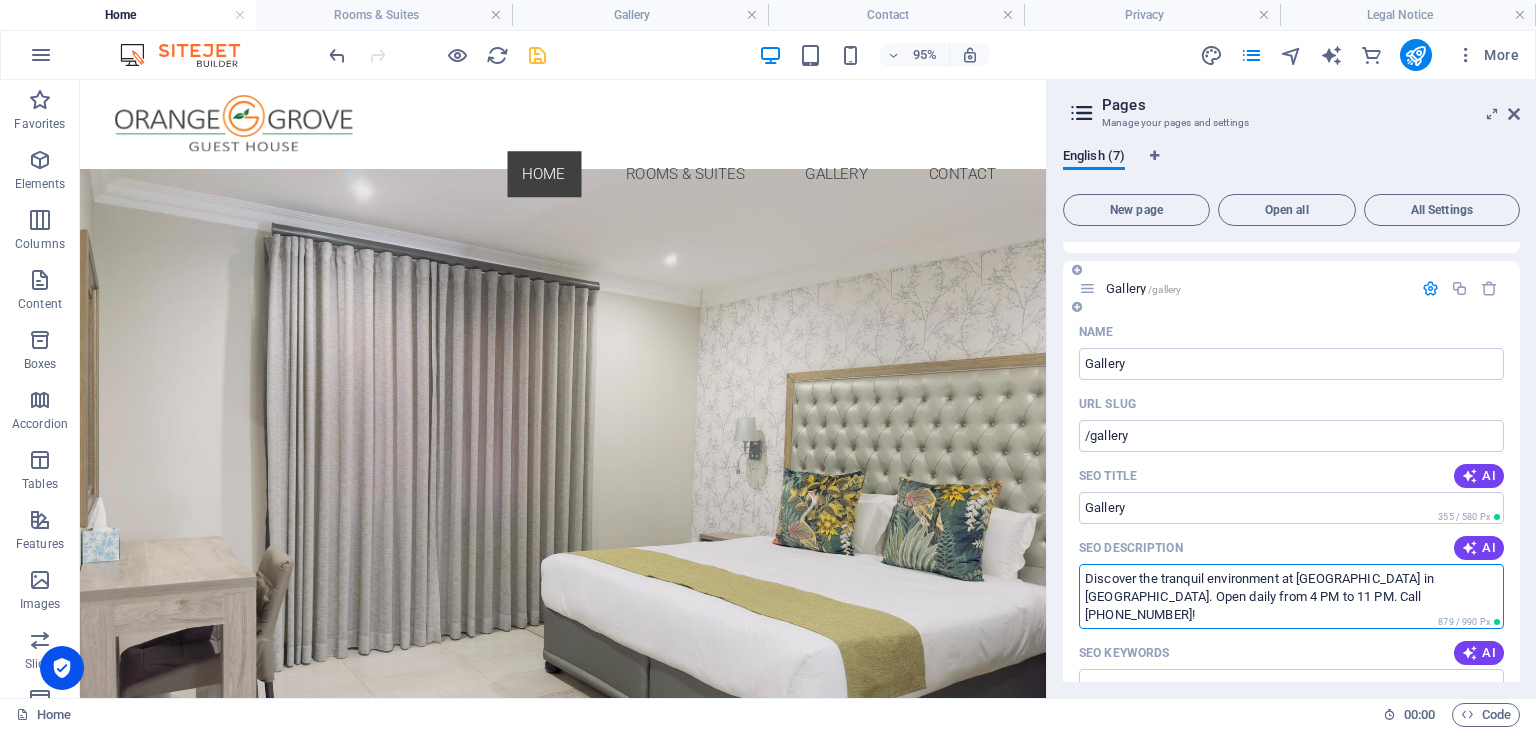 drag, startPoint x: 1182, startPoint y: 621, endPoint x: 1187, endPoint y: 609, distance: 13 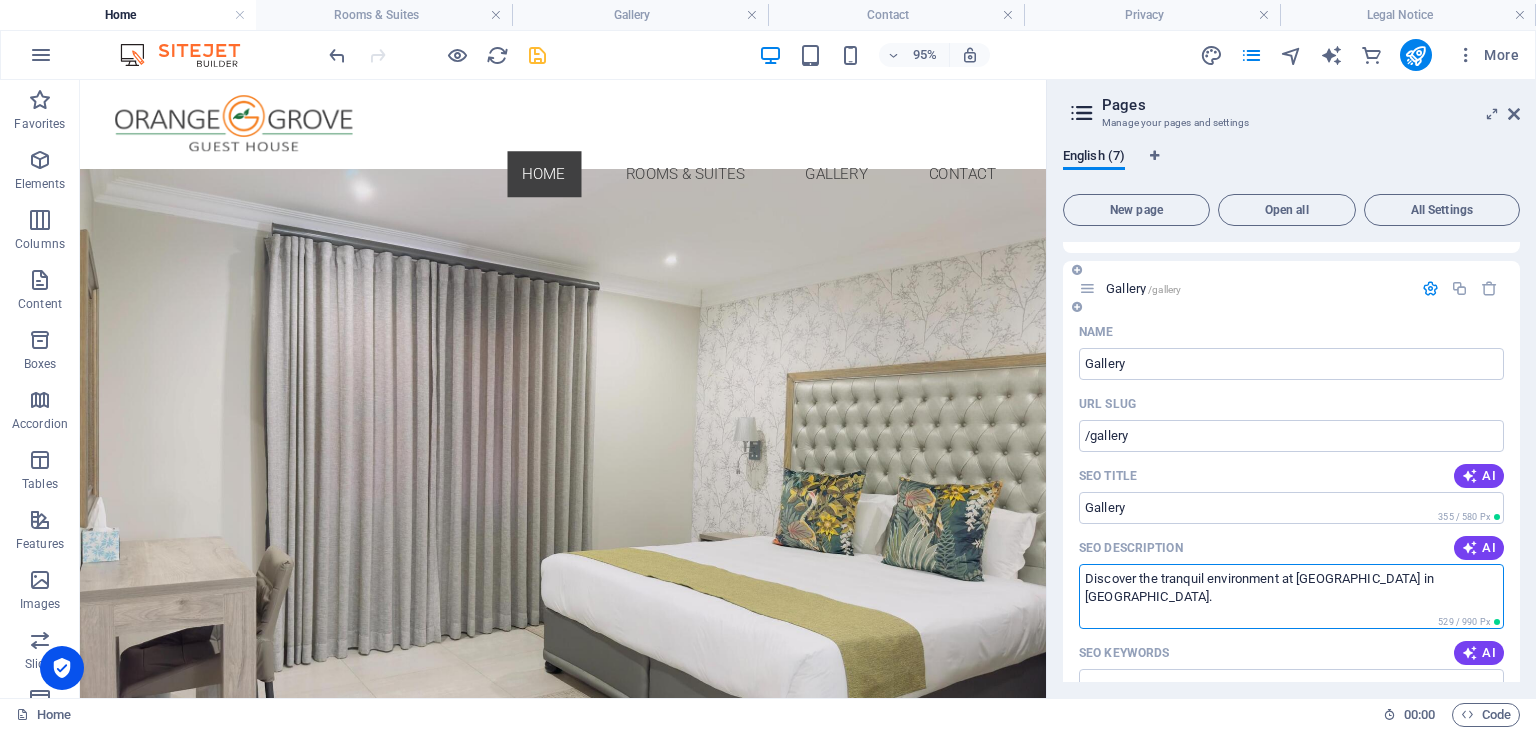 scroll, scrollTop: 1300, scrollLeft: 0, axis: vertical 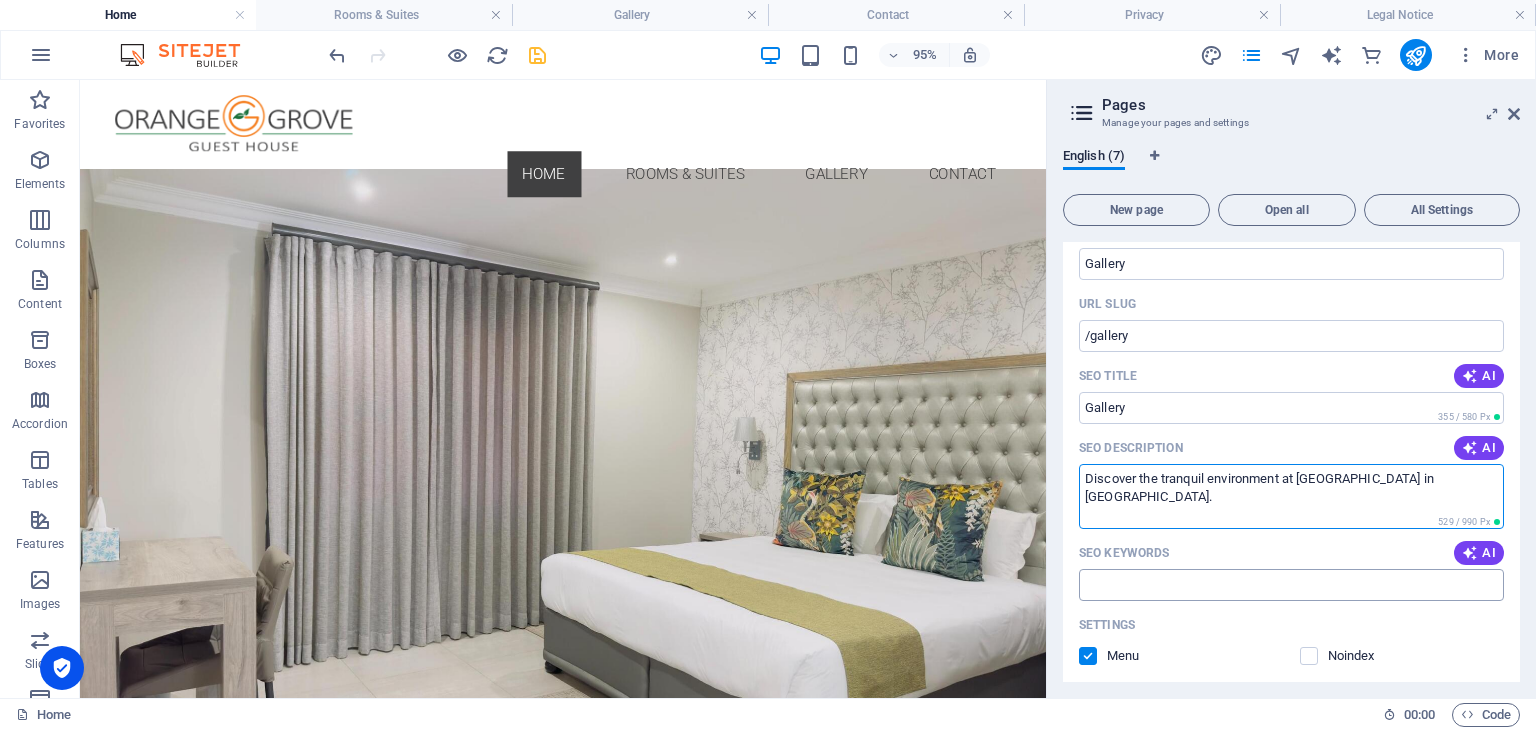 click on "SEO Keywords" at bounding box center [1291, 585] 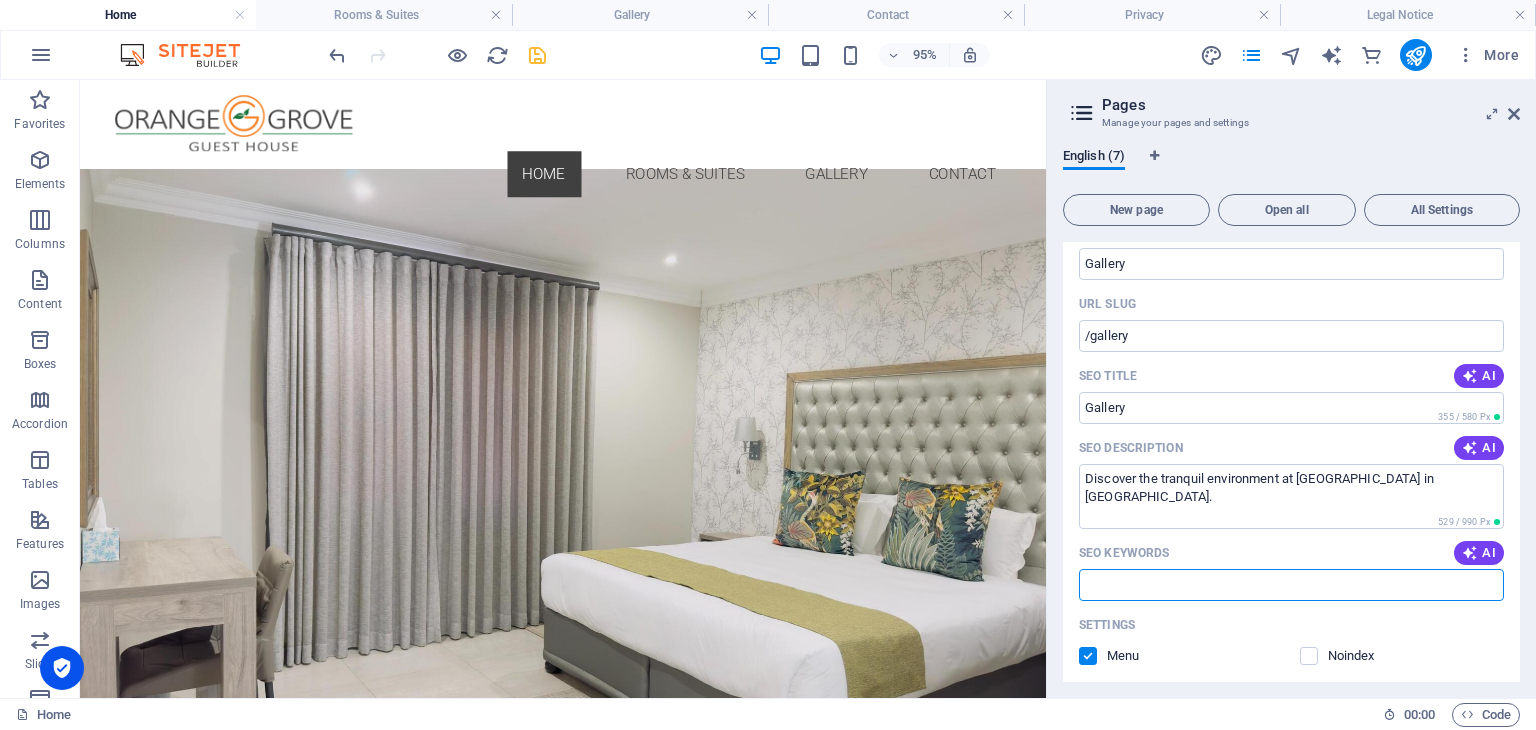 type on "Discover the tranquil environment at Orange Grove guest house in Gaborone north." 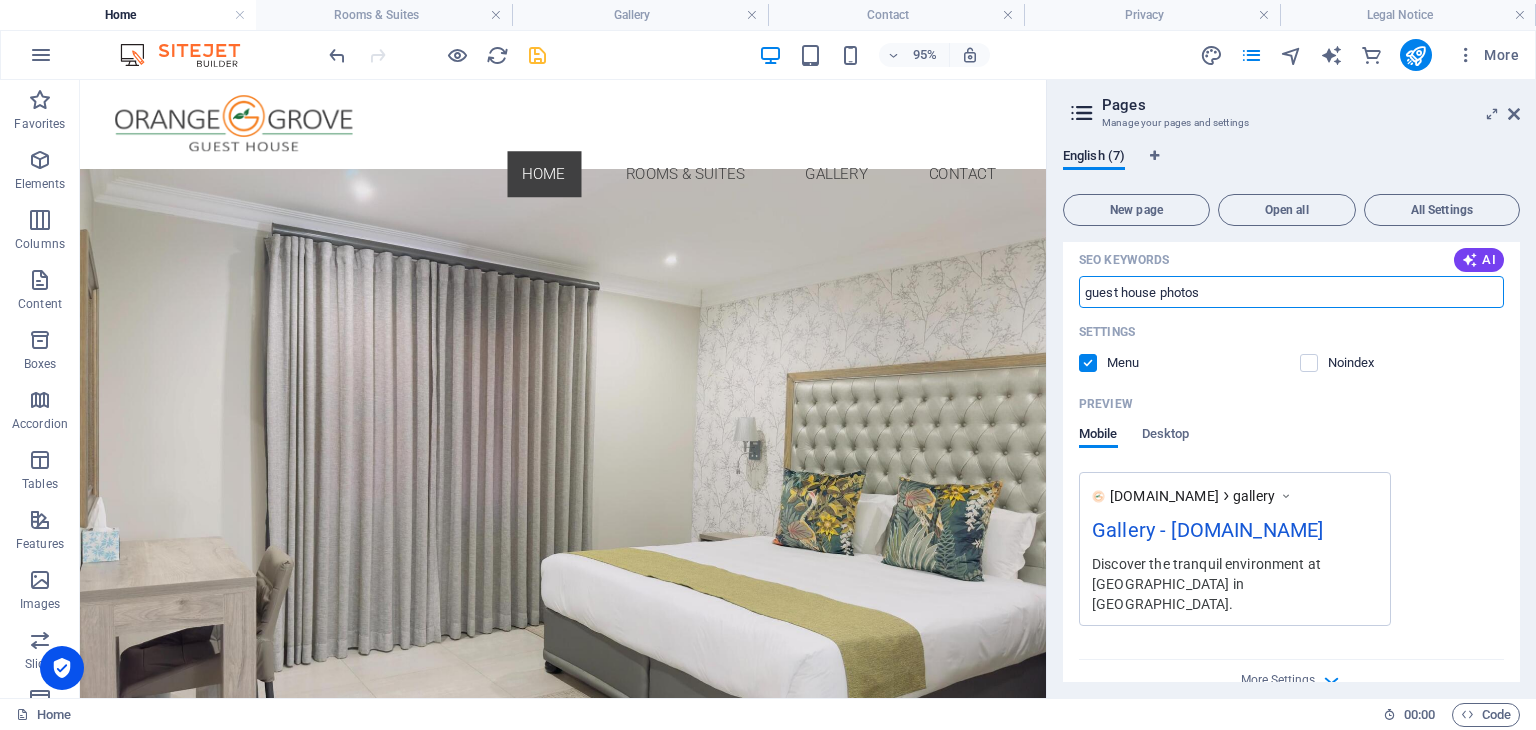 scroll, scrollTop: 1893, scrollLeft: 0, axis: vertical 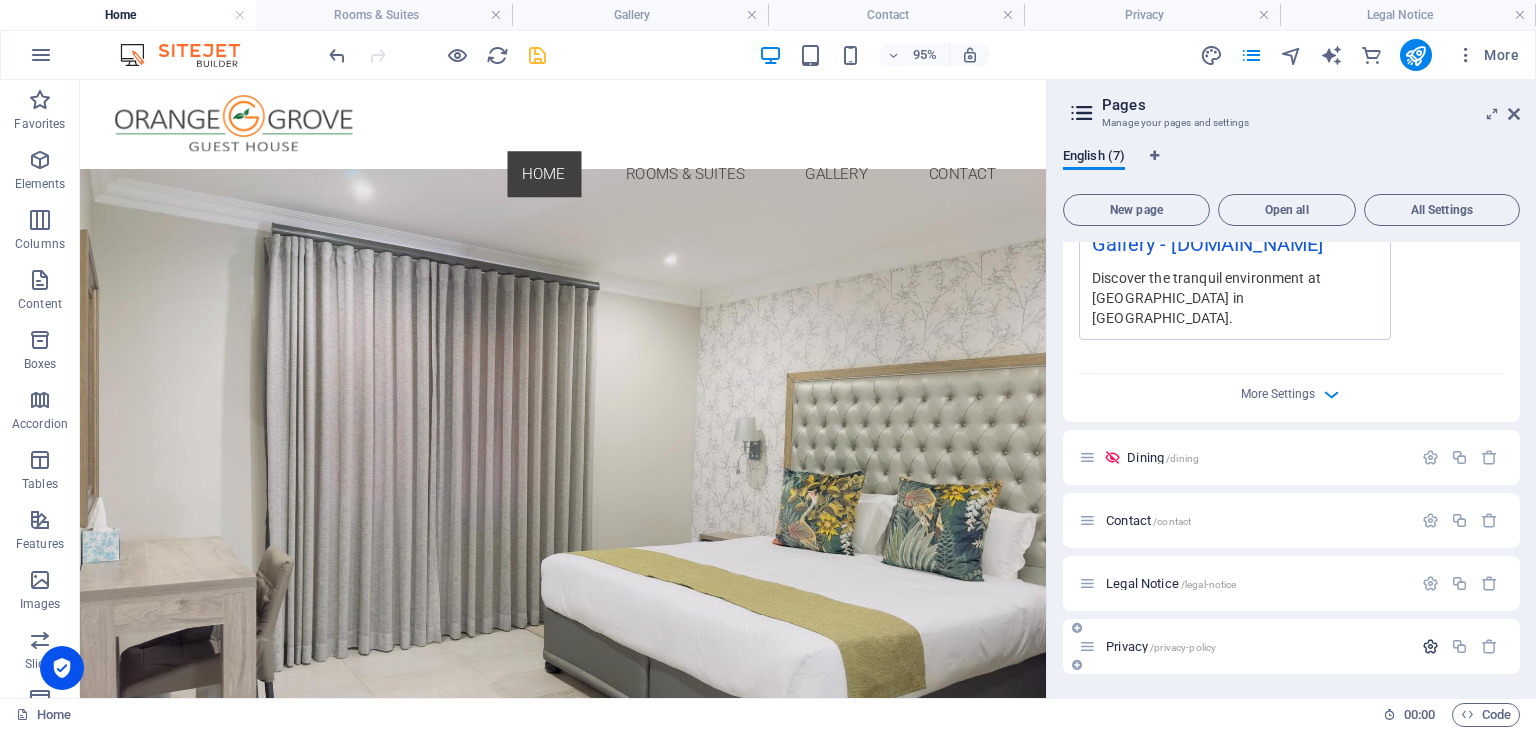 type on "guest house photos" 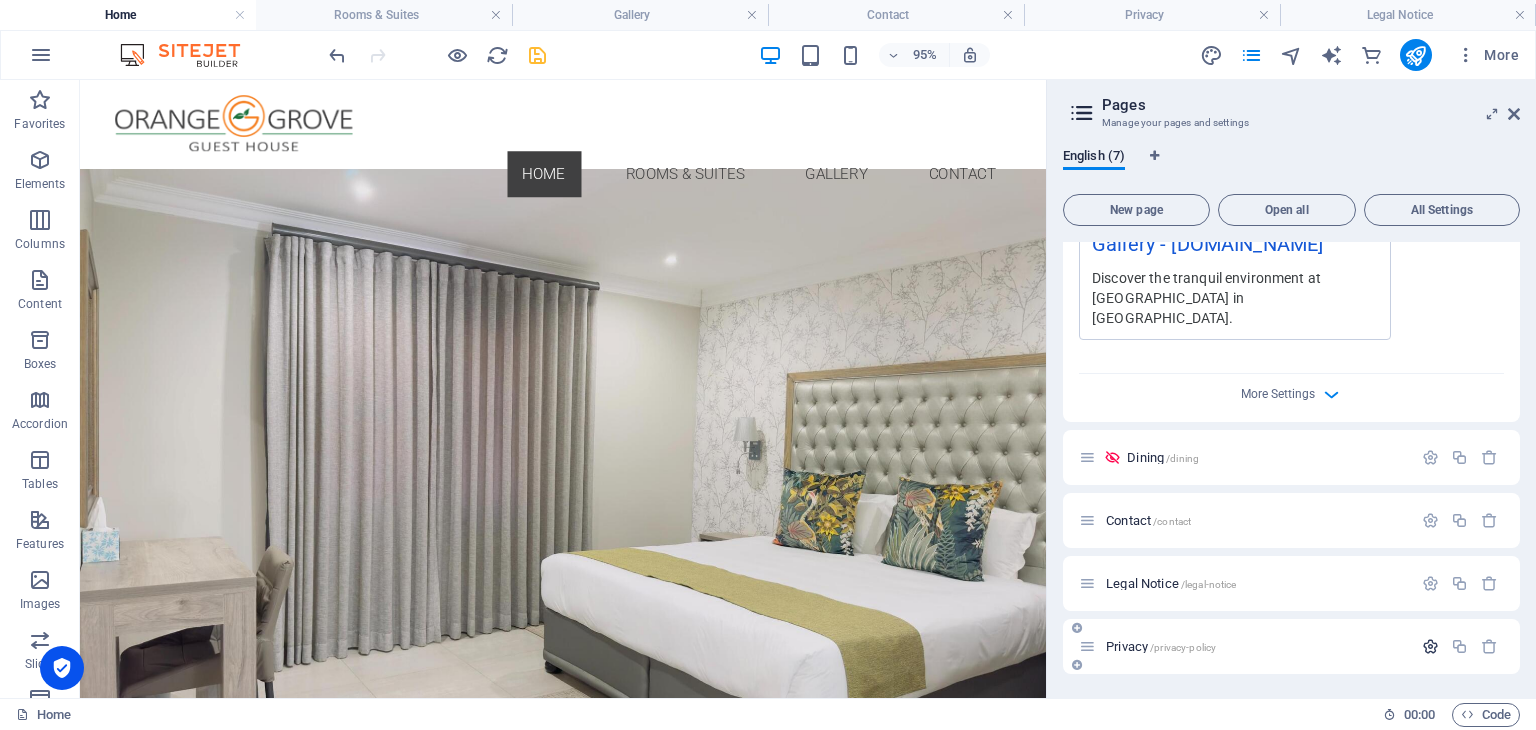 click at bounding box center (1430, 646) 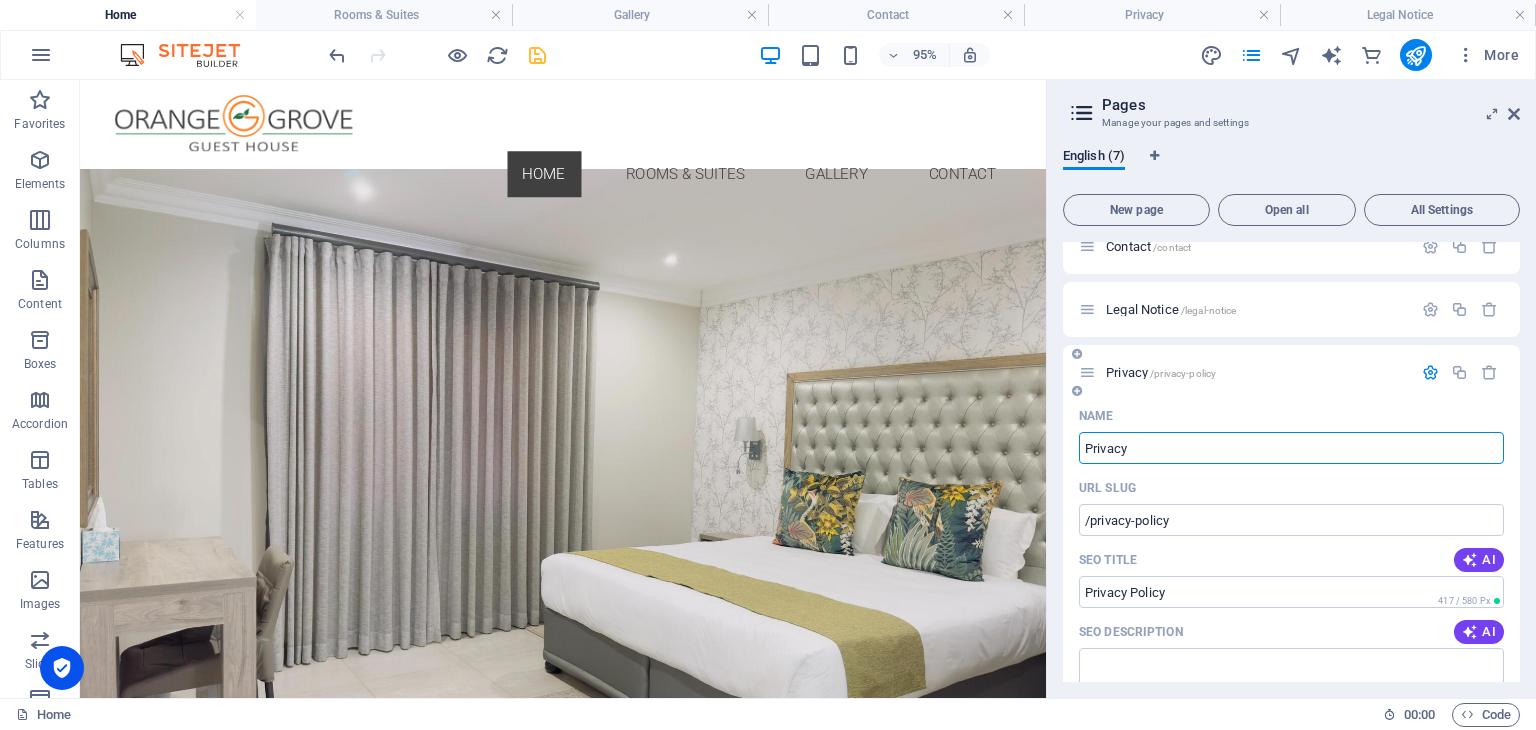 scroll, scrollTop: 2353, scrollLeft: 0, axis: vertical 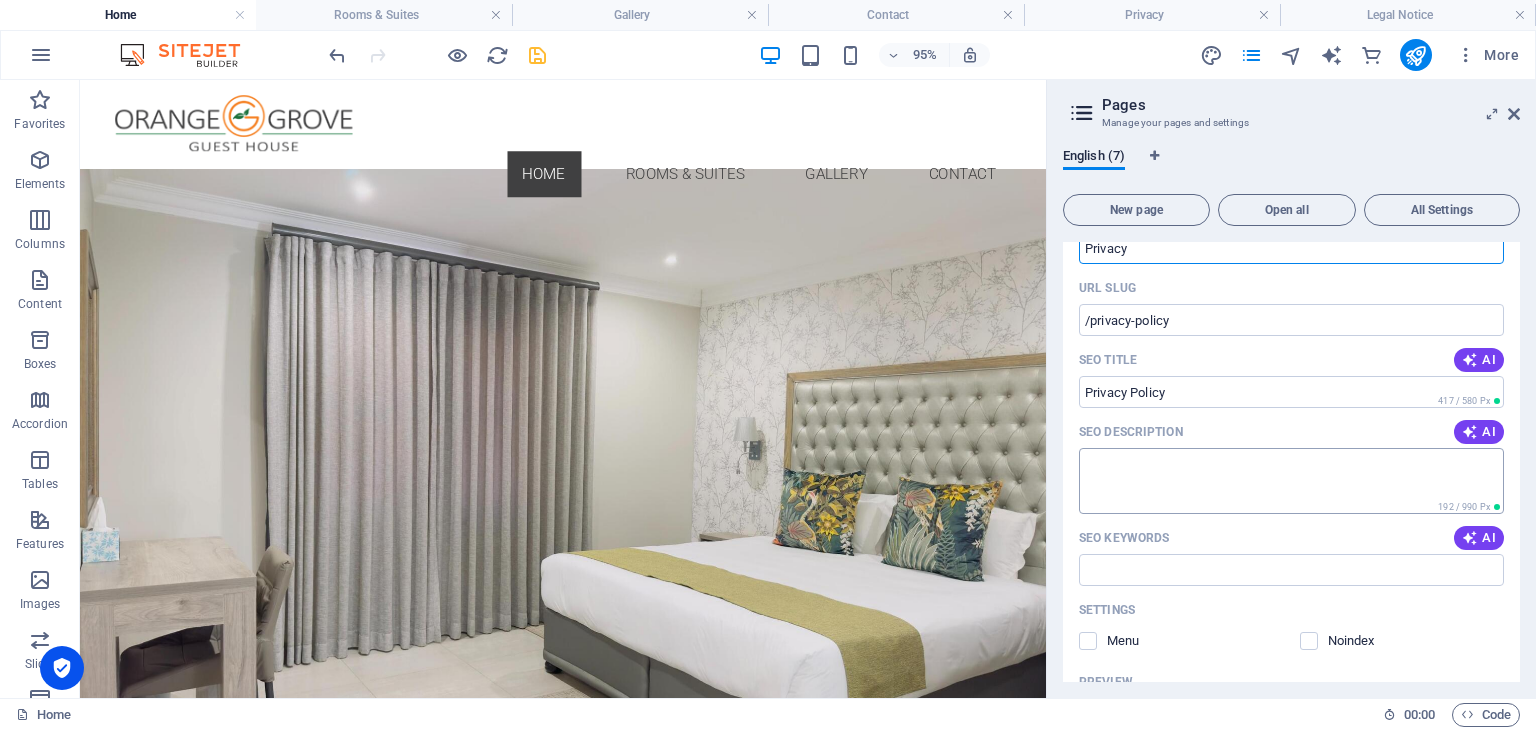 drag, startPoint x: 1173, startPoint y: 505, endPoint x: 1341, endPoint y: 473, distance: 171.02046 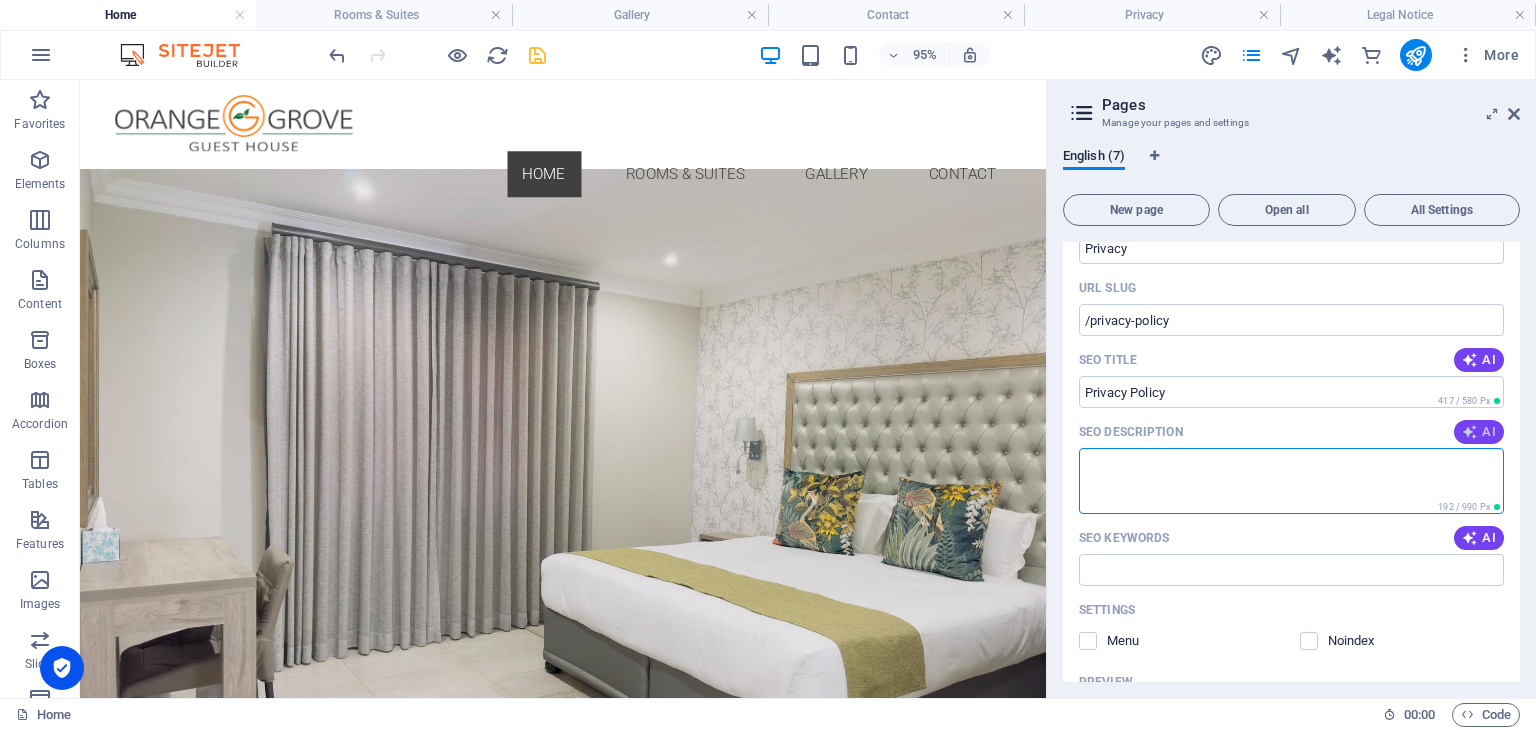 click at bounding box center (1470, 432) 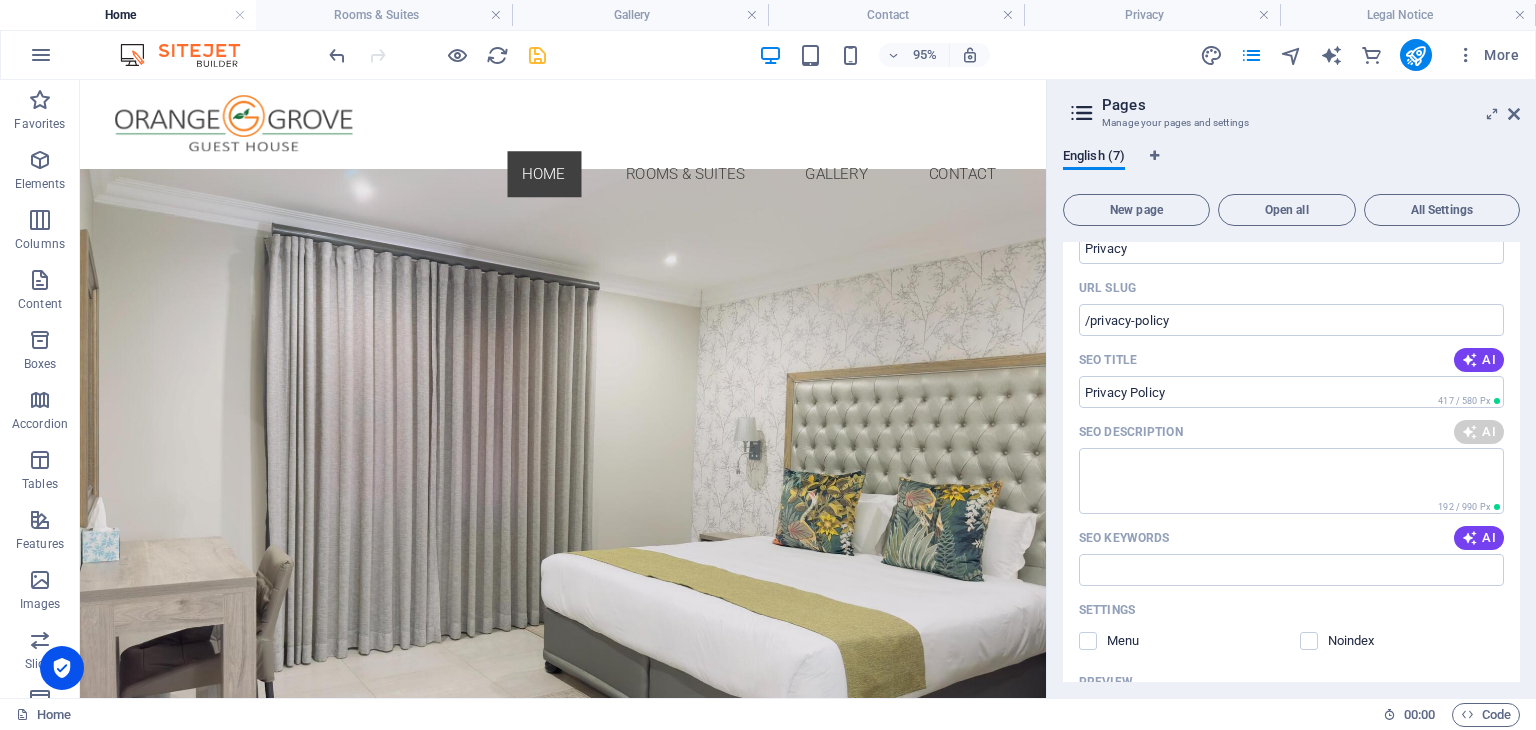 type on "Discover Orange Grove in Gaborone: Dine with us daily from 4 PM to 11 PM. Call +267 77 415 699 for reservations!" 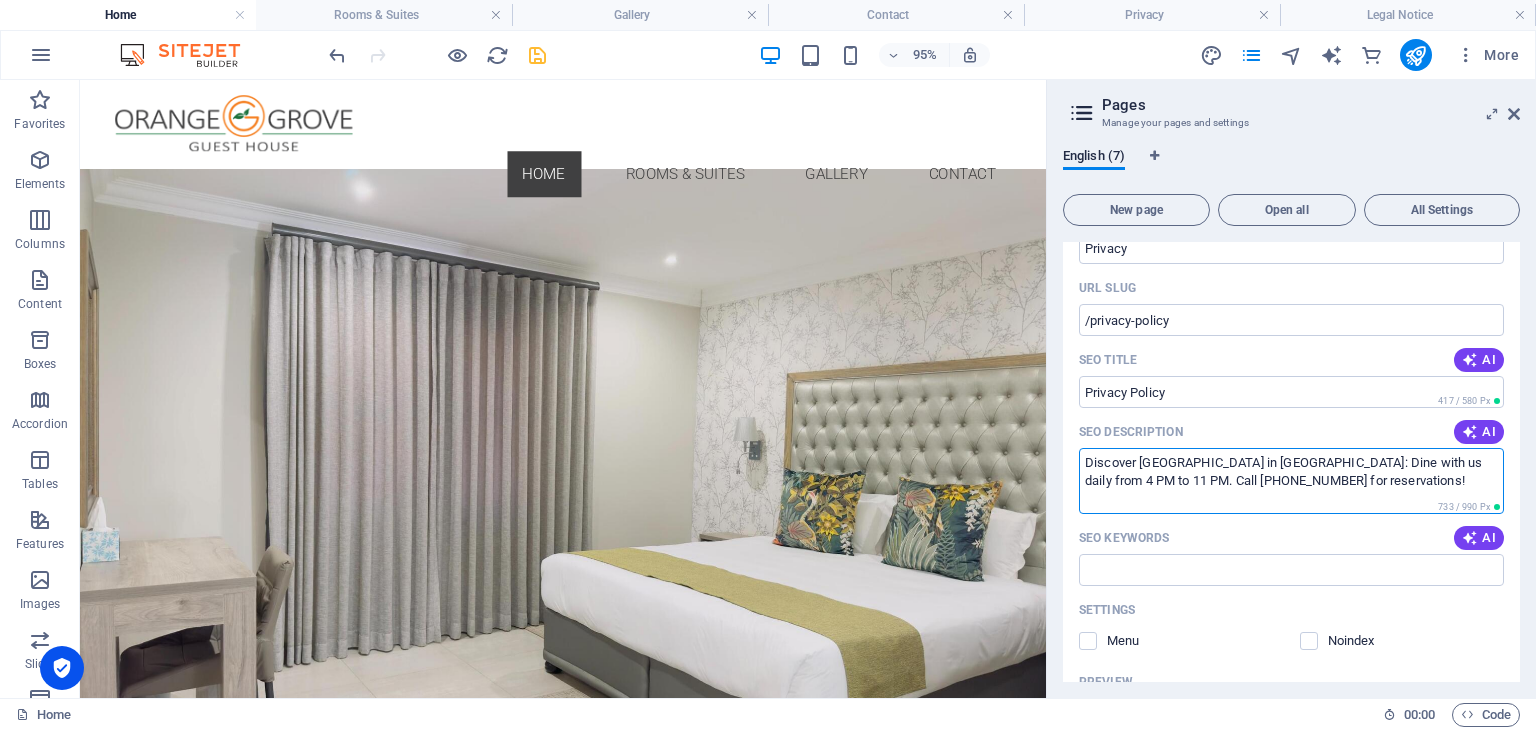 drag, startPoint x: 1380, startPoint y: 505, endPoint x: 1064, endPoint y: 470, distance: 317.93237 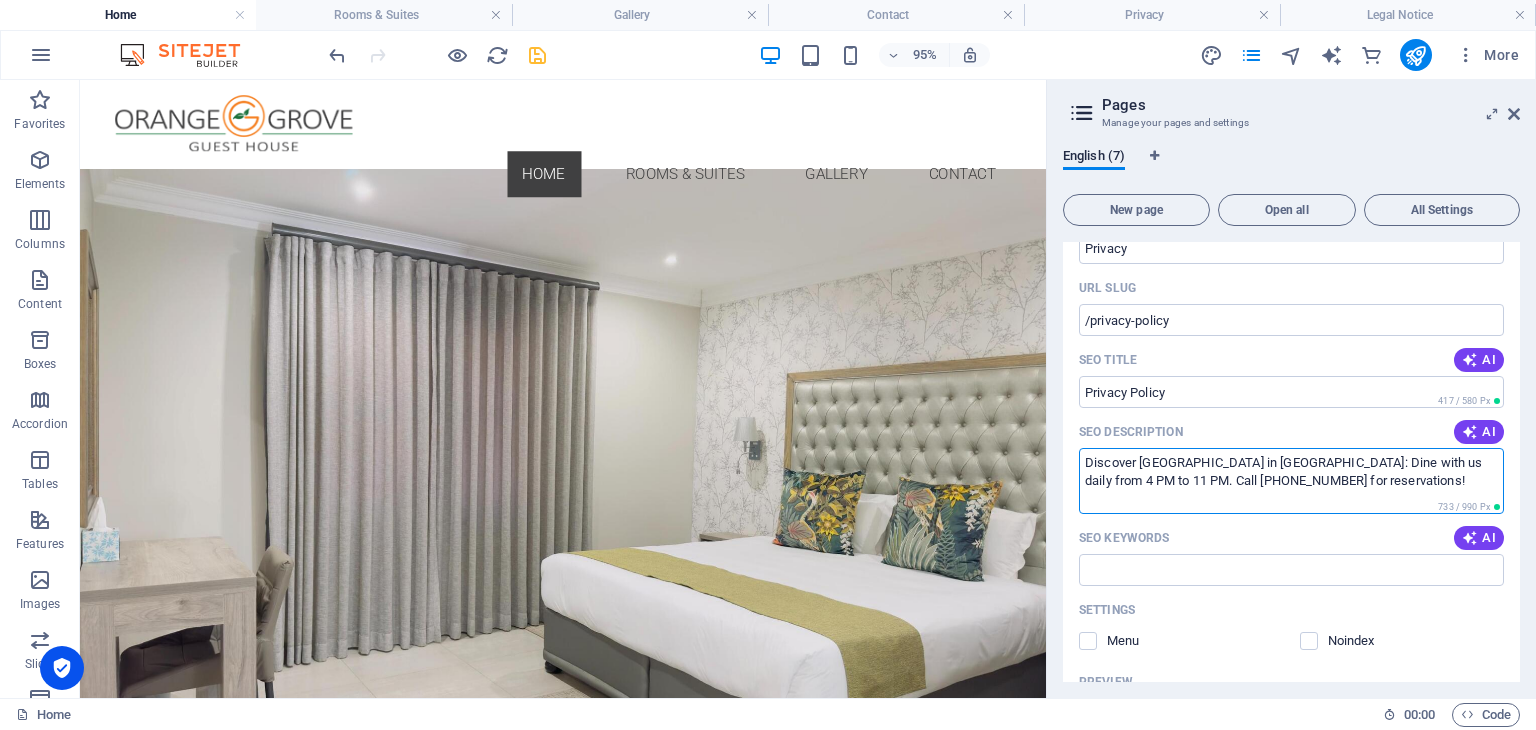 click on "Name Privacy ​ URL SLUG /privacy-policy ​ SEO Title AI Privacy Policy ​ 417 / 580 Px SEO Description AI Discover Orange Grove in Gaborone: Dine with us daily from 4 PM to 11 PM. Call +267 77 415 699 for reservations! ​ 733 / 990 Px SEO Keywords AI ​ Settings Menu Noindex Preview Mobile Desktop www.example.com privacy-policy Privacy Policy - orangegroveguesthouse.co.za Discover Orange Grove in Gaborone: Dine with us daily from 4 PM to 11 PM. Call +267 77 415 699 for reservations! Meta tags ​ Preview Image (Open Graph) Drag files here, click to choose files or select files from Files or our free stock photos & videos More Settings" at bounding box center (1291, 616) 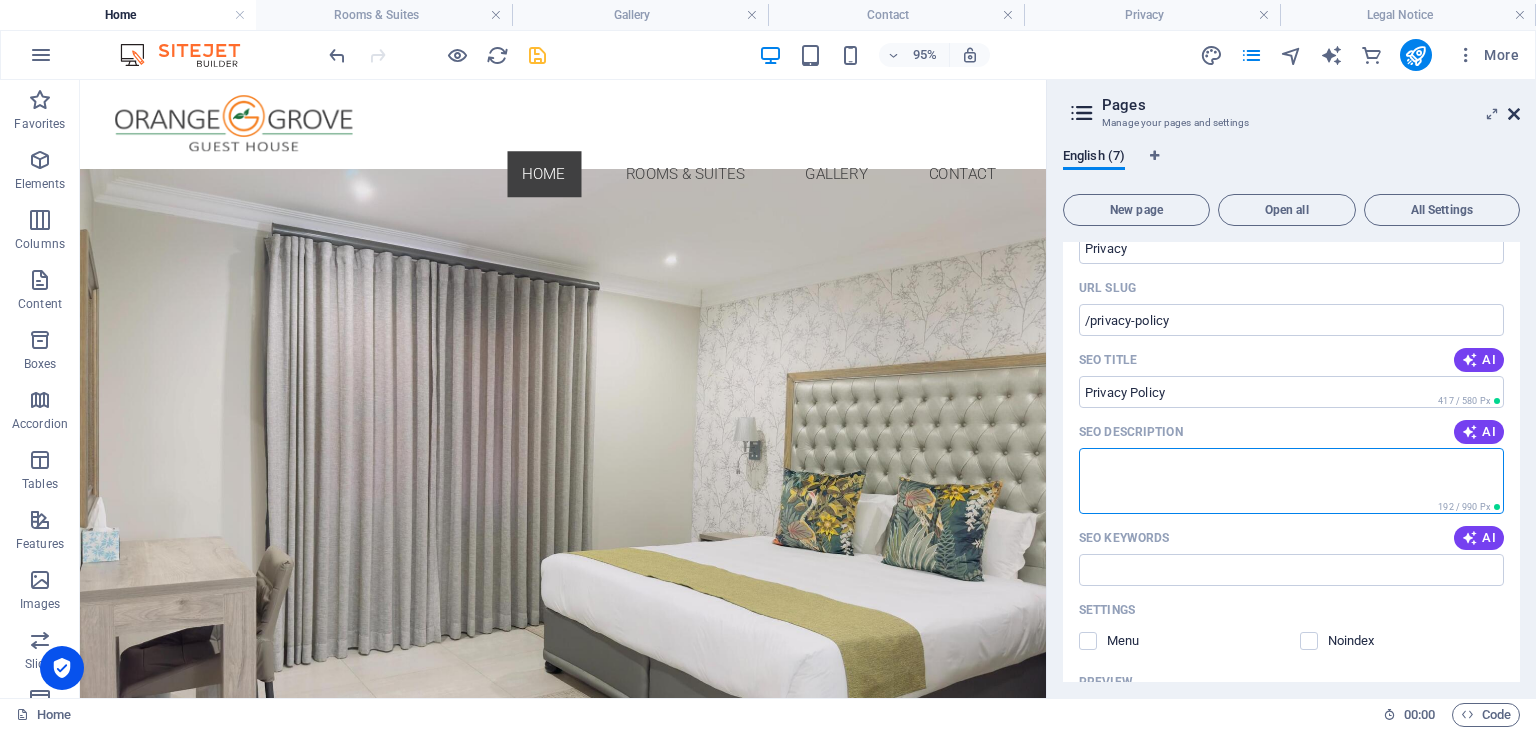 type 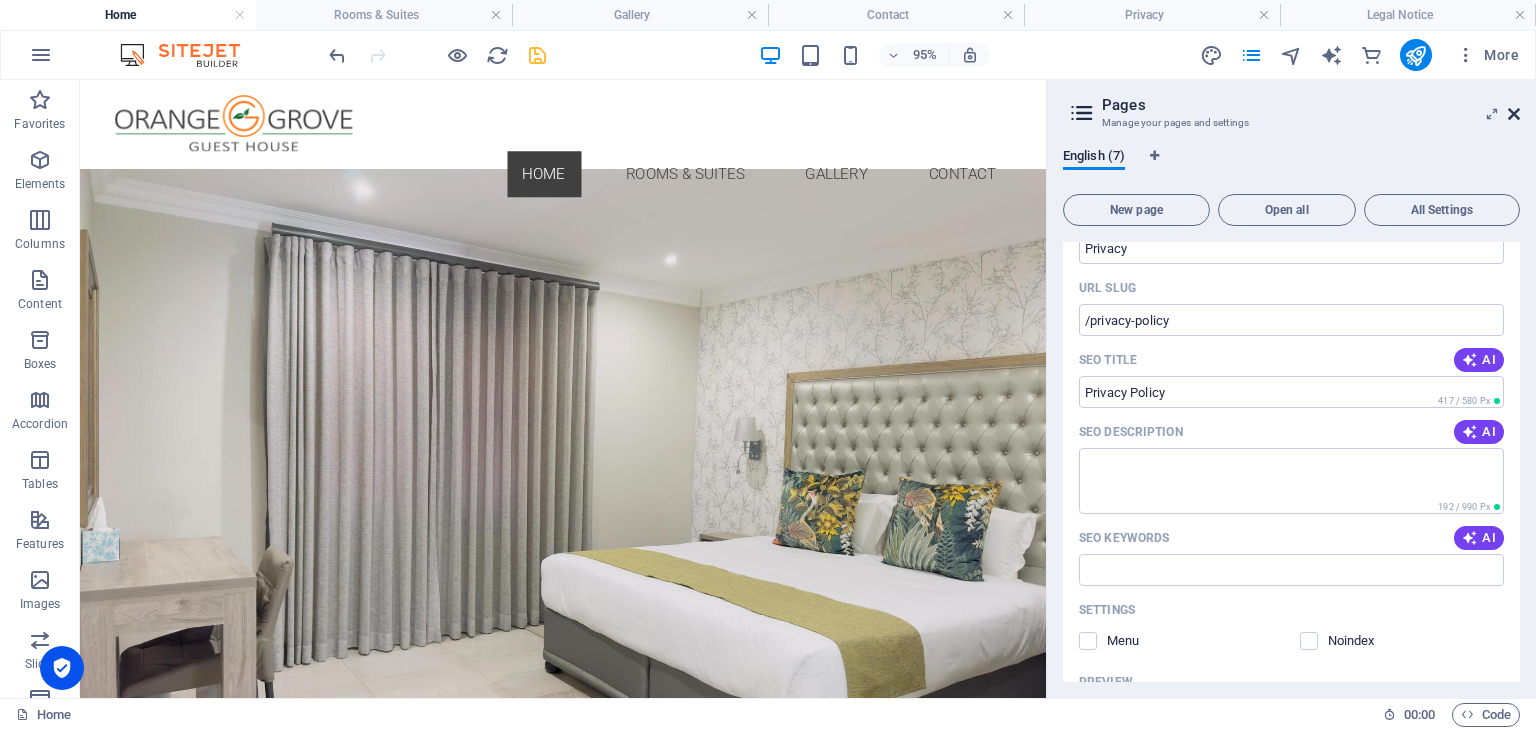drag, startPoint x: 1510, startPoint y: 115, endPoint x: 661, endPoint y: 3, distance: 856.35565 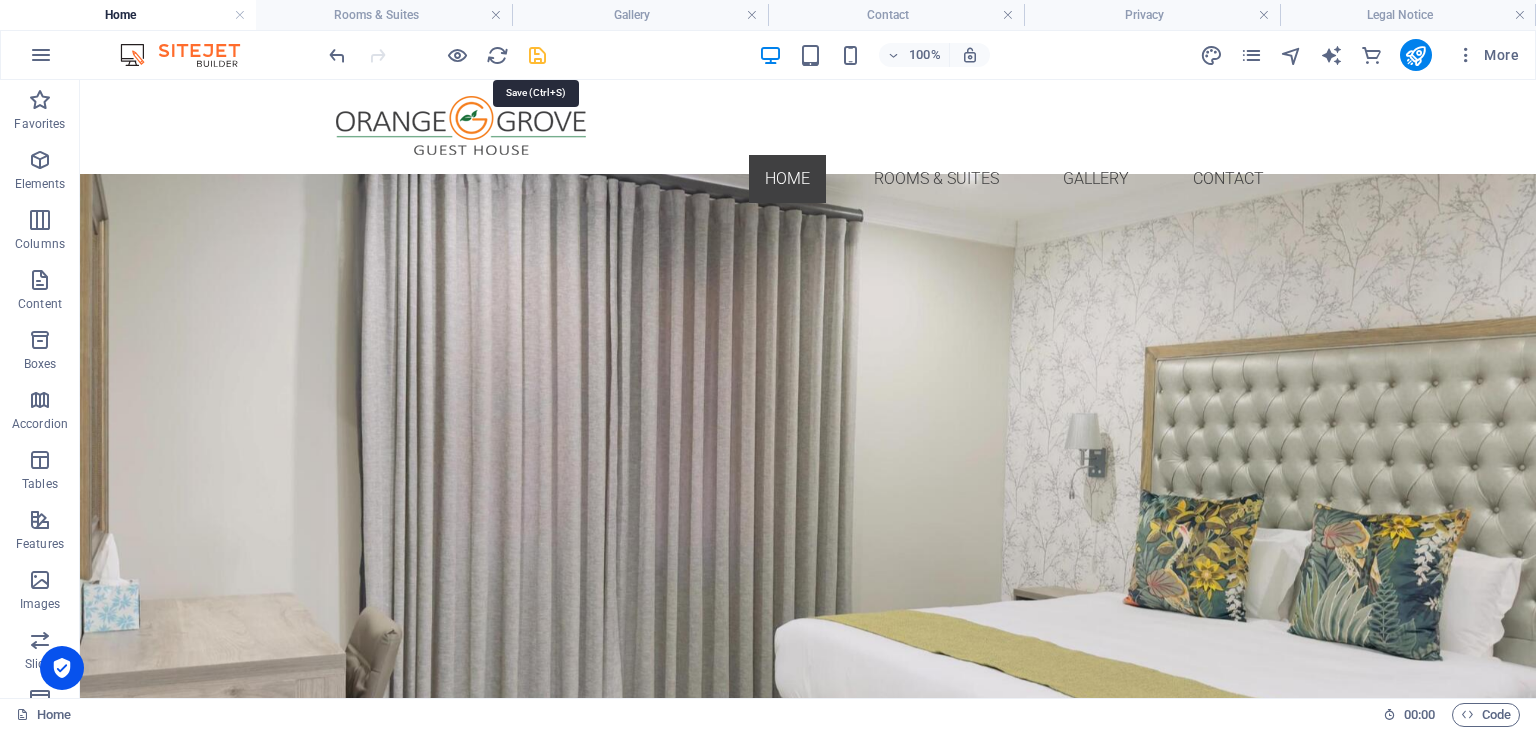 click at bounding box center [537, 55] 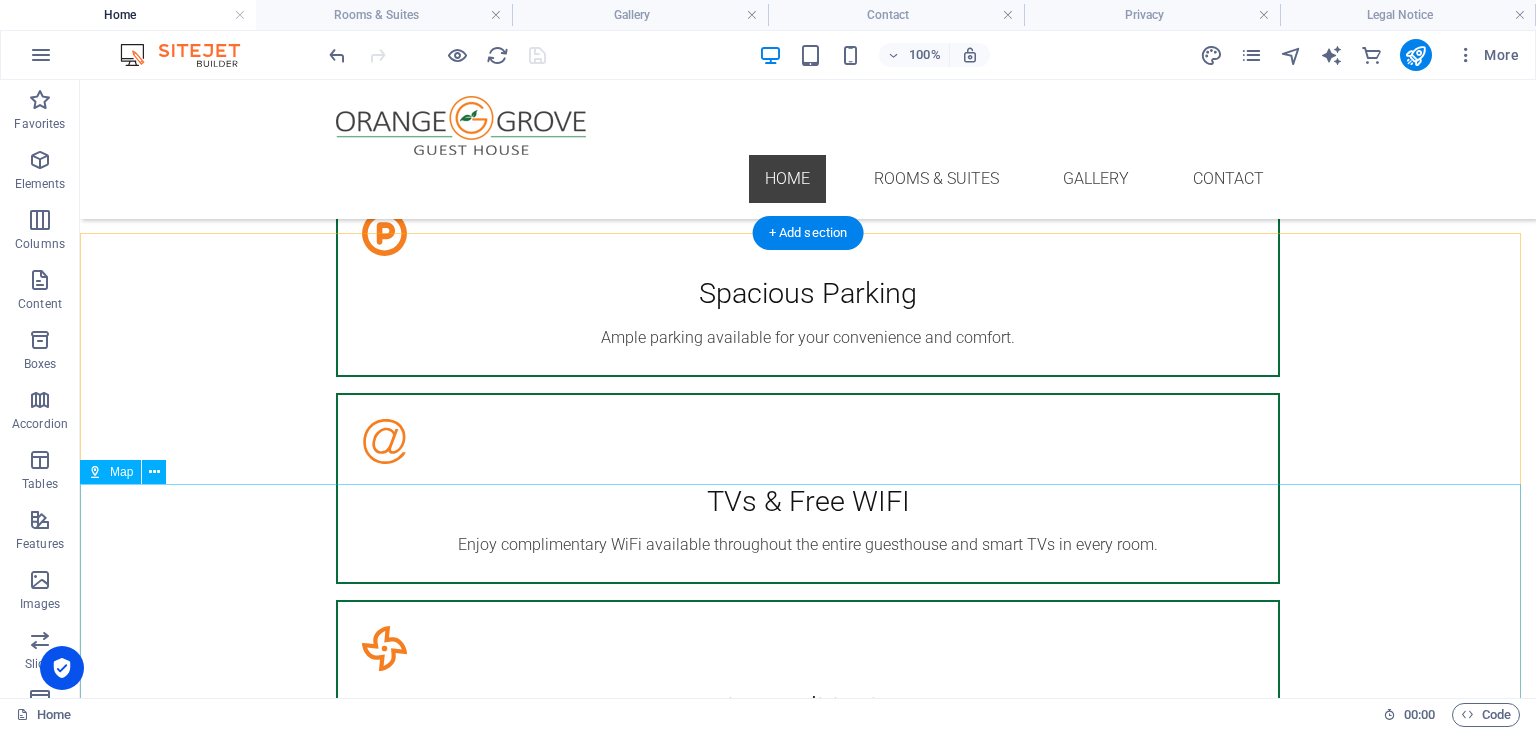 scroll, scrollTop: 4464, scrollLeft: 0, axis: vertical 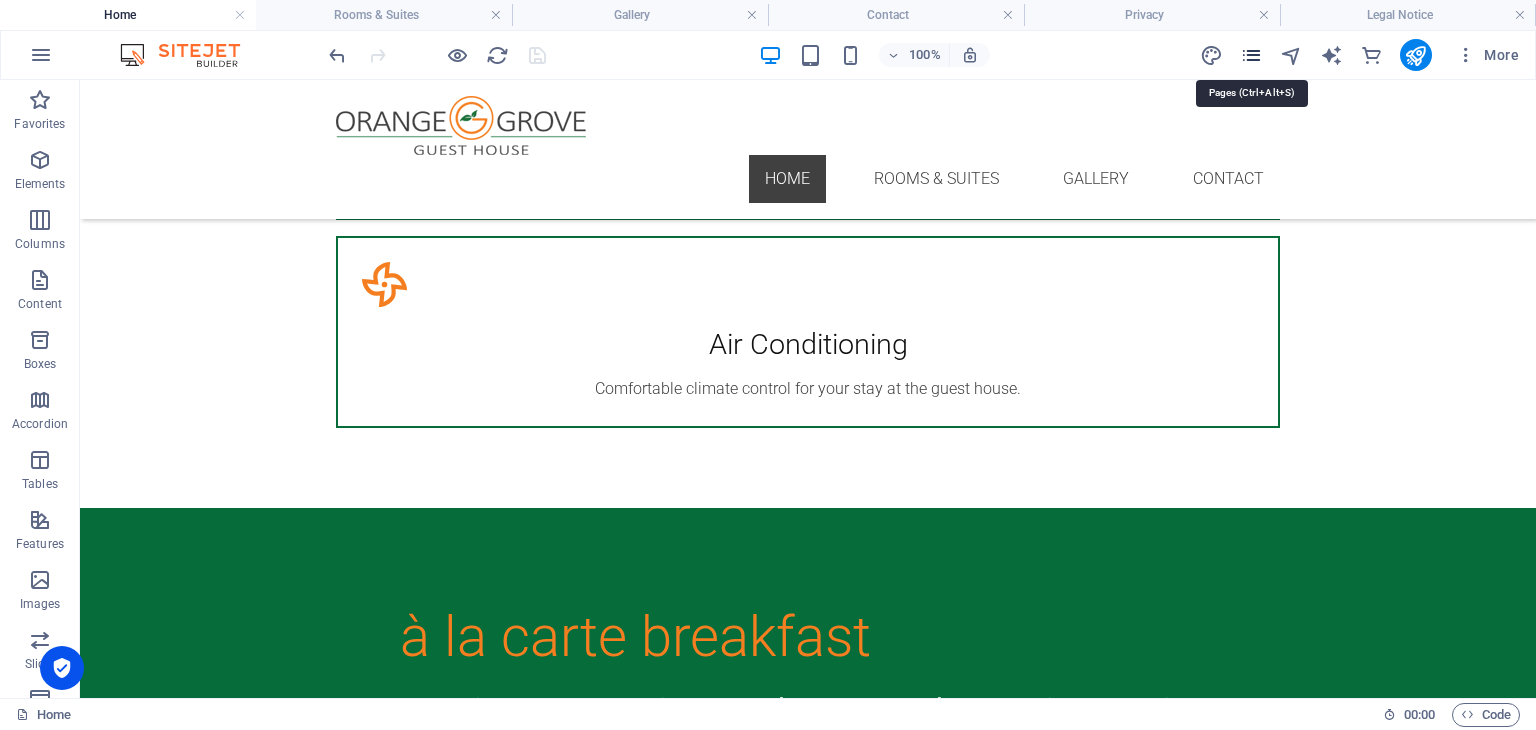 click at bounding box center [1251, 55] 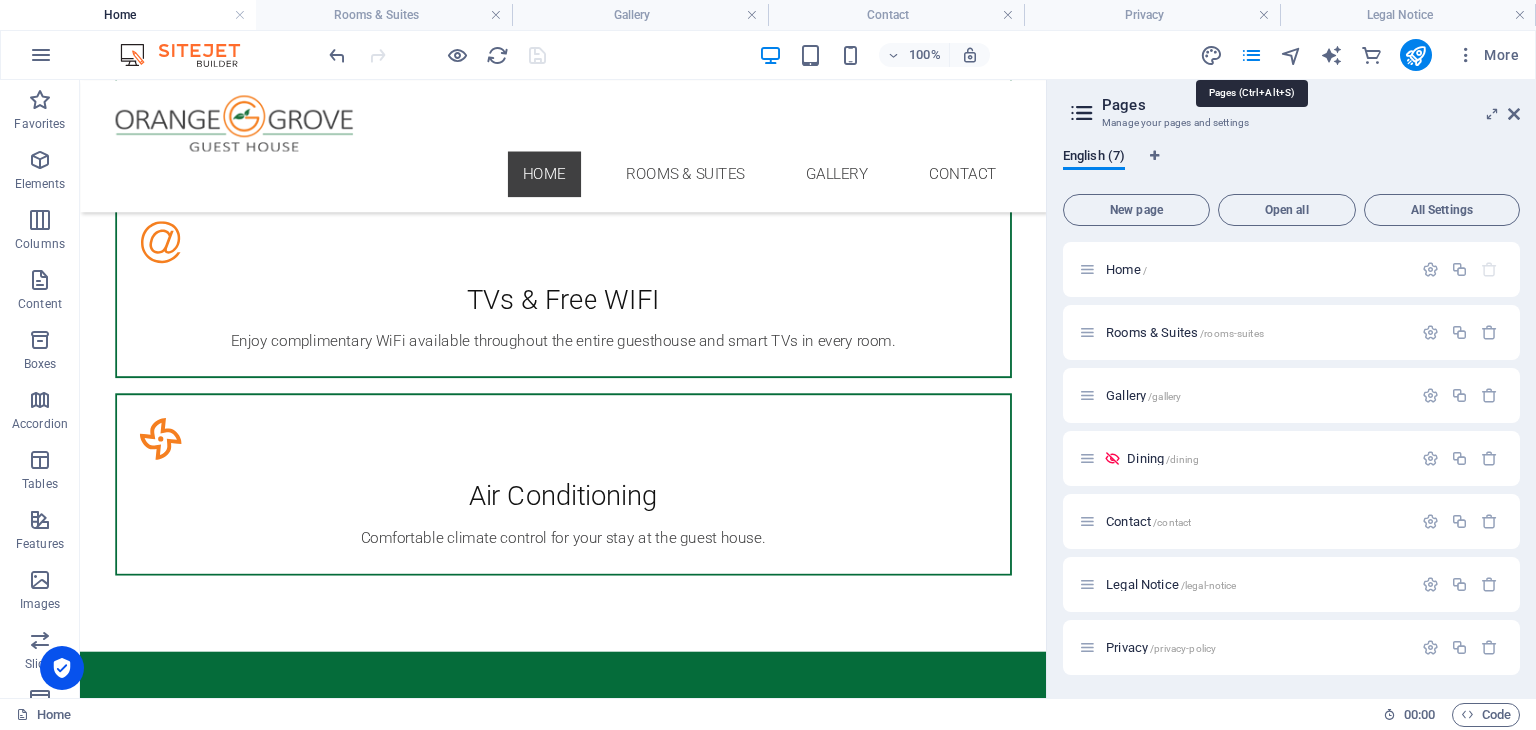 scroll, scrollTop: 4808, scrollLeft: 0, axis: vertical 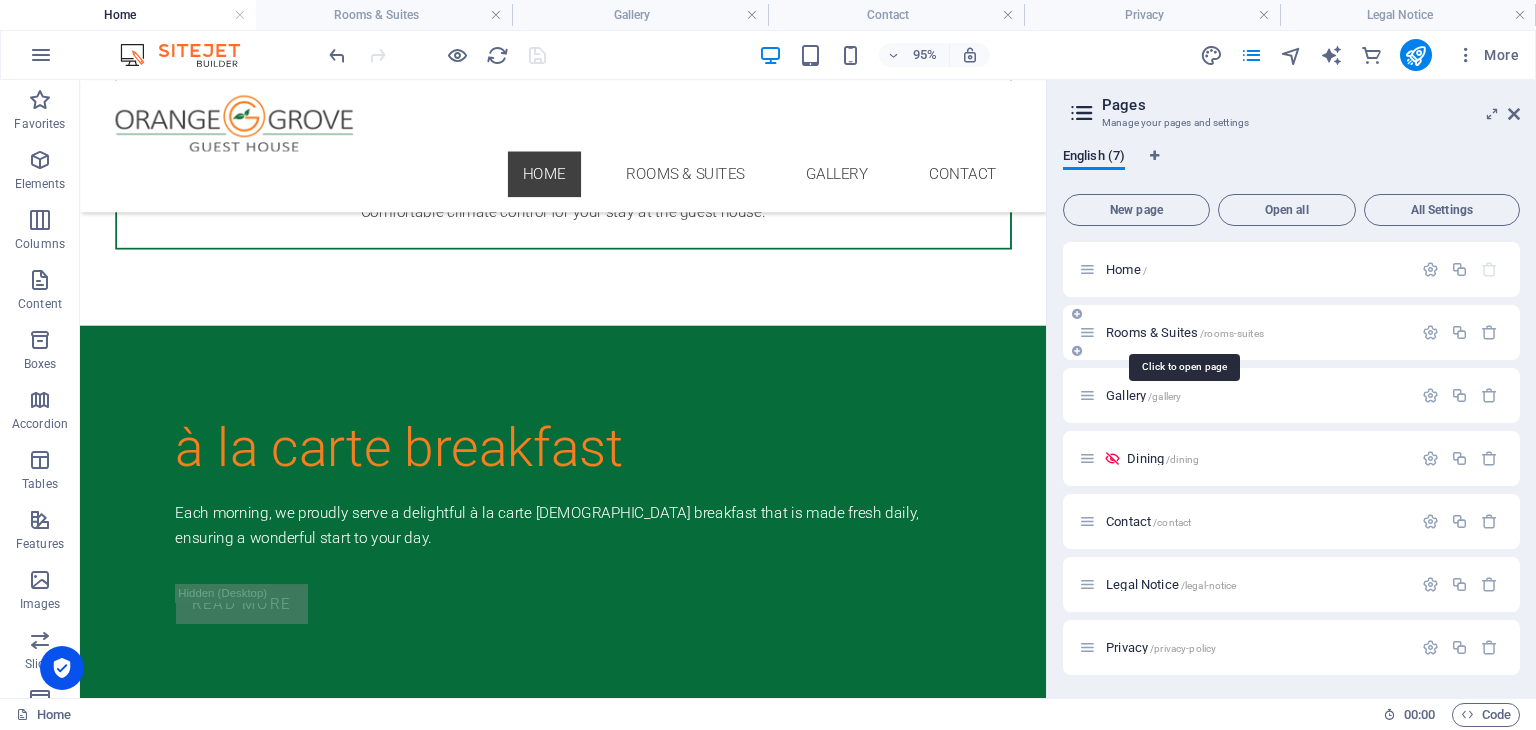 click on "Rooms & Suites /rooms-suites" at bounding box center [1185, 332] 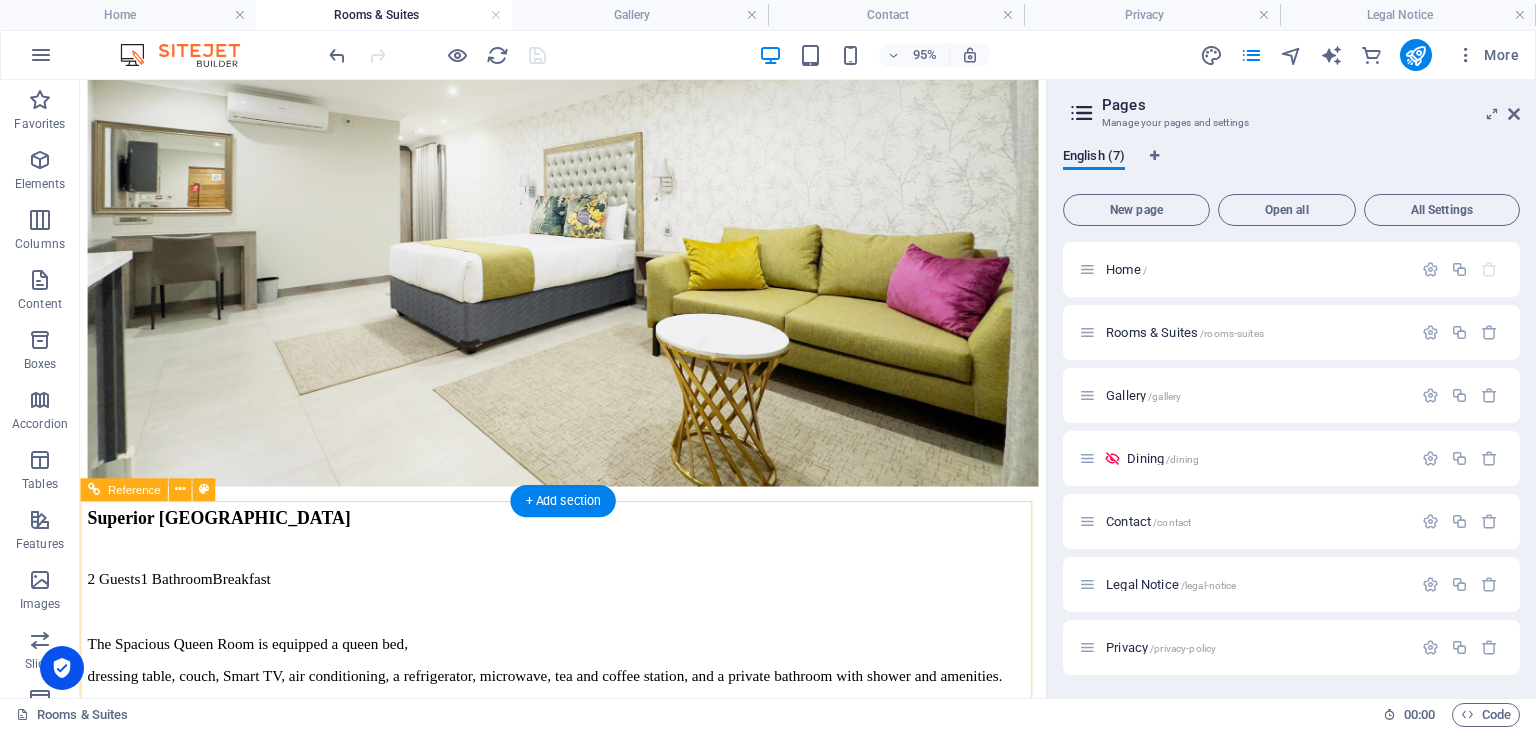 scroll, scrollTop: 2783, scrollLeft: 0, axis: vertical 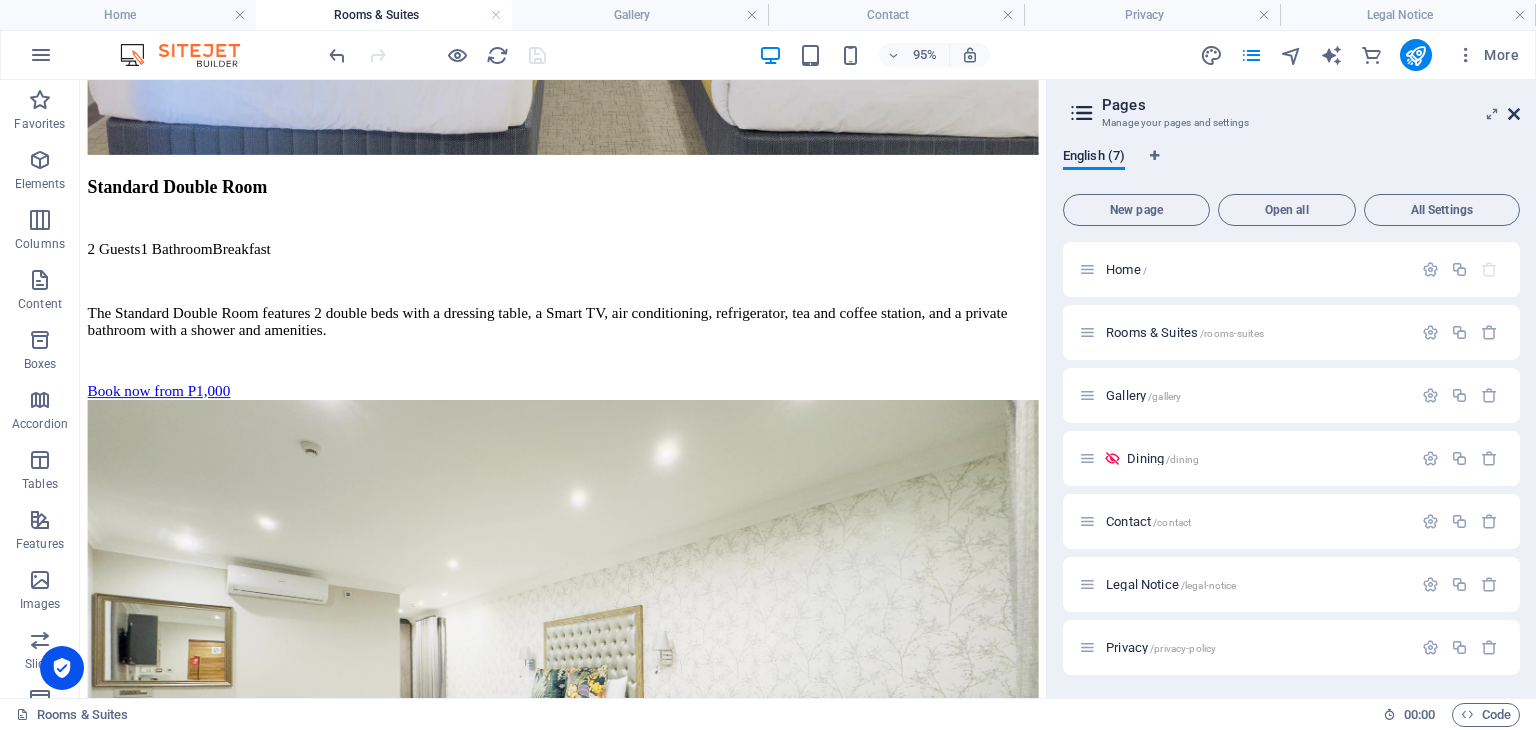drag, startPoint x: 1514, startPoint y: 115, endPoint x: 1297, endPoint y: 79, distance: 219.96591 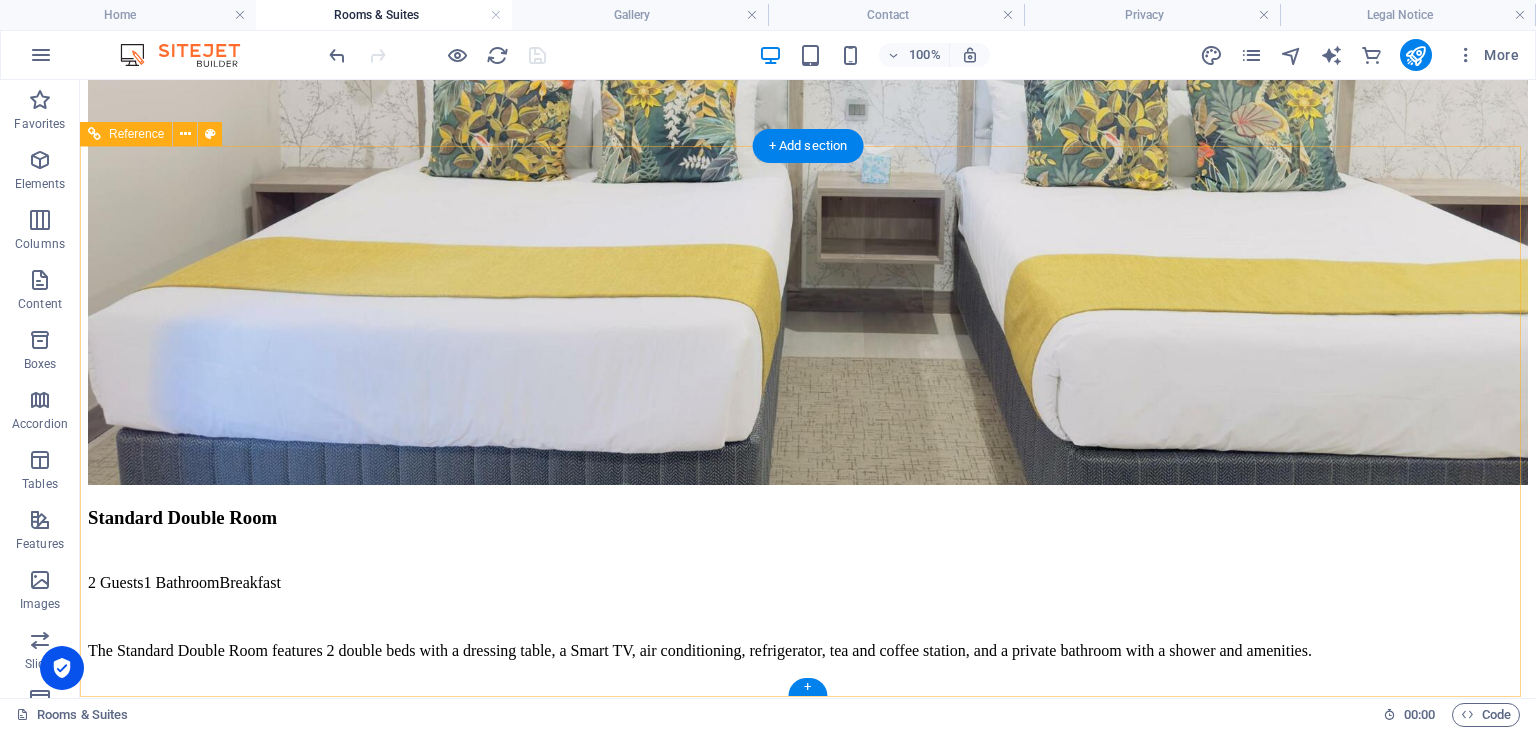 scroll, scrollTop: 3501, scrollLeft: 0, axis: vertical 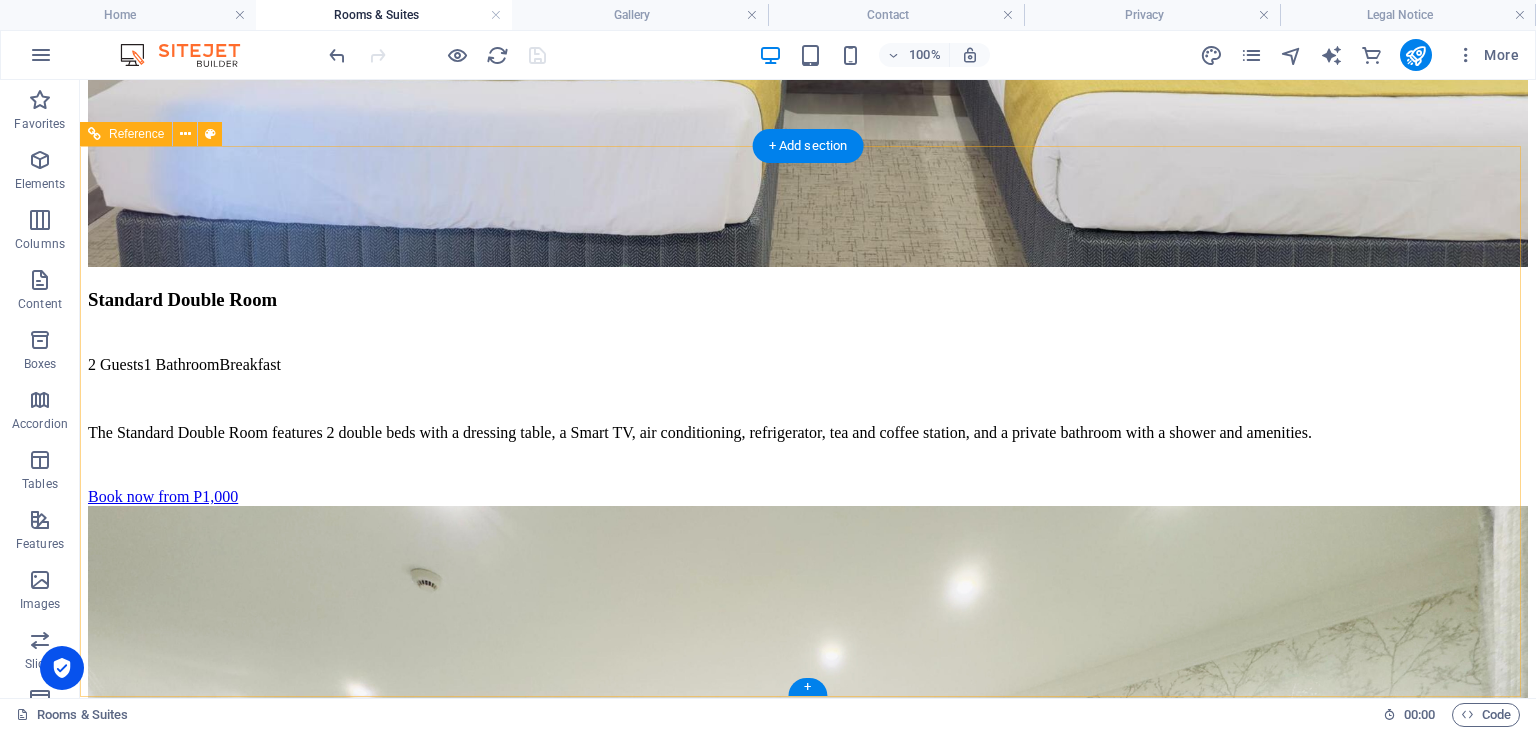 click at bounding box center (808, 14972) 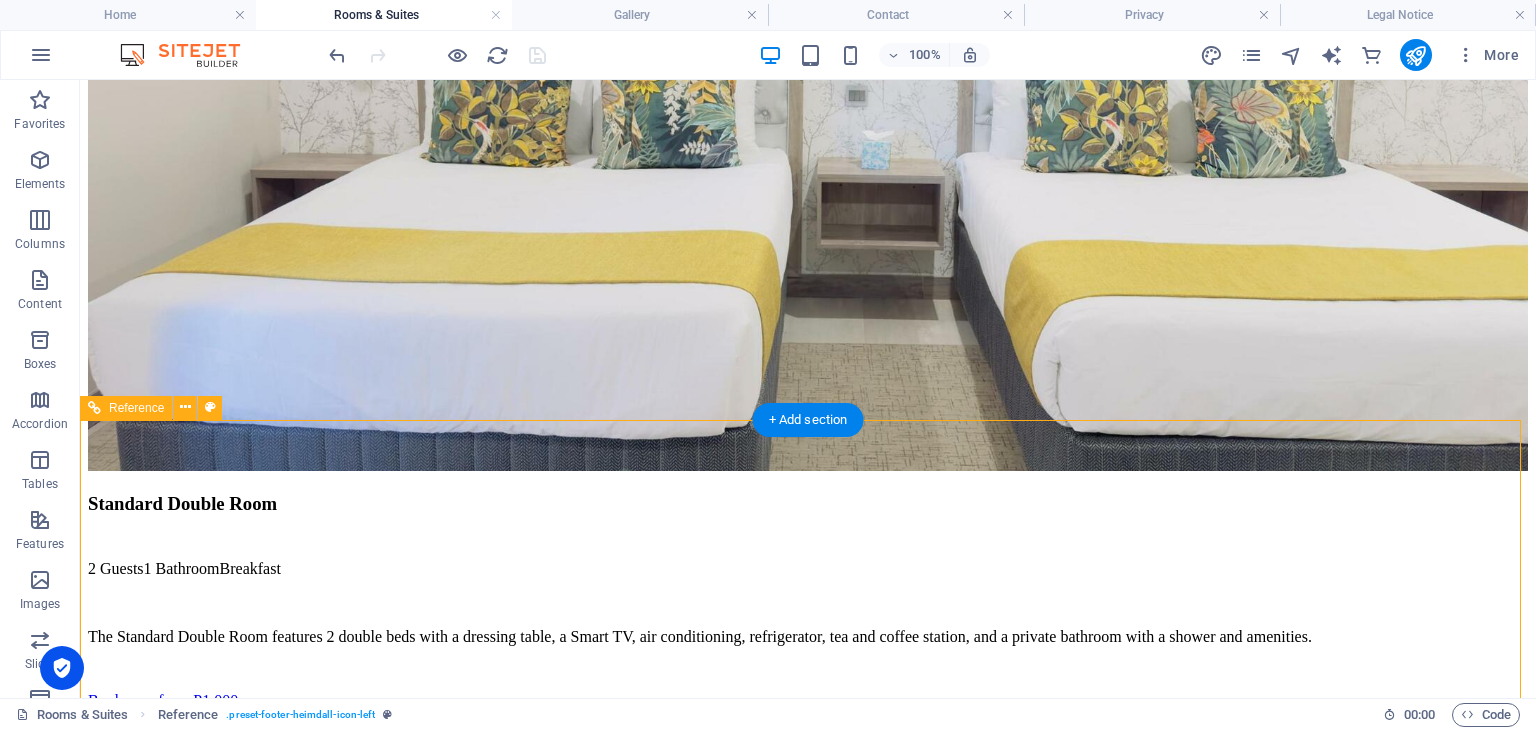 scroll, scrollTop: 3401, scrollLeft: 0, axis: vertical 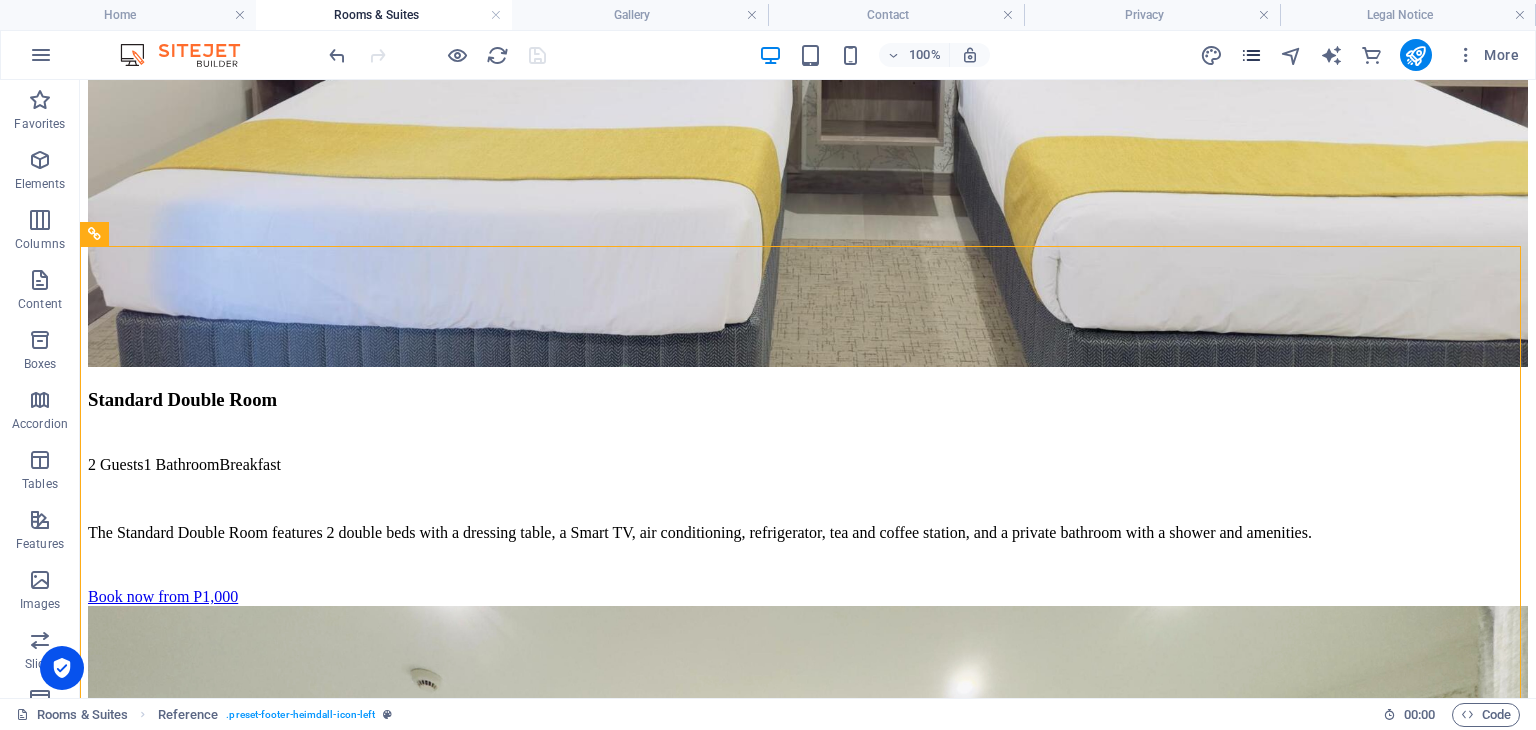 click at bounding box center (1251, 55) 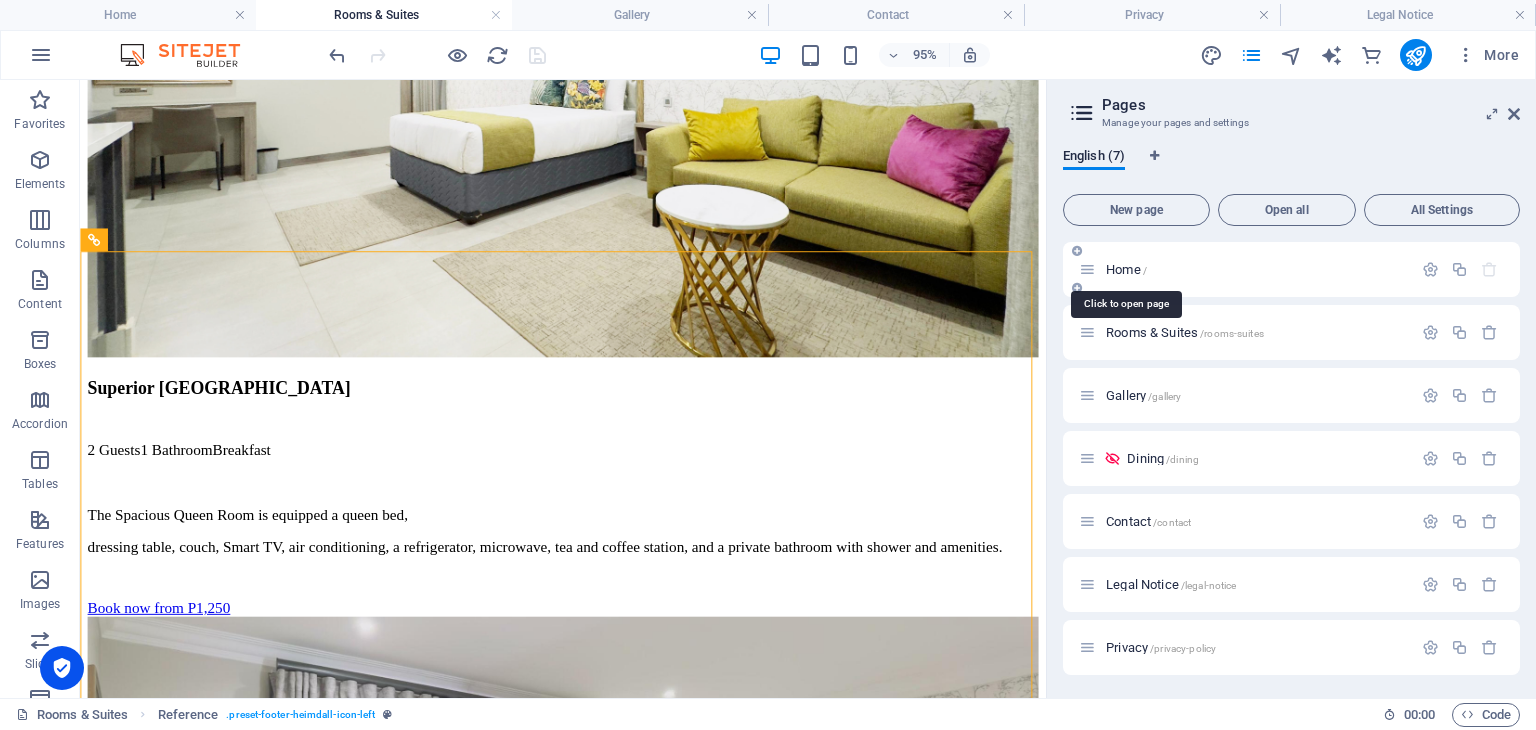 click on "Home /" at bounding box center (1126, 269) 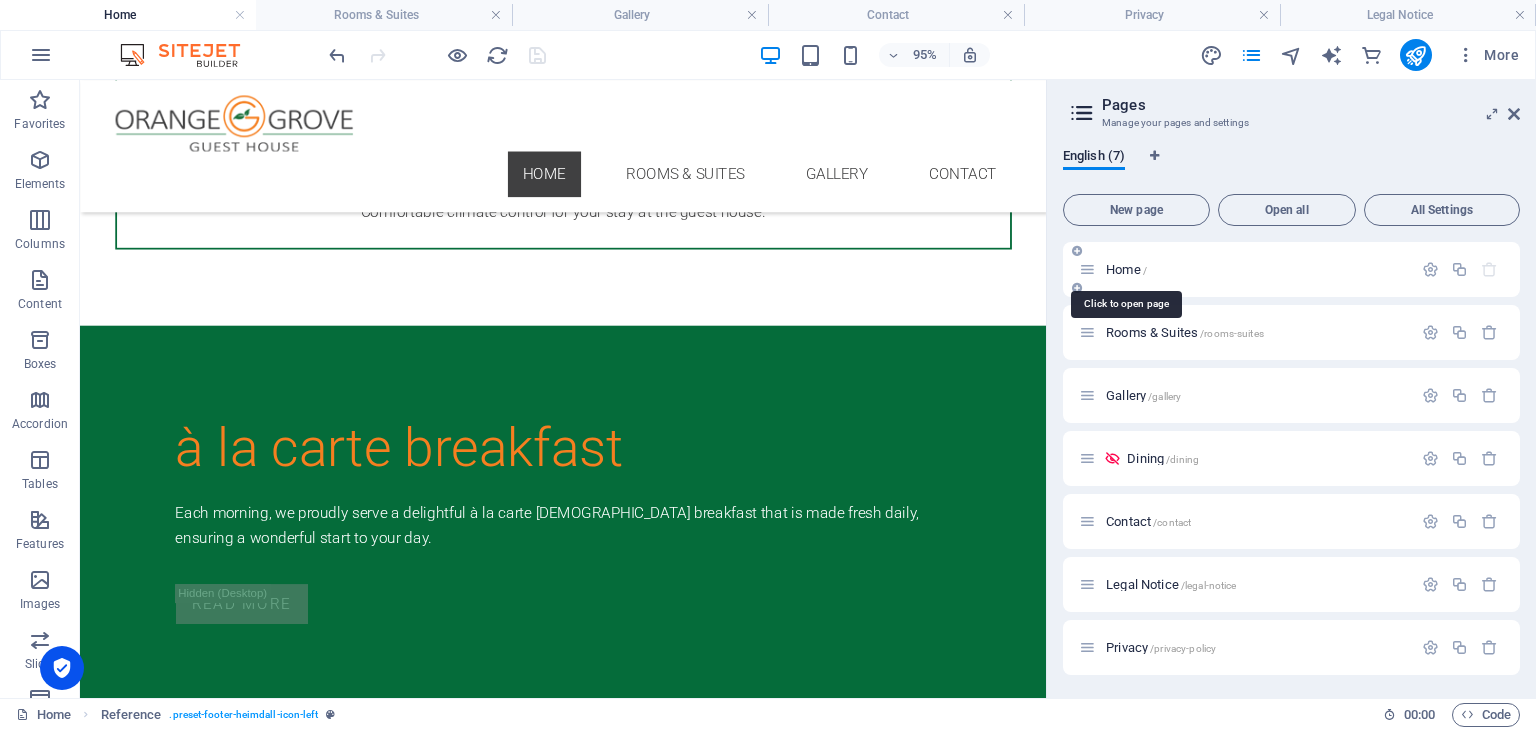 scroll, scrollTop: 0, scrollLeft: 0, axis: both 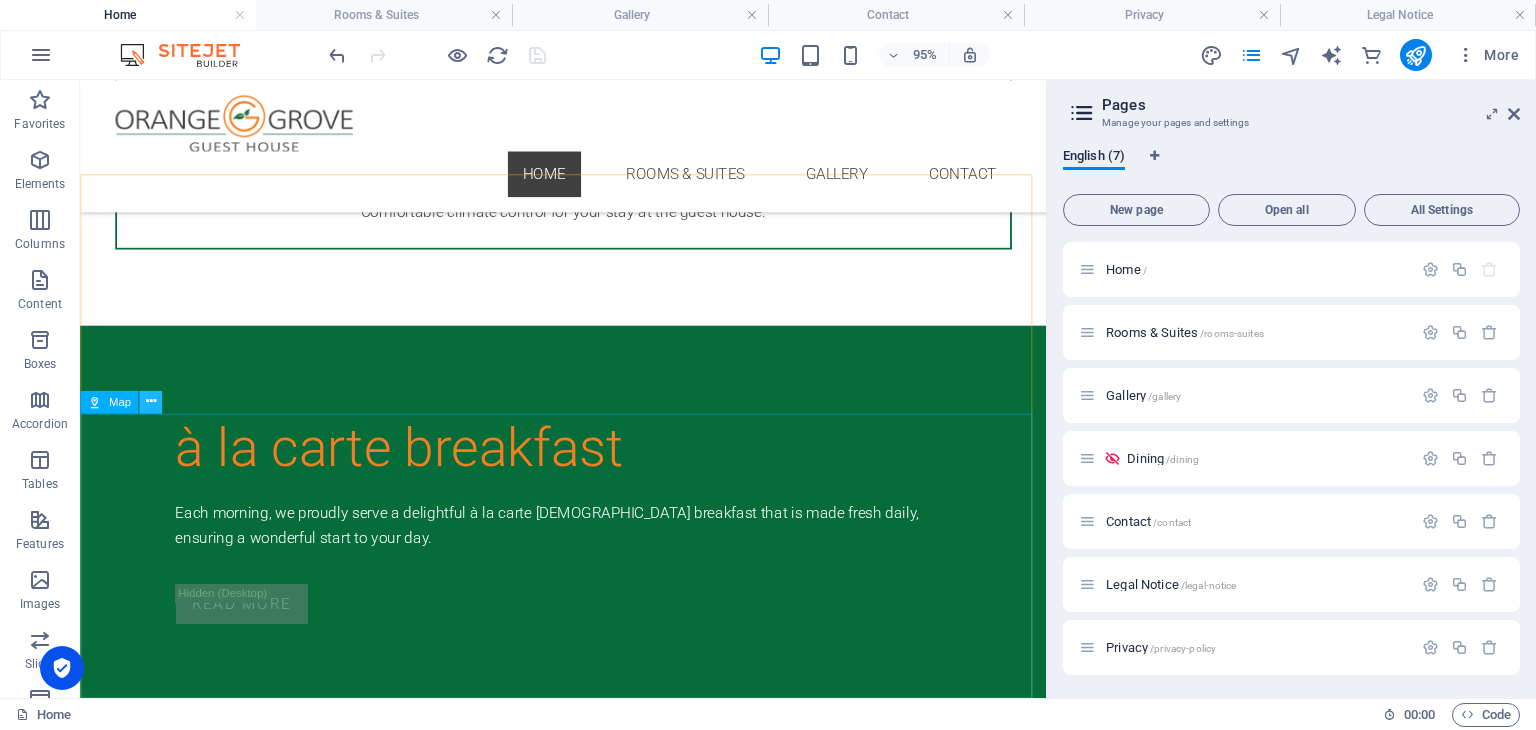 click at bounding box center (150, 402) 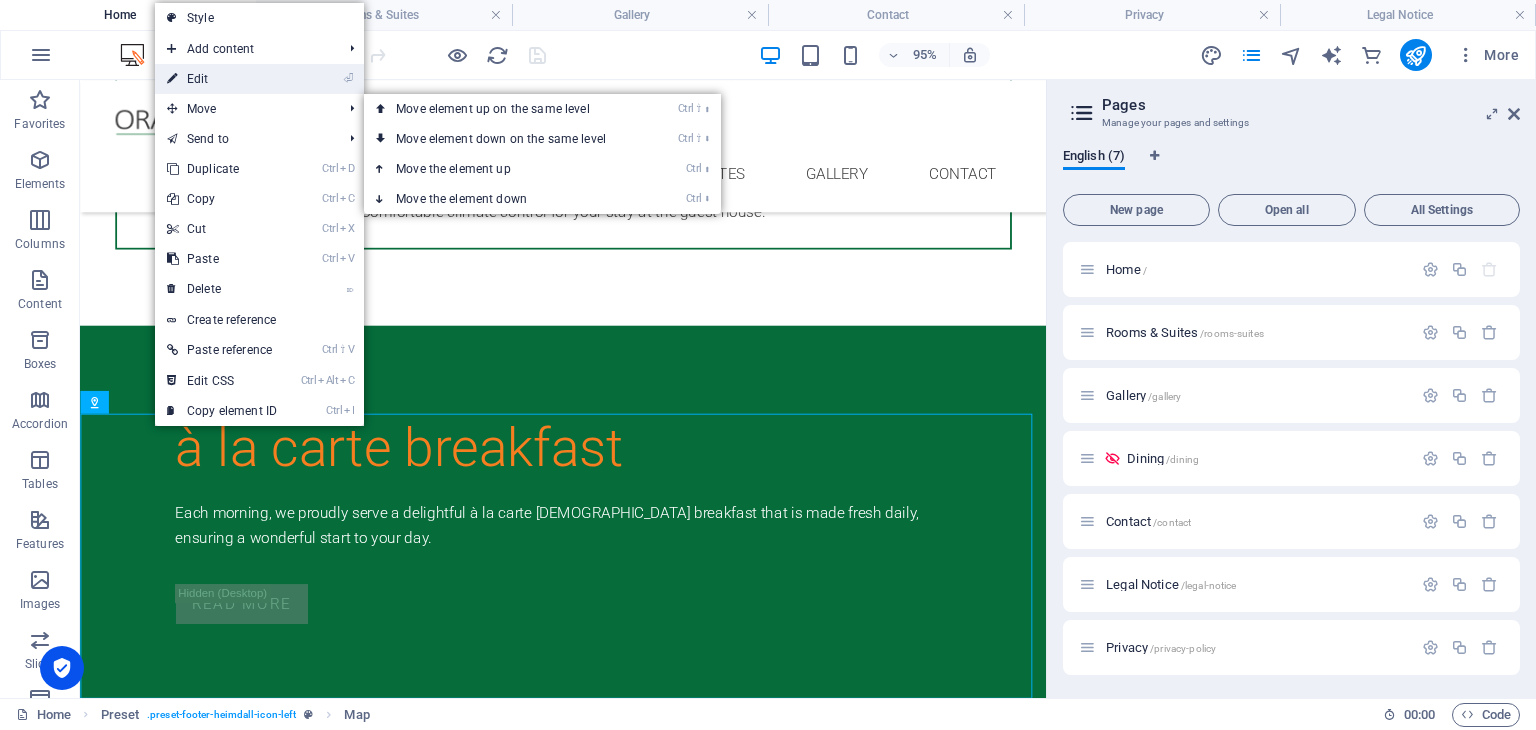 click on "⏎  Edit" at bounding box center (222, 79) 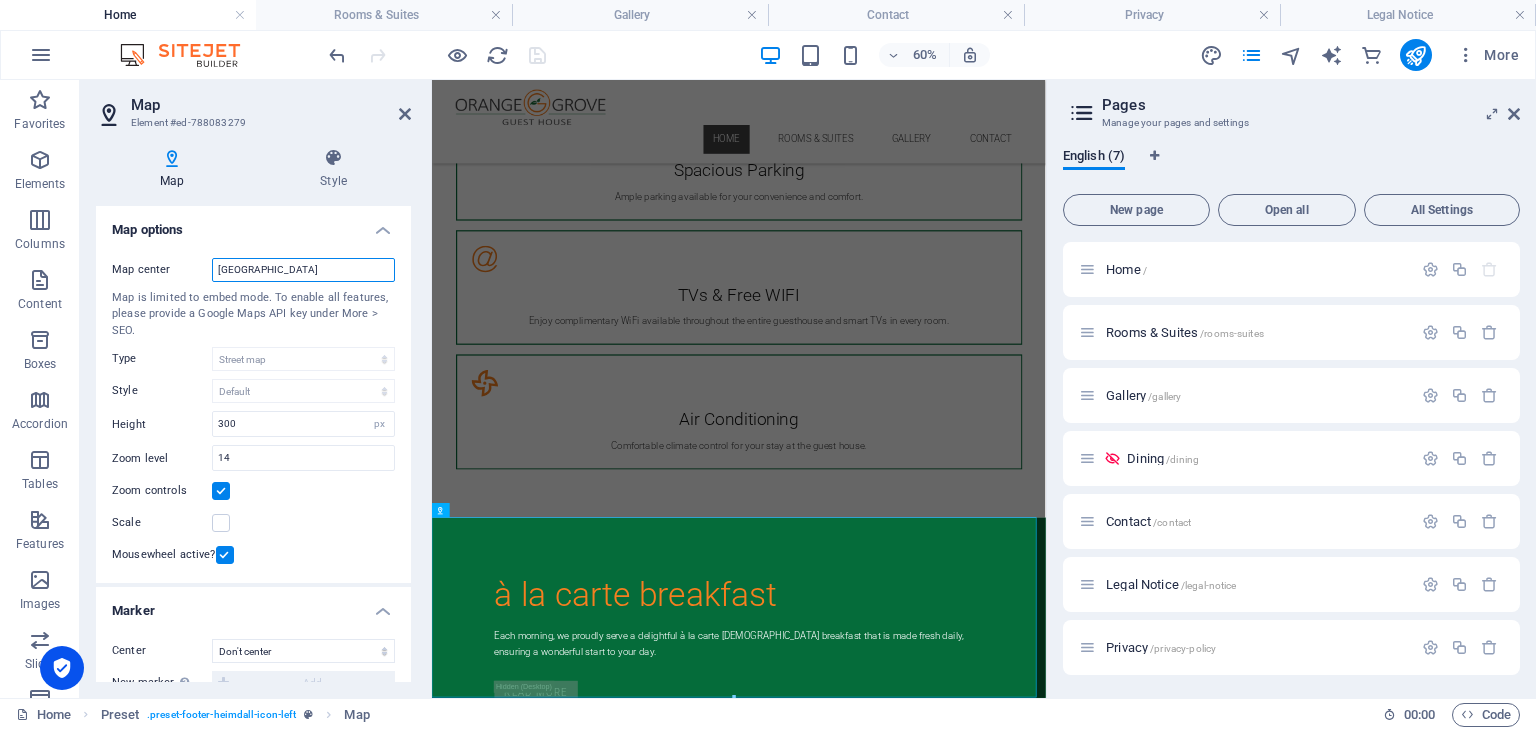 drag, startPoint x: 346, startPoint y: 269, endPoint x: 189, endPoint y: 284, distance: 157.71494 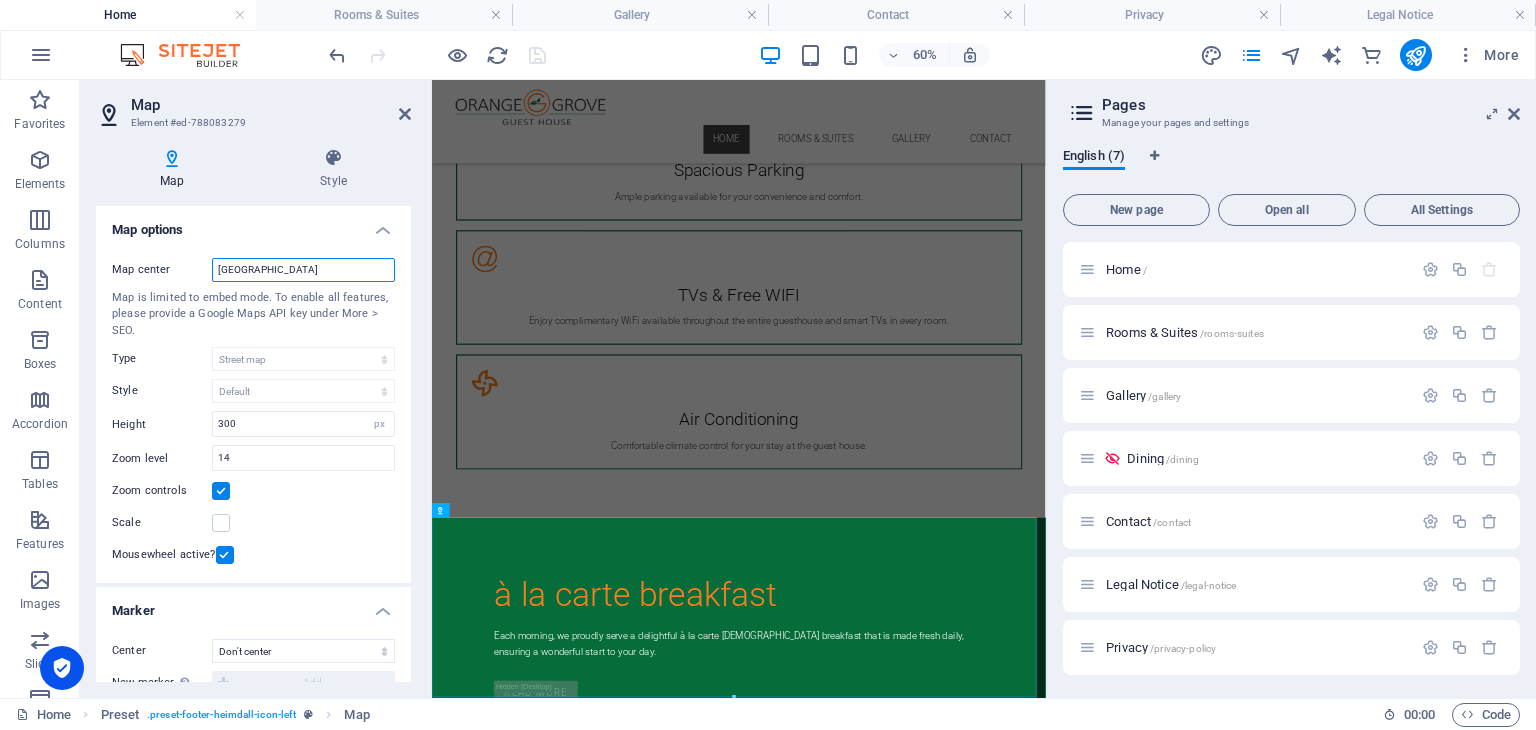 click on "Map center 31365 Gaborone North Map is limited to embed mode. To enable all features, please provide a Google Maps API key under More > SEO. Type Street map Satellite view Satellite view with streets Terrain map Style Default Colorize Pale Dawn Subtle Grayscale Shades of Grey Apple Maps Blue Water Midnight Commander Light Monochrome Paper Neutral Blue Hints of Gold Black &amp; White No labels Color Height 300 px Zoom level 14 Zoom controls Scale Mousewheel active?" at bounding box center (253, 413) 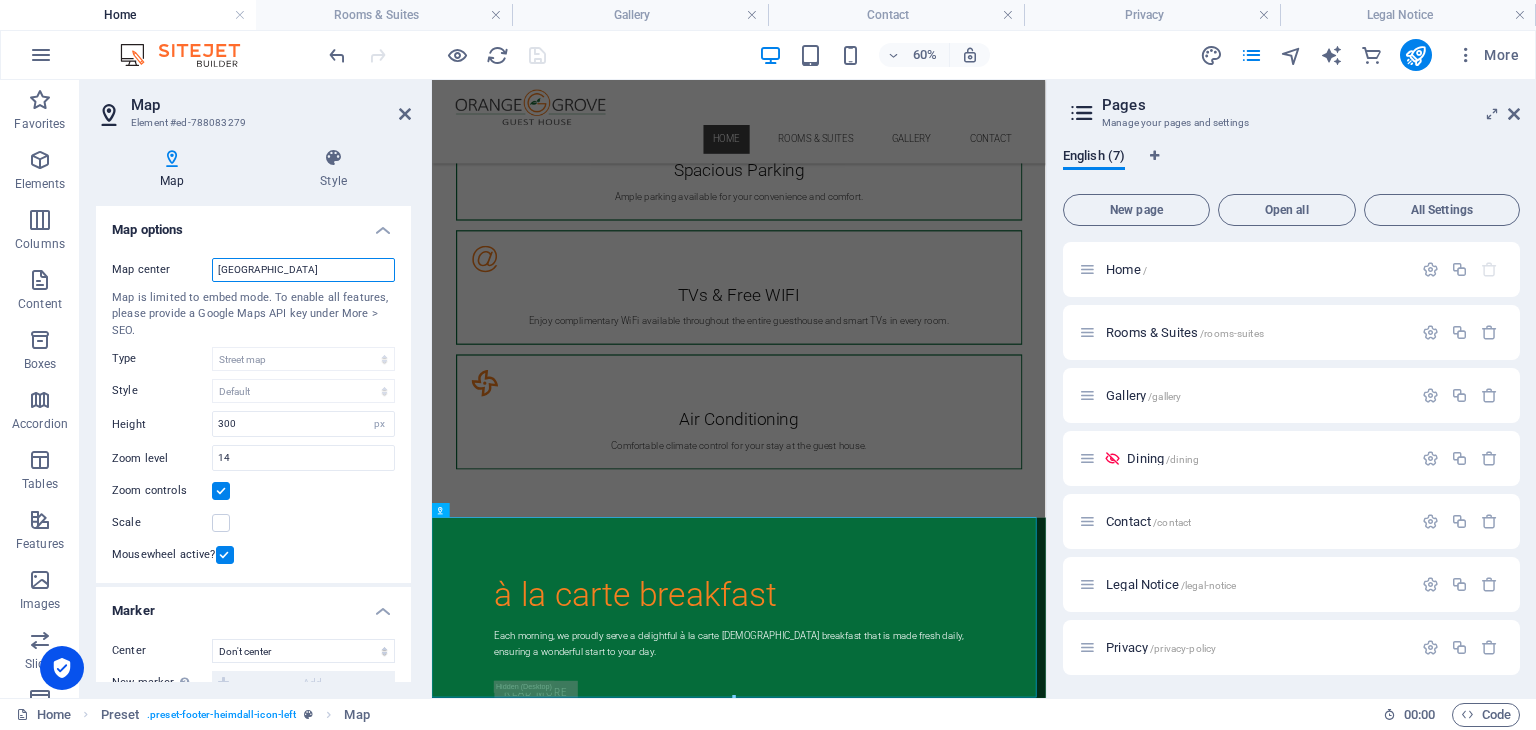 paste on "-24.557622, 25.971423" 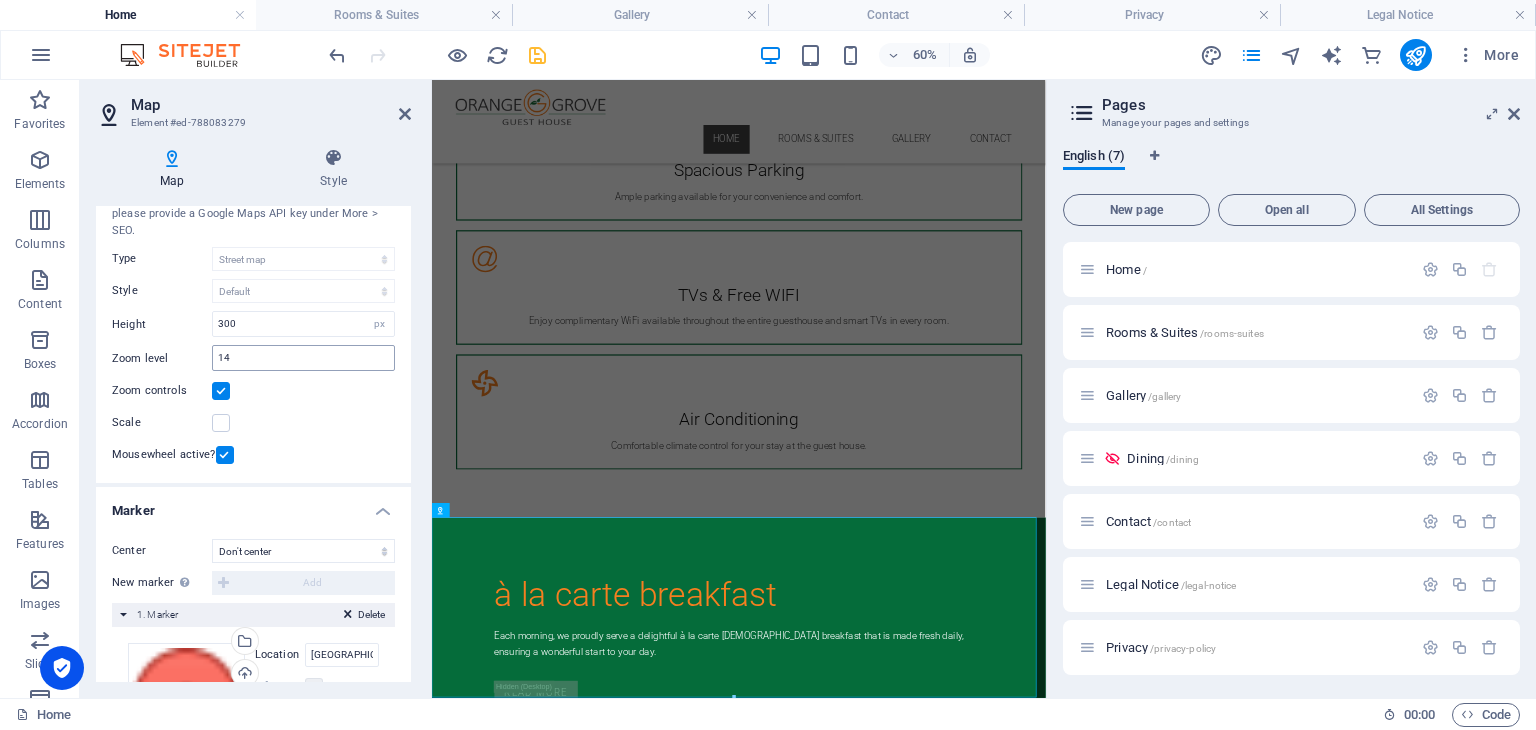 scroll, scrollTop: 0, scrollLeft: 0, axis: both 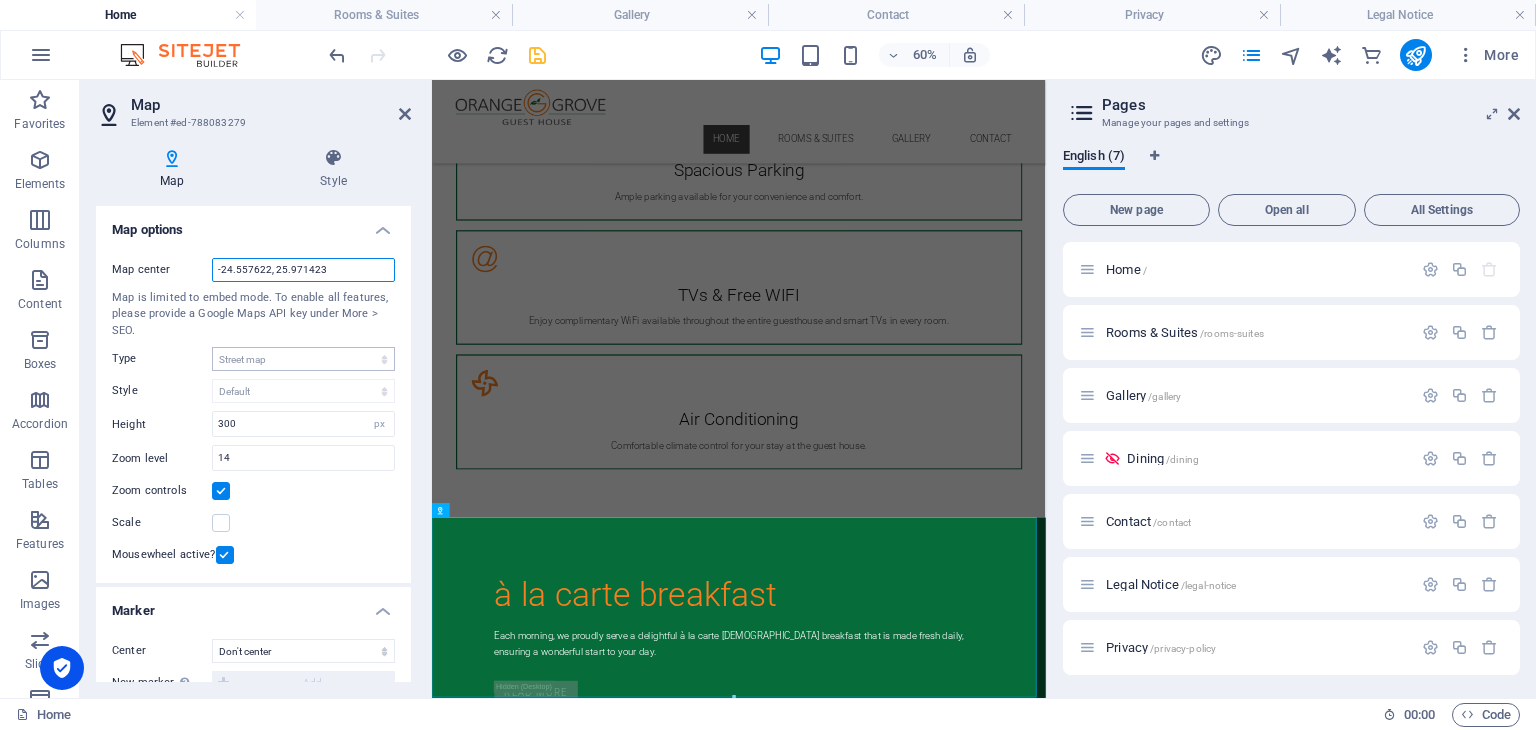 type on "-24.557622, 25.971423" 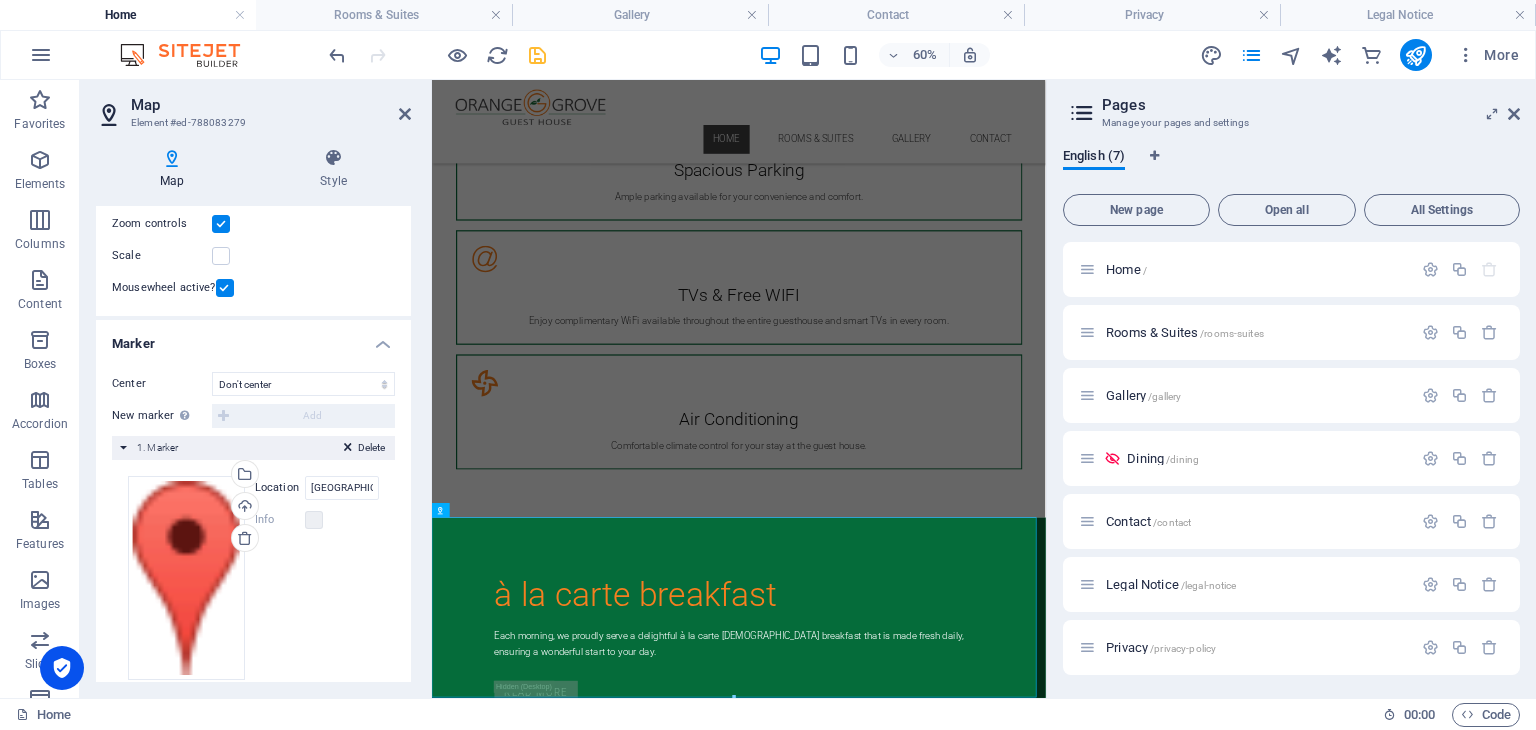 scroll, scrollTop: 293, scrollLeft: 0, axis: vertical 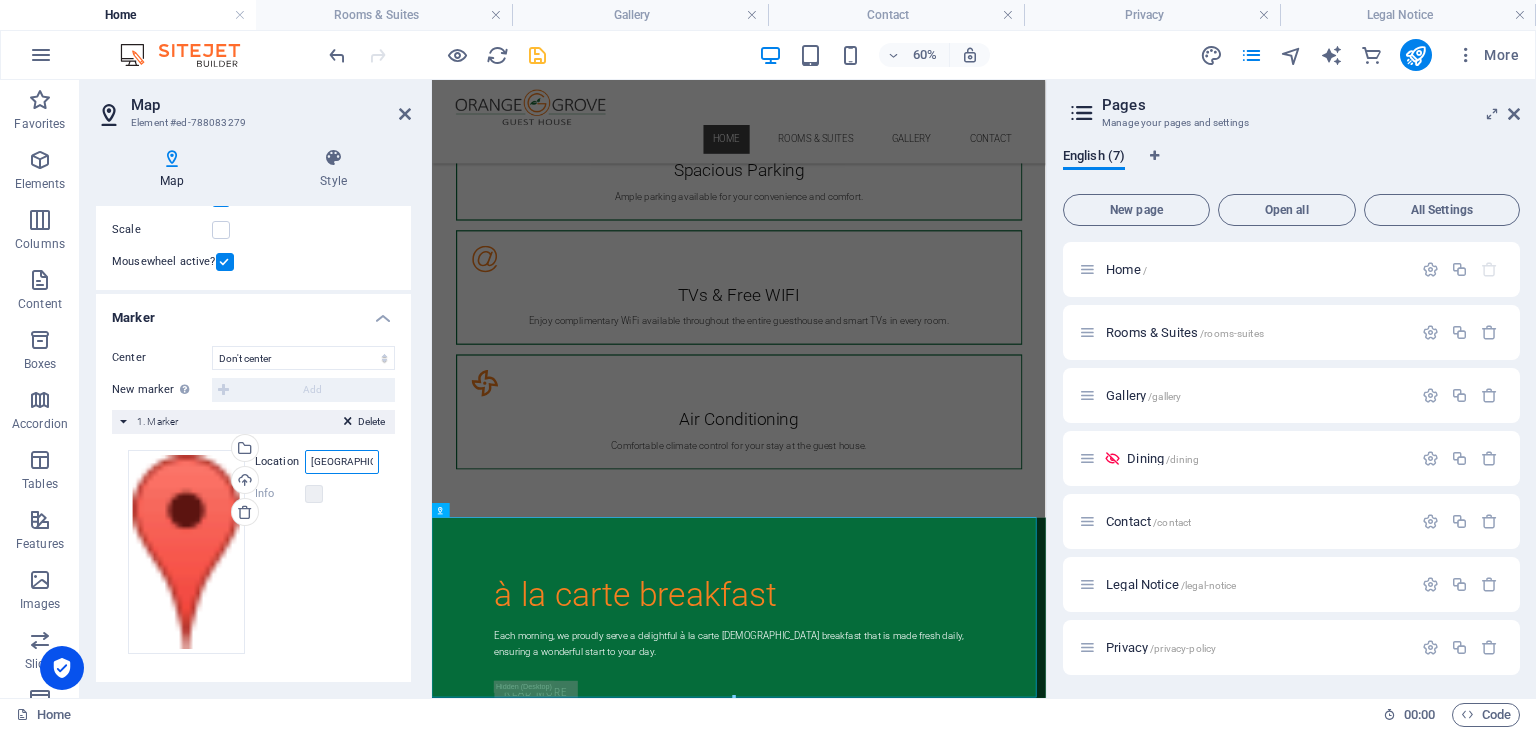 click on "31365 Gaborone North" at bounding box center (342, 462) 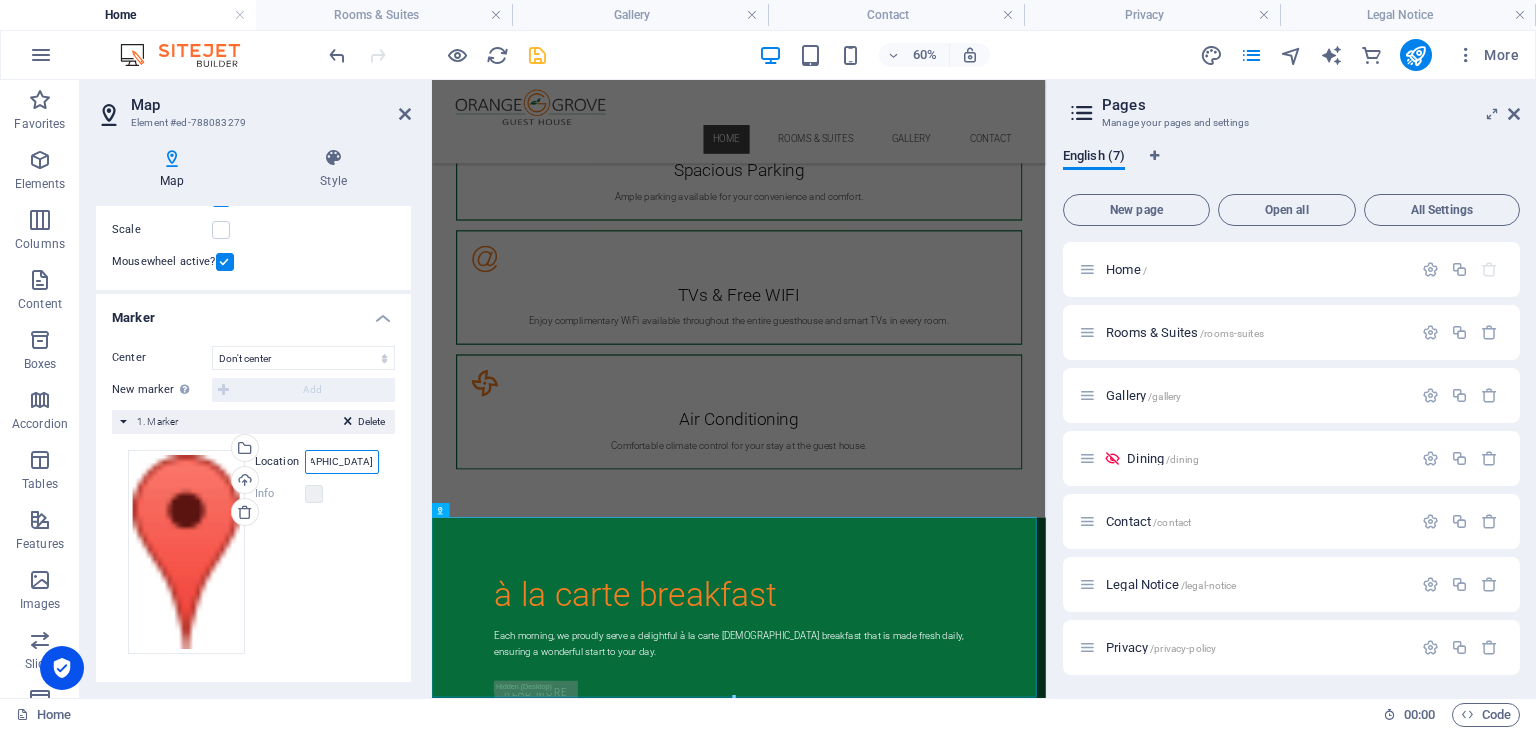 drag, startPoint x: 309, startPoint y: 461, endPoint x: 400, endPoint y: 460, distance: 91.00549 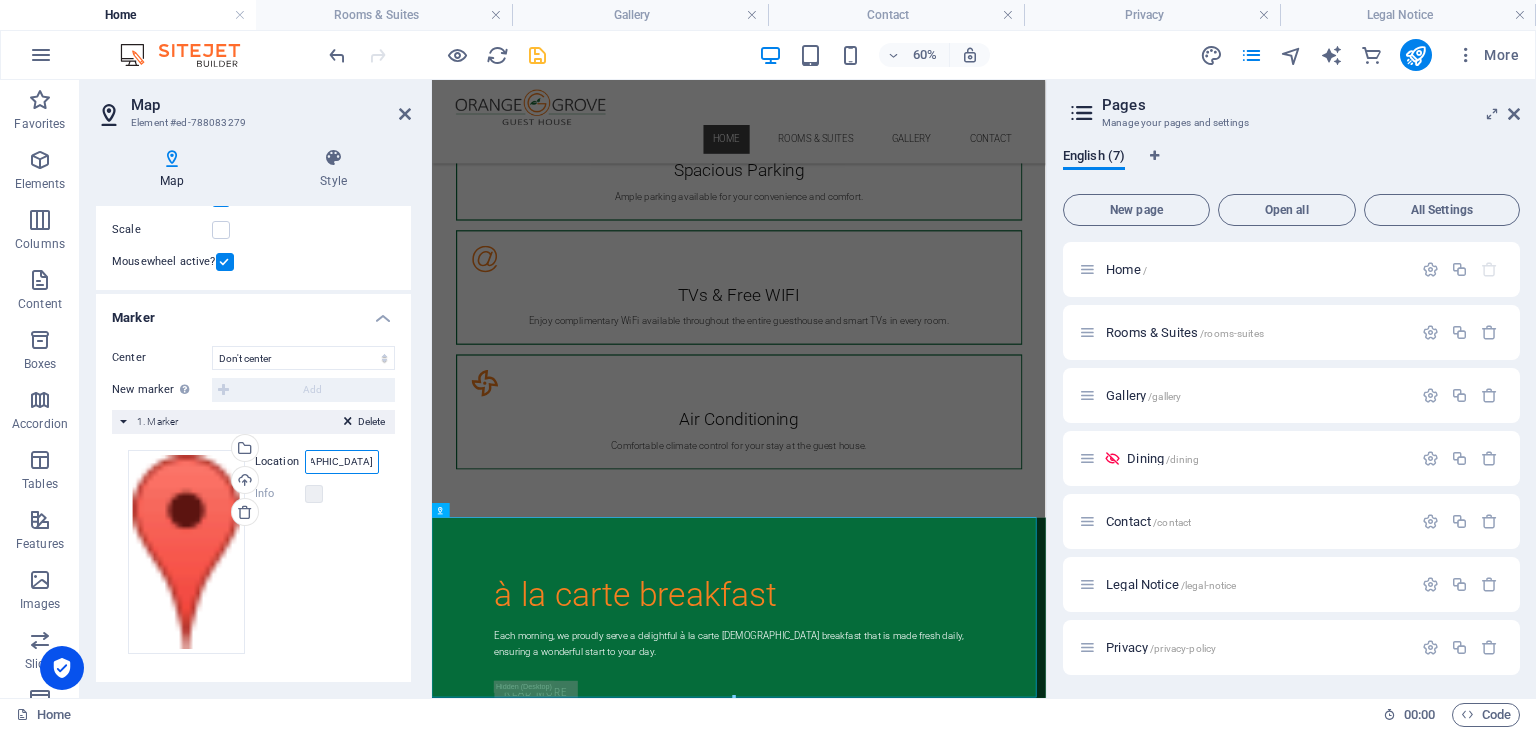 paste on "-24.557622, 25.971423" 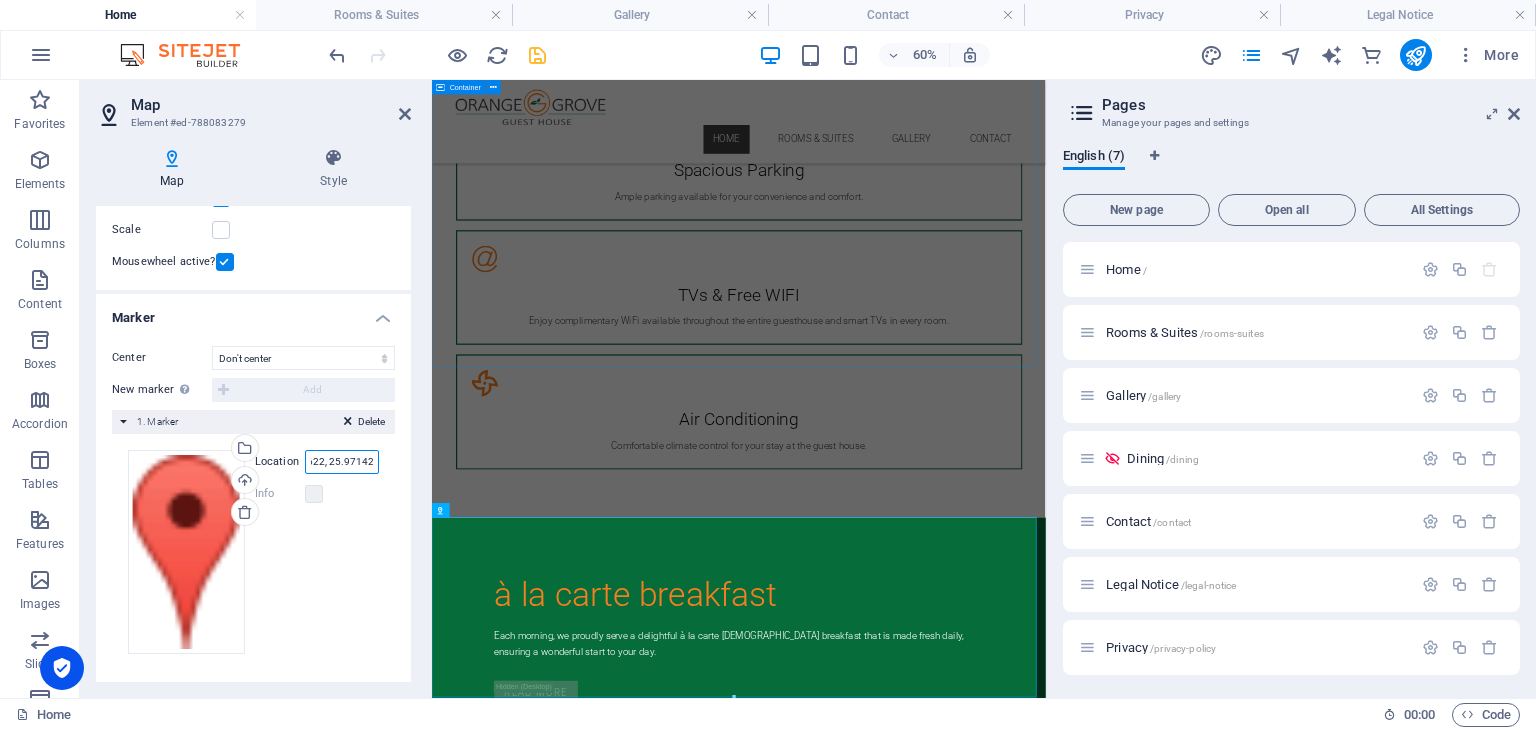 scroll, scrollTop: 0, scrollLeft: 41, axis: horizontal 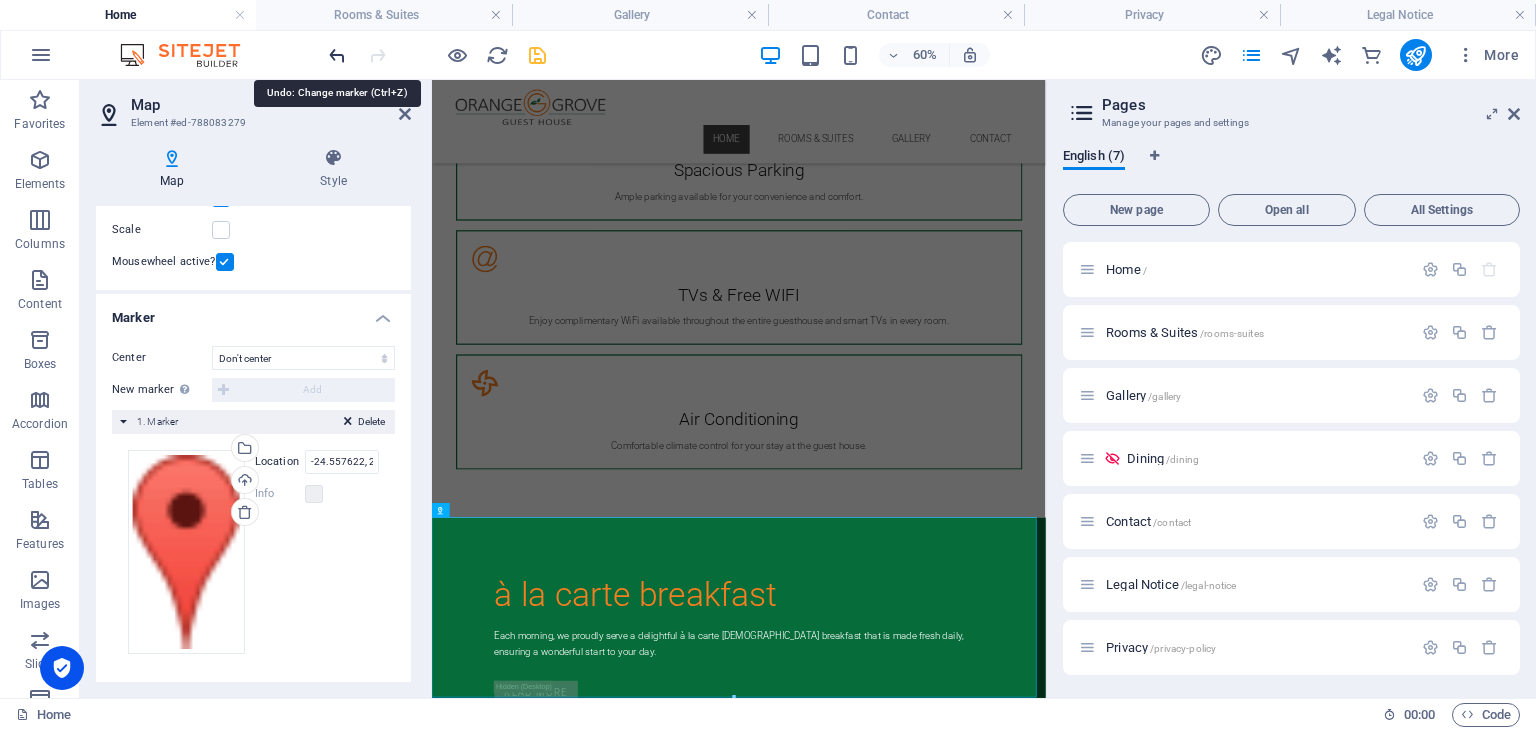 click at bounding box center [337, 55] 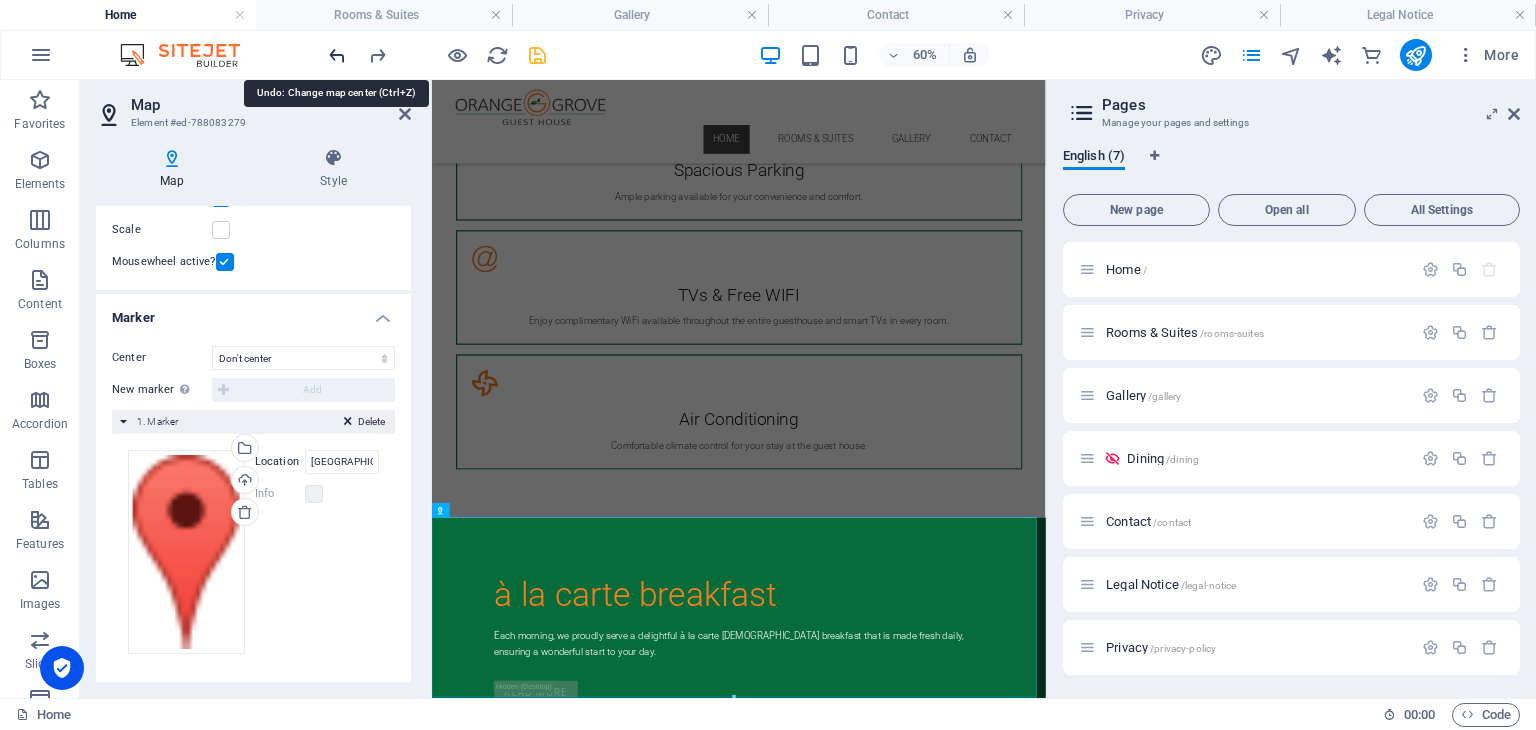 click at bounding box center (337, 55) 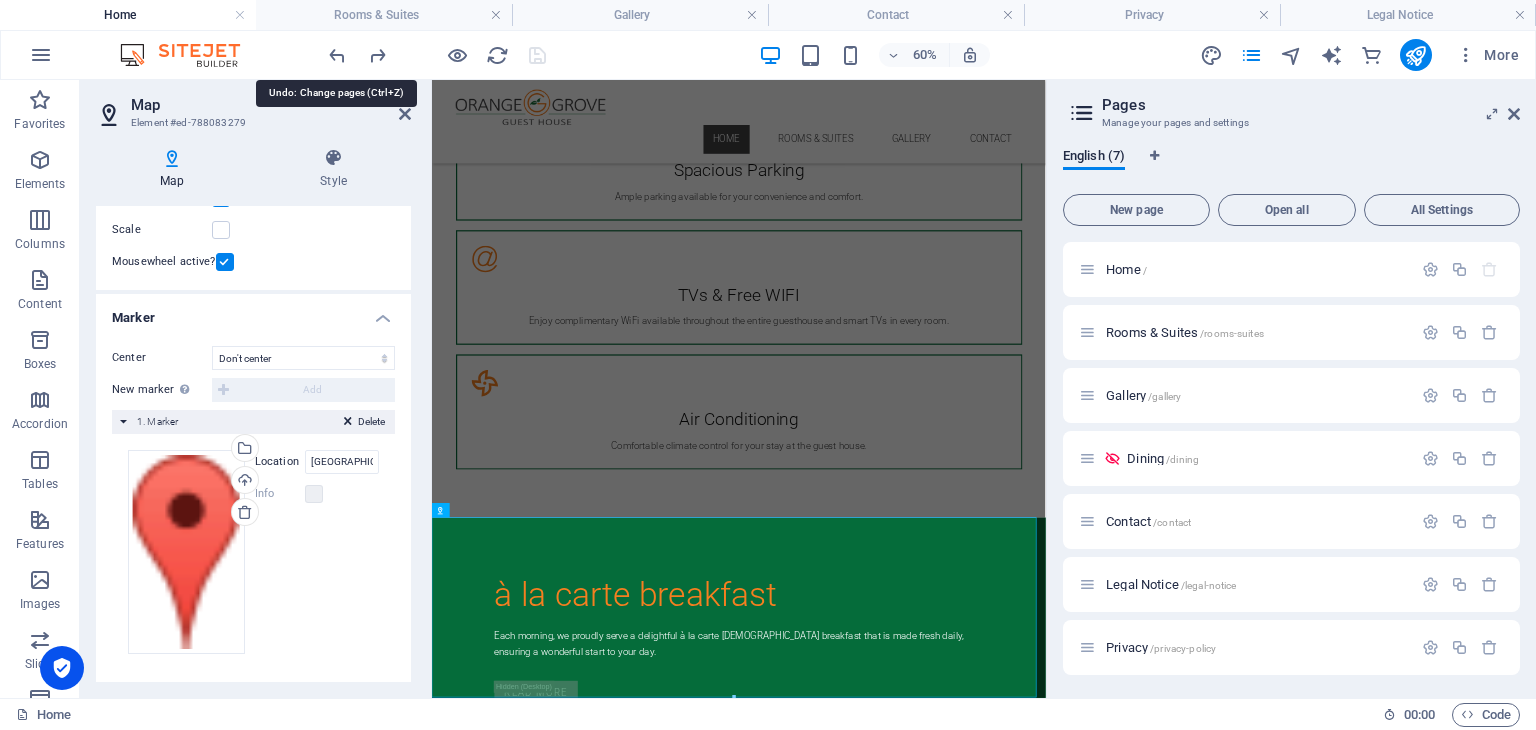 type on "31365 Gaborone North" 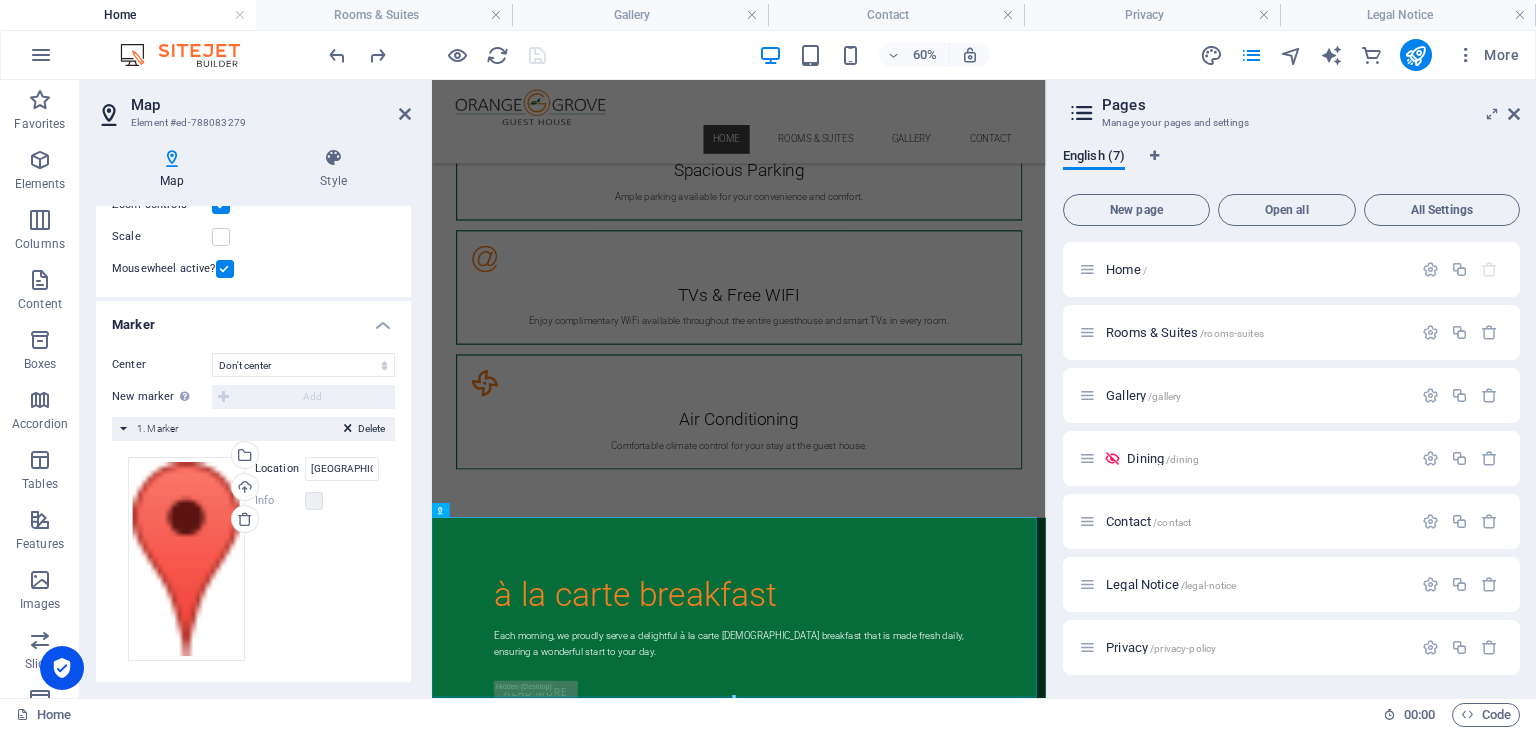 scroll, scrollTop: 293, scrollLeft: 0, axis: vertical 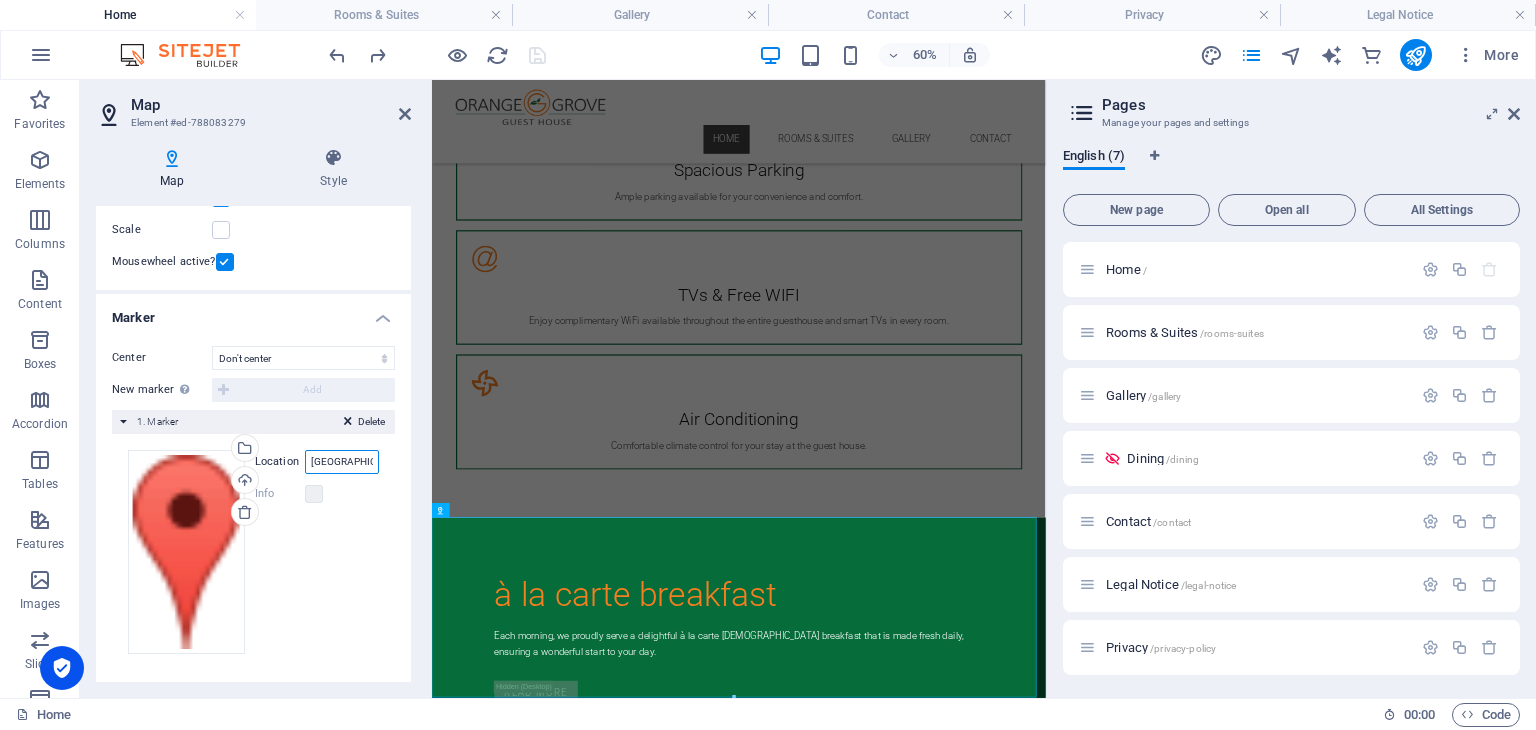 click on "31365 Gaborone North" at bounding box center (342, 462) 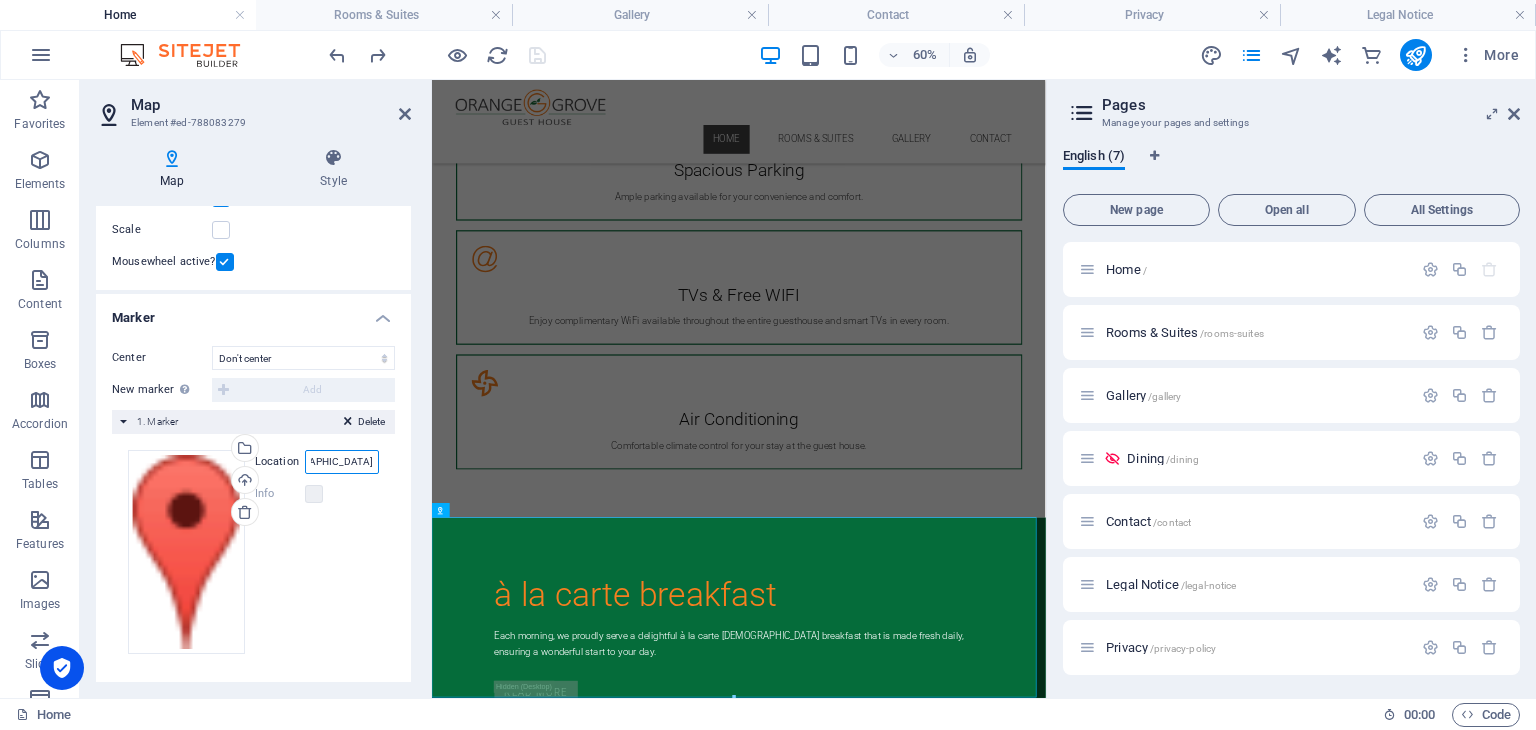 drag, startPoint x: 309, startPoint y: 460, endPoint x: 414, endPoint y: 460, distance: 105 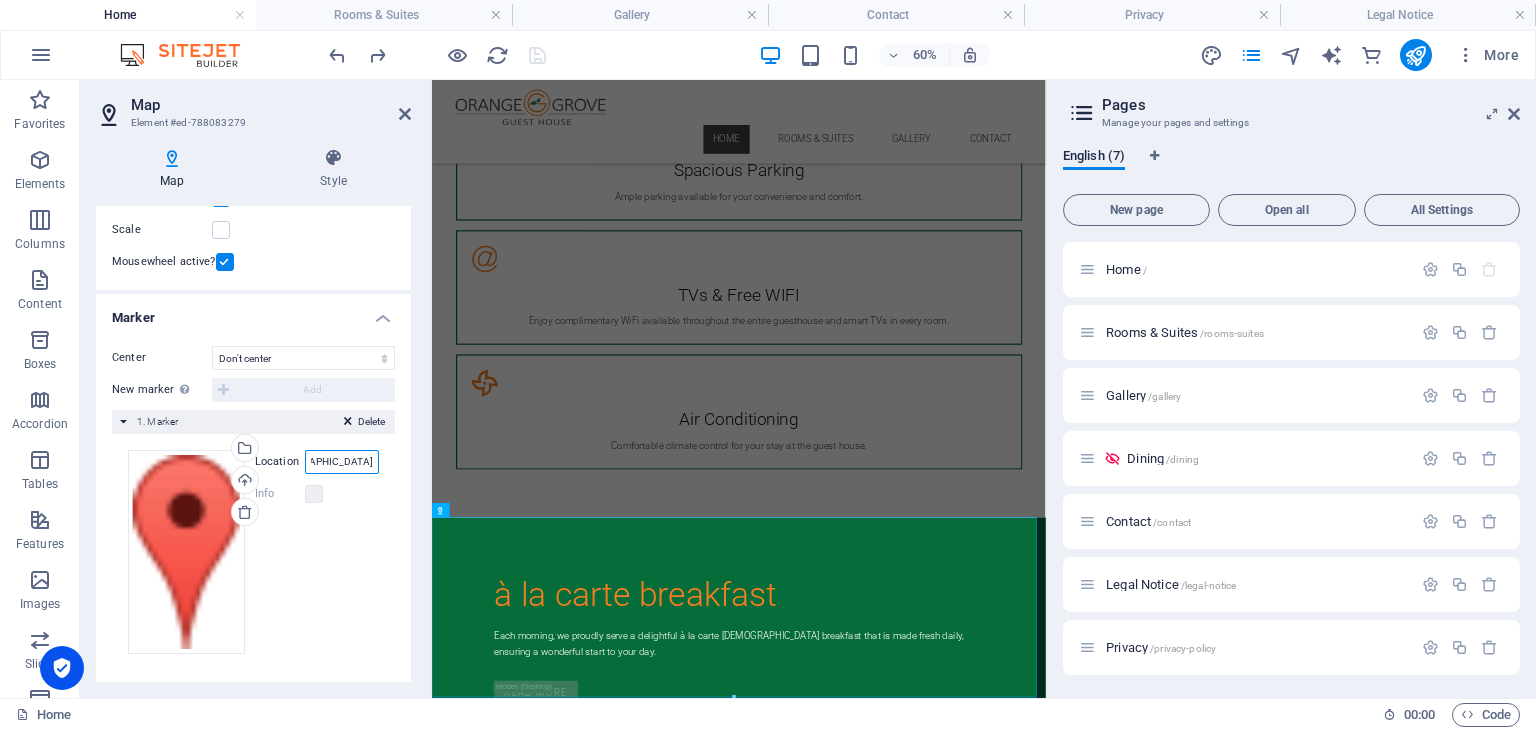 paste on "-24.557622, 25.971423" 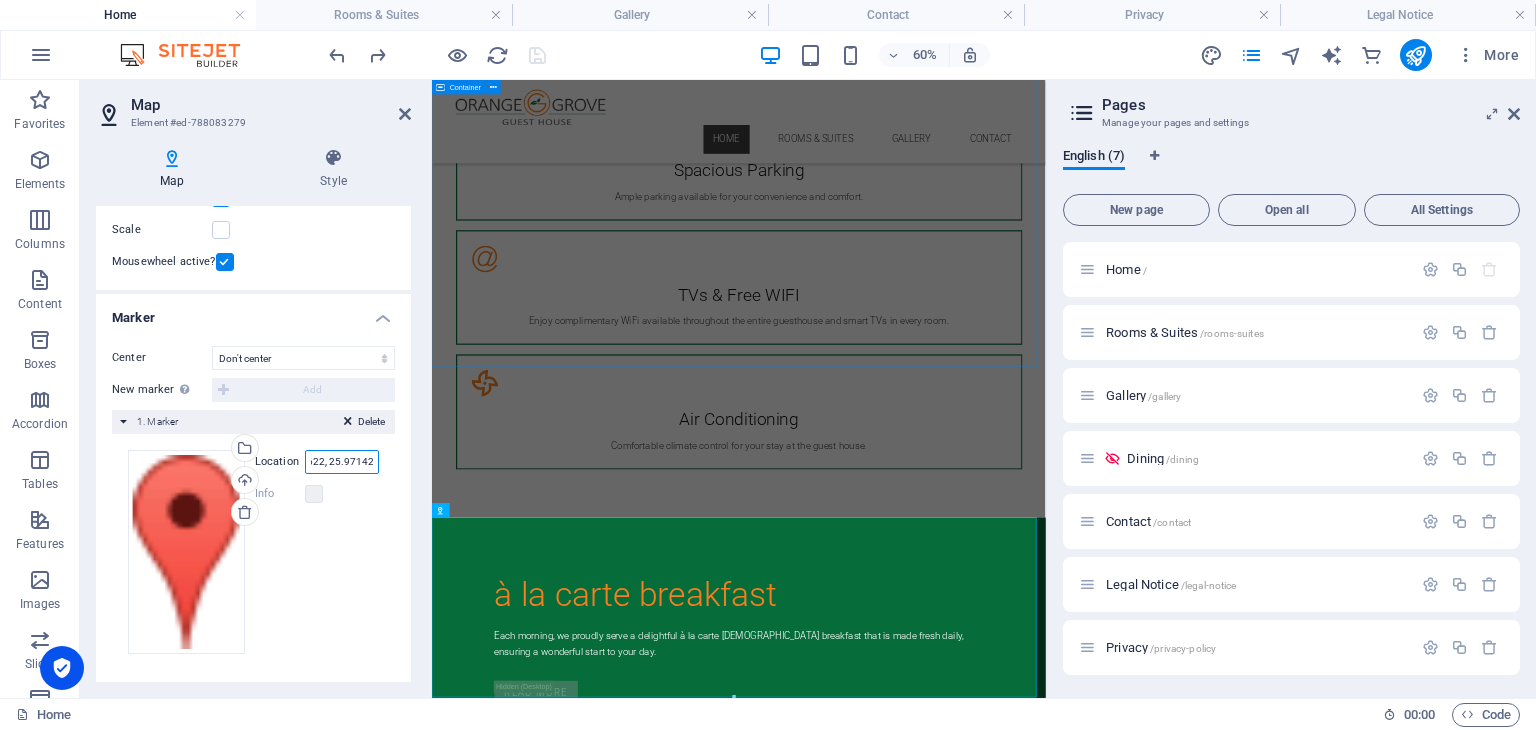 scroll, scrollTop: 0, scrollLeft: 41, axis: horizontal 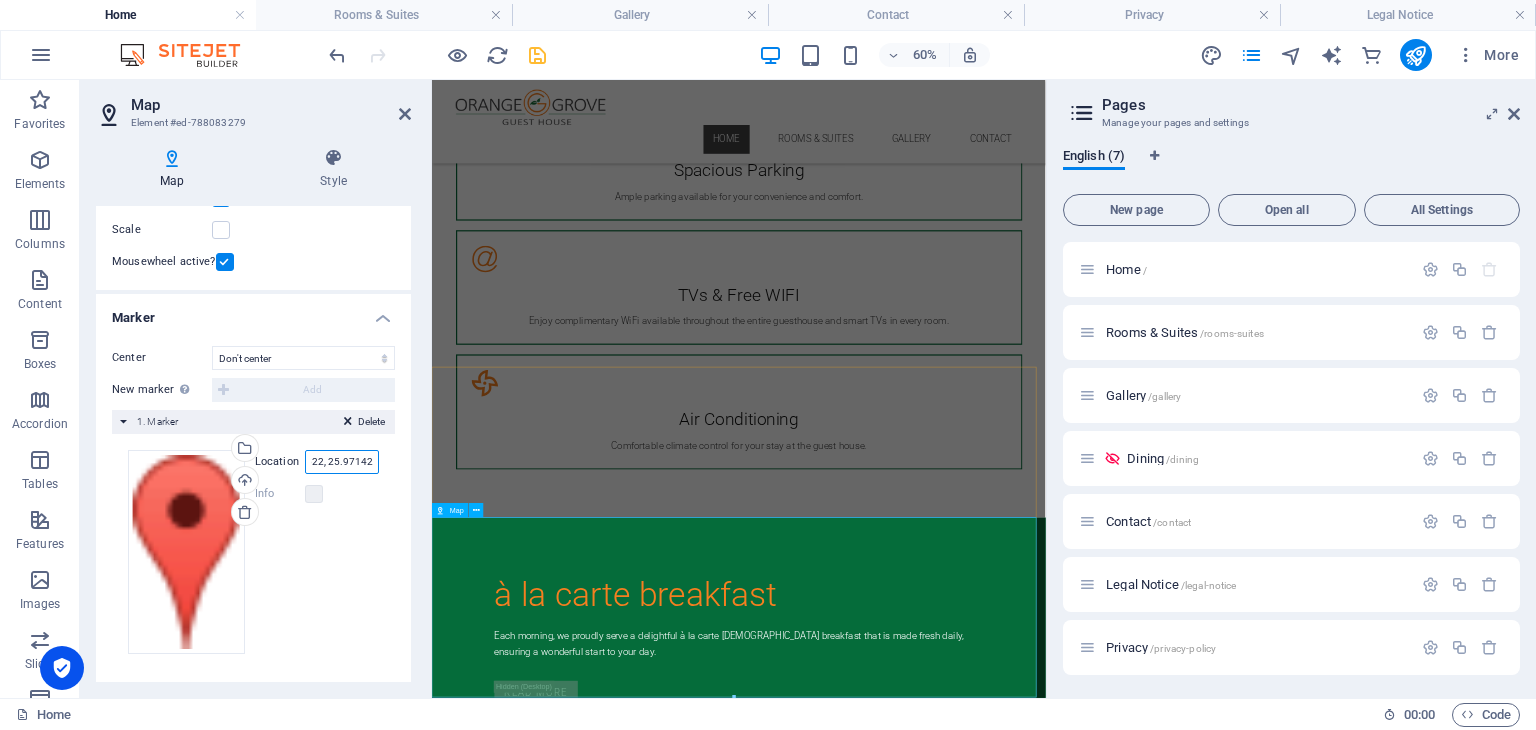 type on "-24.557622, 25.971423" 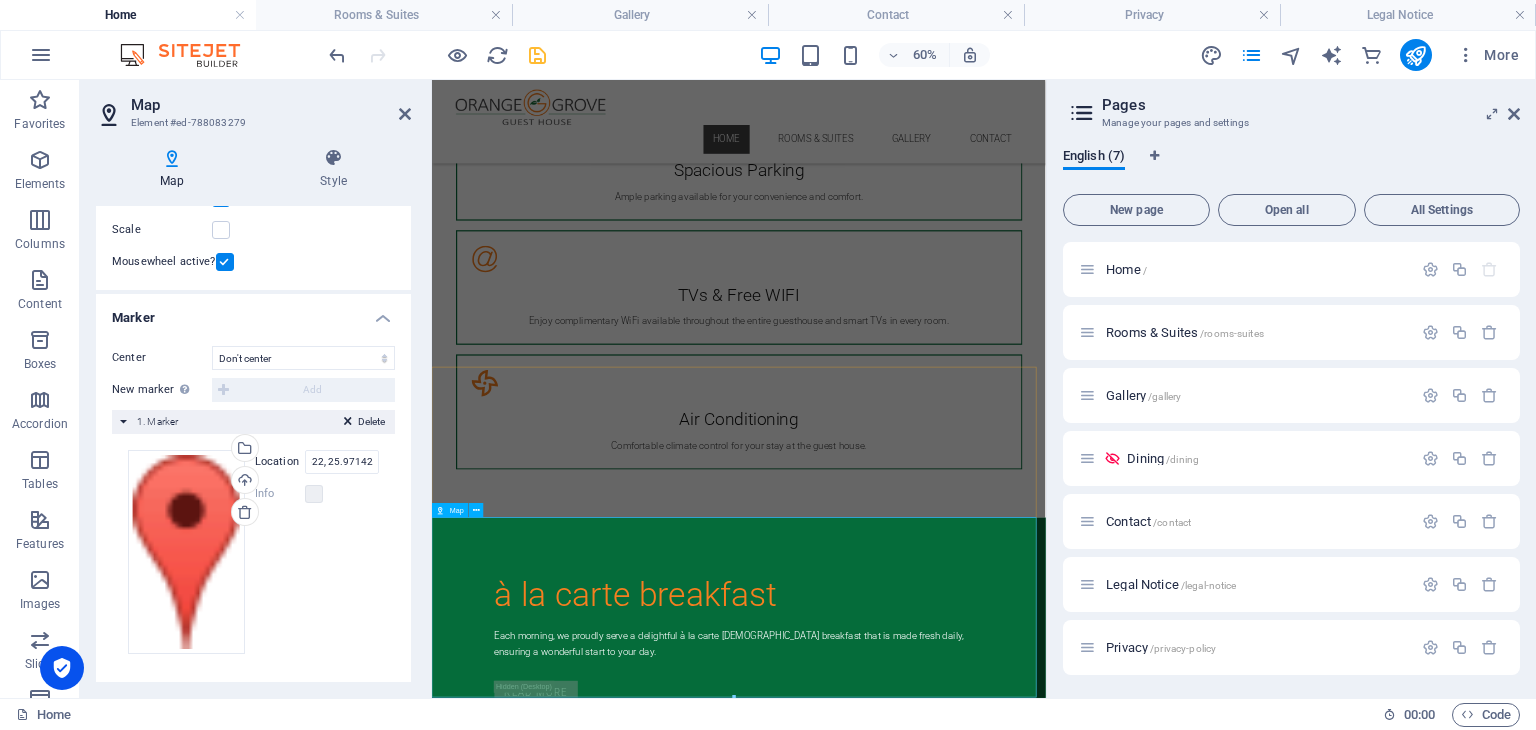 scroll, scrollTop: 0, scrollLeft: 0, axis: both 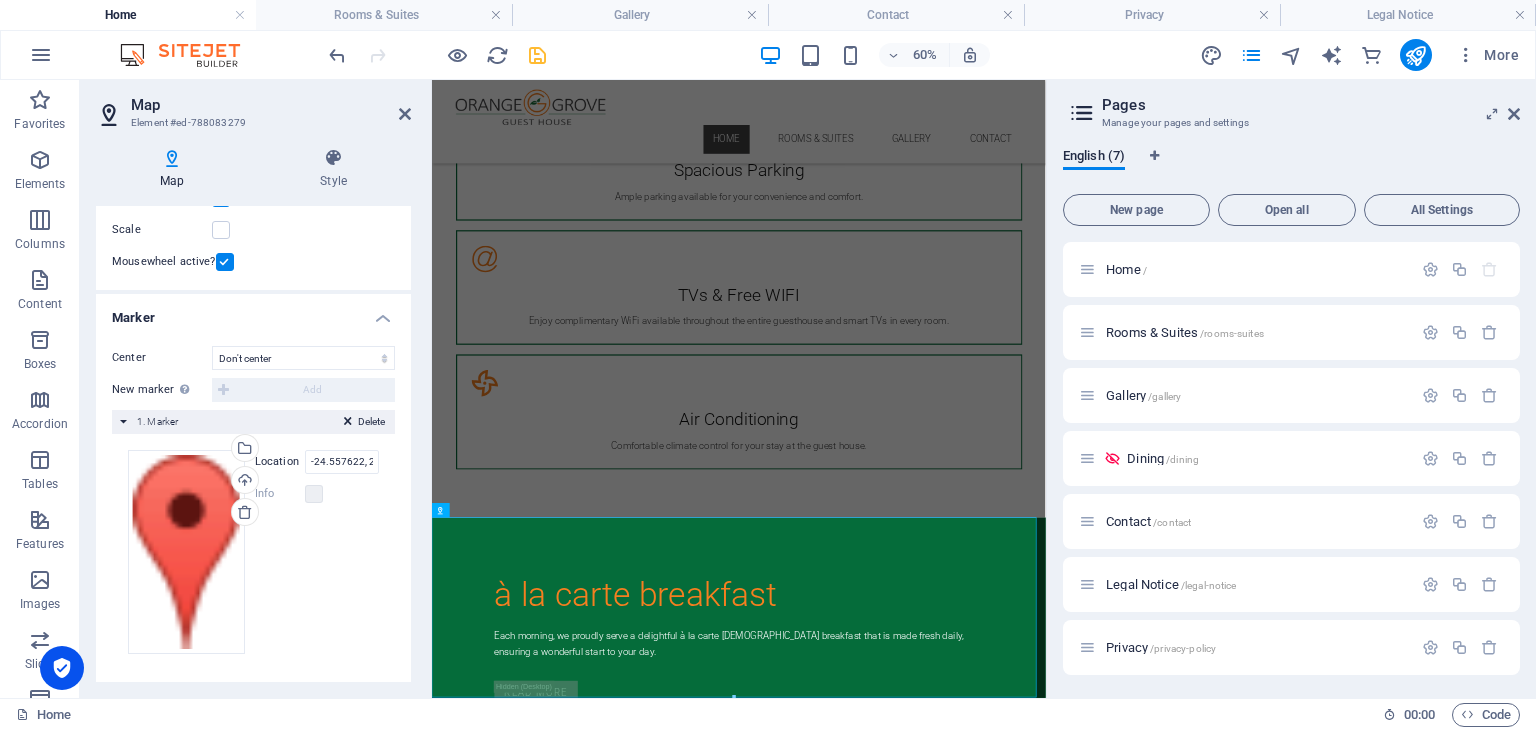 click on "Drag files here, click to choose files or select files from Files or our free stock photos & videos Select files from the file manager, stock photos, or upload file(s) Upload Location -24.557622, 25.971423 Width auto px Info Opened? Headline SEO Description Paragraph Format Normal Heading 1 Heading 2 Heading 3 Heading 4 Heading 5 Heading 6 Code Font Family Arial Georgia Impact Tahoma Times New Roman Verdana Gilda Display Roboto Font Size 8 9 10 11 12 14 18 24 30 36 48 60 72 96 Bold Italic Underline Strikethrough Colors Icons Align Left Align Center Align Right Align Justify Unordered List Ordered List Insert Link Clear Formatting HTML" at bounding box center [253, 552] 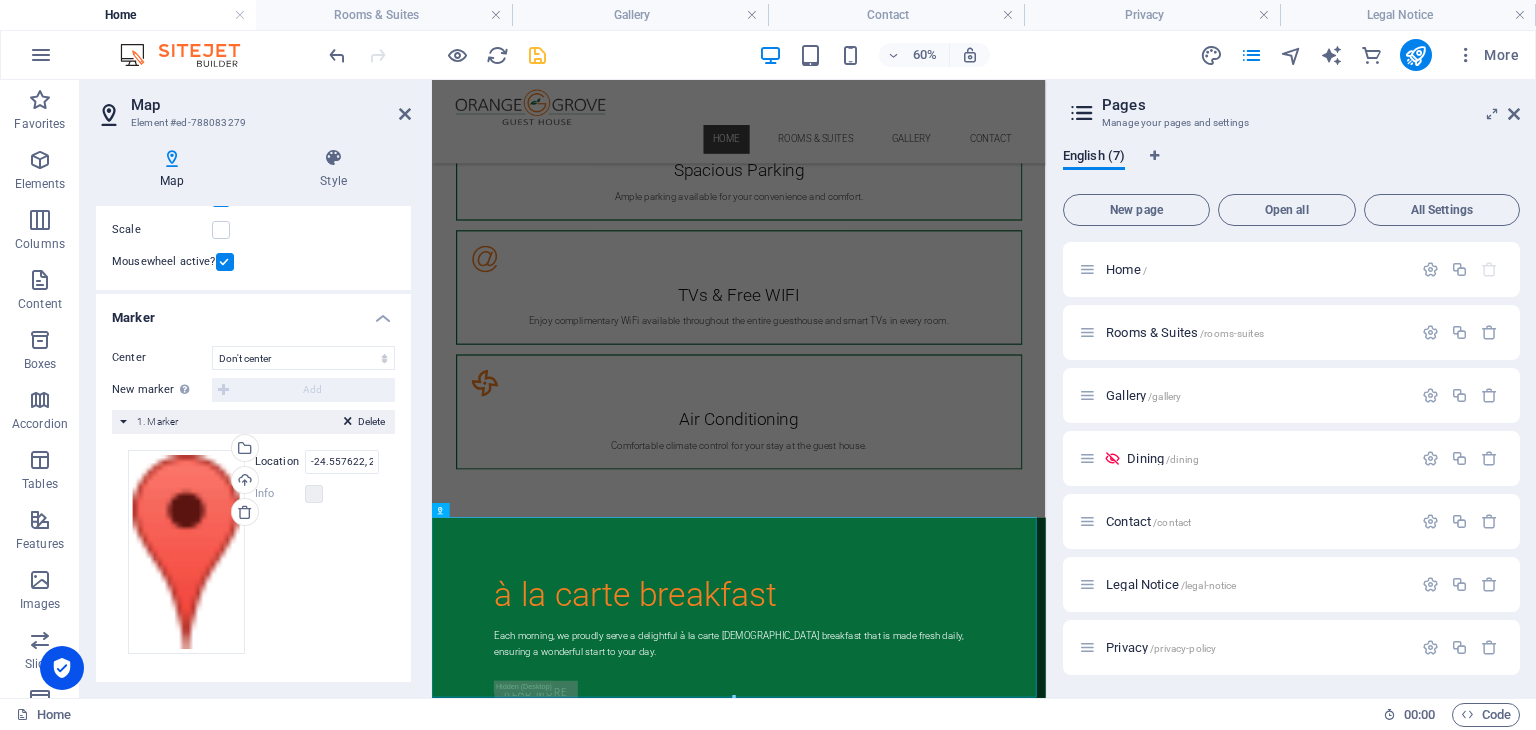 click on "Mousewheel active?" at bounding box center [253, 262] 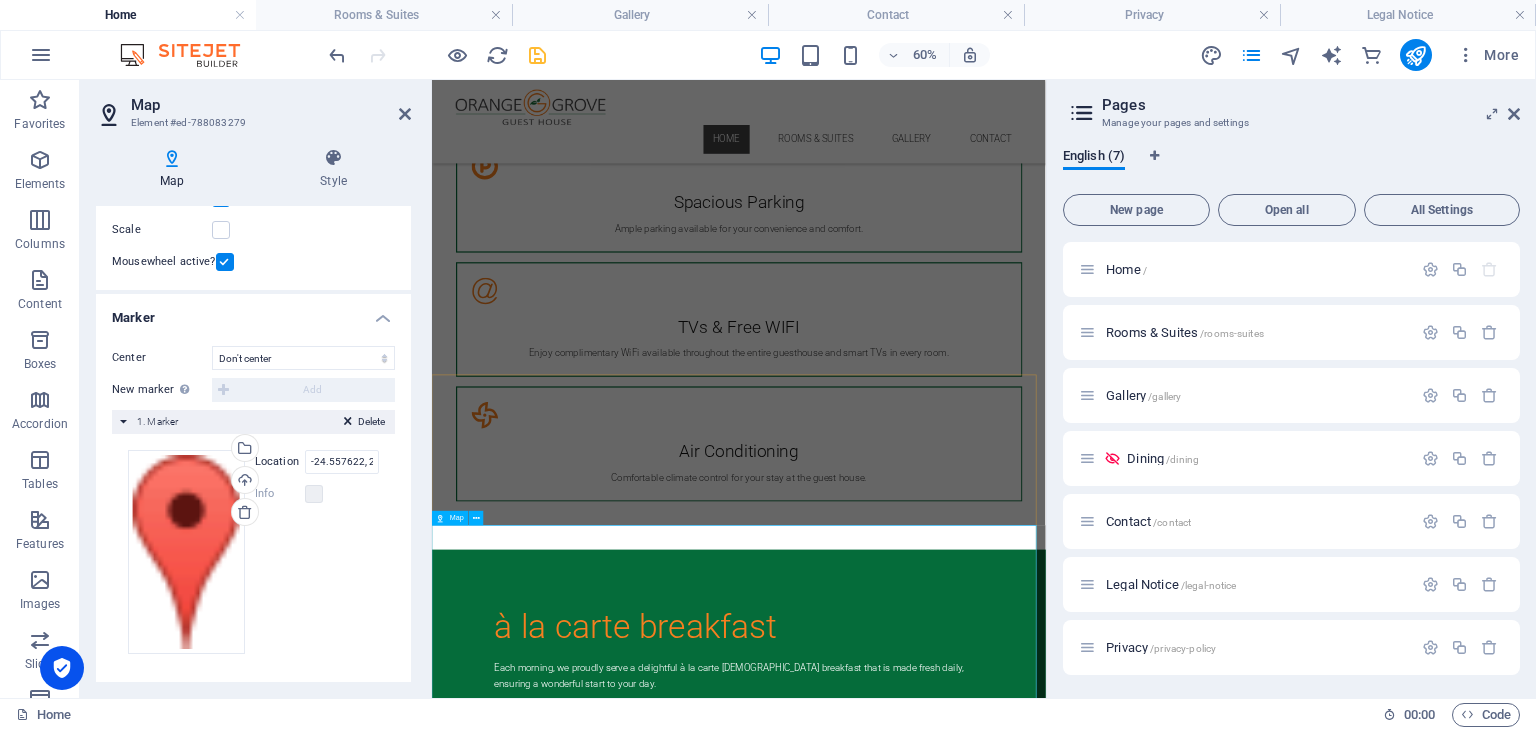 scroll, scrollTop: 4891, scrollLeft: 0, axis: vertical 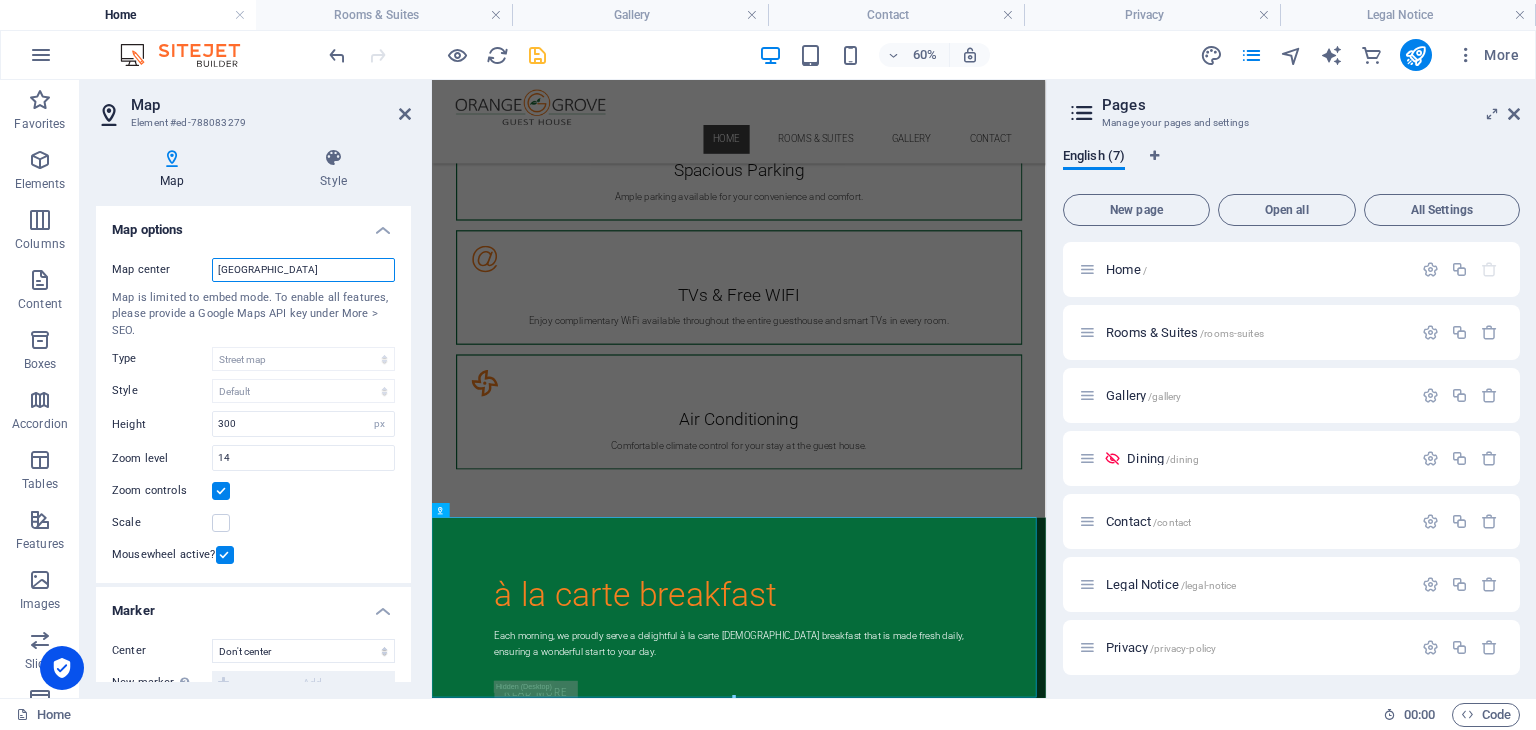 click on "31365 Gaborone North" at bounding box center [303, 270] 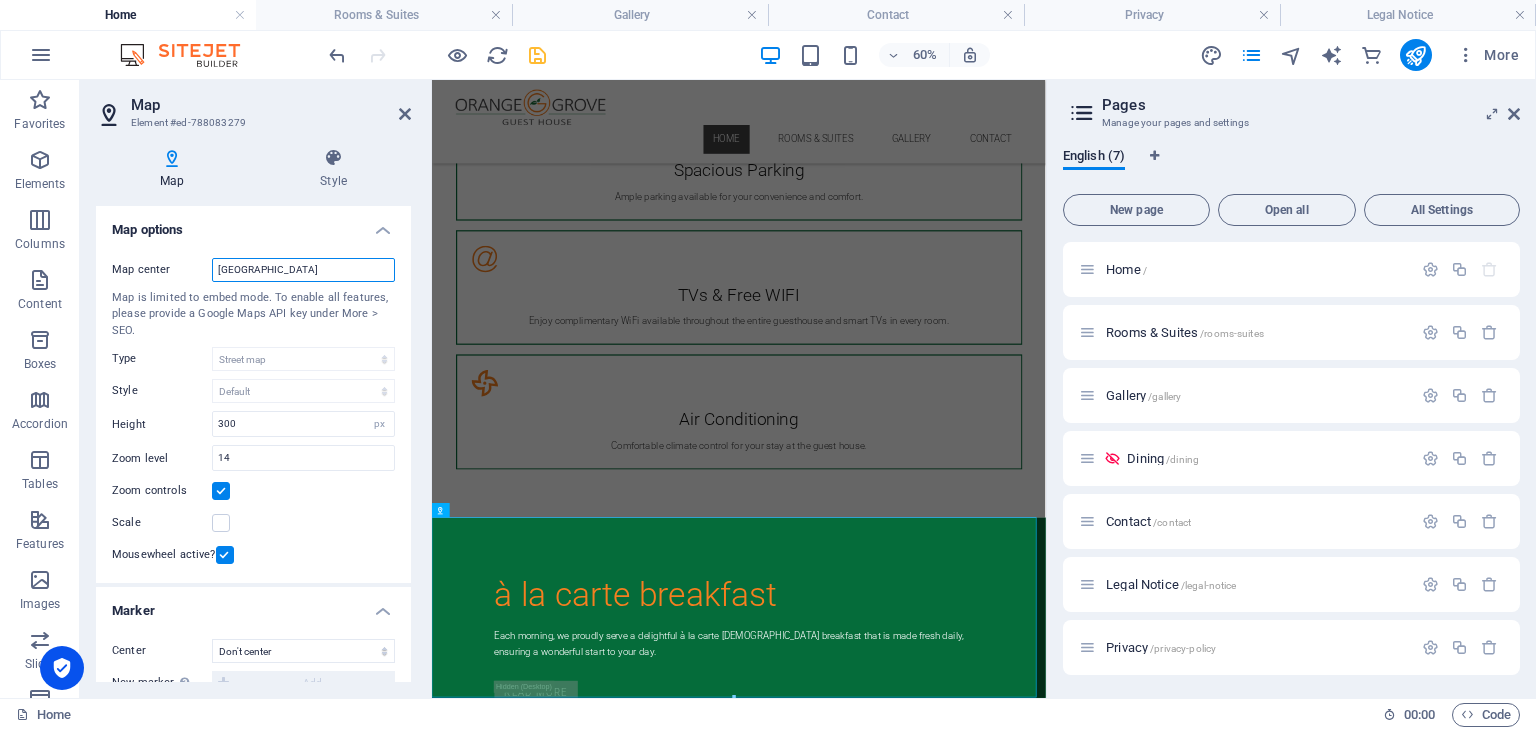 drag, startPoint x: 335, startPoint y: 265, endPoint x: 152, endPoint y: 270, distance: 183.0683 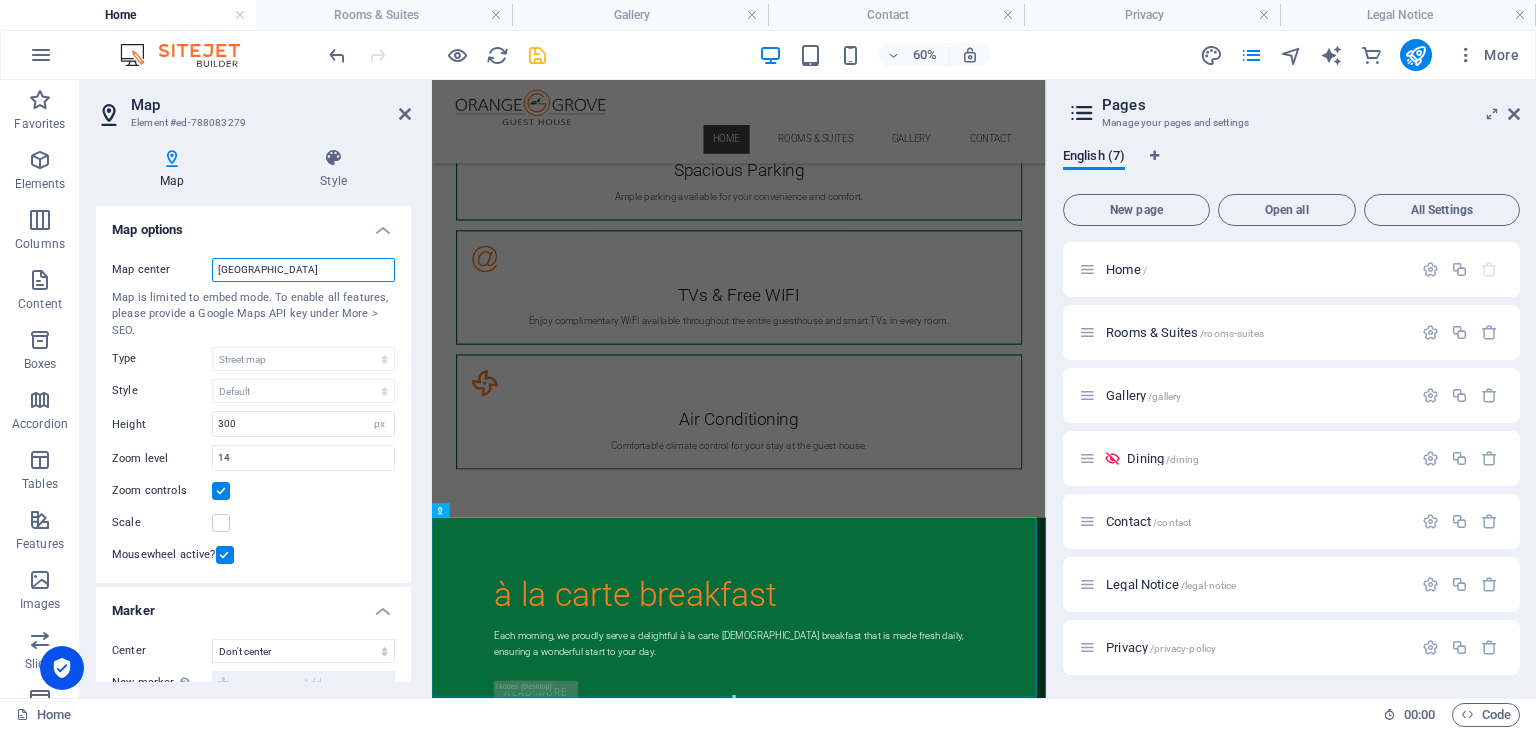 click on "Map center 31365 Gaborone North" at bounding box center (253, 270) 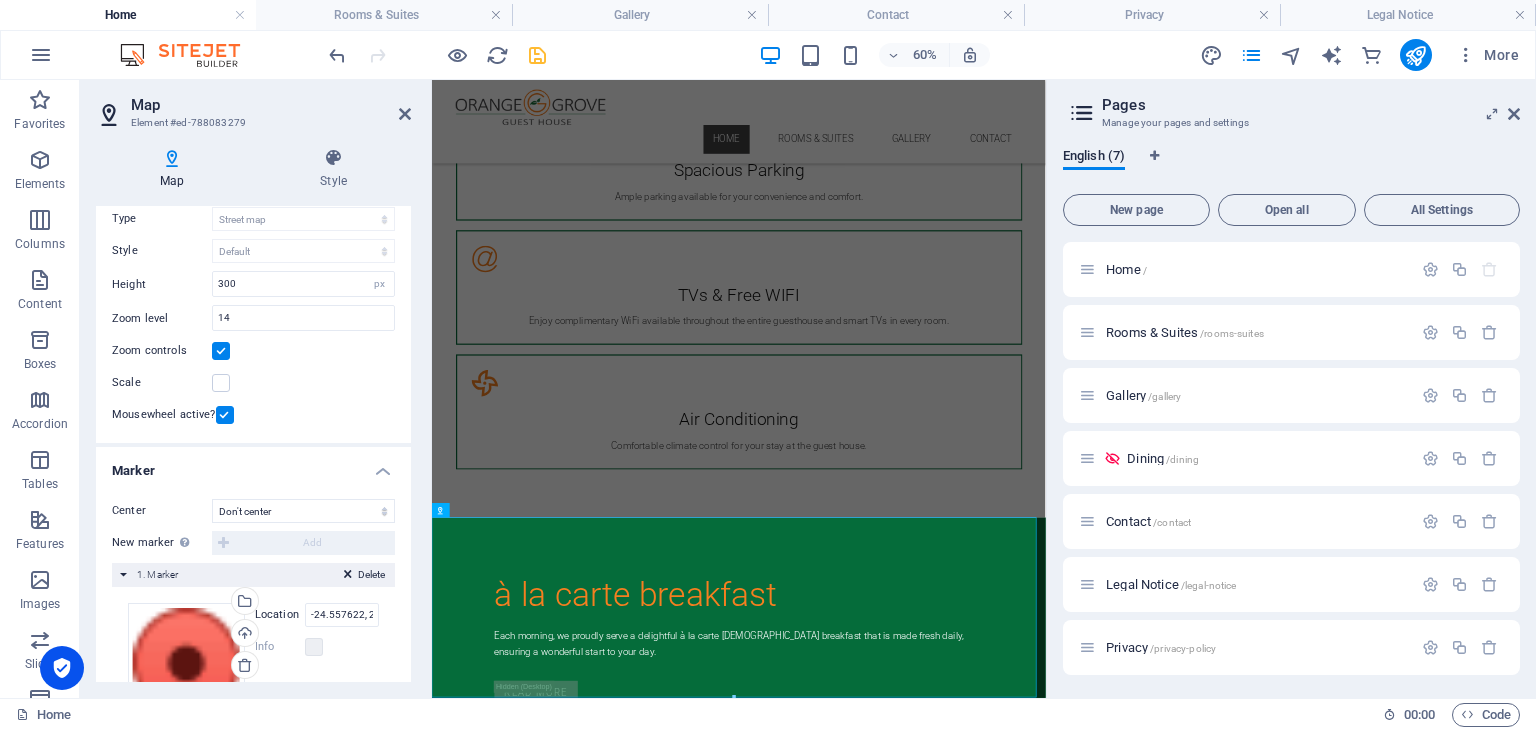 scroll, scrollTop: 200, scrollLeft: 0, axis: vertical 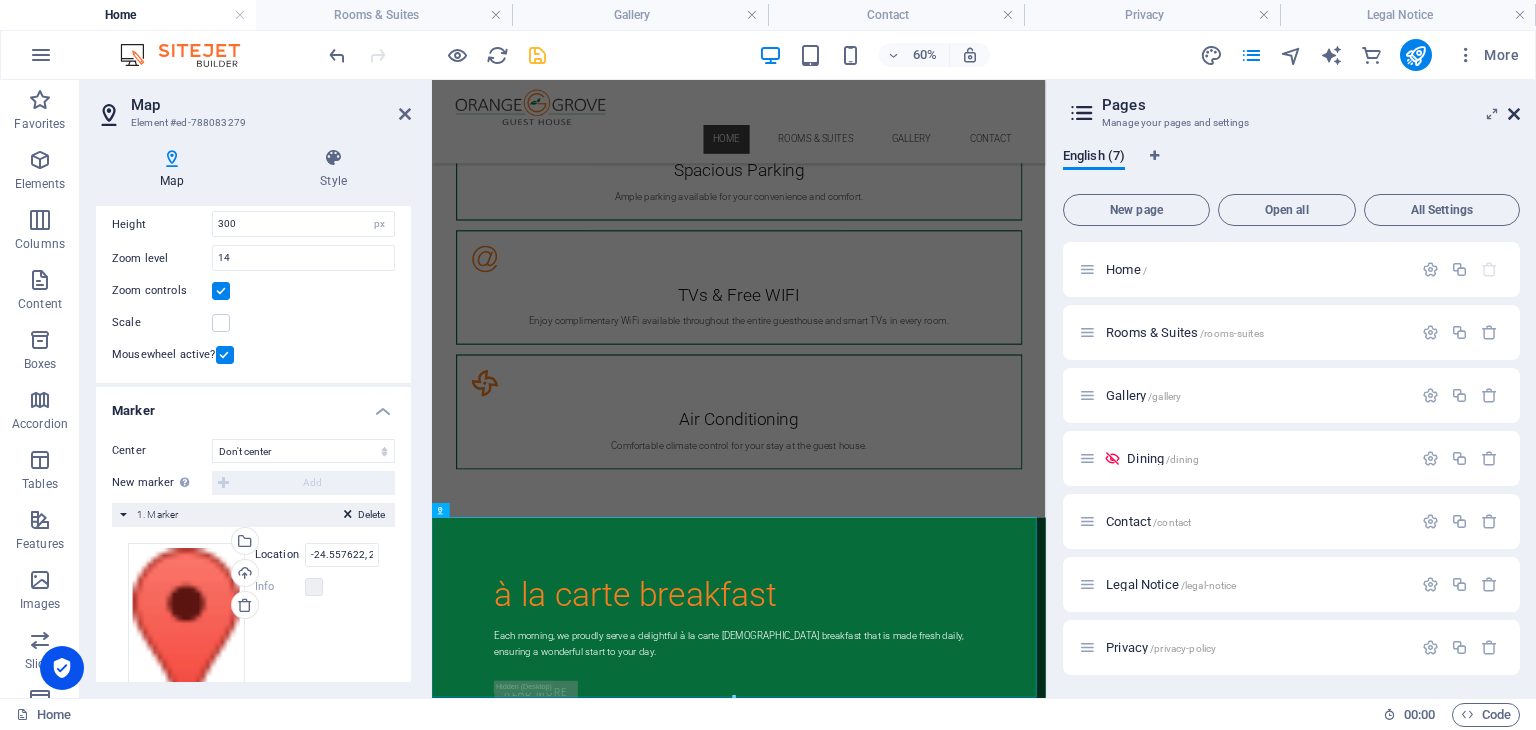 type on "-24.557622, 25.971423" 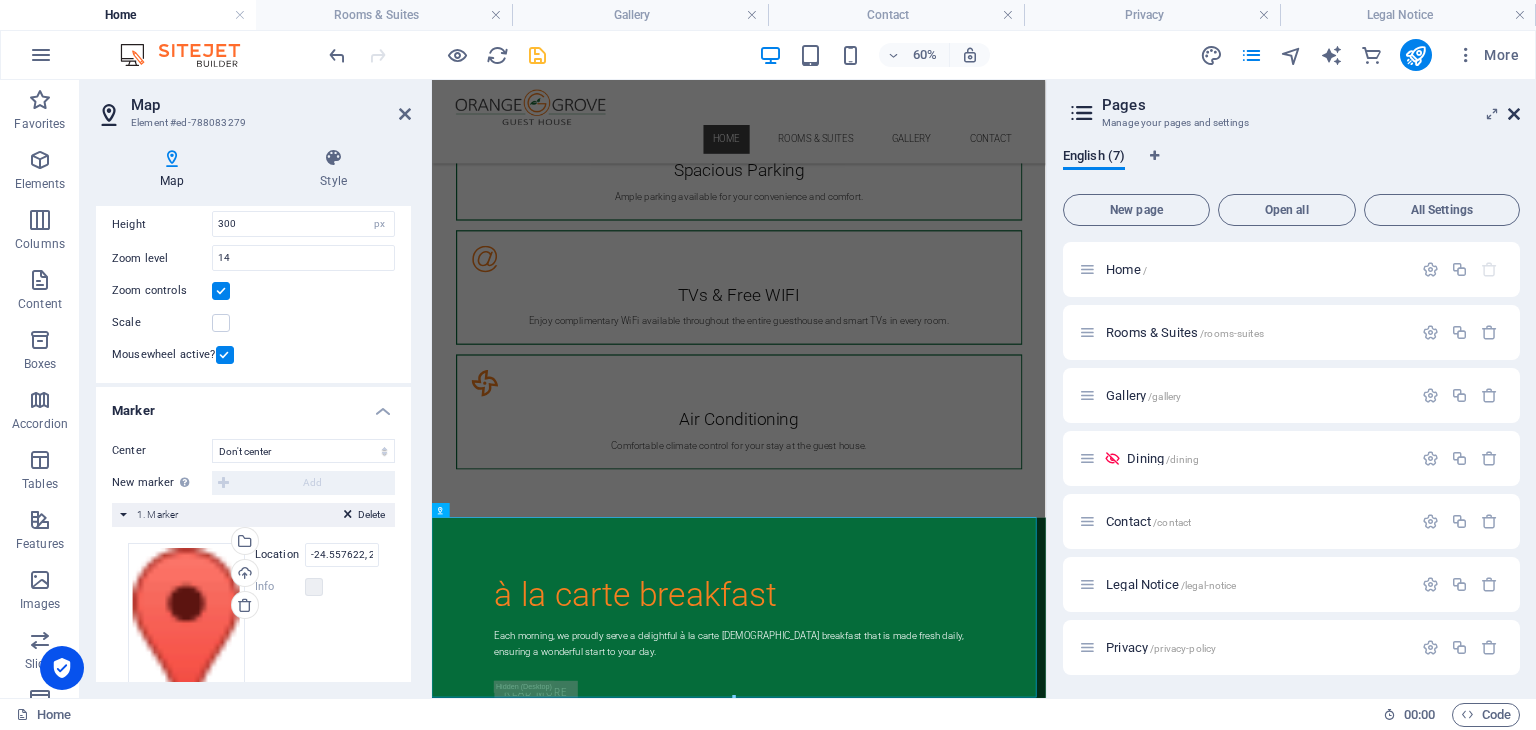 click at bounding box center (1514, 114) 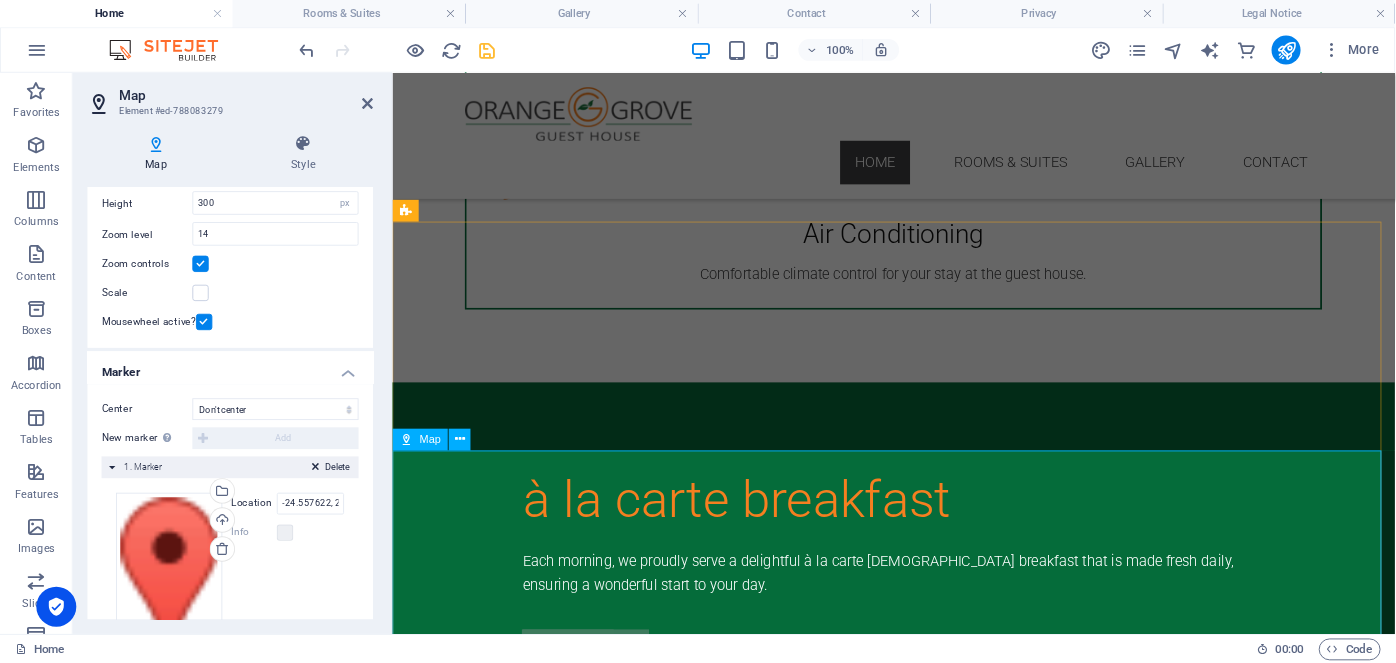 scroll, scrollTop: 4745, scrollLeft: 0, axis: vertical 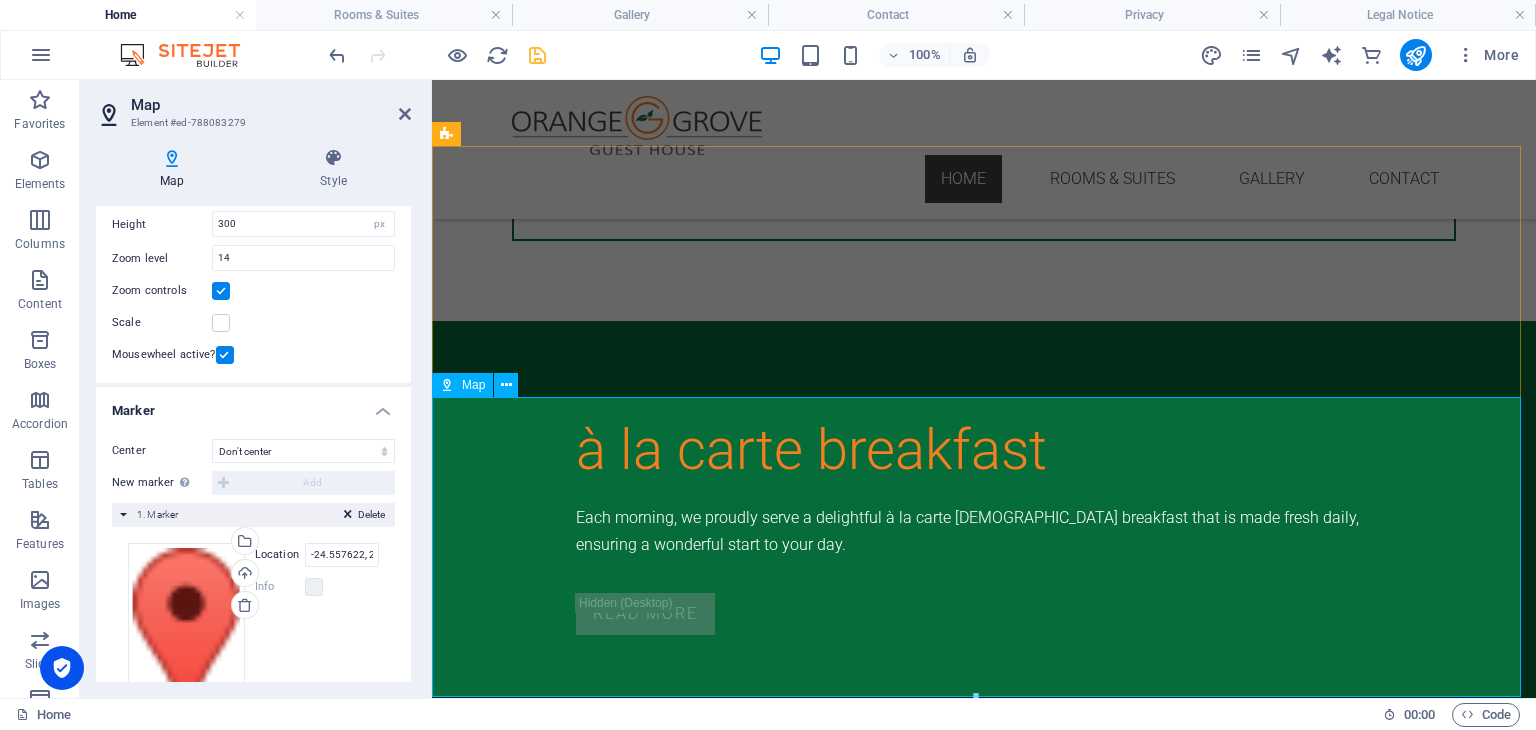 click at bounding box center [984, 3313] 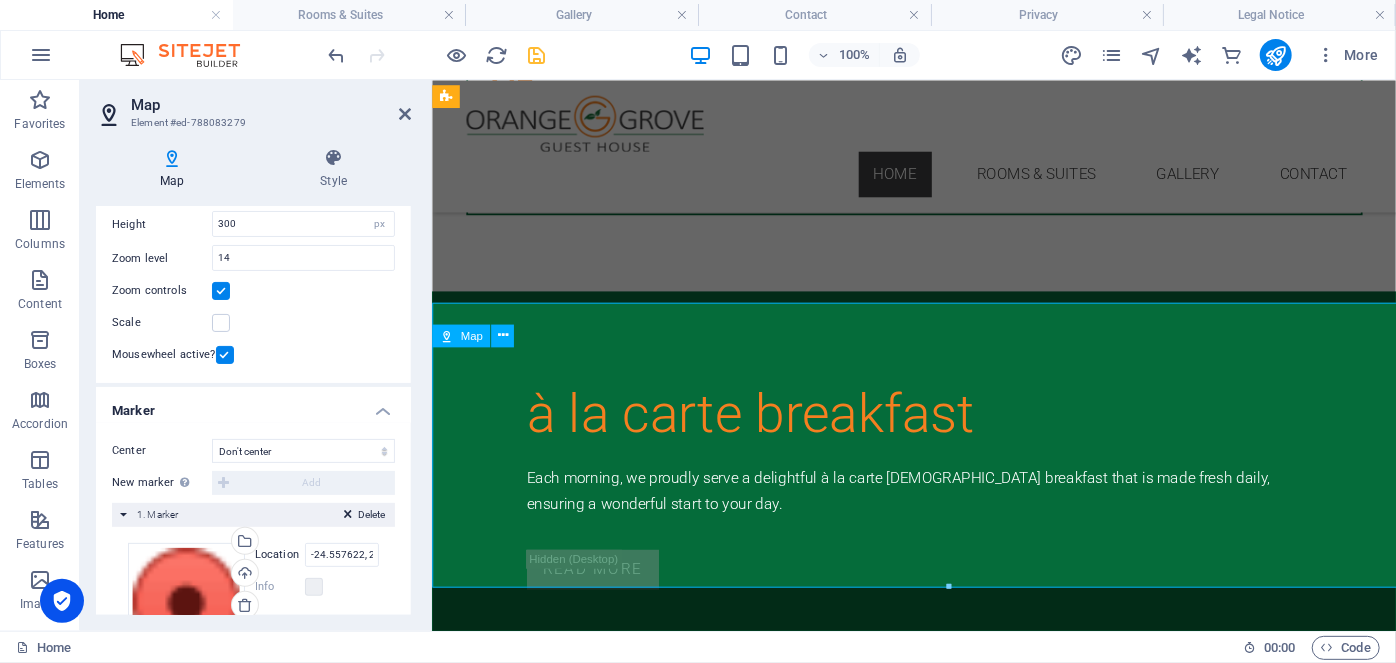 scroll, scrollTop: 4828, scrollLeft: 0, axis: vertical 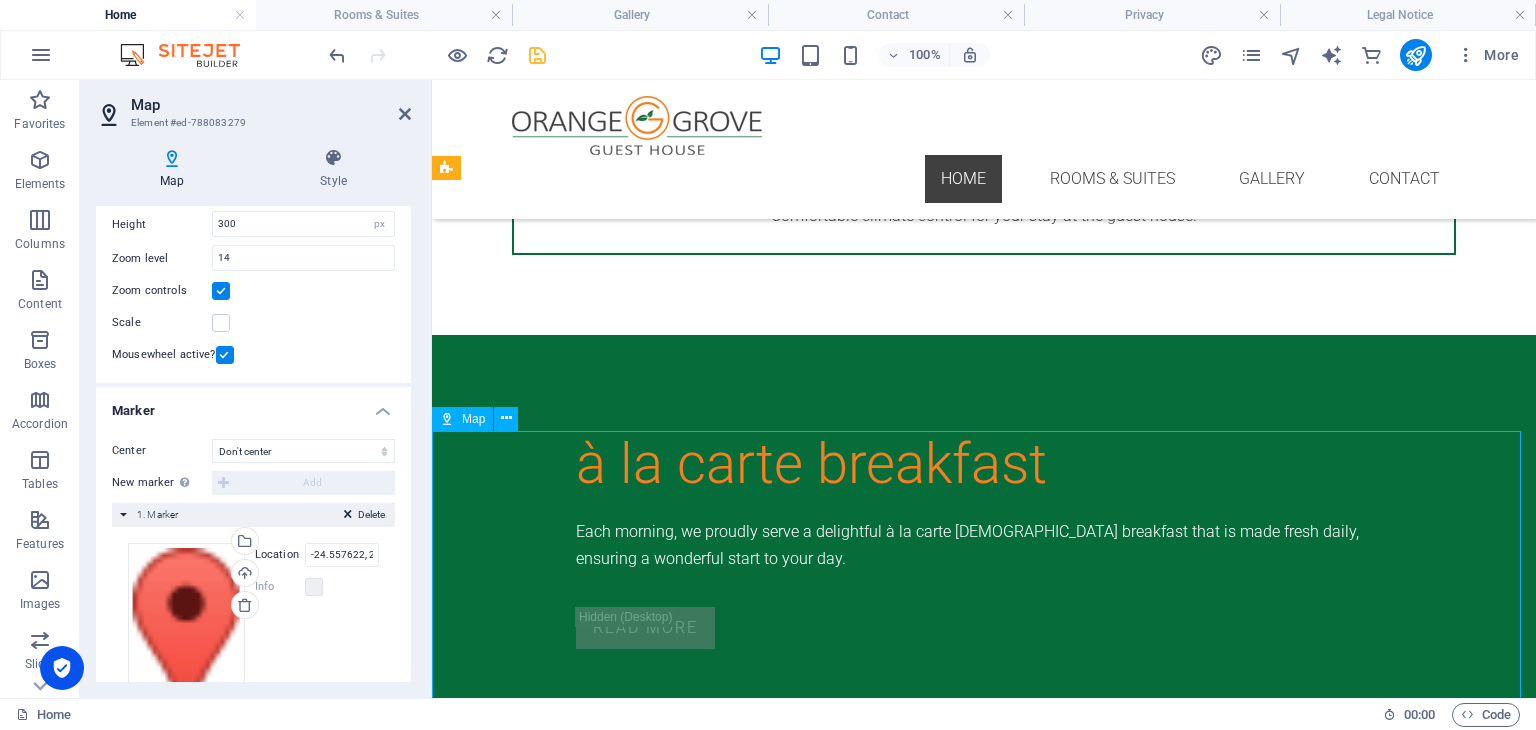 drag, startPoint x: 982, startPoint y: 551, endPoint x: 963, endPoint y: 543, distance: 20.615528 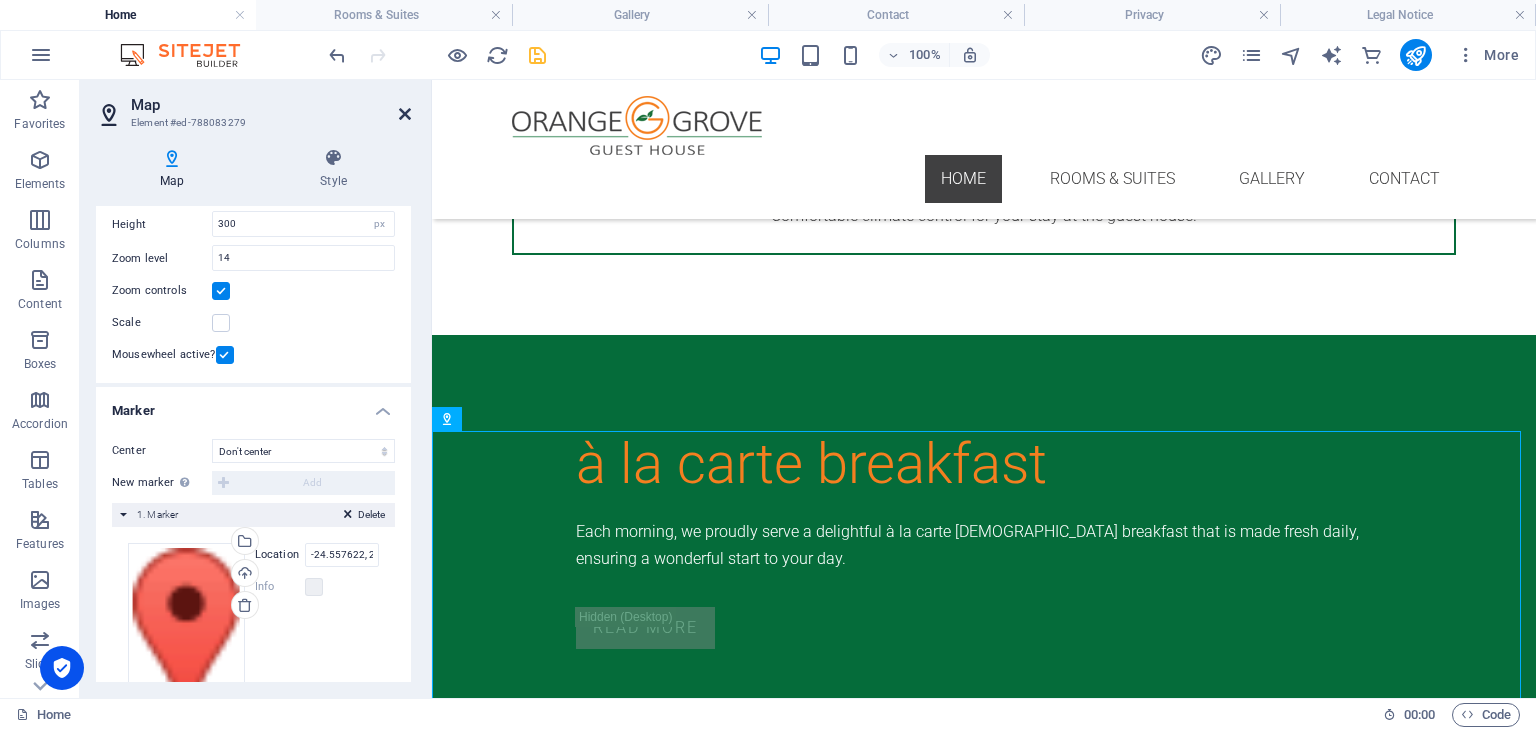 click at bounding box center [405, 114] 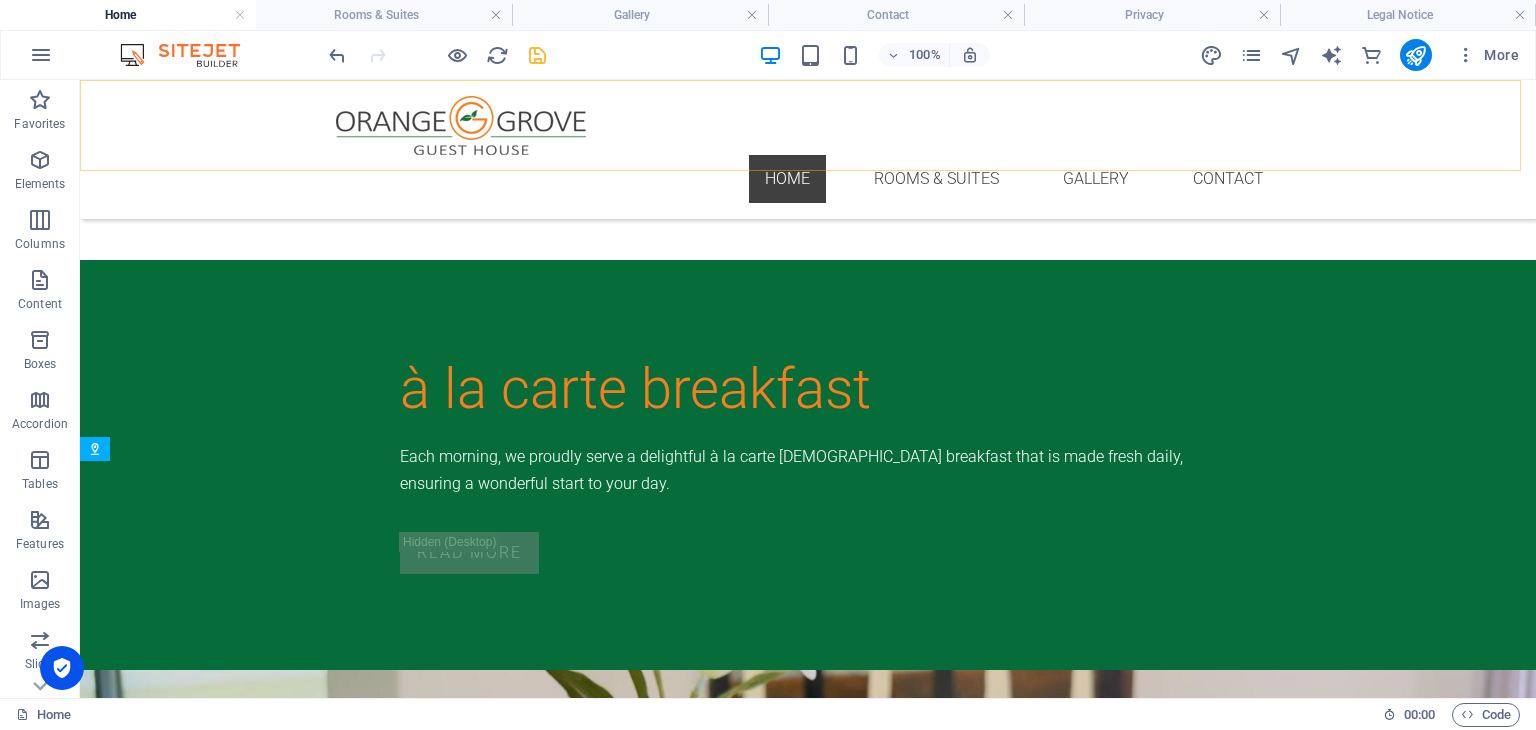 scroll, scrollTop: 4430, scrollLeft: 0, axis: vertical 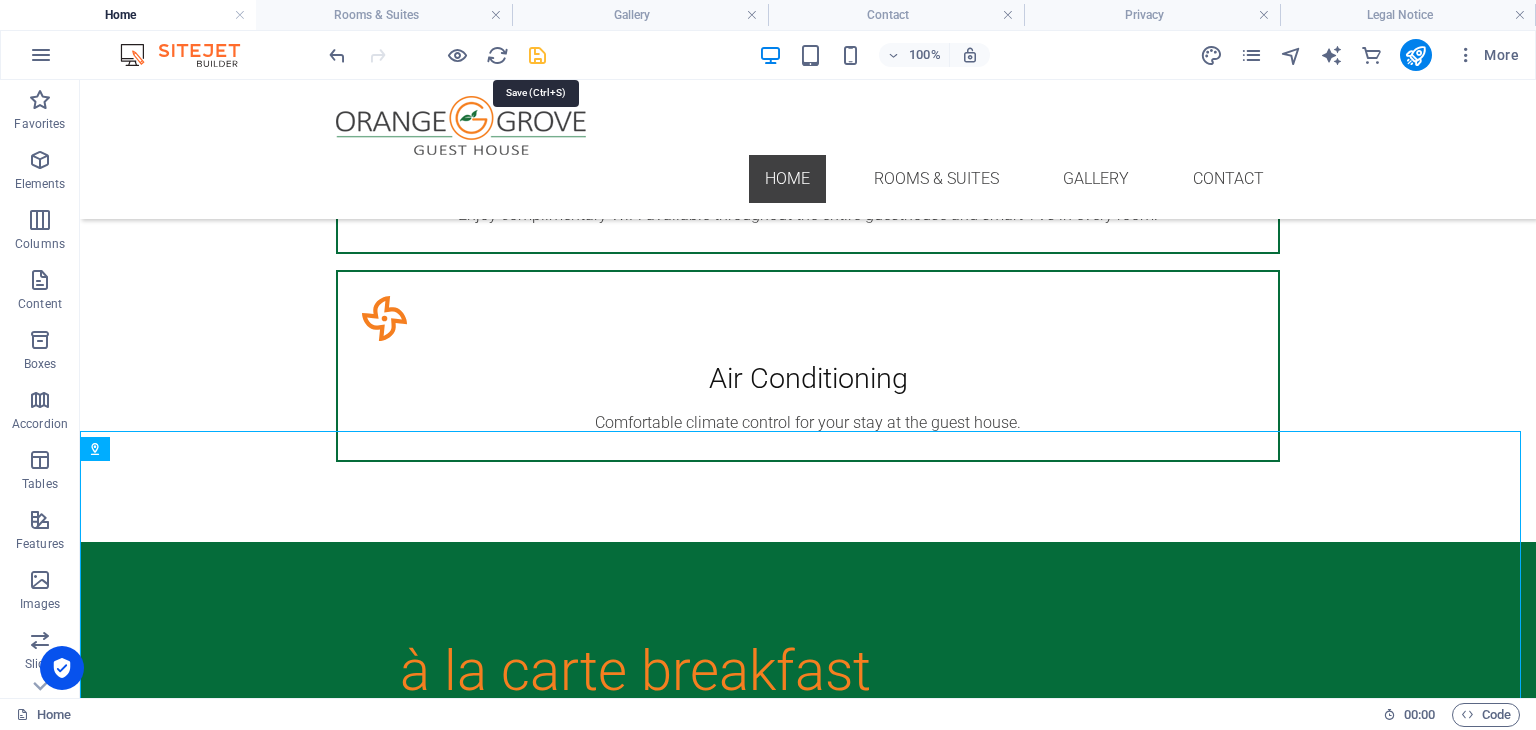 drag, startPoint x: 538, startPoint y: 57, endPoint x: 513, endPoint y: 119, distance: 66.85058 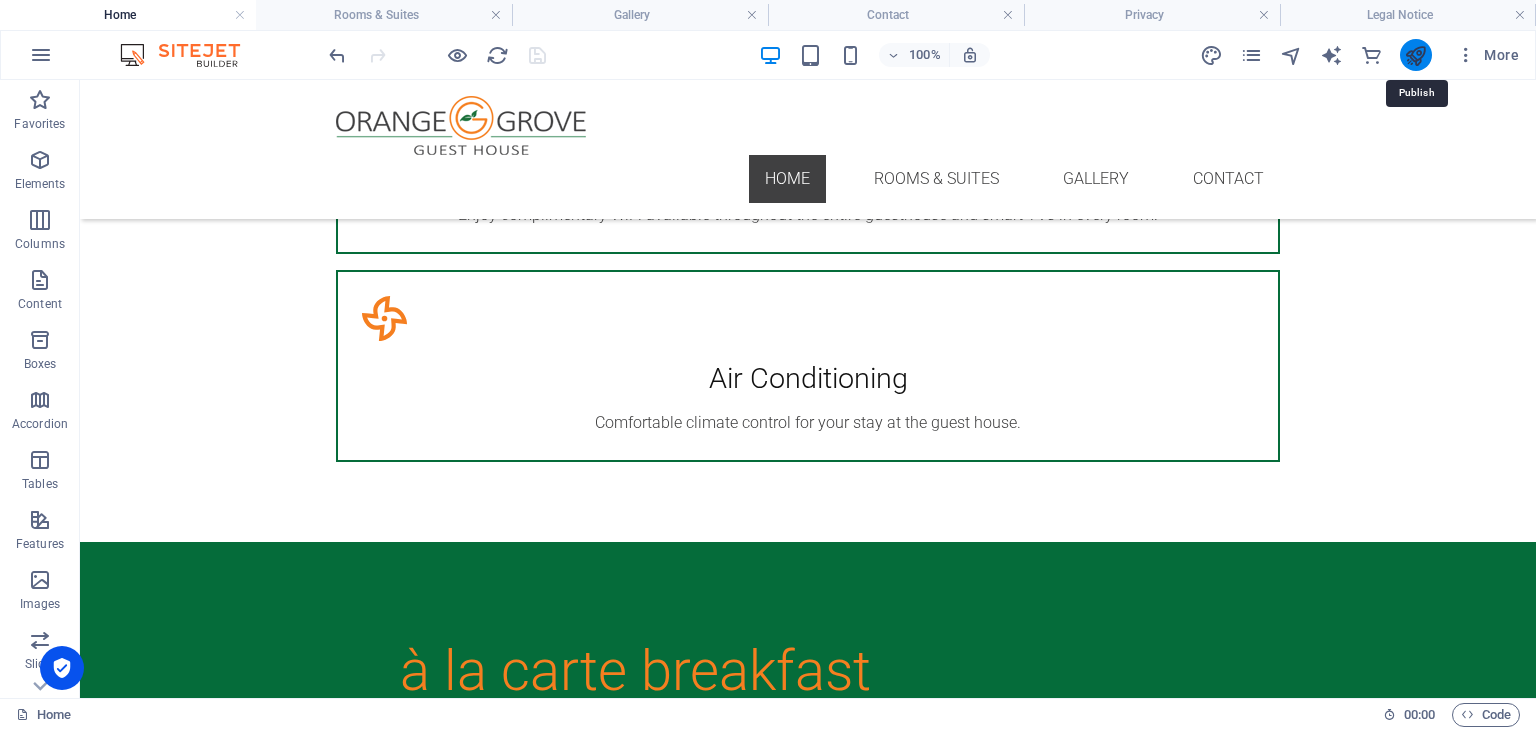 click at bounding box center [1415, 55] 